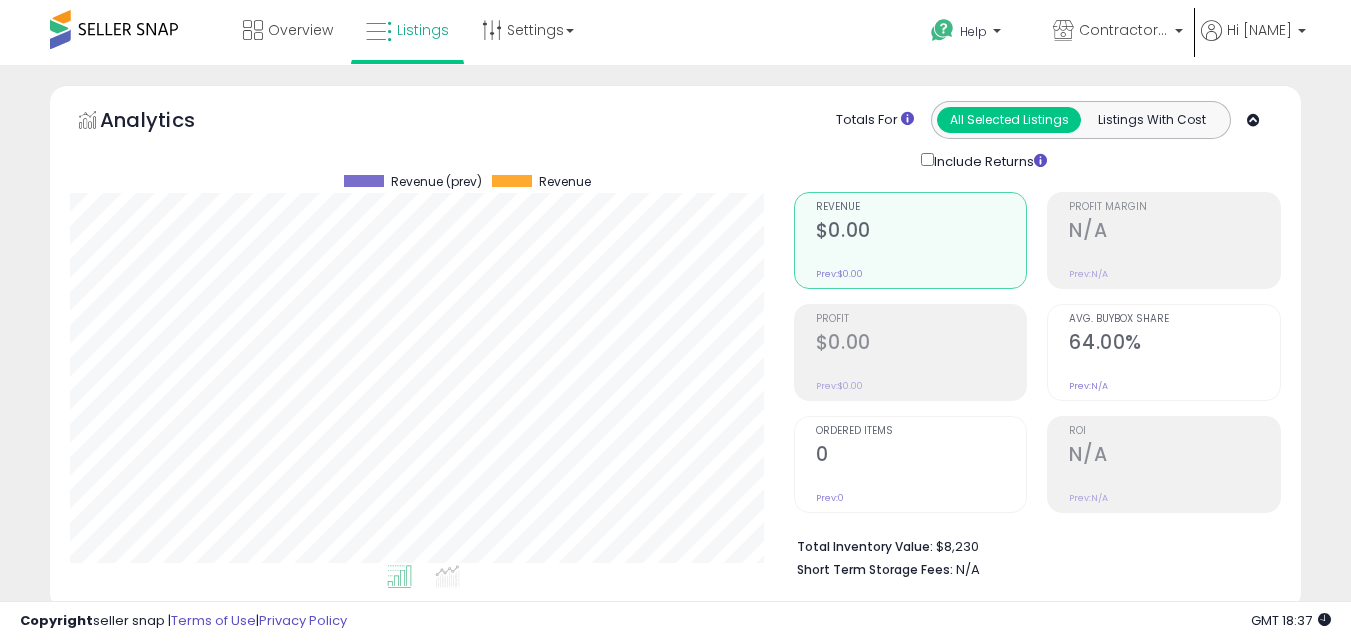 scroll, scrollTop: 700, scrollLeft: 0, axis: vertical 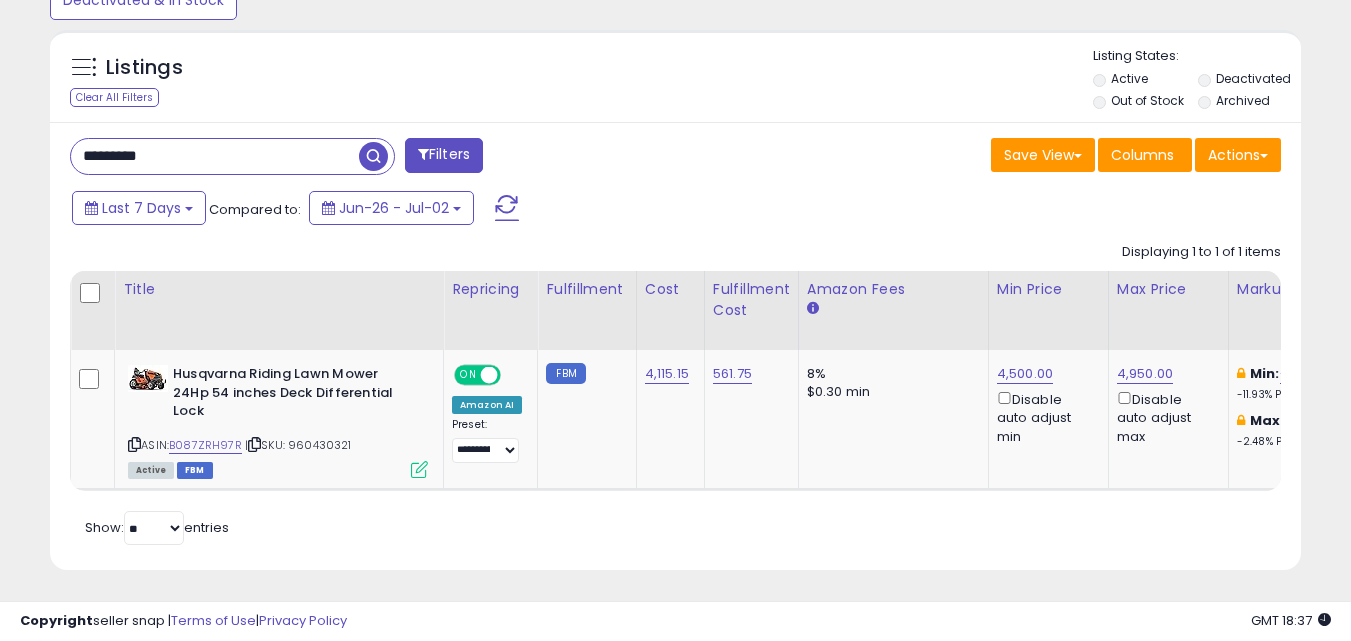 click on "*********" at bounding box center (215, 156) 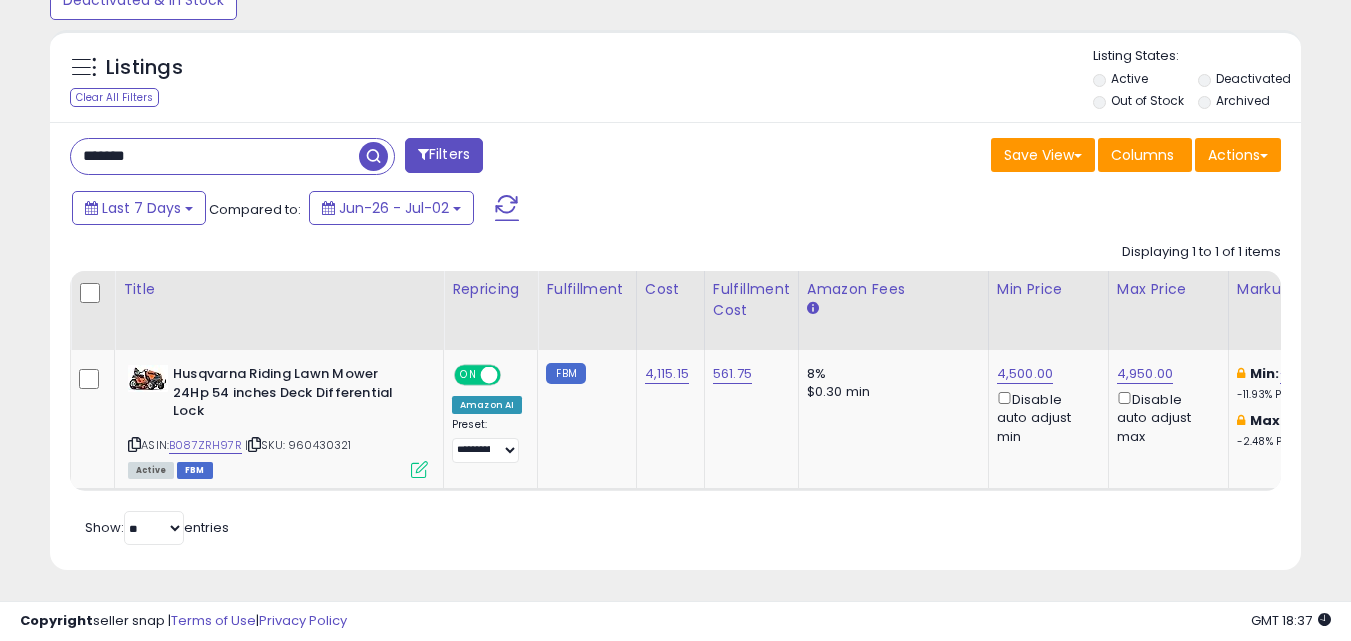 type on "*******" 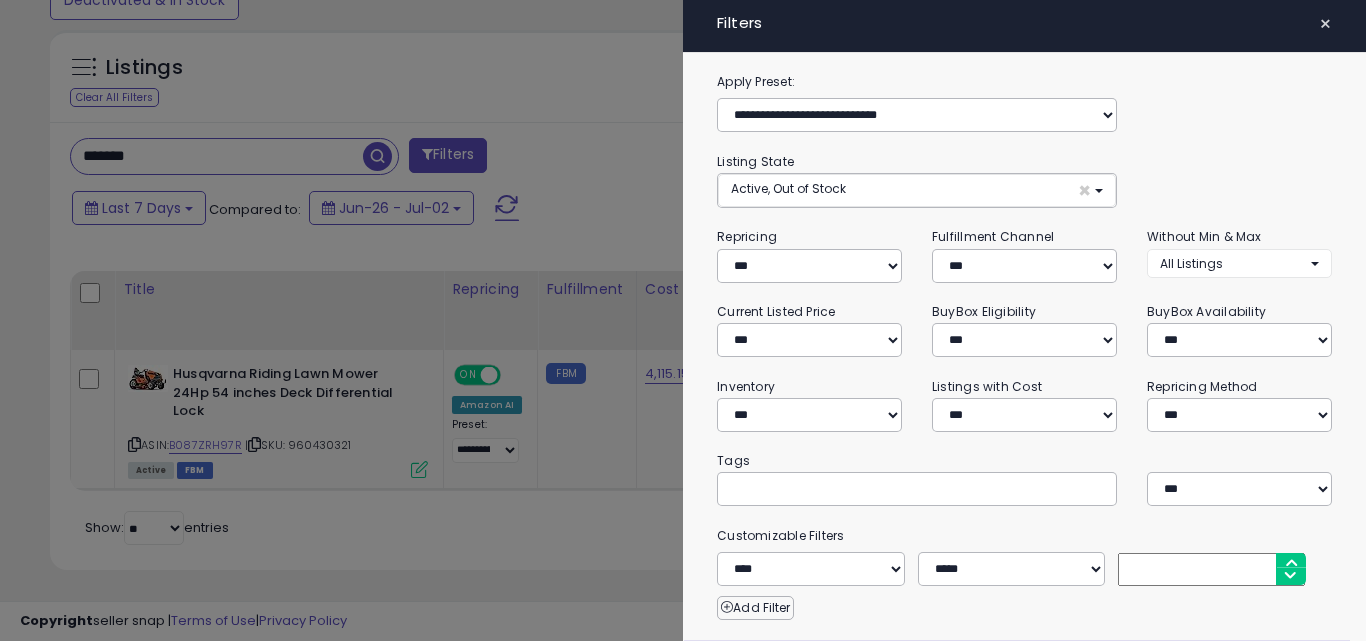 scroll, scrollTop: 999590, scrollLeft: 999267, axis: both 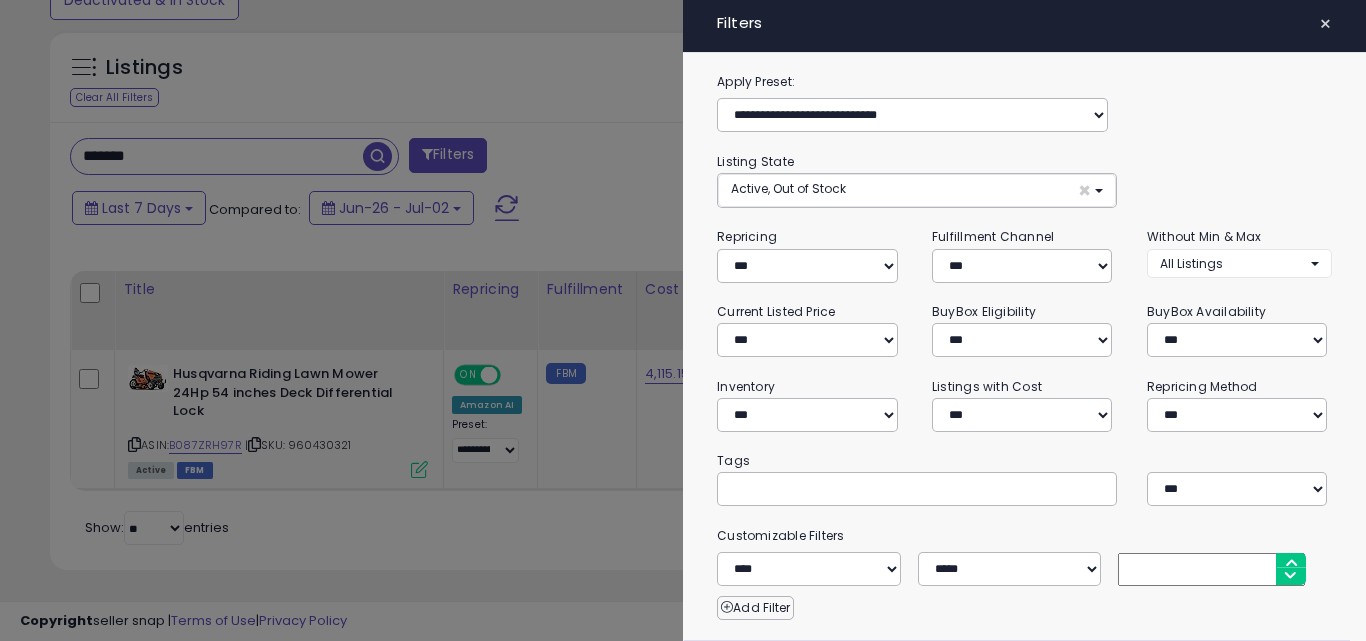 click on "×" at bounding box center [1325, 24] 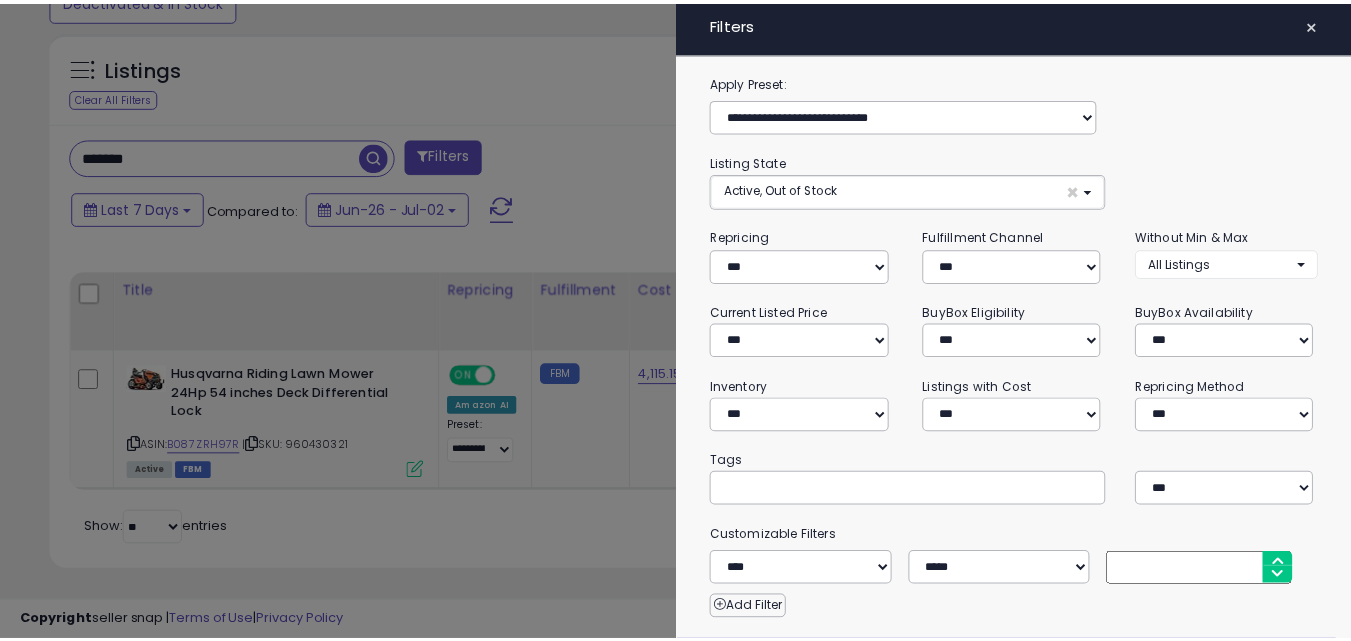 scroll, scrollTop: 579, scrollLeft: 0, axis: vertical 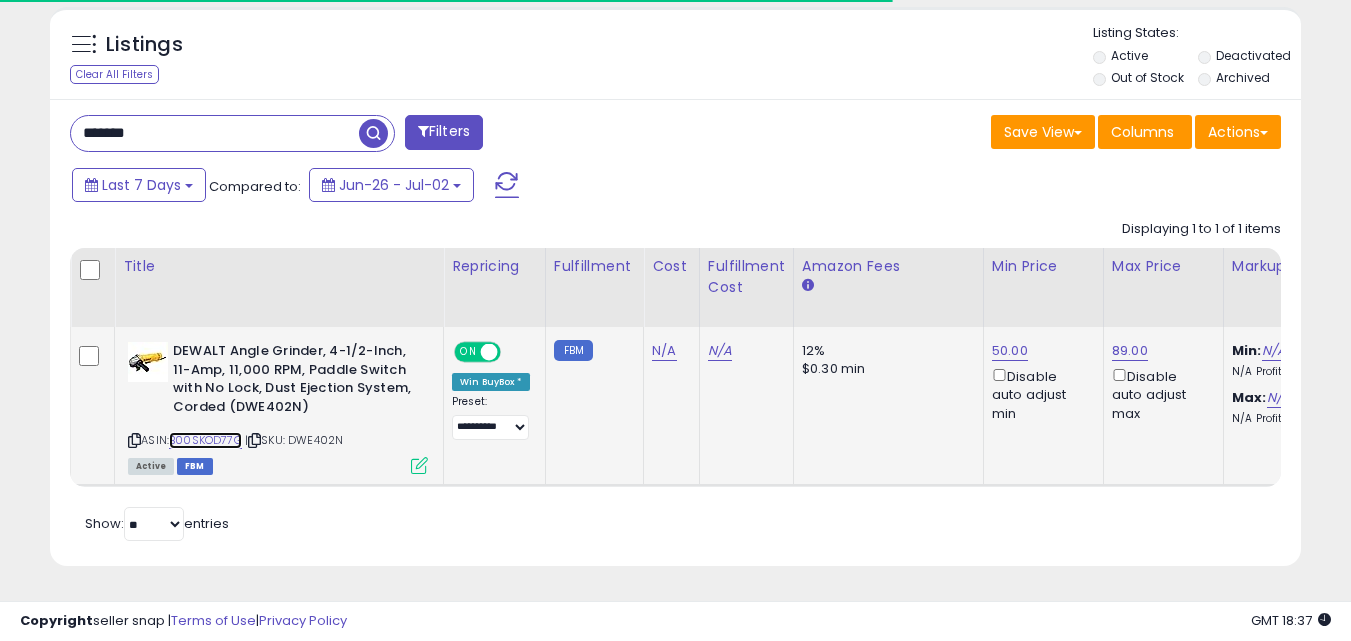 click on "B00SKOD77G" at bounding box center [205, 440] 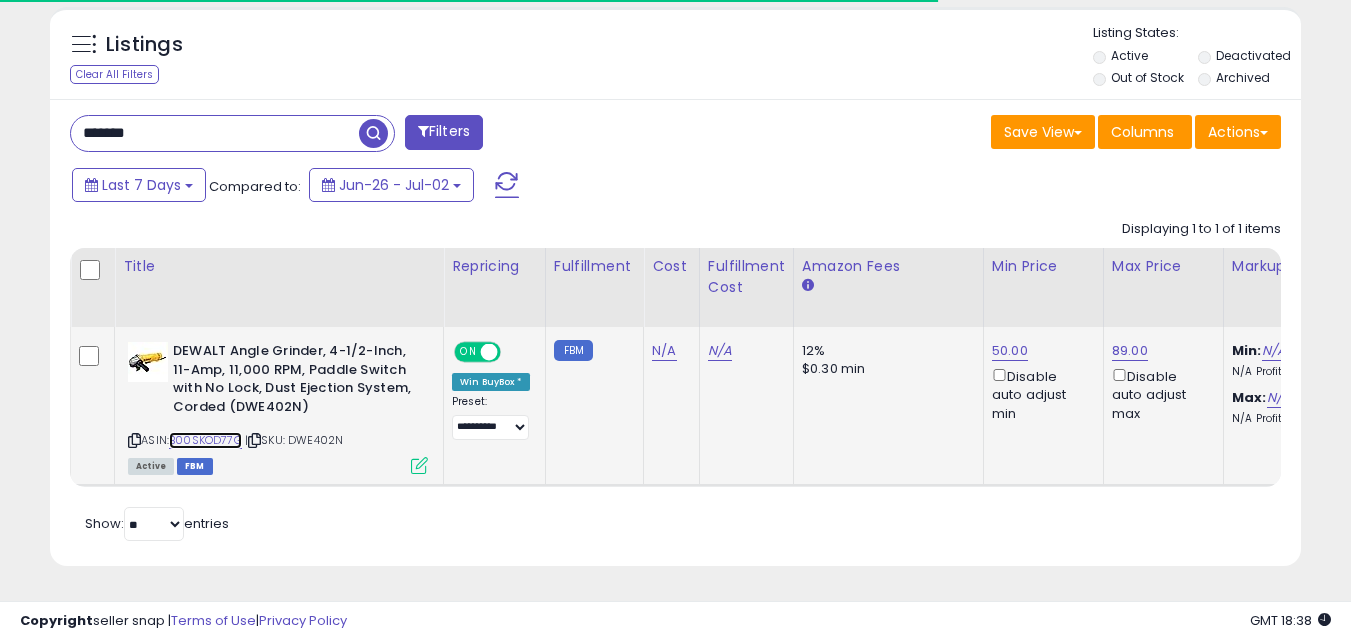 scroll, scrollTop: 999590, scrollLeft: 999276, axis: both 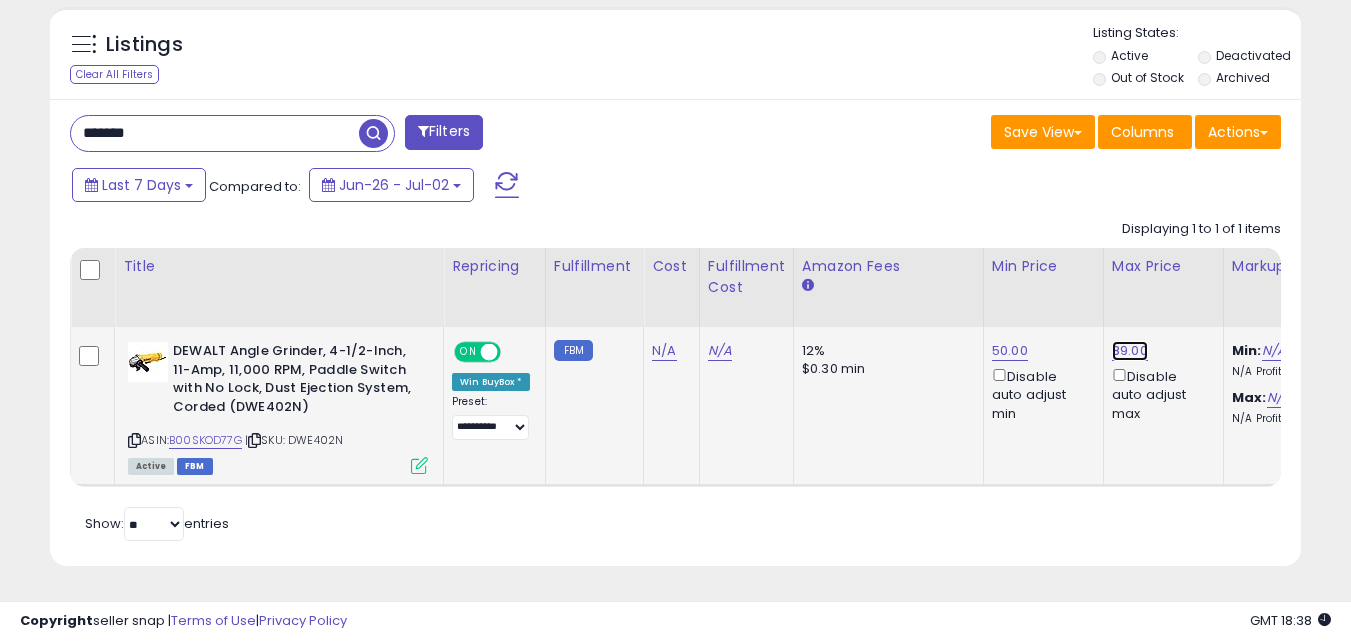 click on "89.00" at bounding box center [1130, 351] 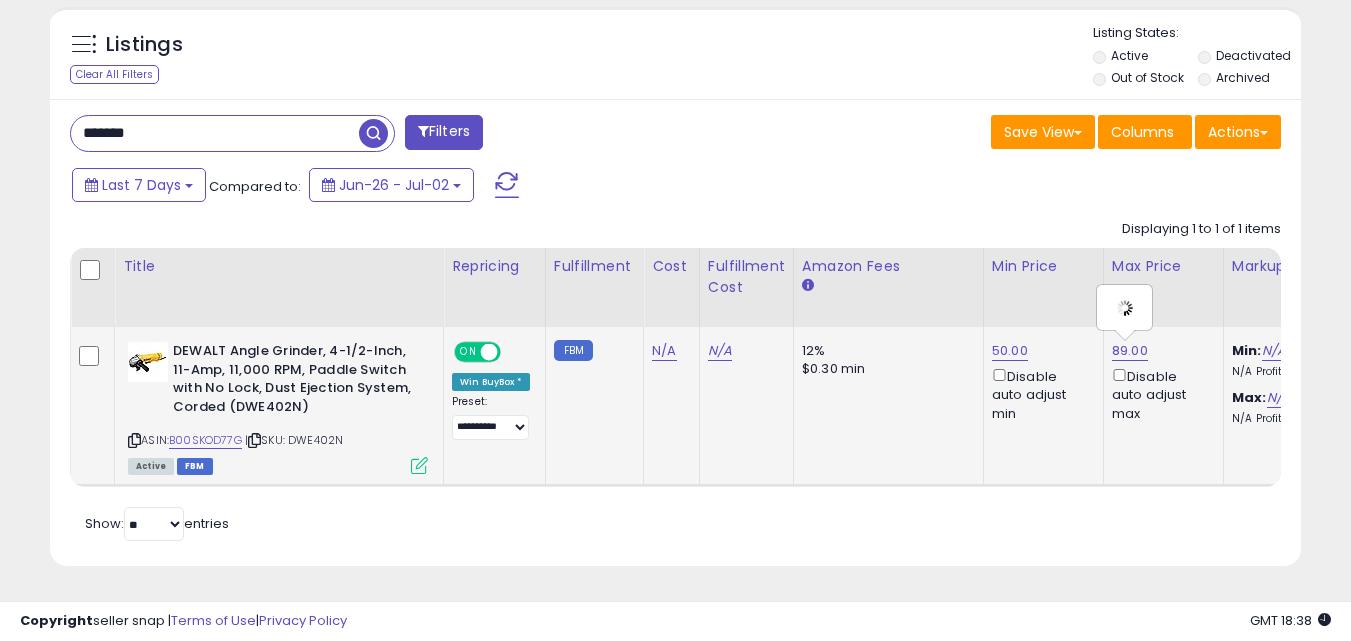 scroll, scrollTop: 0, scrollLeft: 39, axis: horizontal 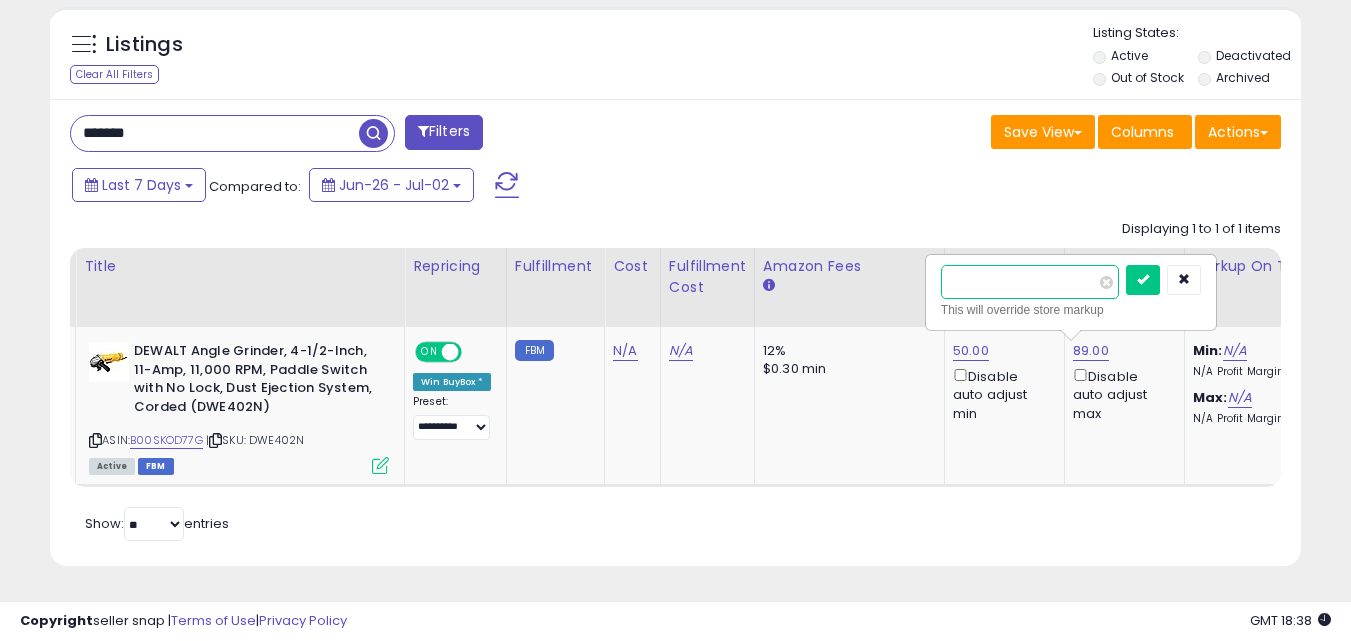 drag, startPoint x: 997, startPoint y: 259, endPoint x: 897, endPoint y: 258, distance: 100.005 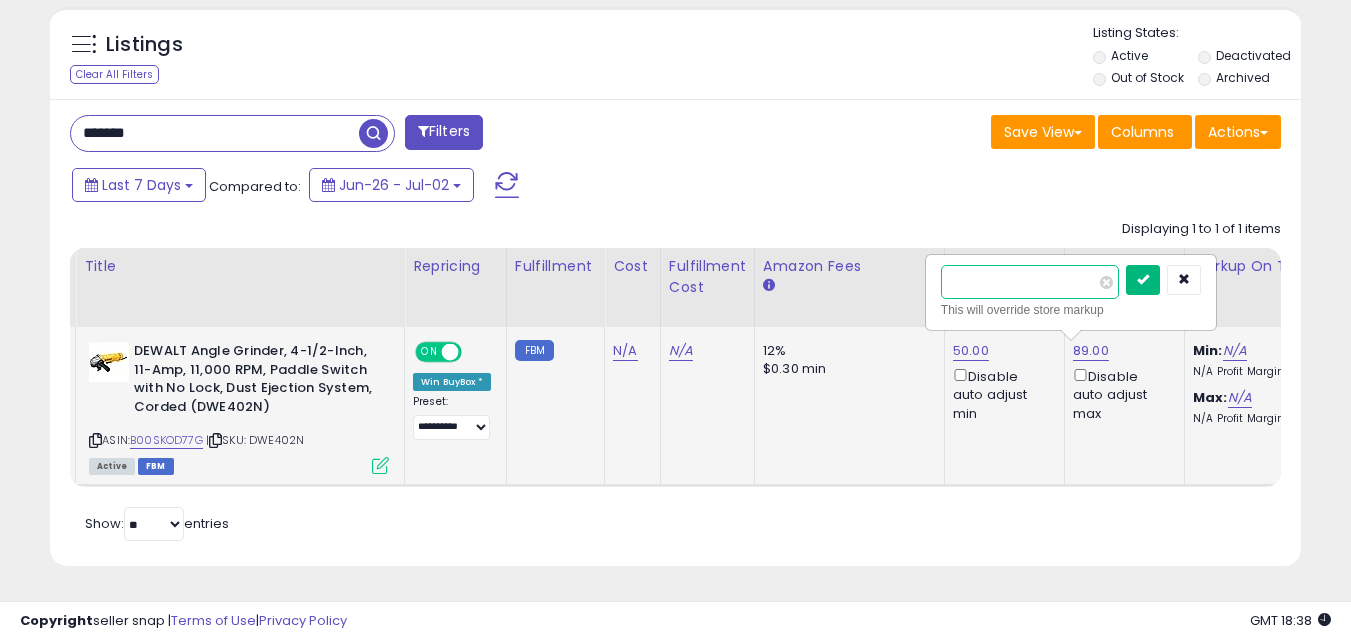 type on "**" 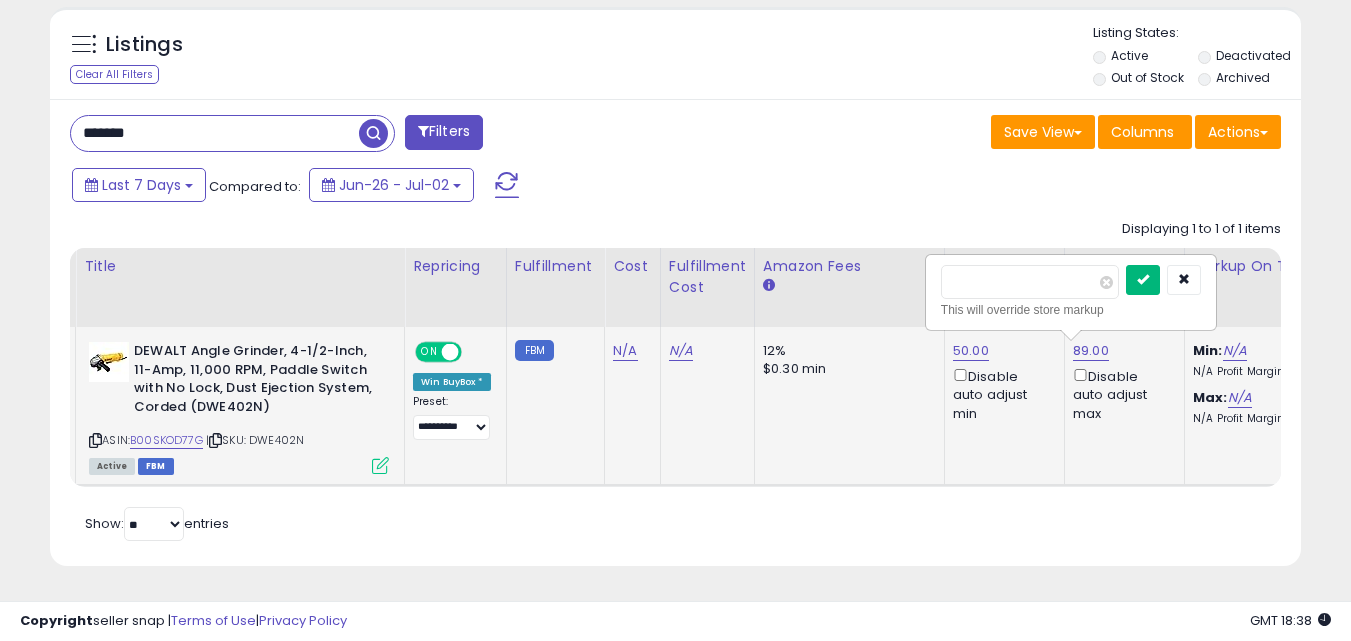 click at bounding box center [1143, 279] 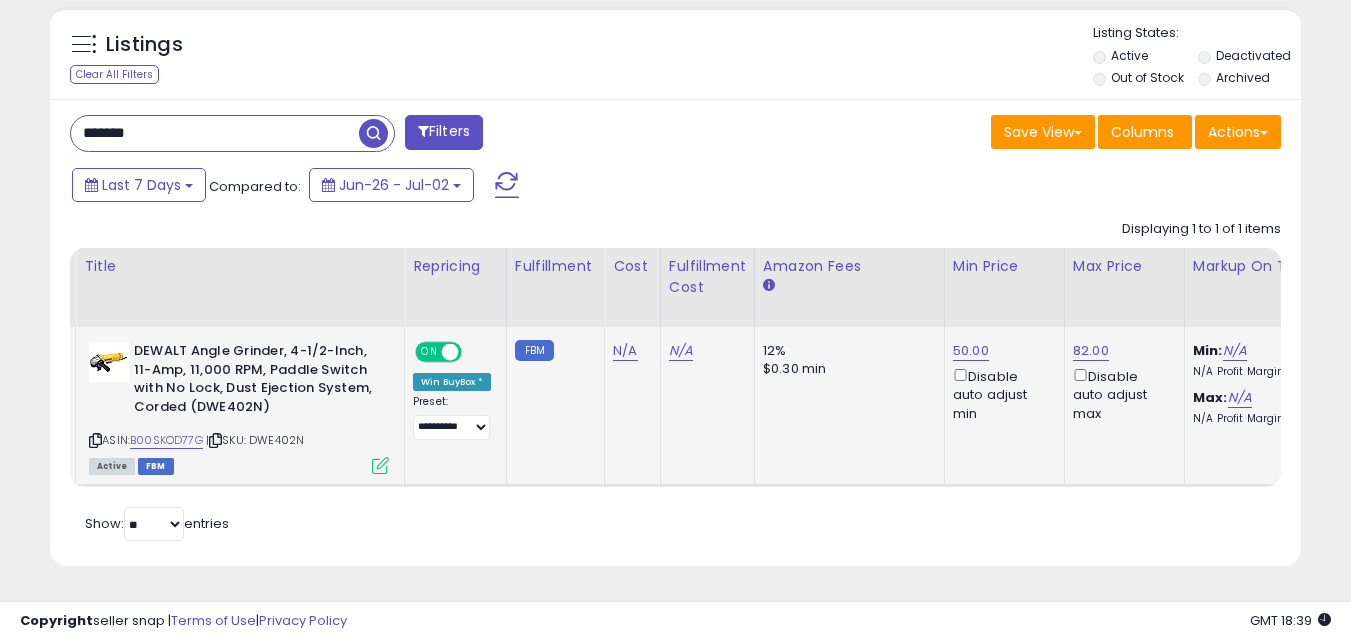 click on "*******" at bounding box center (215, 133) 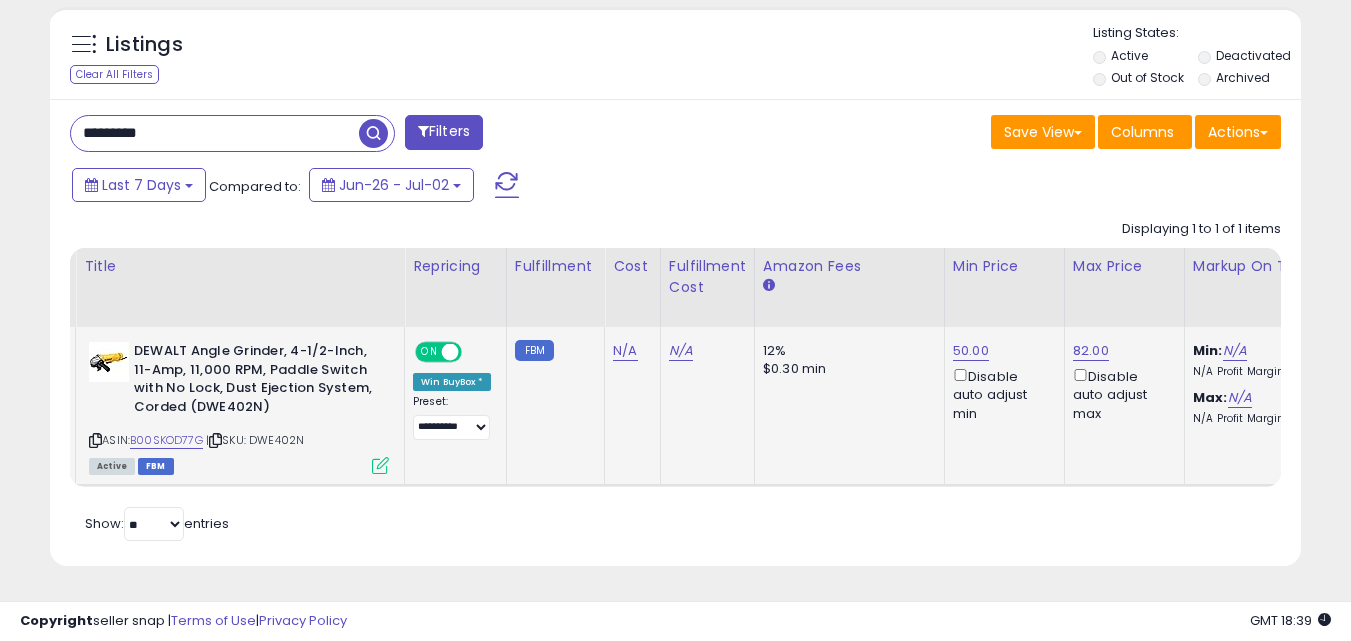 click at bounding box center [373, 133] 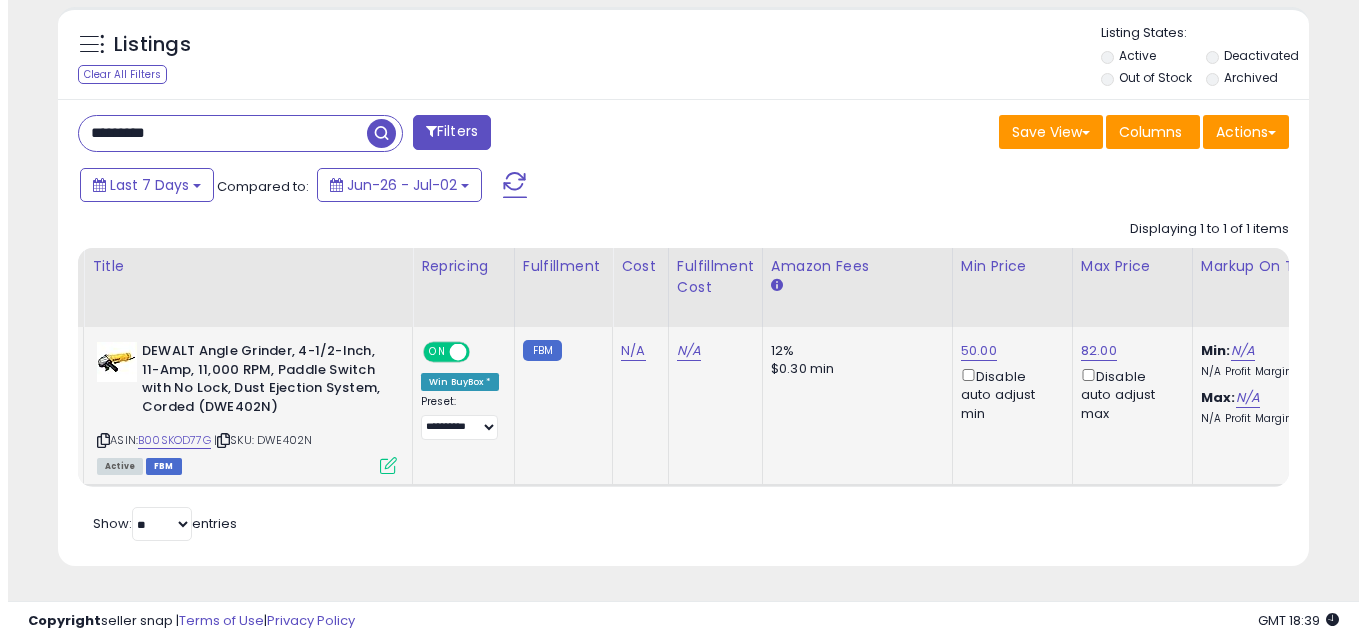 scroll, scrollTop: 579, scrollLeft: 0, axis: vertical 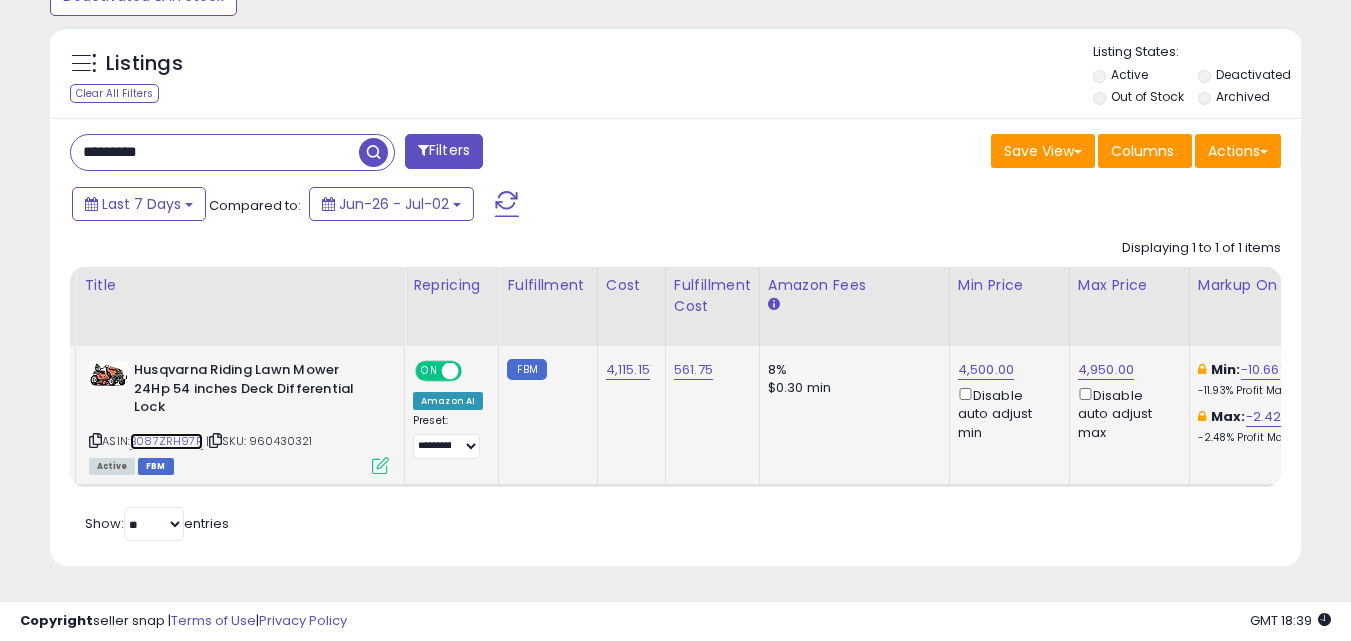 click on "B087ZRH97R" at bounding box center [166, 441] 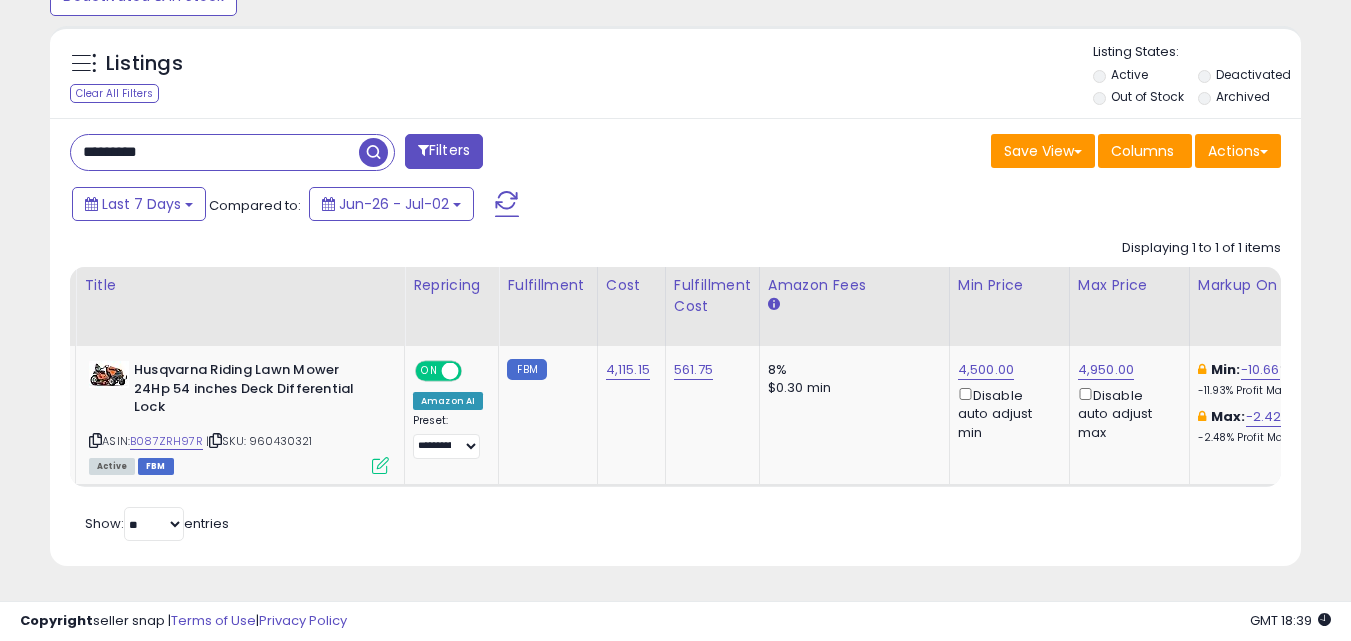 click on "*********
Filters" at bounding box center [365, 154] 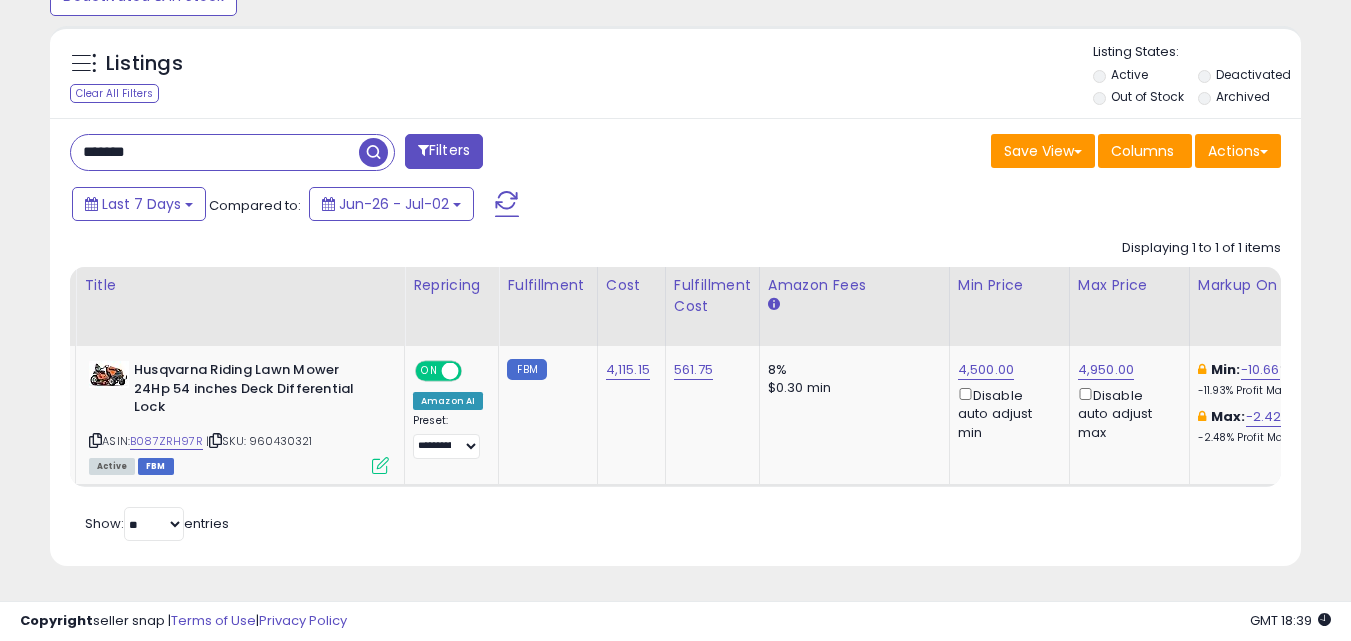 click at bounding box center (373, 152) 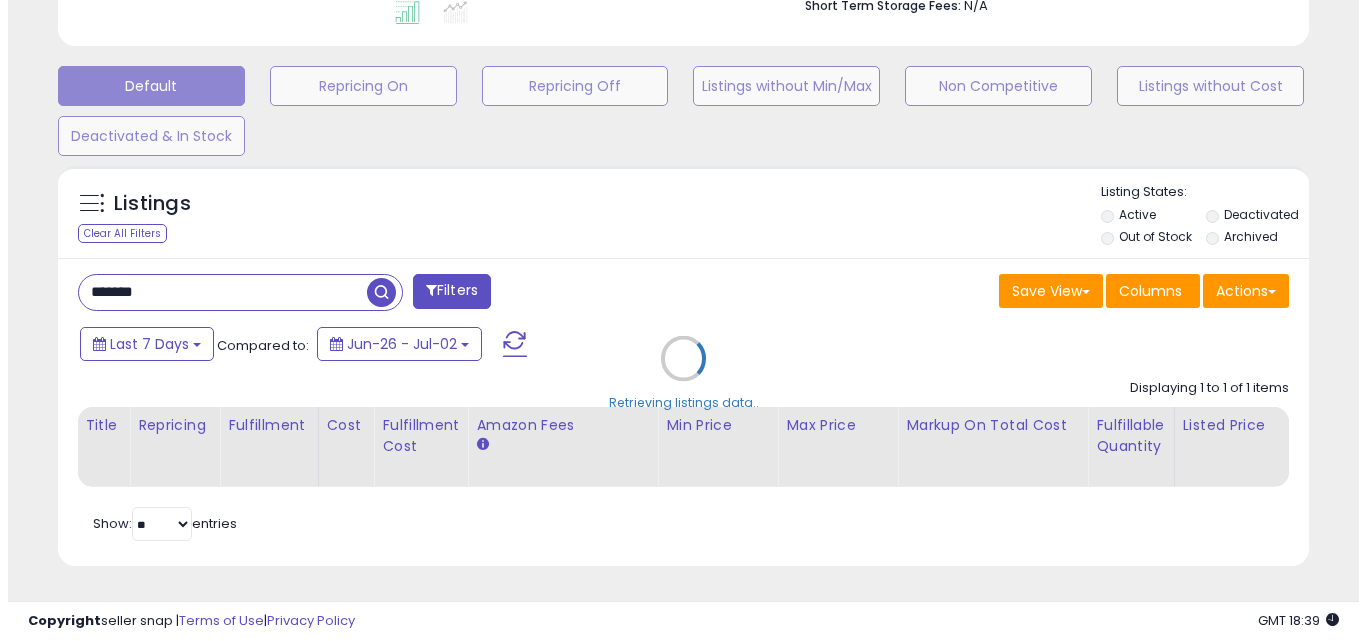 scroll, scrollTop: 579, scrollLeft: 0, axis: vertical 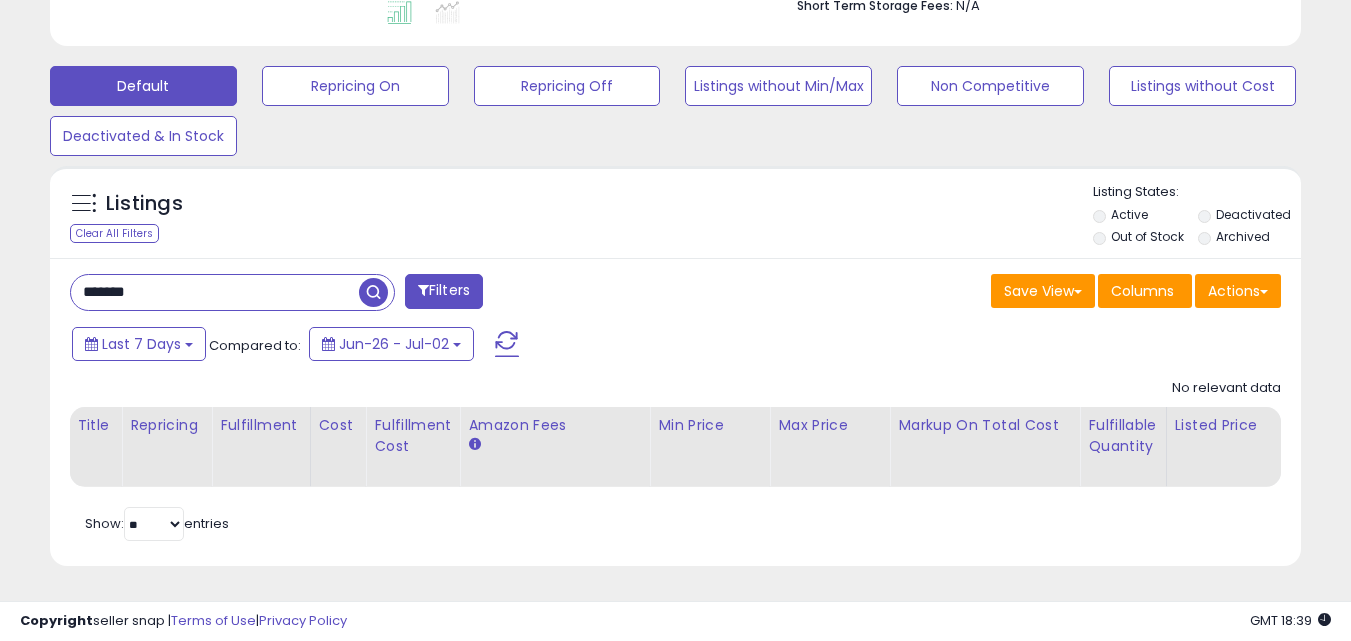click on "*******" at bounding box center (215, 292) 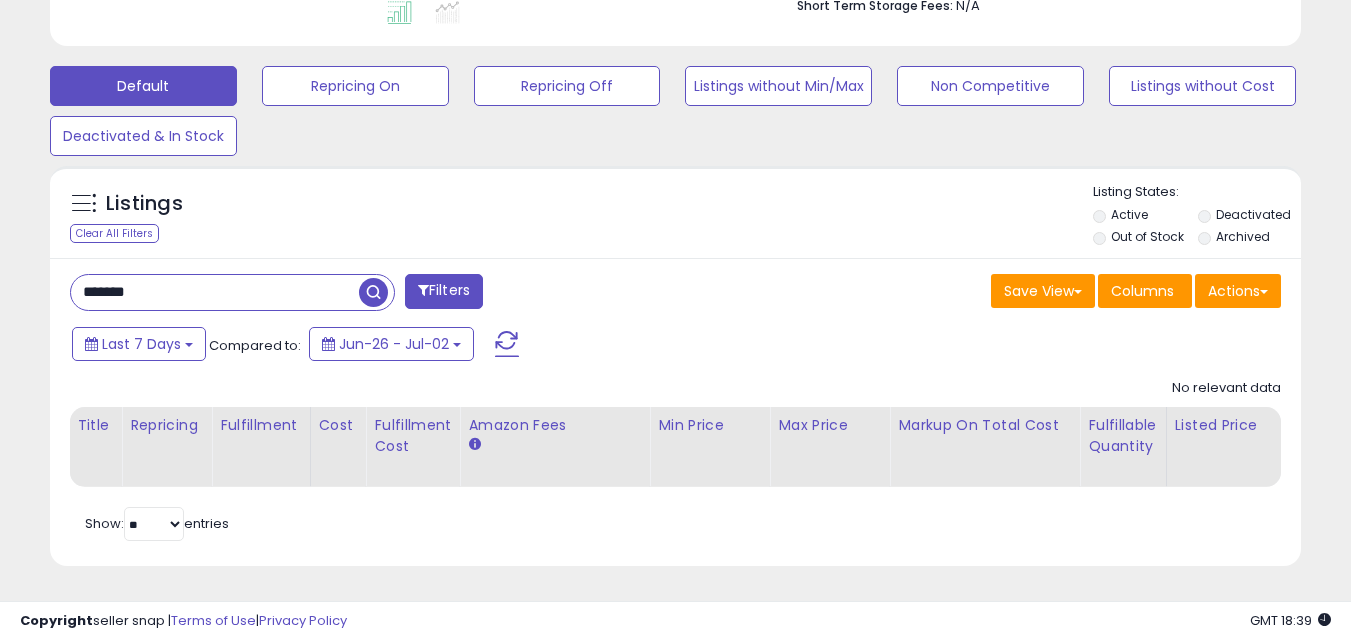 click at bounding box center [373, 292] 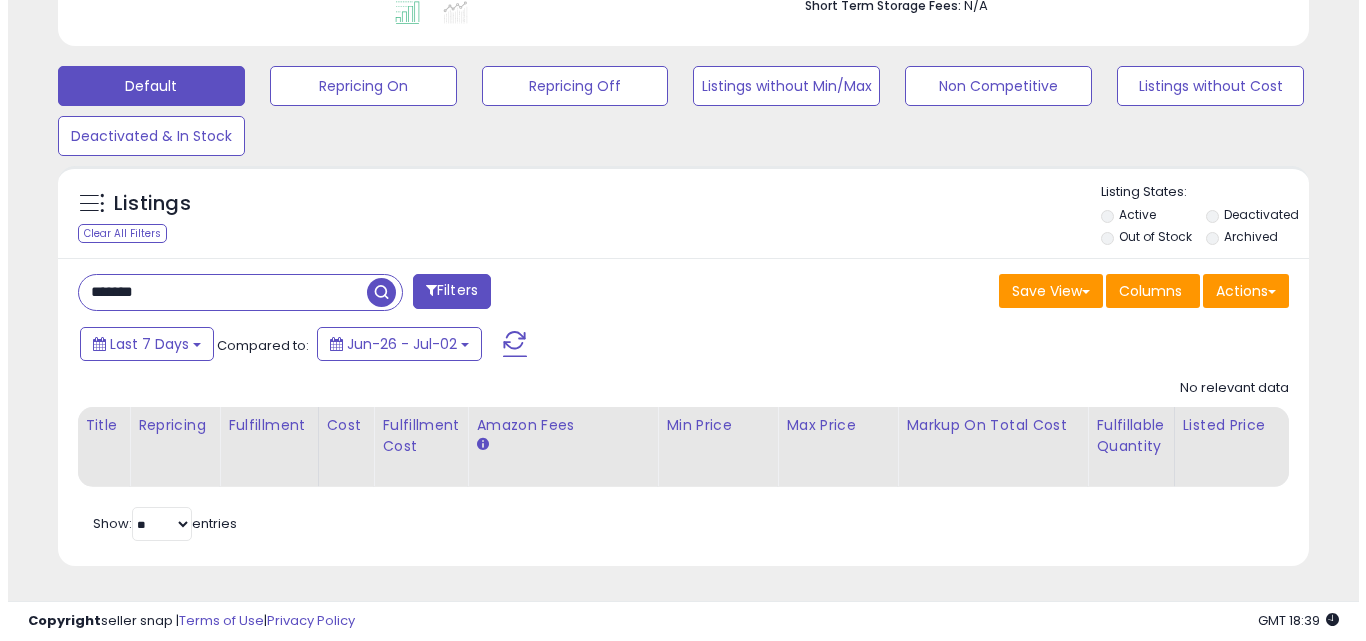 scroll, scrollTop: 999590, scrollLeft: 999267, axis: both 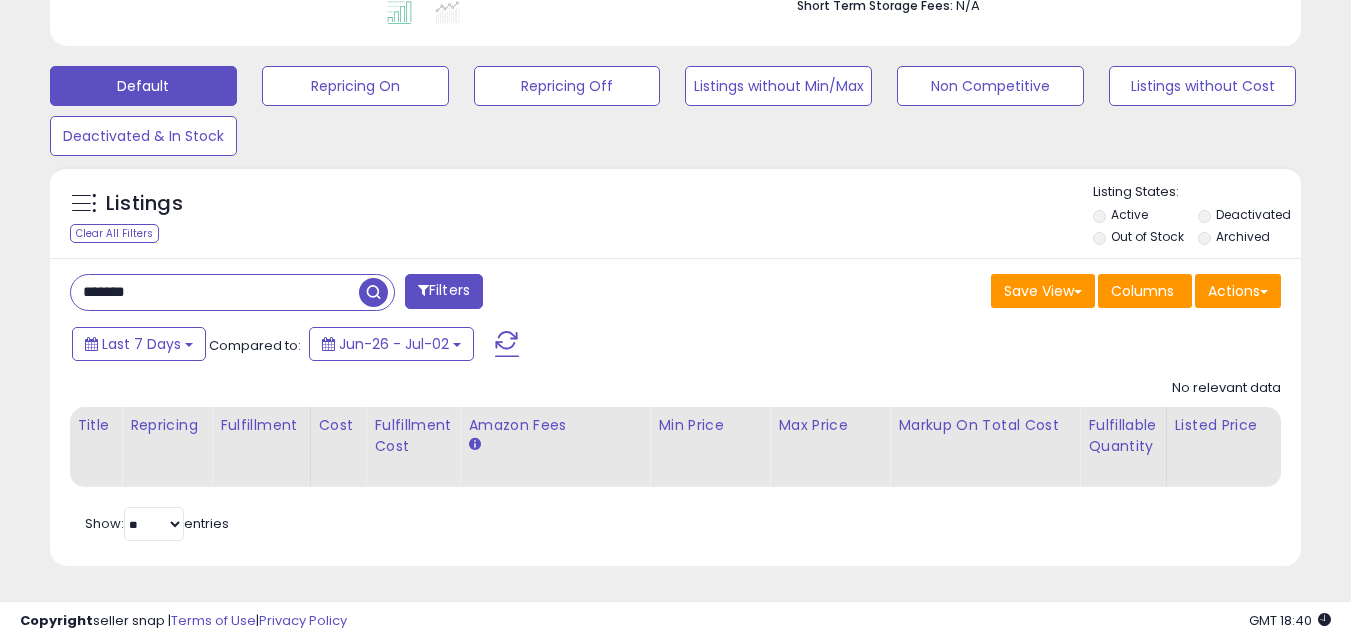 click on "*******" at bounding box center [215, 292] 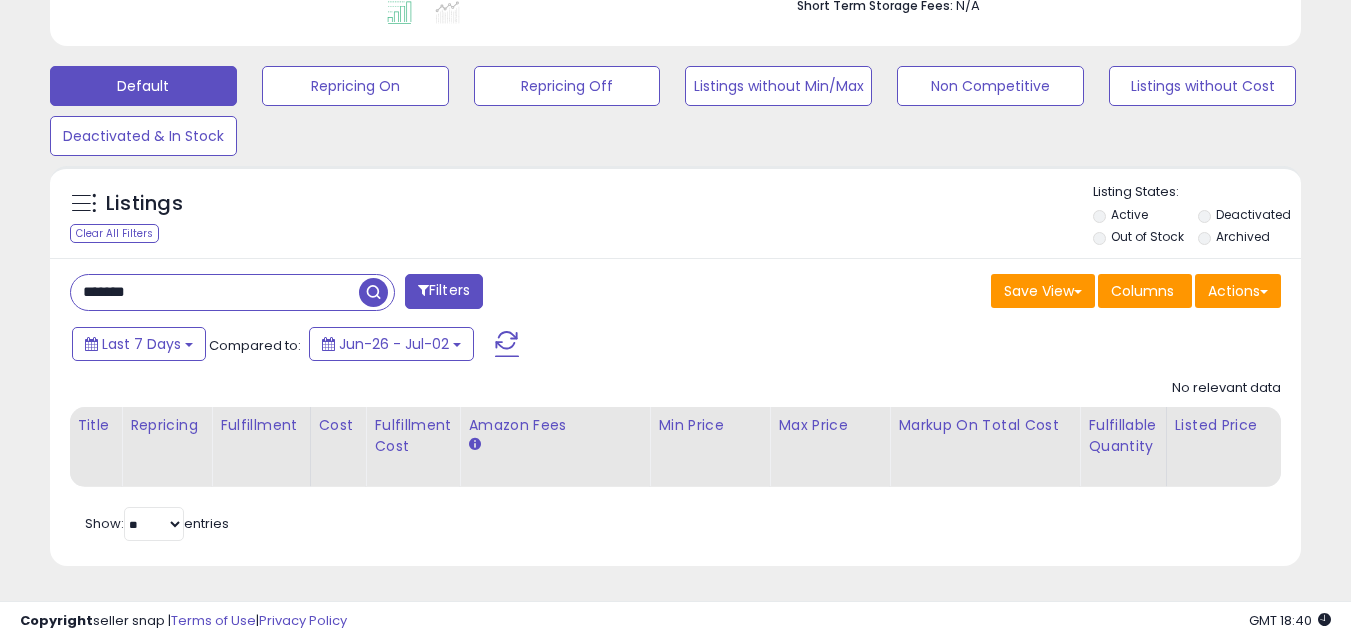 paste 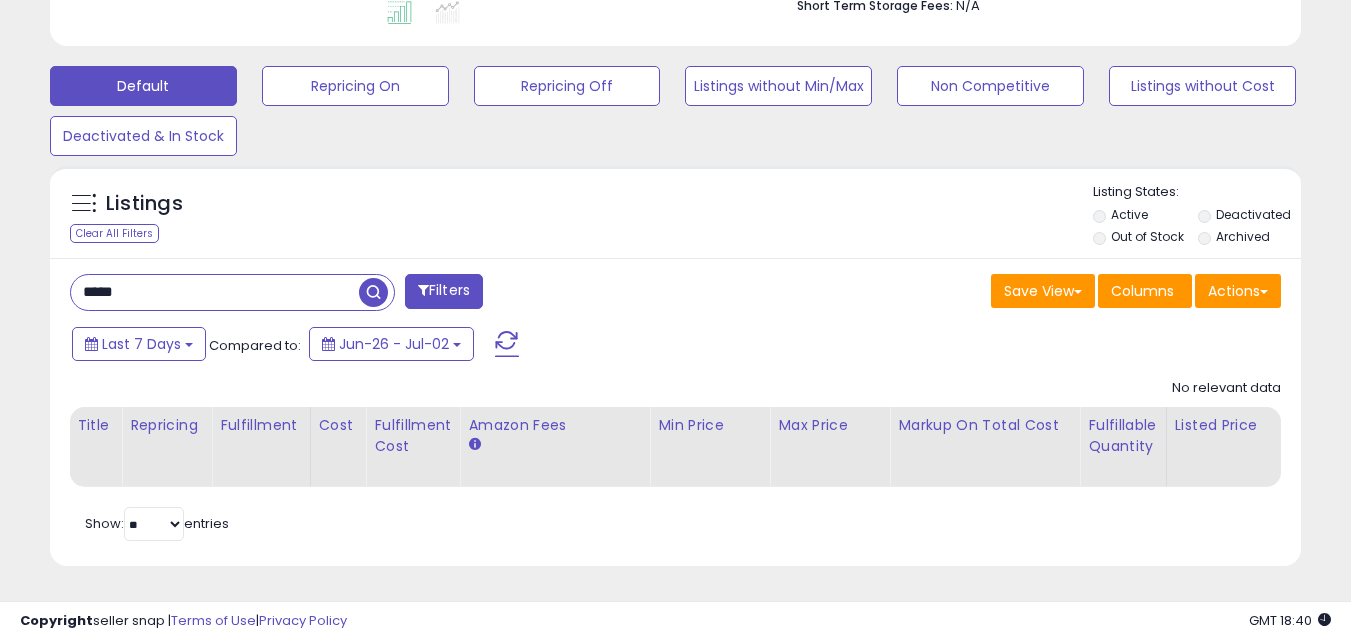 click at bounding box center [373, 292] 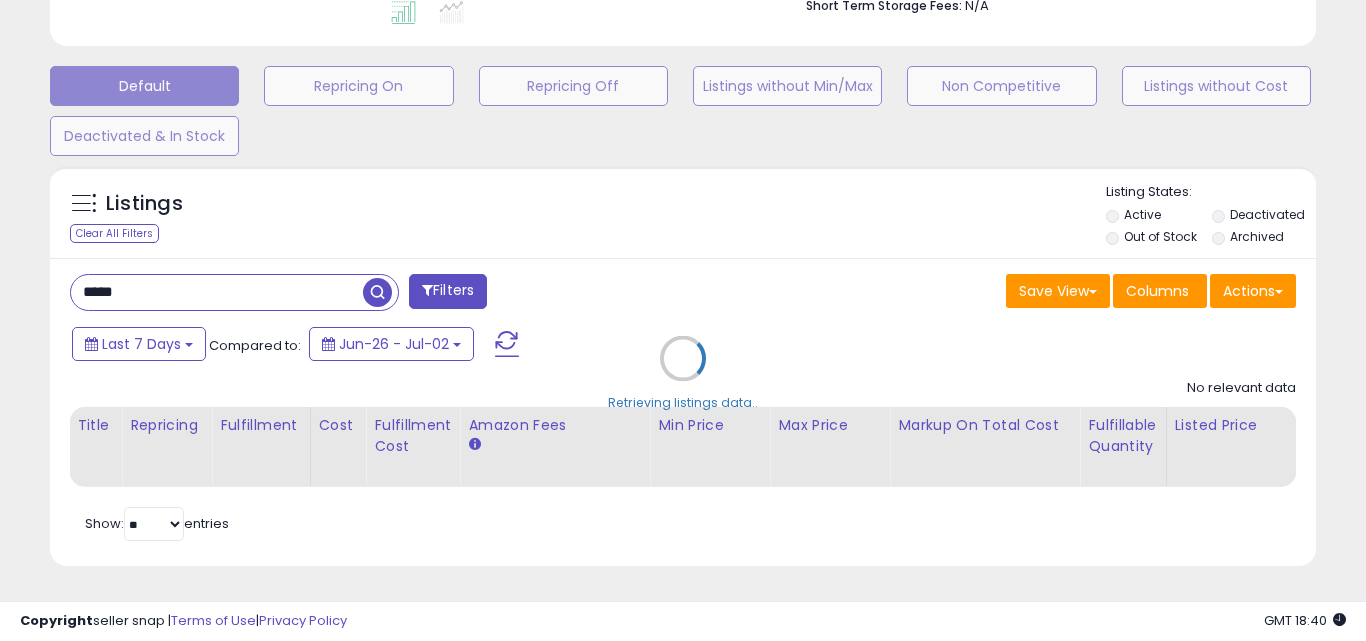 scroll, scrollTop: 999590, scrollLeft: 999267, axis: both 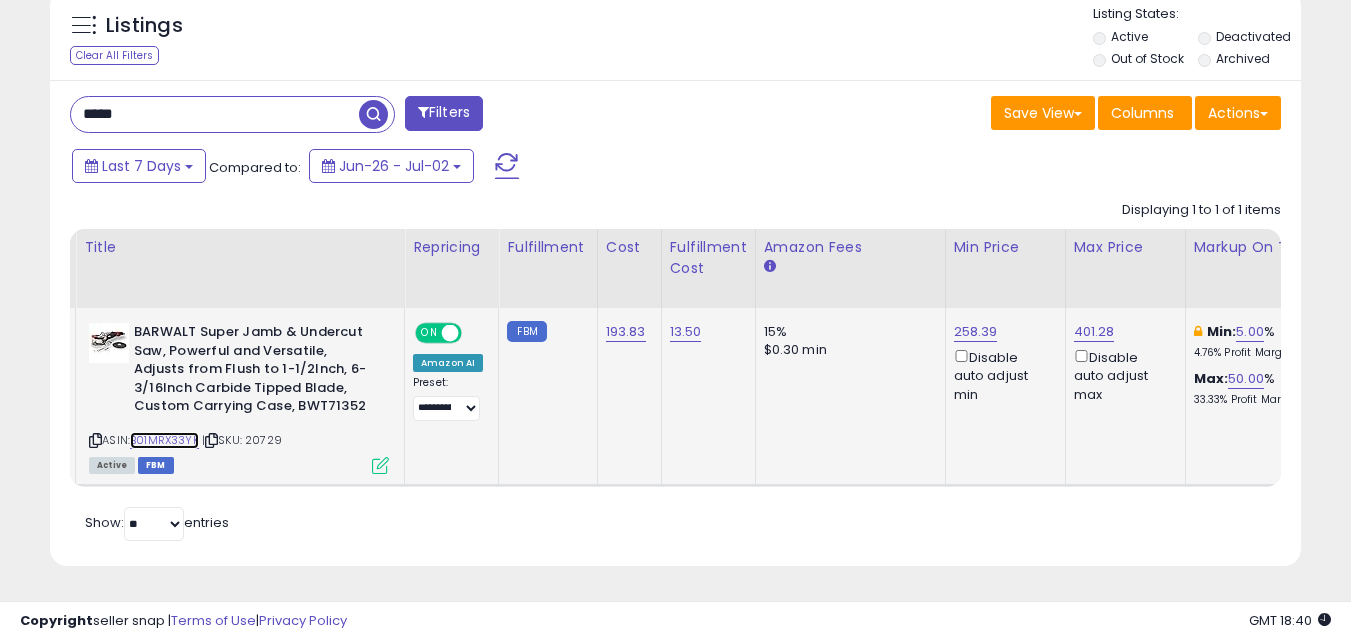click on "B01MRX33YK" at bounding box center (164, 440) 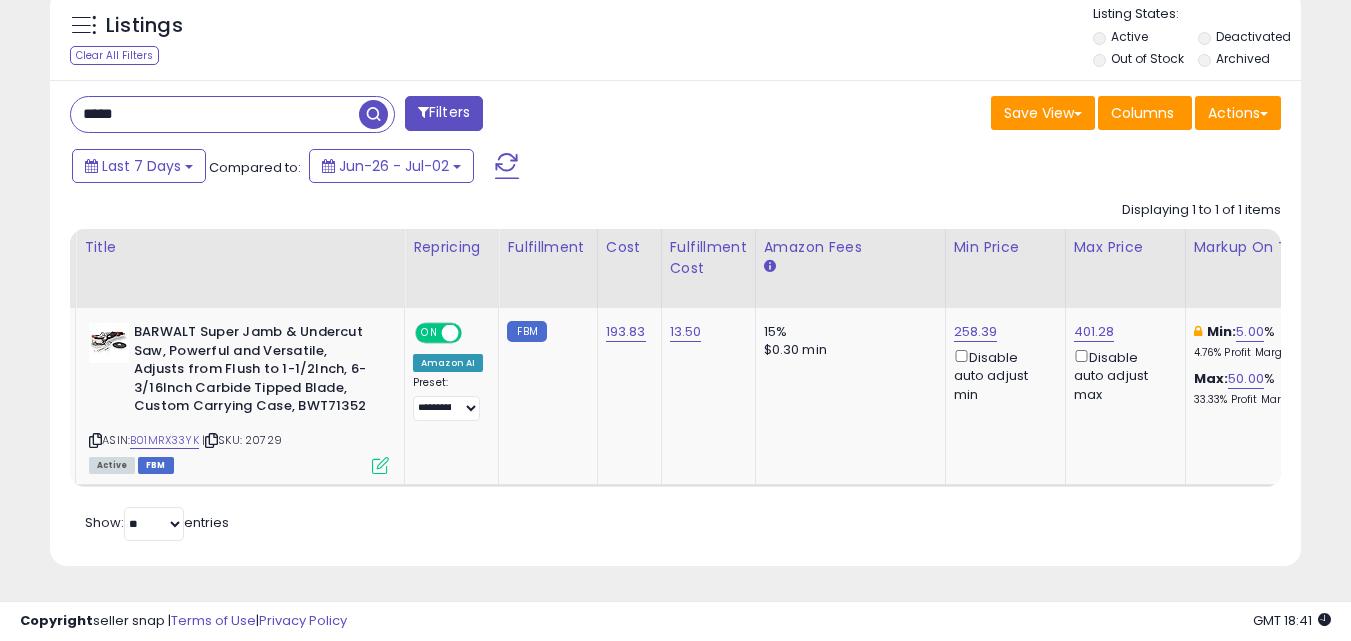 click on "Listings
Clear All Filters" at bounding box center (675, 34) 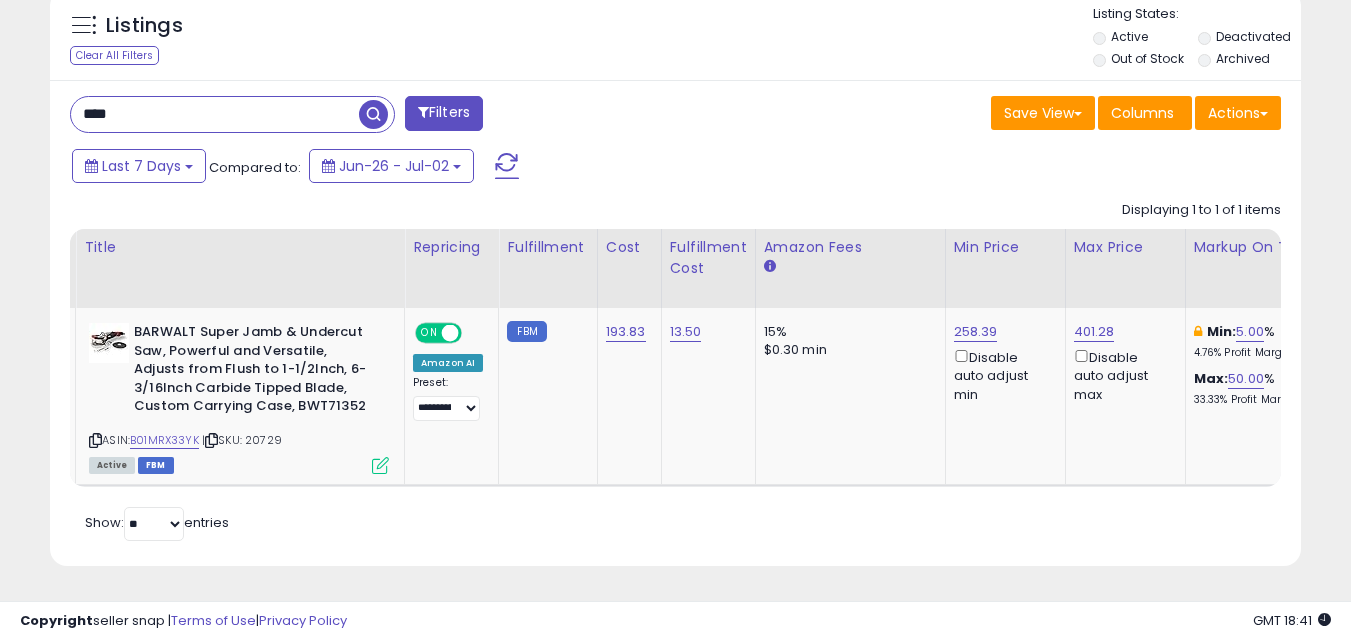 click at bounding box center [373, 114] 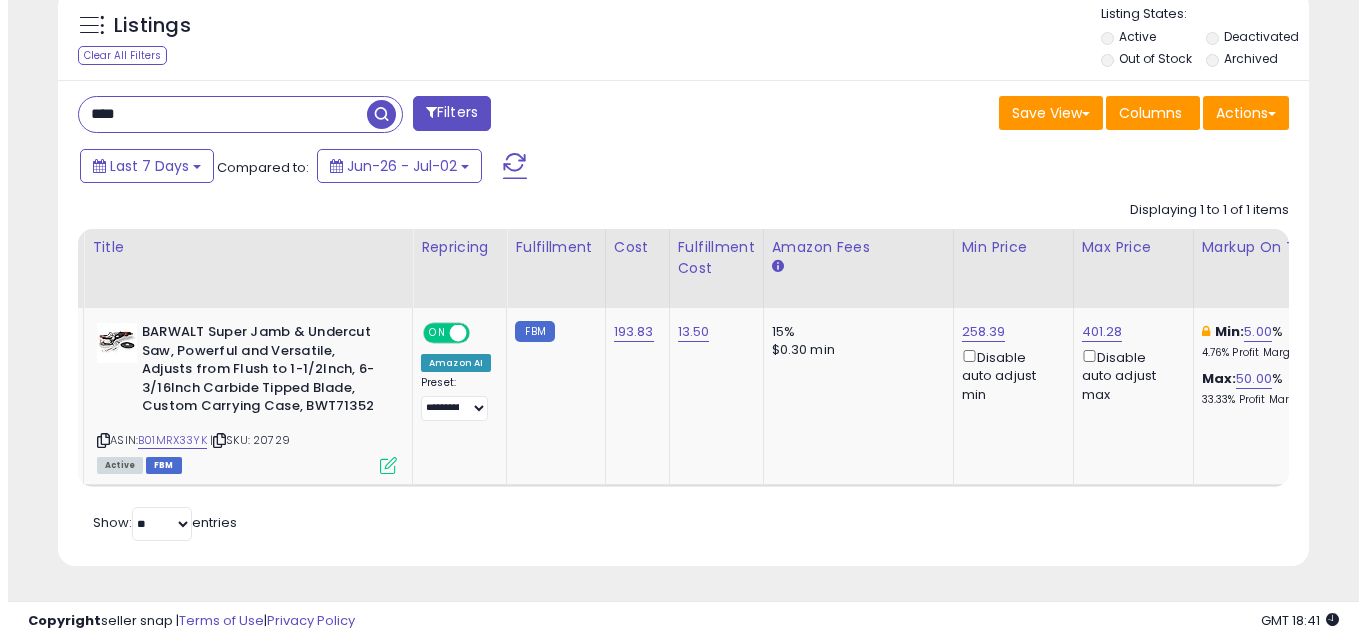 scroll, scrollTop: 579, scrollLeft: 0, axis: vertical 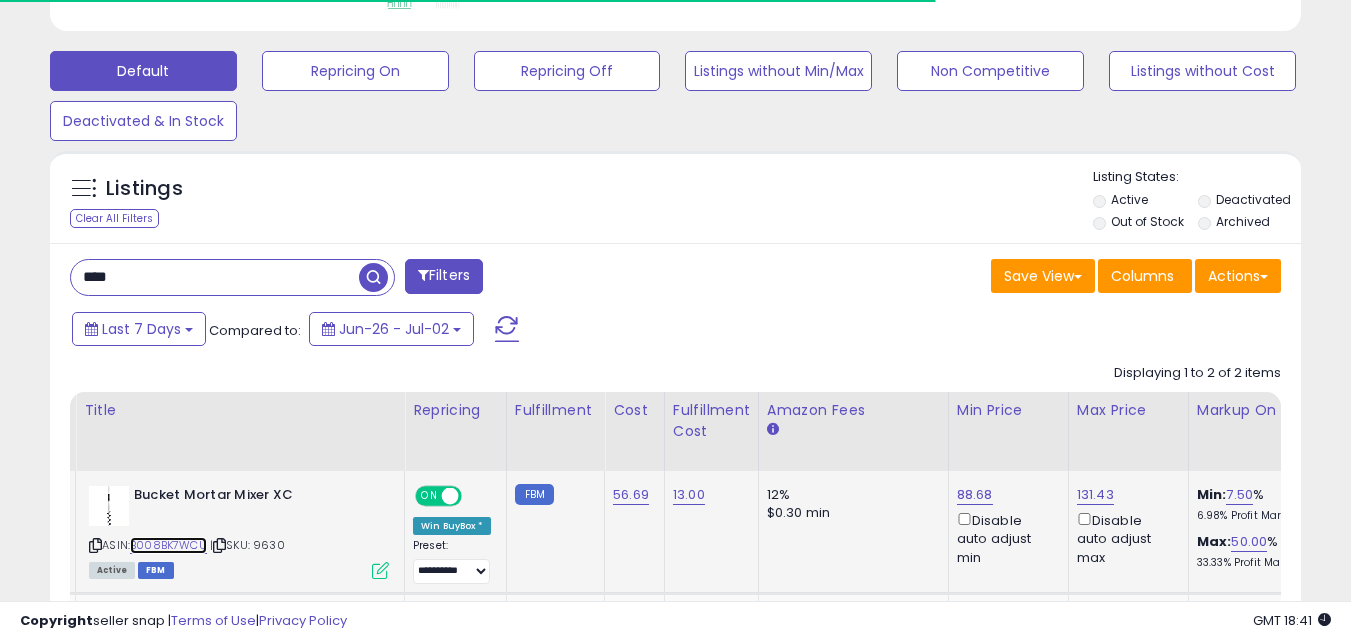 click on "B008BK7WCU" at bounding box center [168, 545] 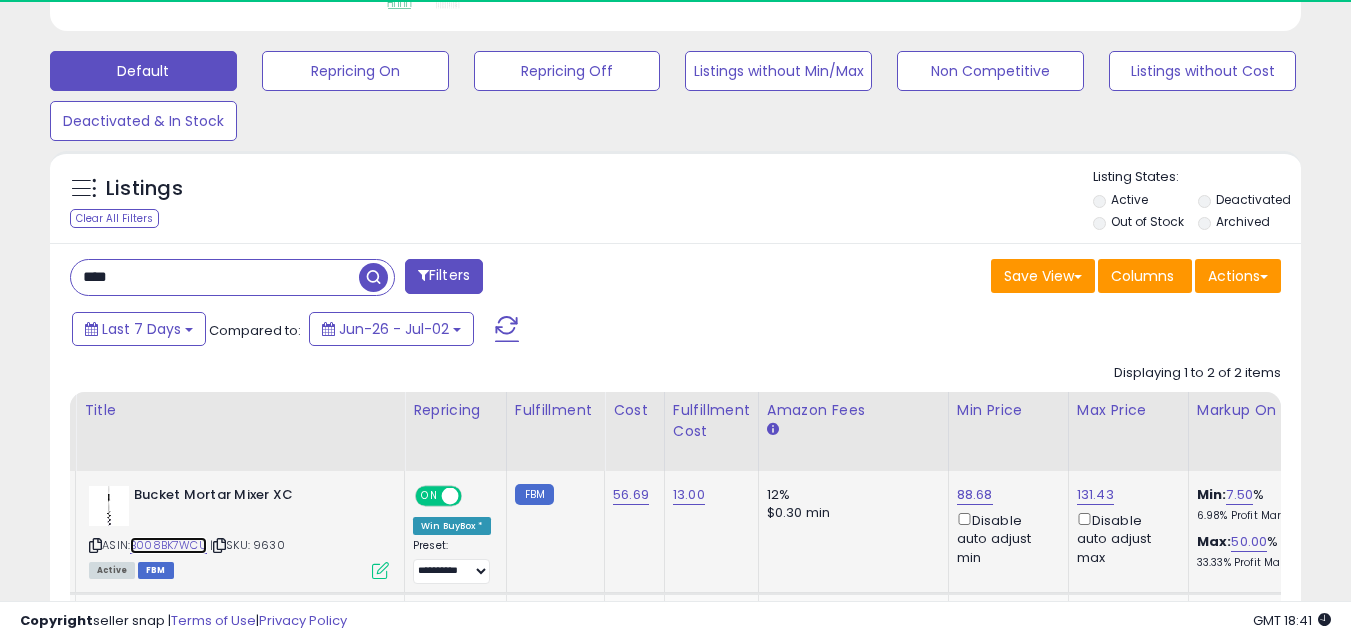 scroll, scrollTop: 999590, scrollLeft: 999276, axis: both 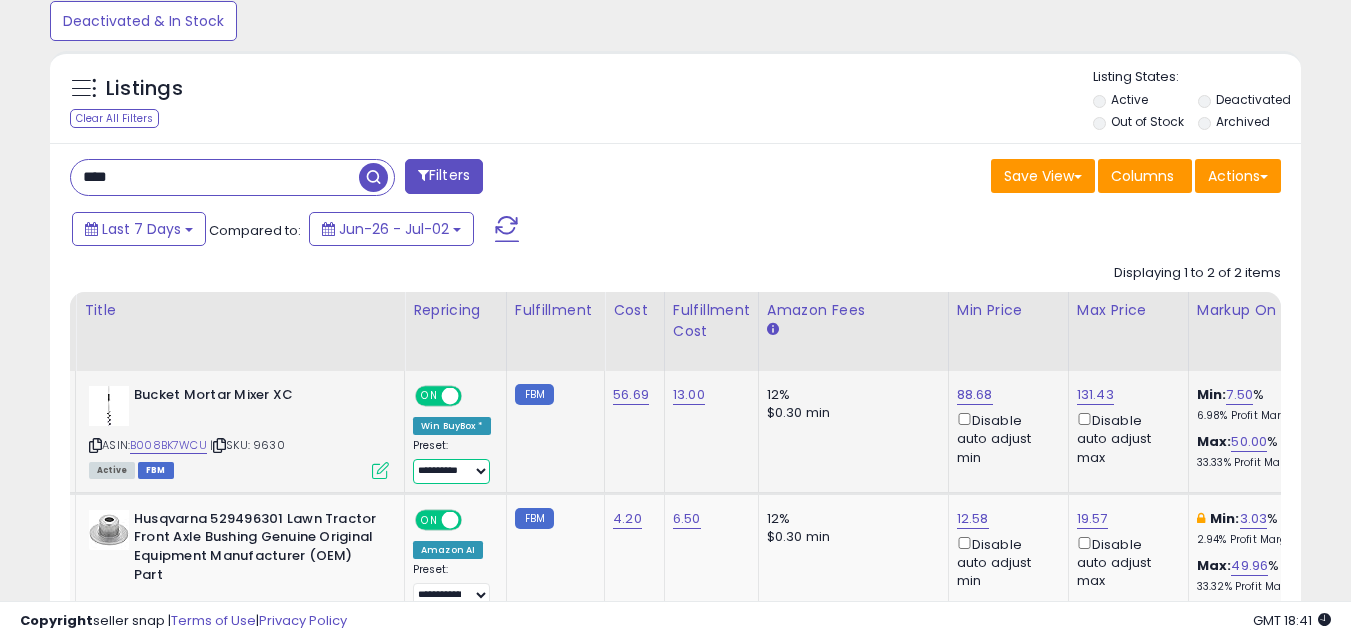 click on "**********" at bounding box center (451, 471) 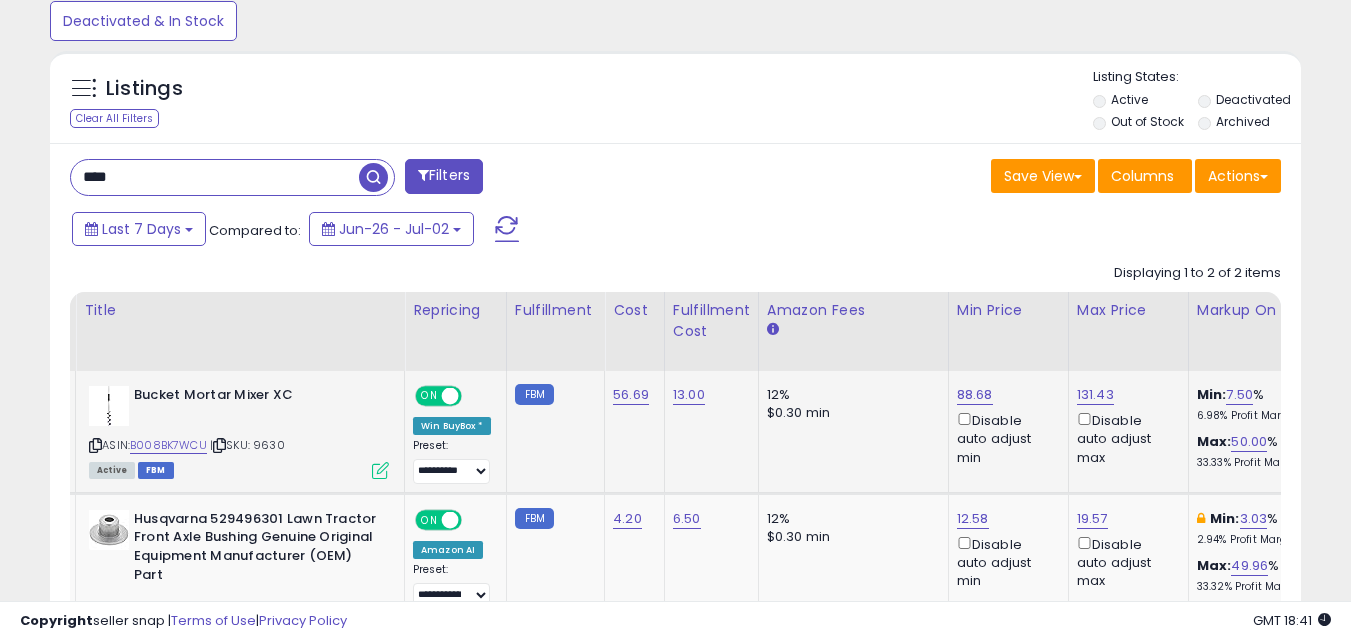 click on "ON" at bounding box center (429, 396) 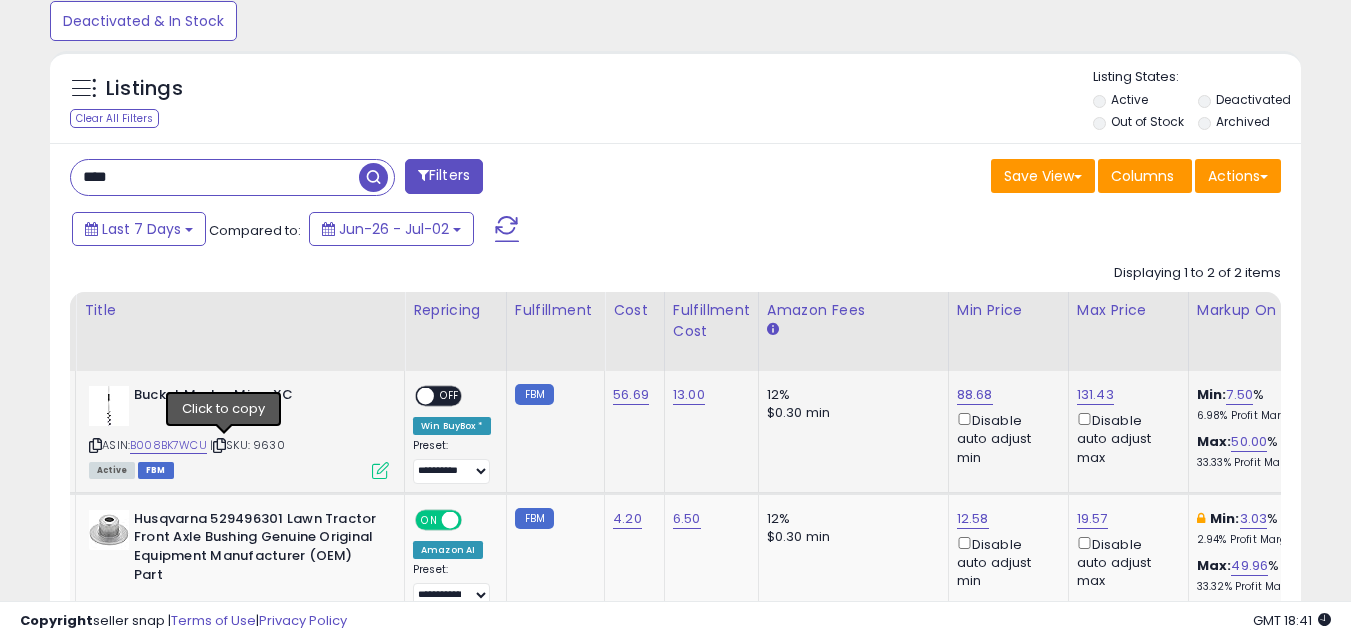 click at bounding box center [219, 445] 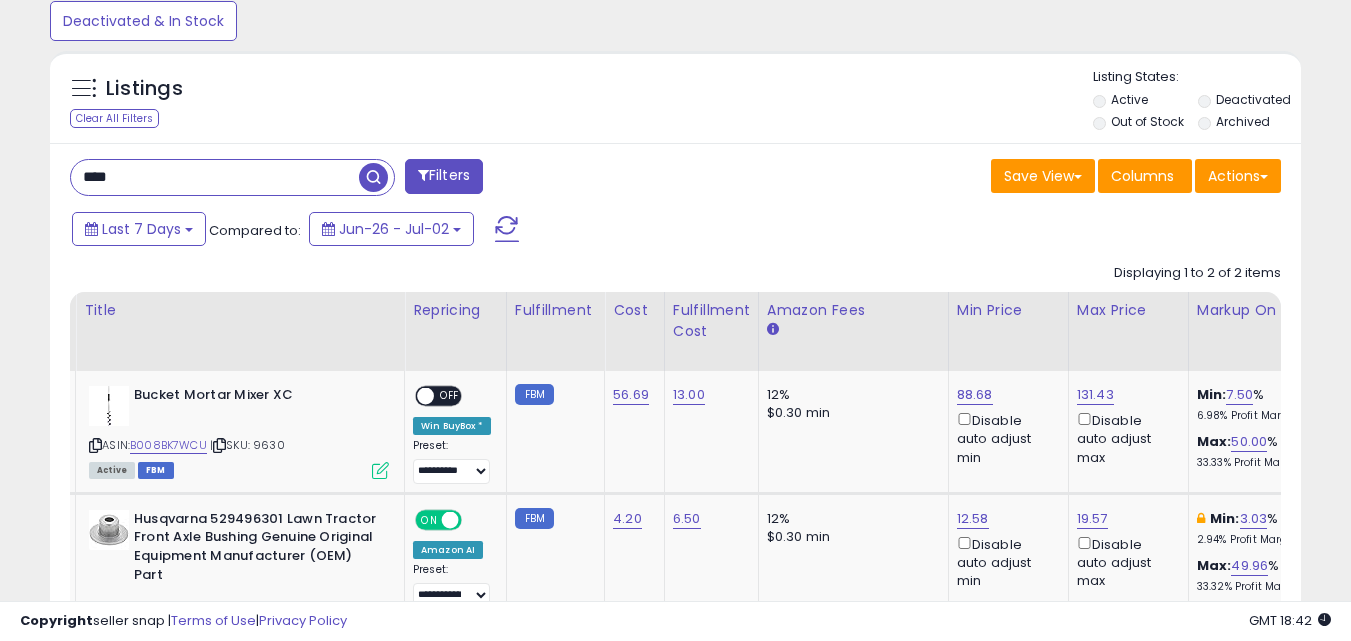 click on "****" at bounding box center [215, 177] 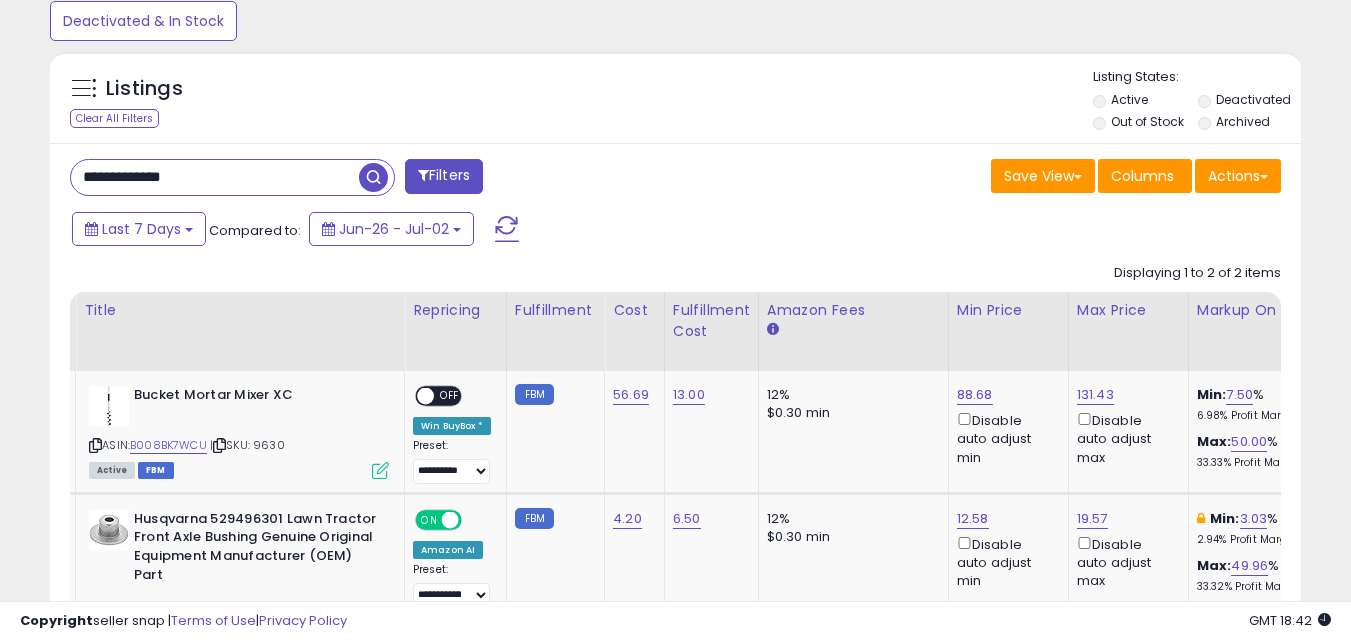 type on "**********" 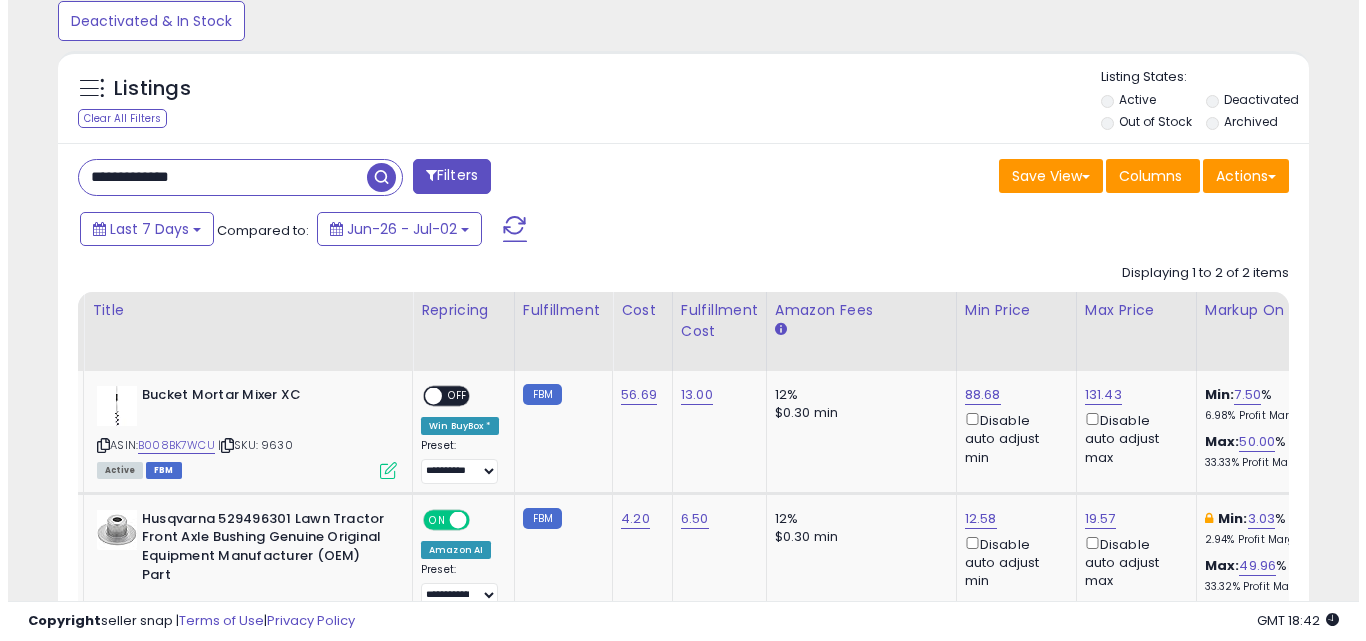 scroll, scrollTop: 579, scrollLeft: 0, axis: vertical 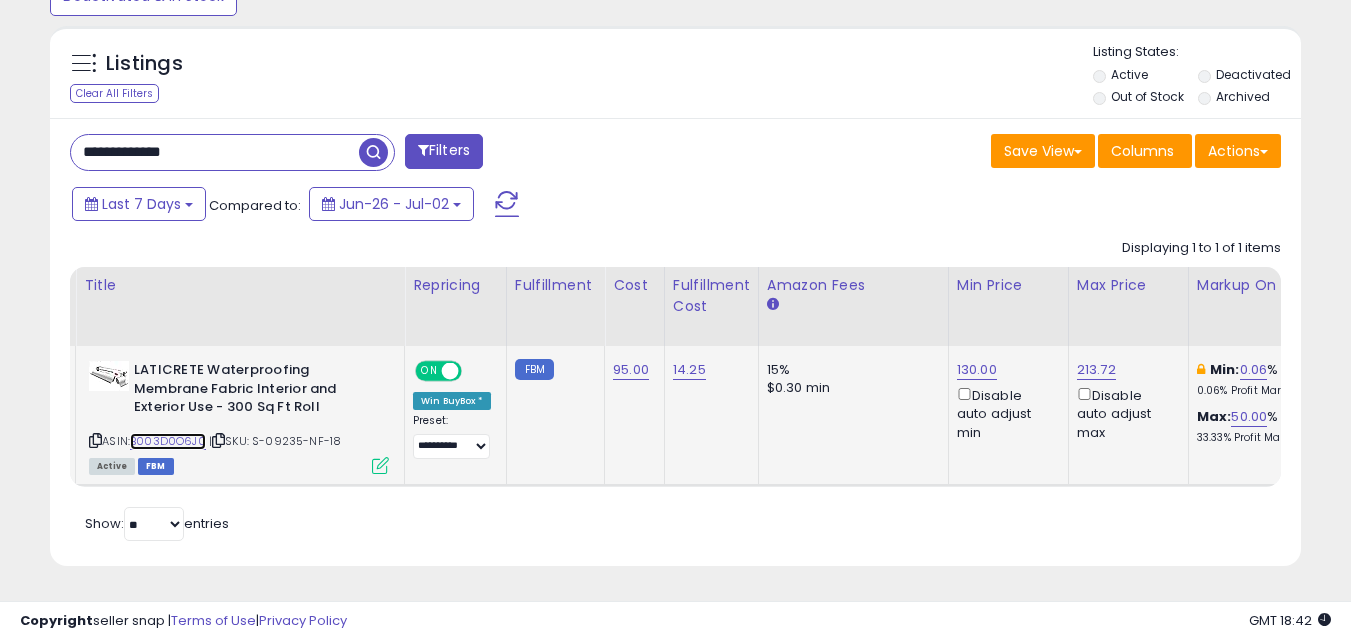 click on "B003D0O6J0" at bounding box center [168, 441] 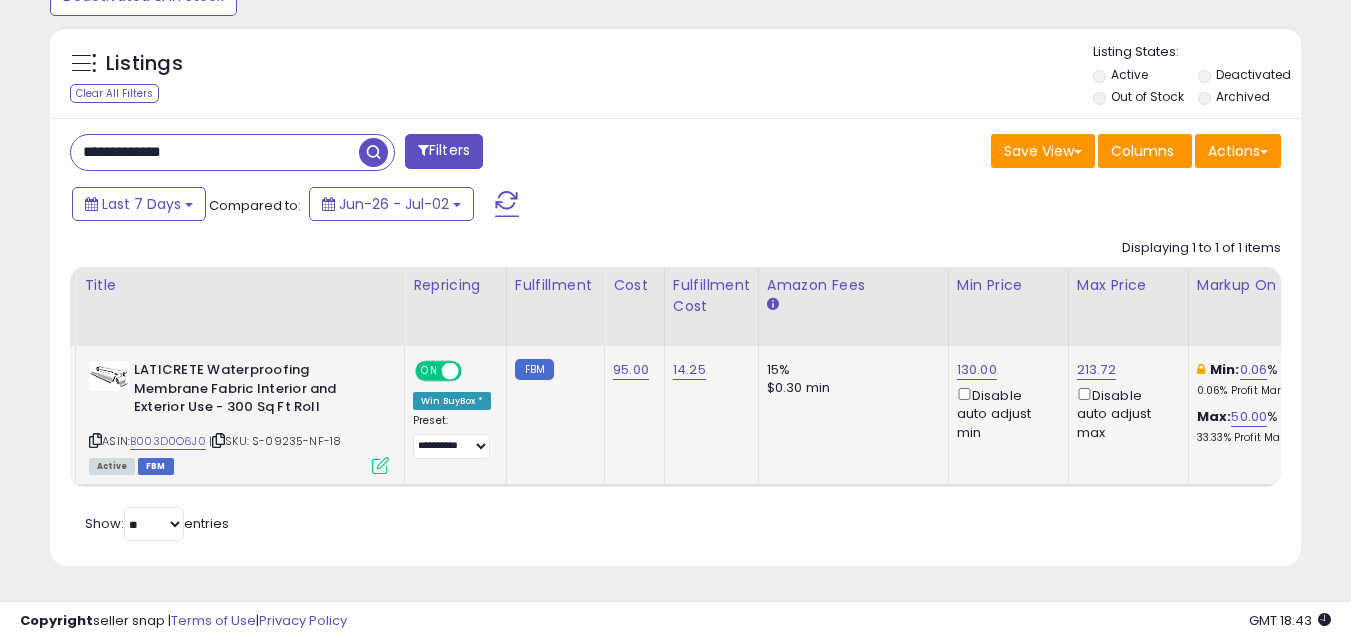 click on "130.00  Disable auto adjust min" 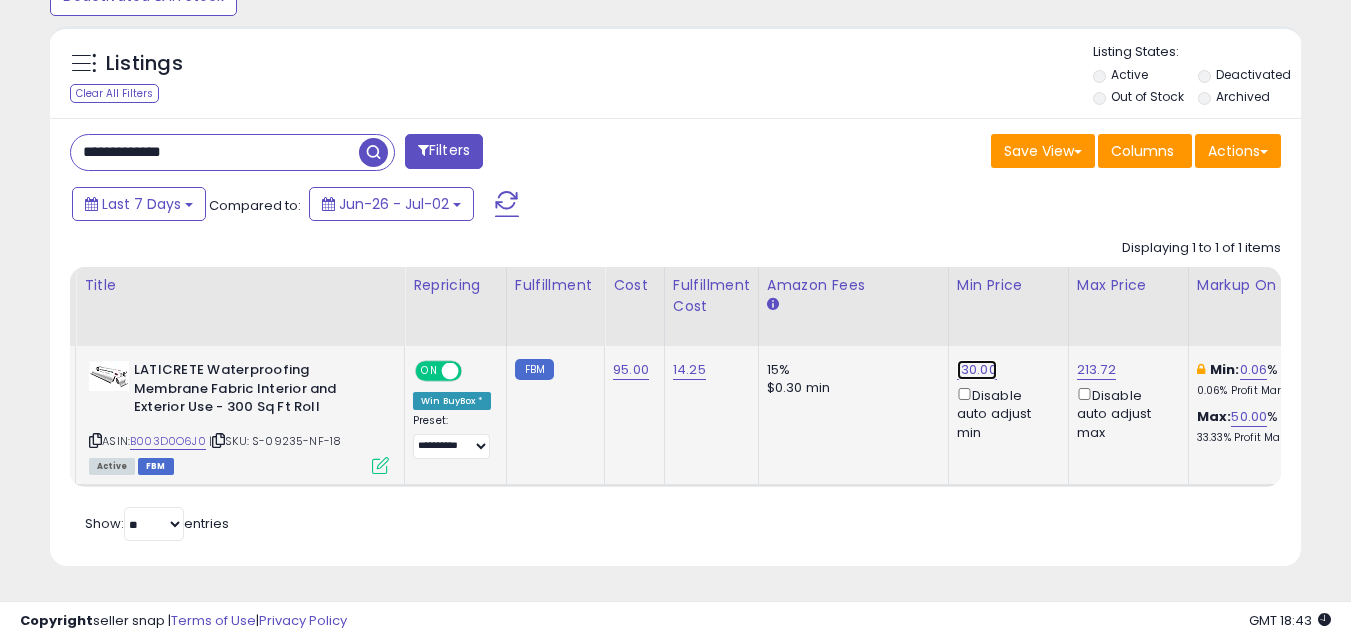 click on "130.00" at bounding box center [977, 370] 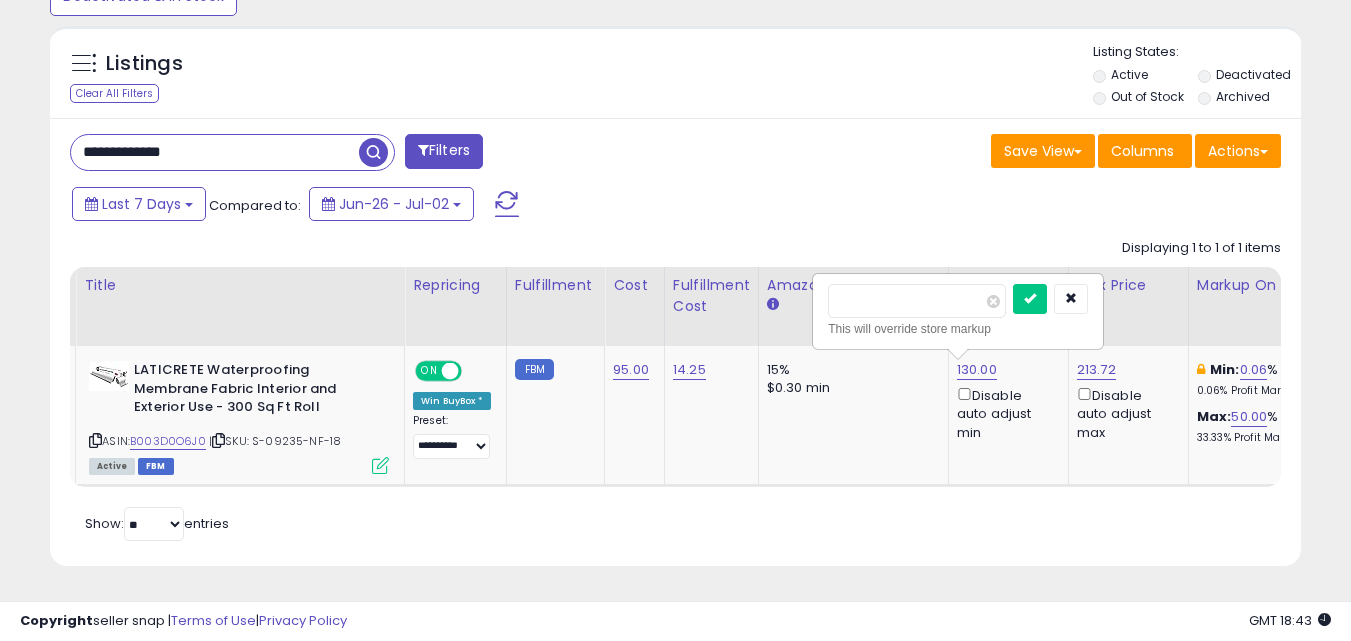drag, startPoint x: 896, startPoint y: 282, endPoint x: 799, endPoint y: 283, distance: 97.00516 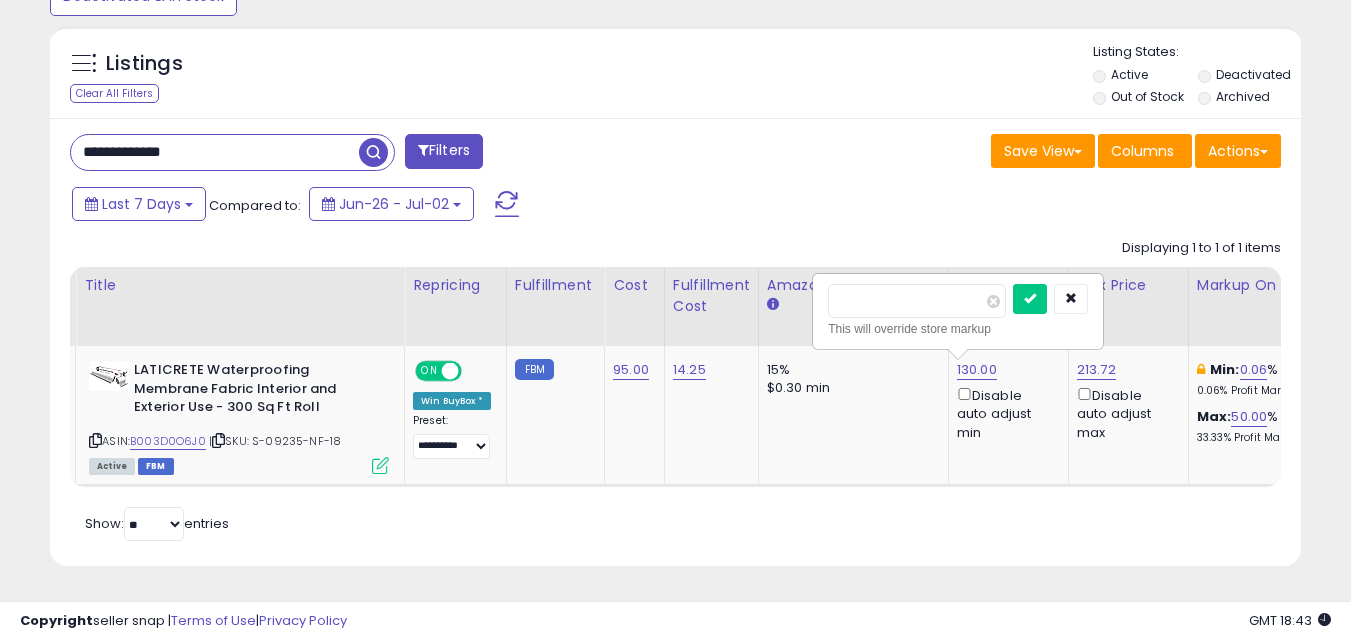 type on "***" 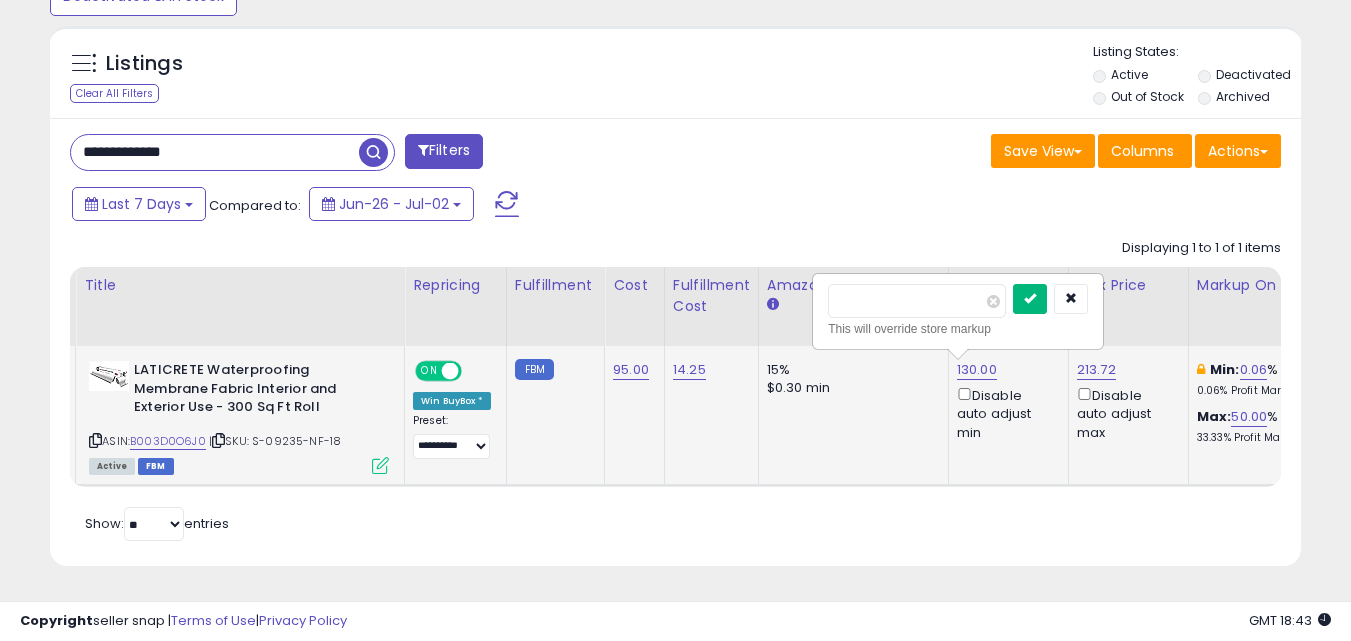 click at bounding box center [1030, 299] 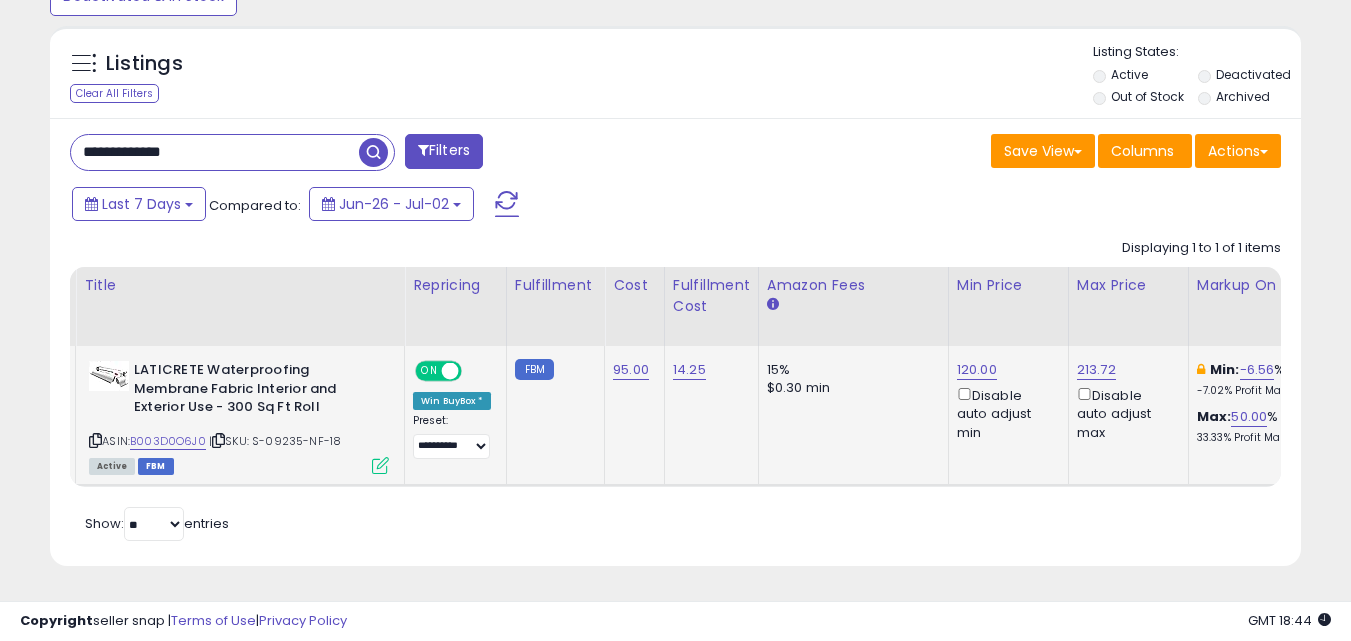 scroll, scrollTop: 0, scrollLeft: 0, axis: both 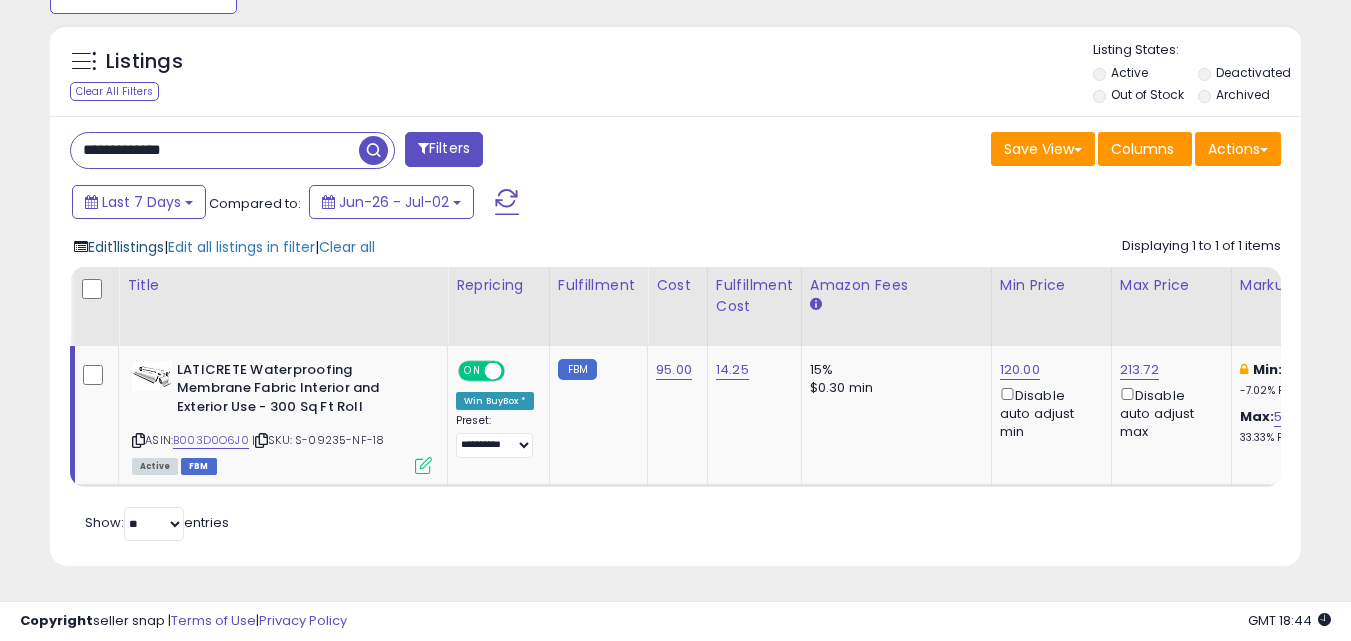 click on "Edit  1  listings" at bounding box center (126, 247) 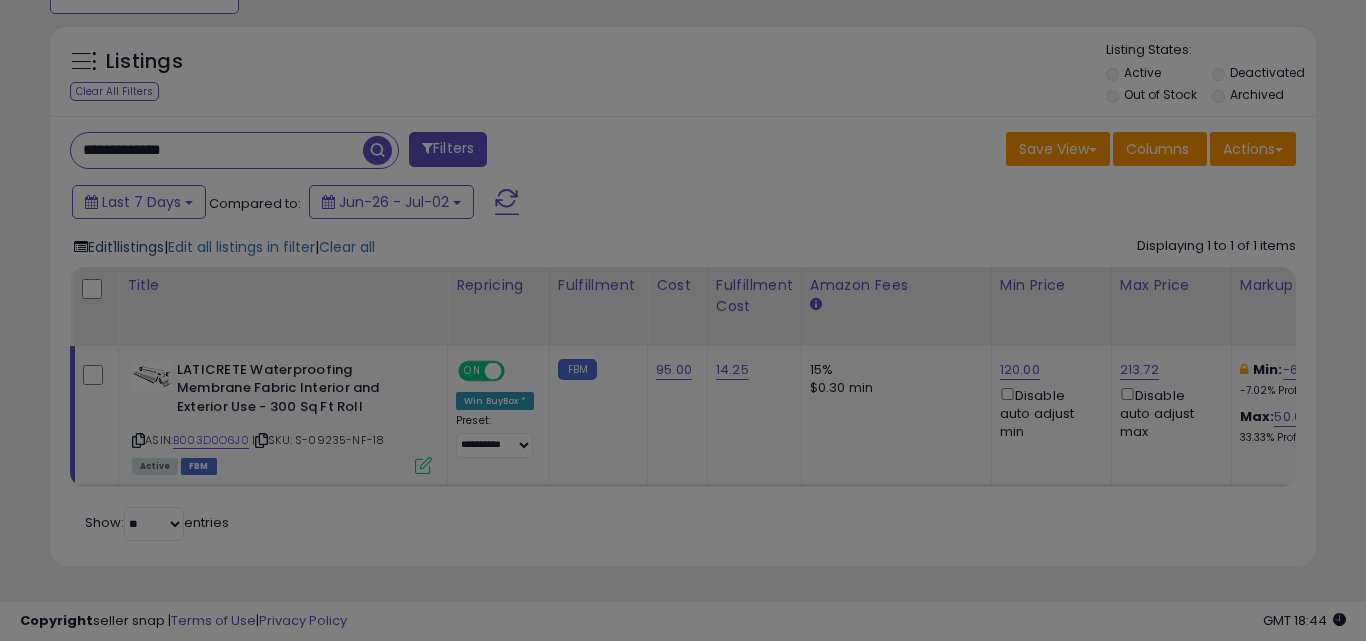 scroll, scrollTop: 999590, scrollLeft: 999267, axis: both 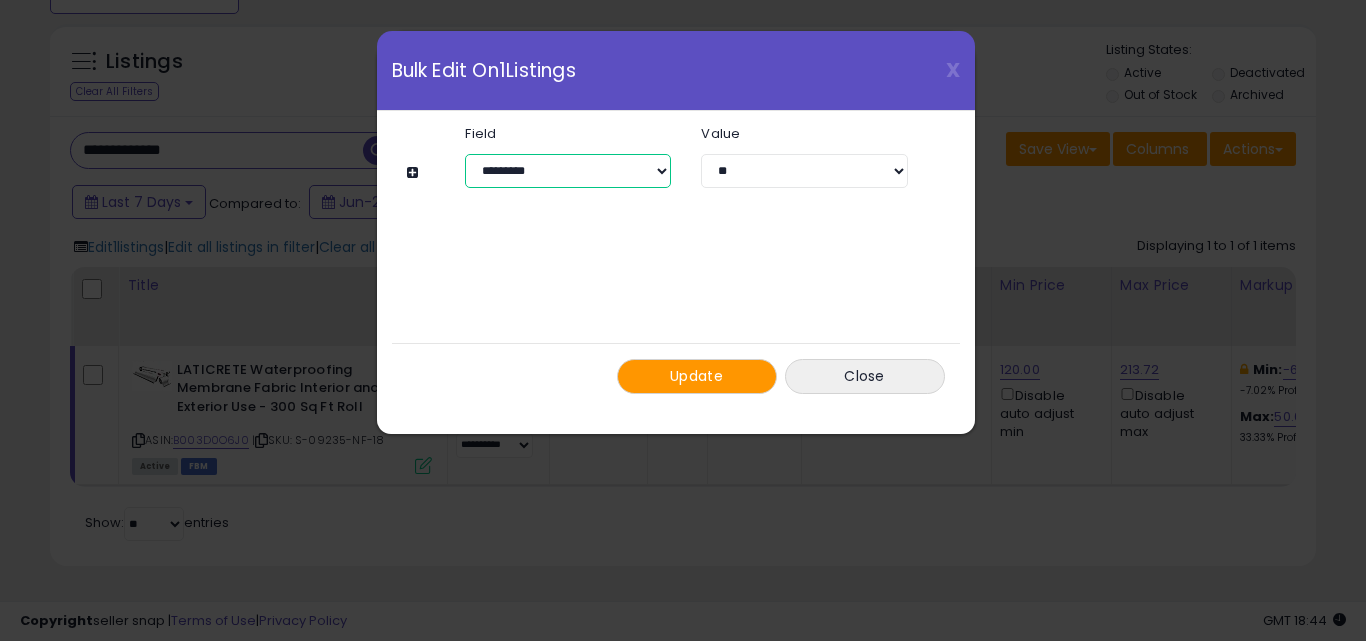 click on "**********" at bounding box center [568, 171] 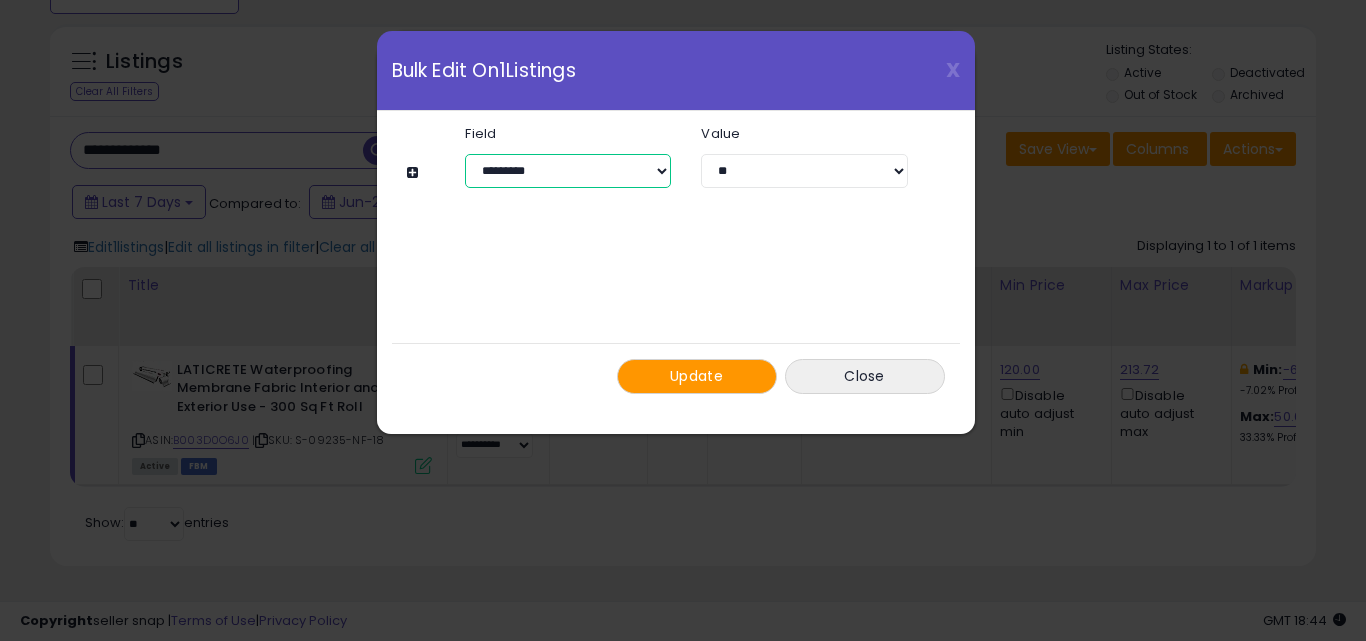 select on "*******" 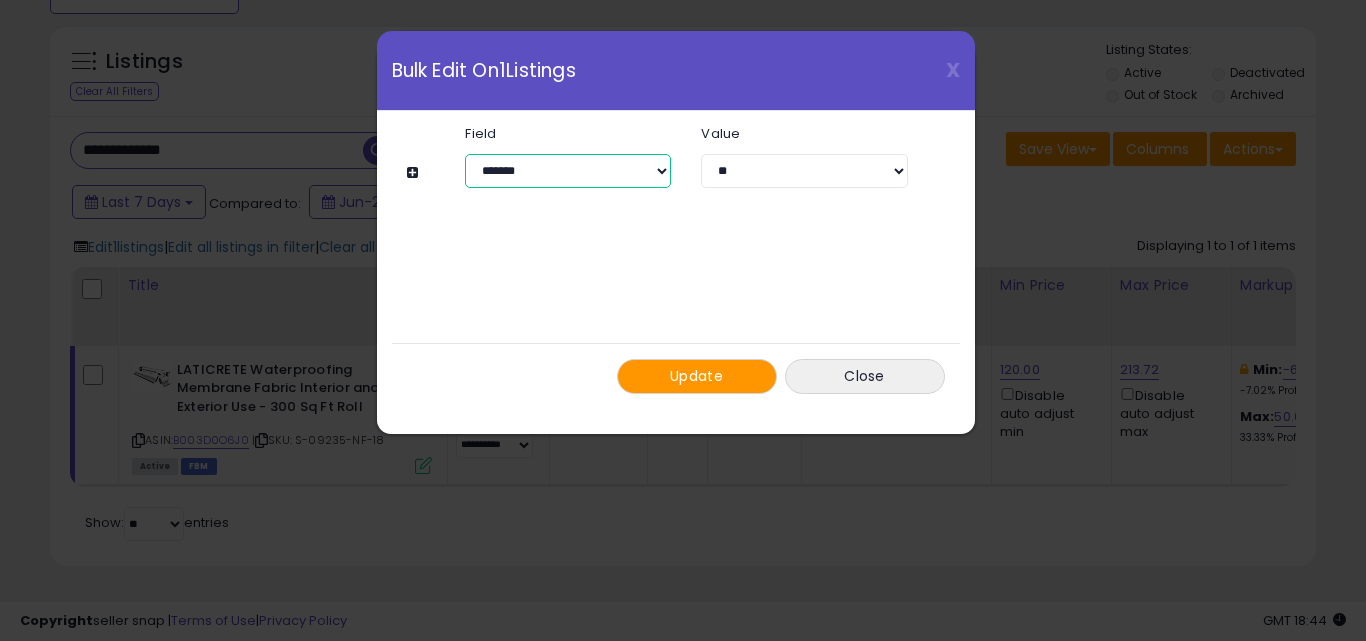 click on "**********" at bounding box center (568, 171) 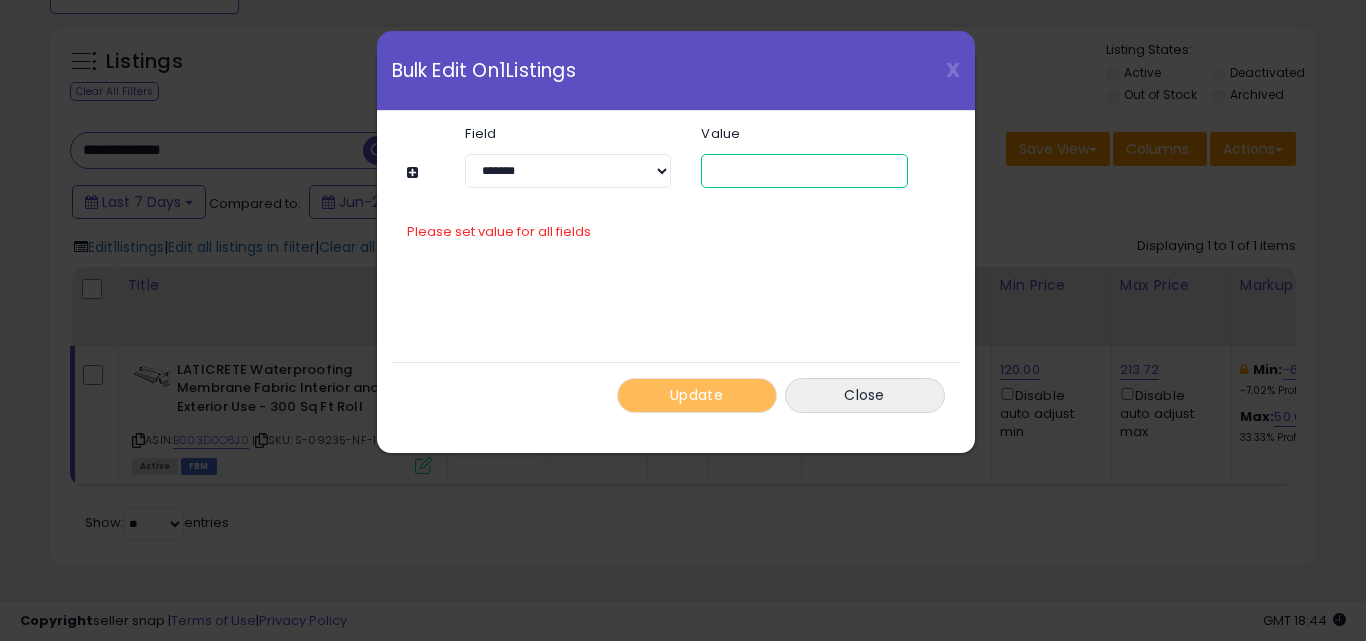 click at bounding box center (804, 171) 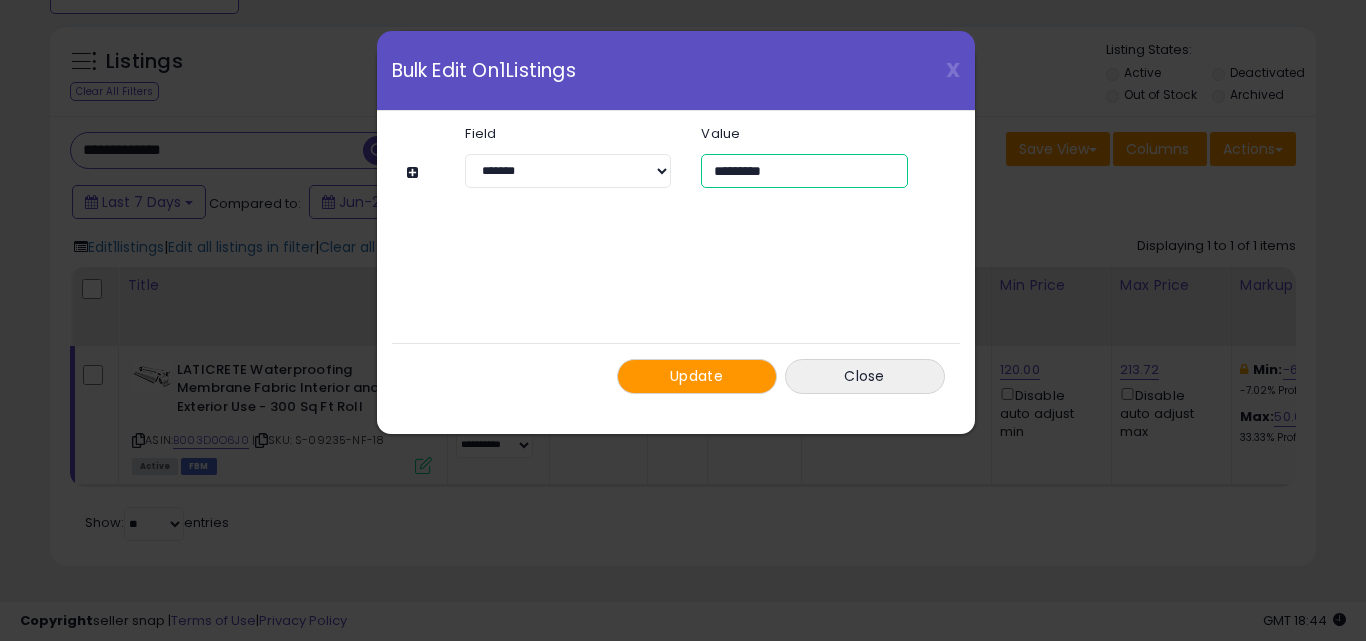 type on "*********" 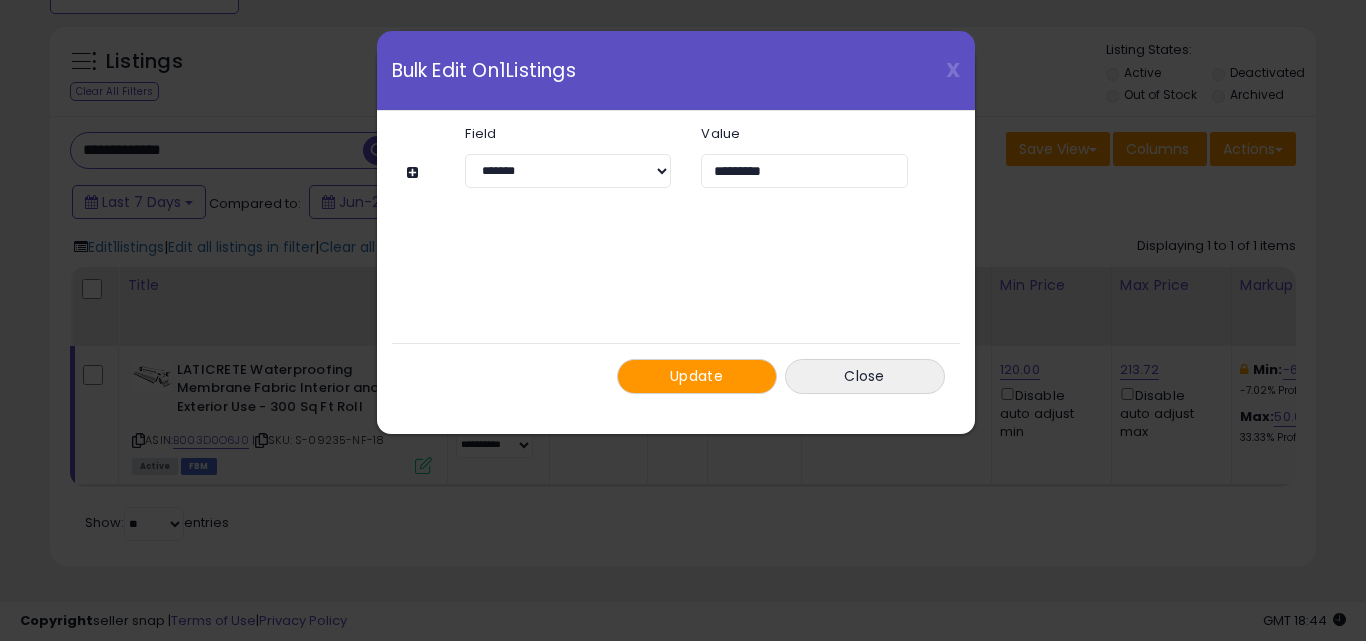 click on "Update" at bounding box center [697, 376] 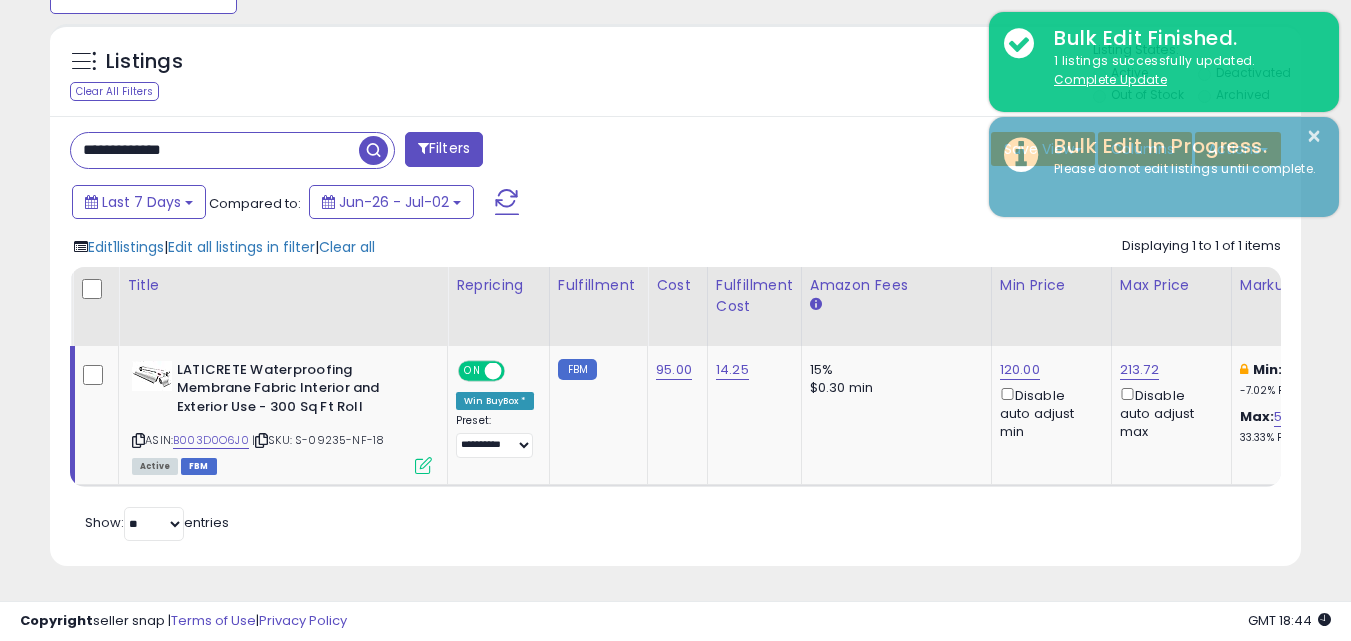 scroll, scrollTop: 410, scrollLeft: 724, axis: both 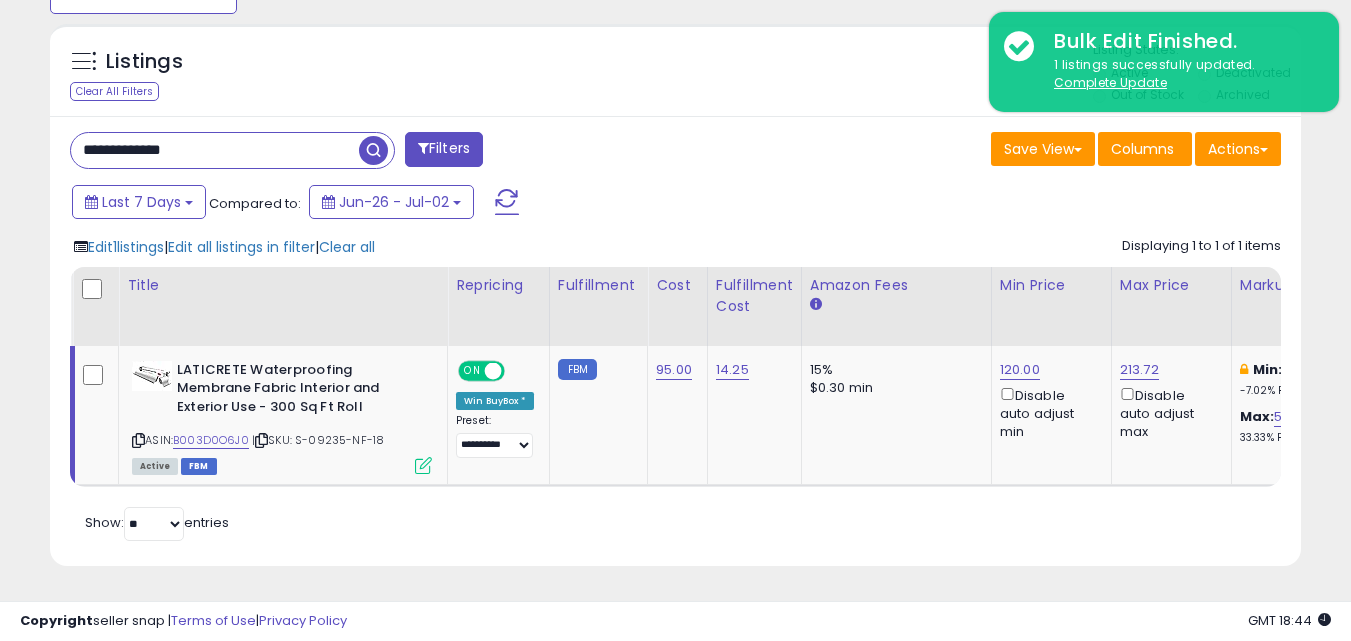 click on "**********" at bounding box center (215, 150) 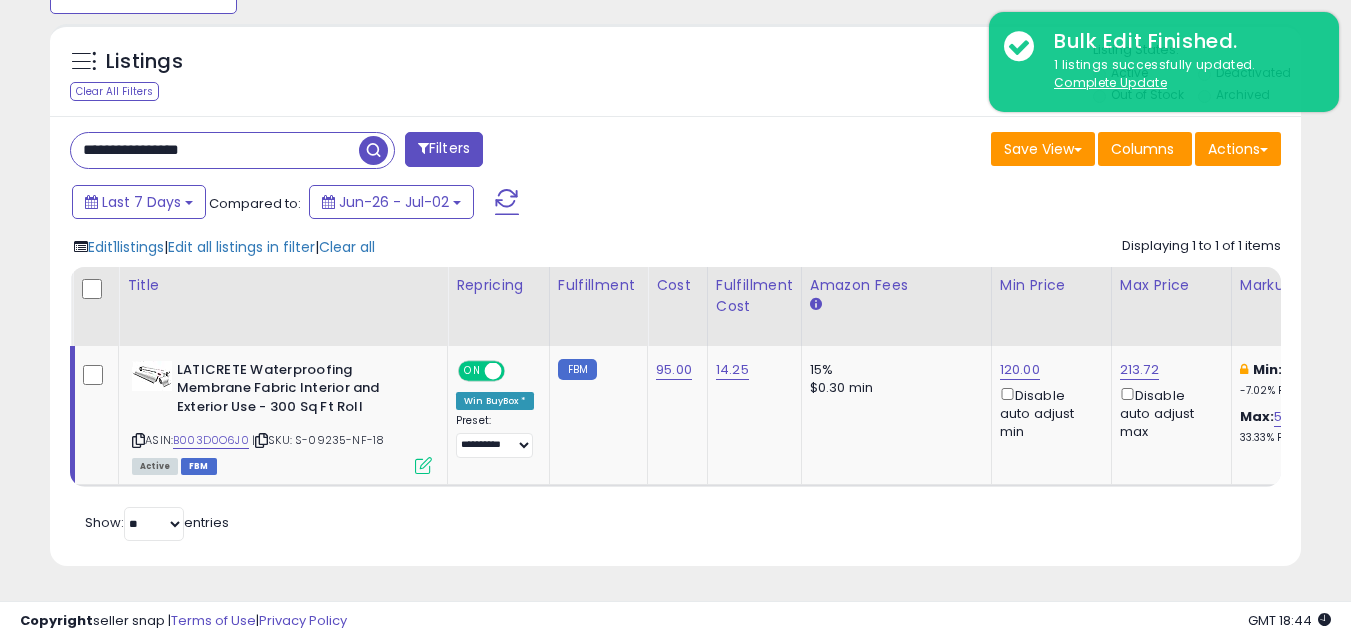 drag, startPoint x: 133, startPoint y: 135, endPoint x: 0, endPoint y: 134, distance: 133.00375 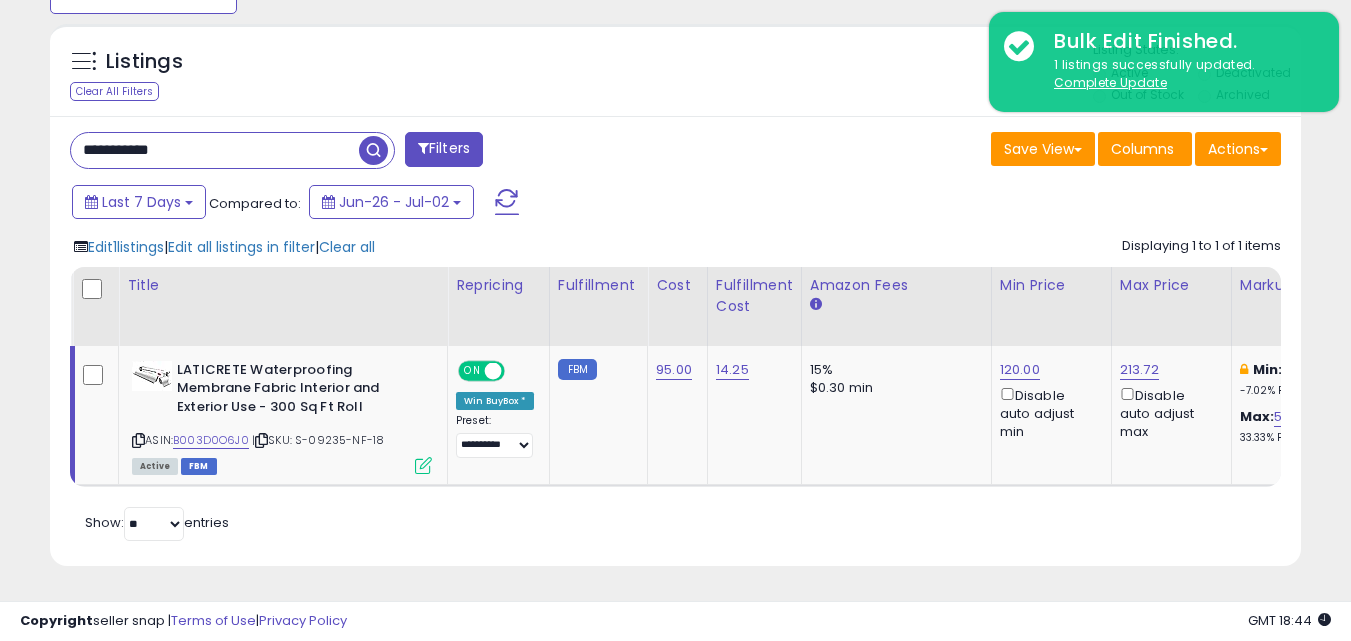 click at bounding box center [373, 150] 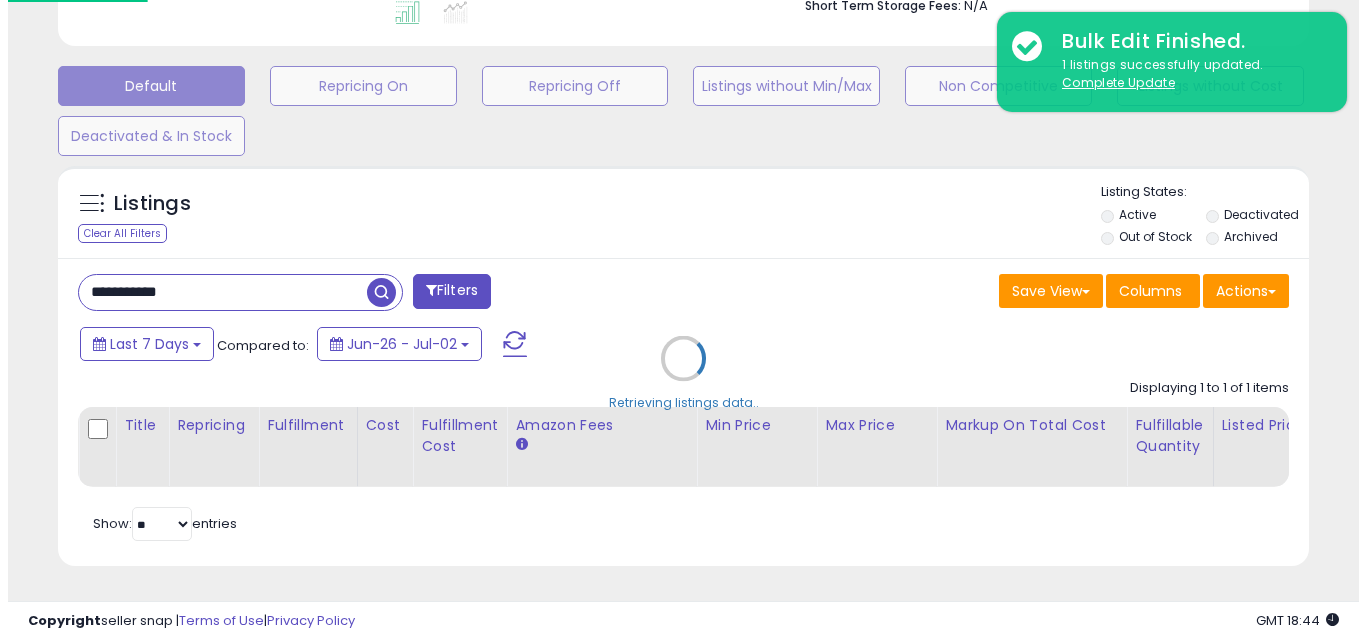 scroll, scrollTop: 579, scrollLeft: 0, axis: vertical 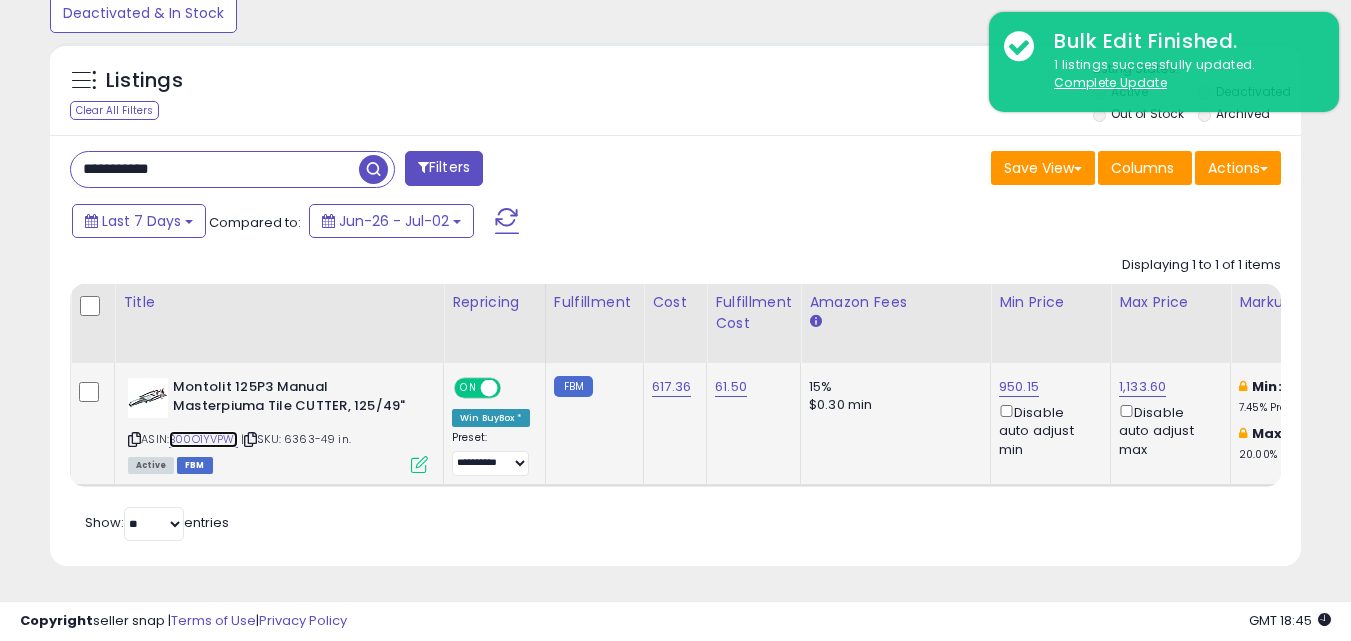 click on "B00O1YVPWI" at bounding box center [203, 439] 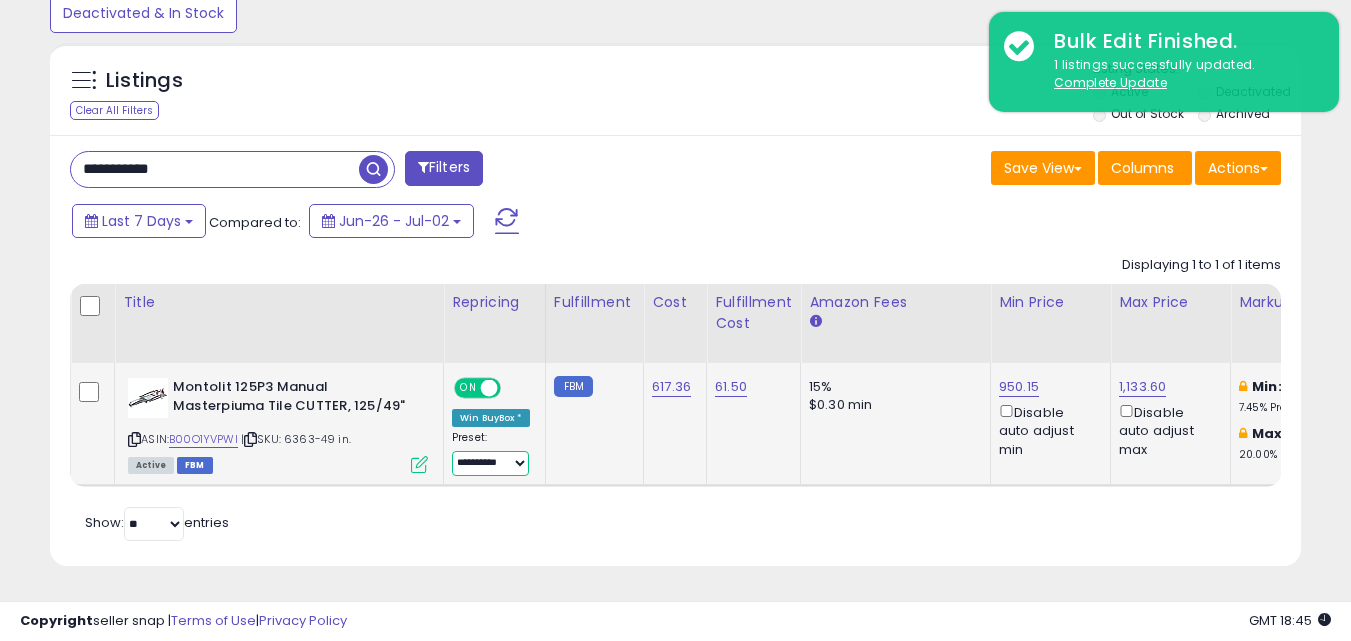click on "**********" at bounding box center (490, 463) 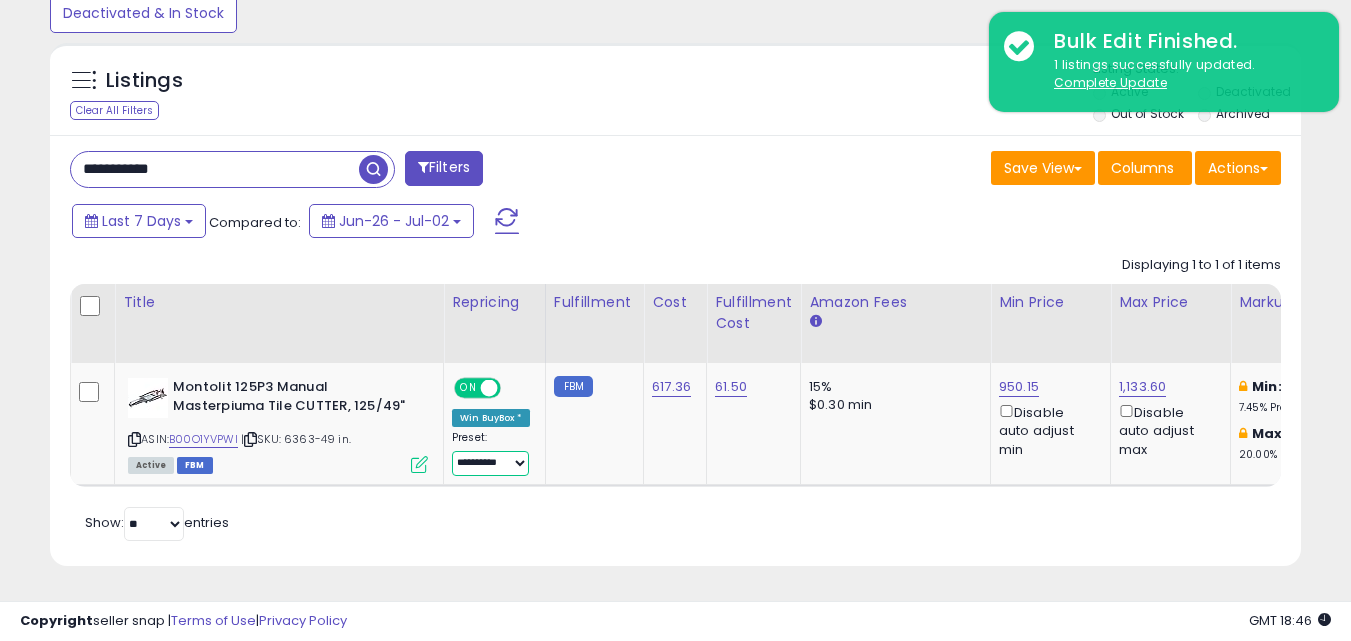 scroll, scrollTop: 0, scrollLeft: 109, axis: horizontal 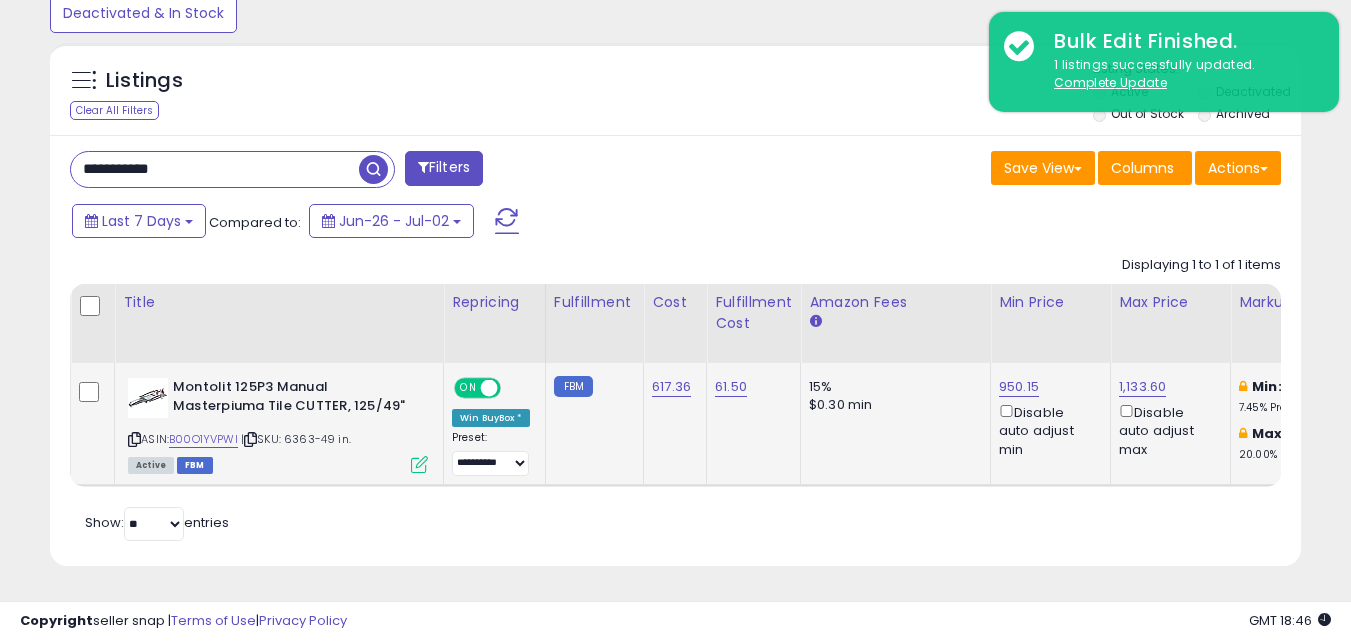 click at bounding box center [134, 439] 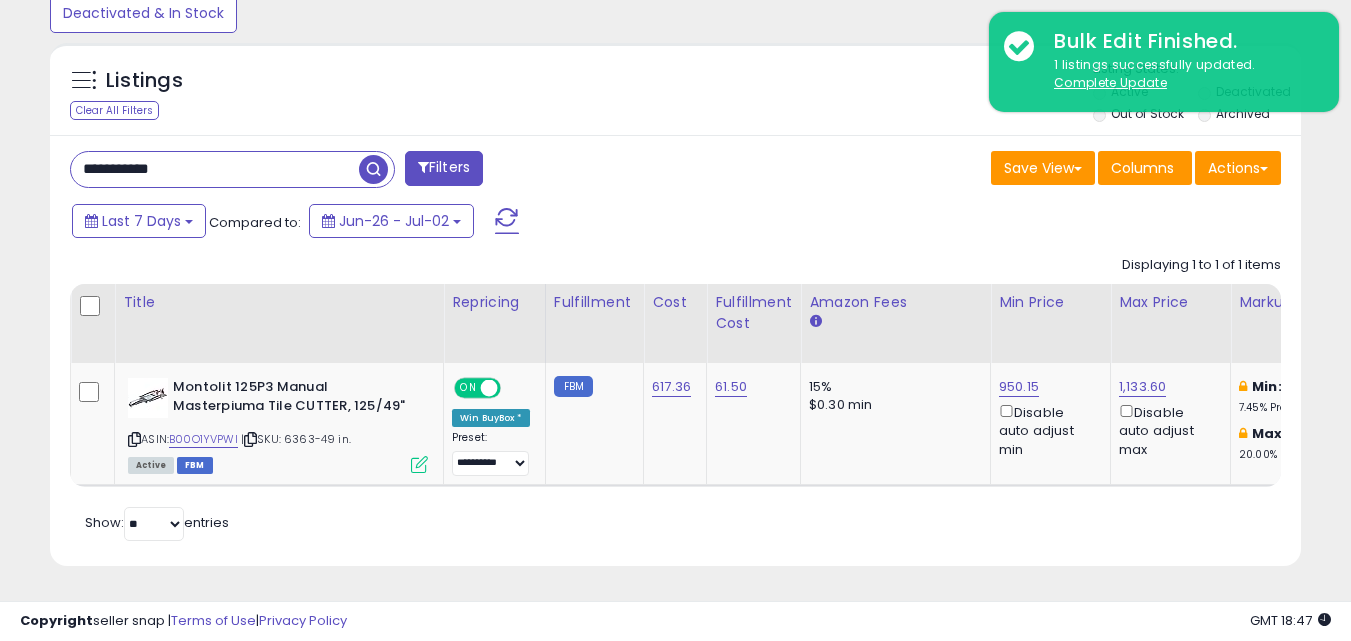click on "**********" at bounding box center [215, 169] 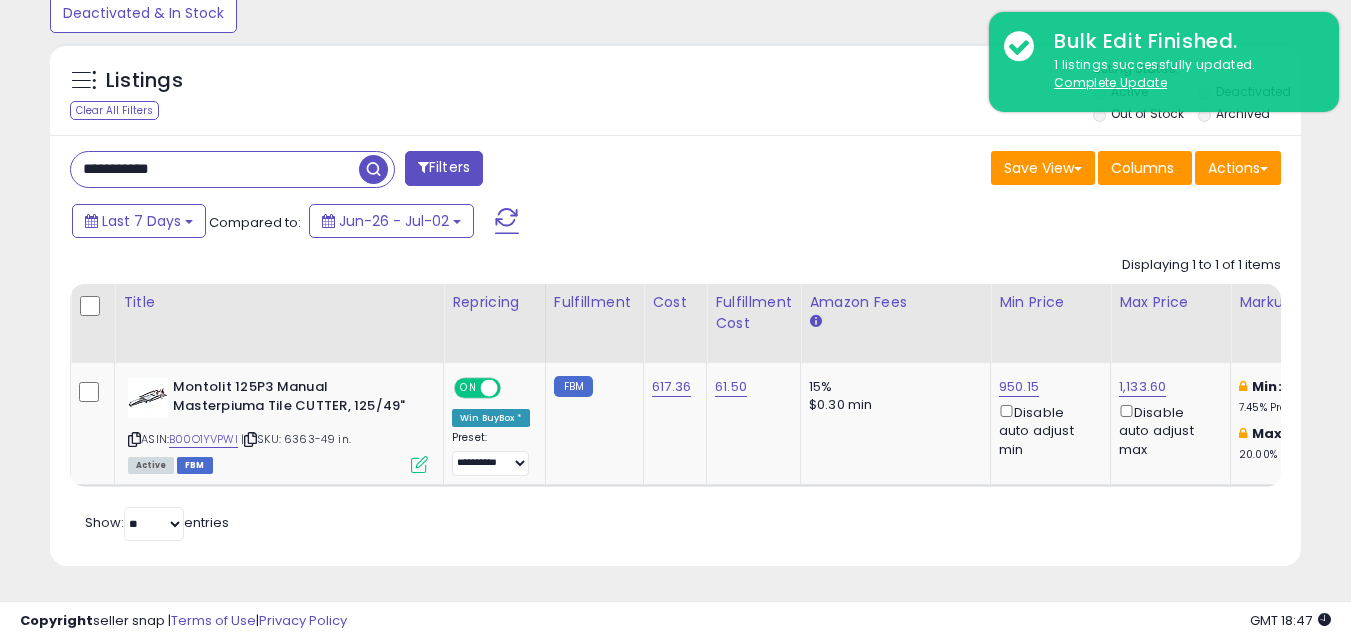 click on "**********" at bounding box center [215, 169] 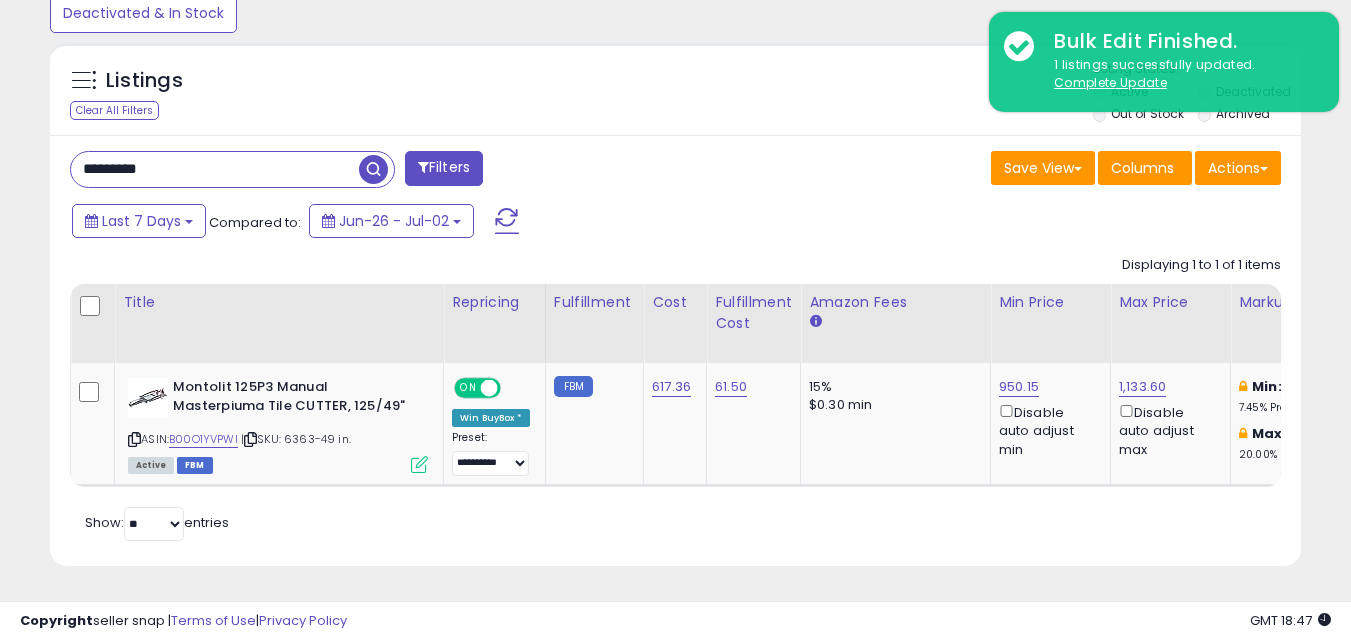 type on "*********" 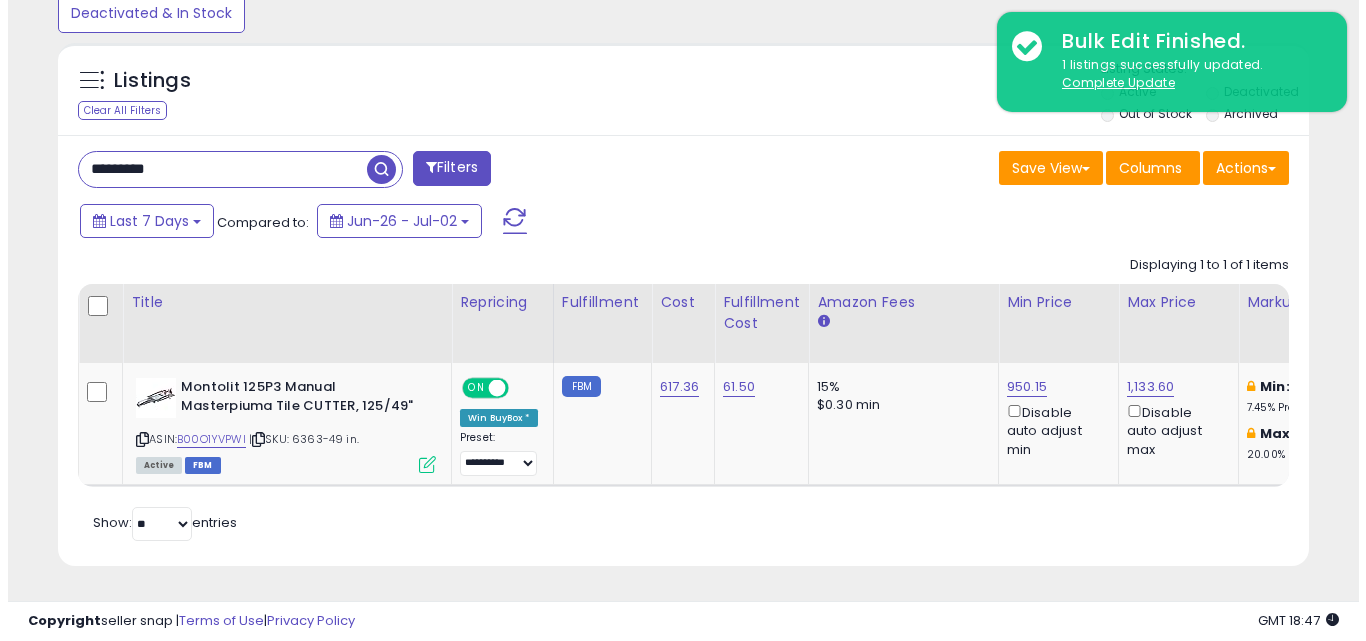 scroll, scrollTop: 579, scrollLeft: 0, axis: vertical 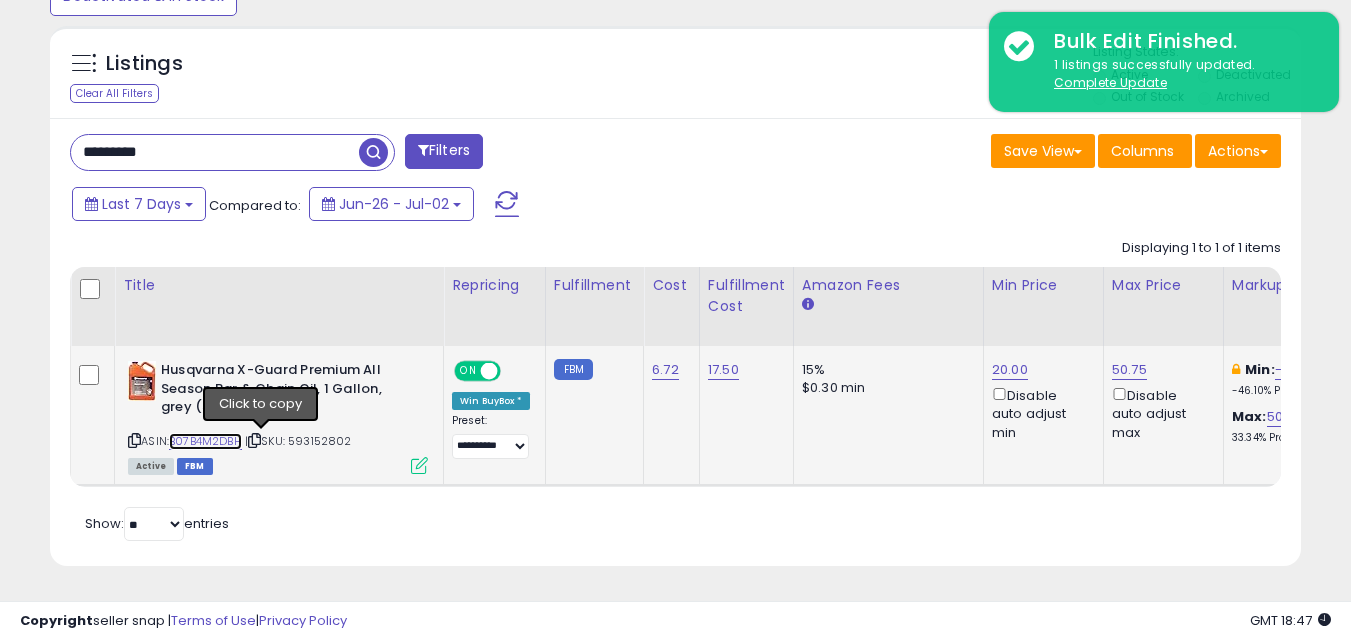 click on "B07B4M2DBH" at bounding box center [205, 441] 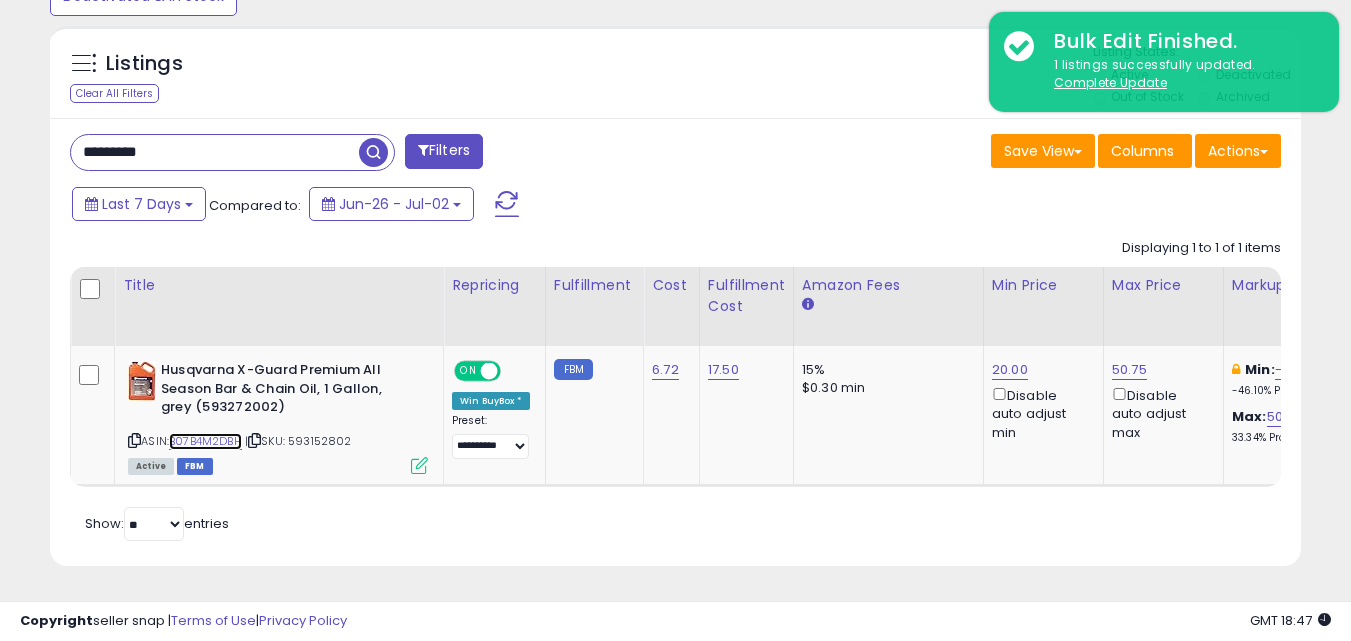 scroll, scrollTop: 0, scrollLeft: 34, axis: horizontal 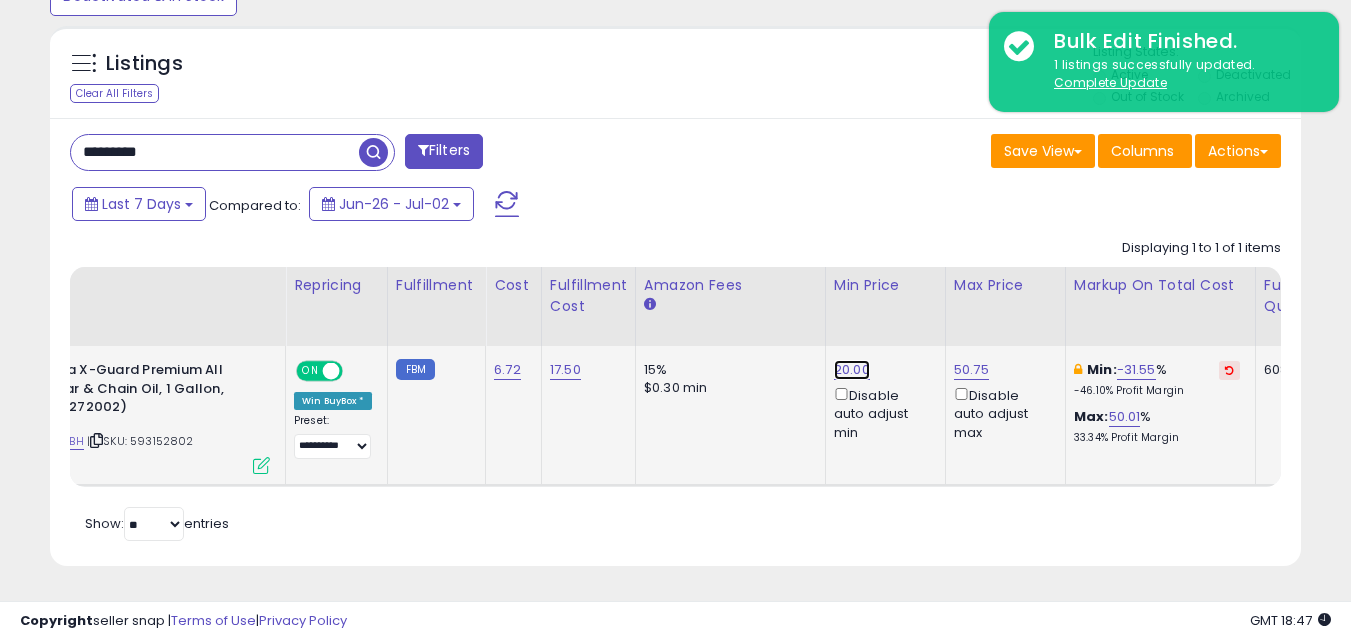 click on "20.00" at bounding box center [852, 370] 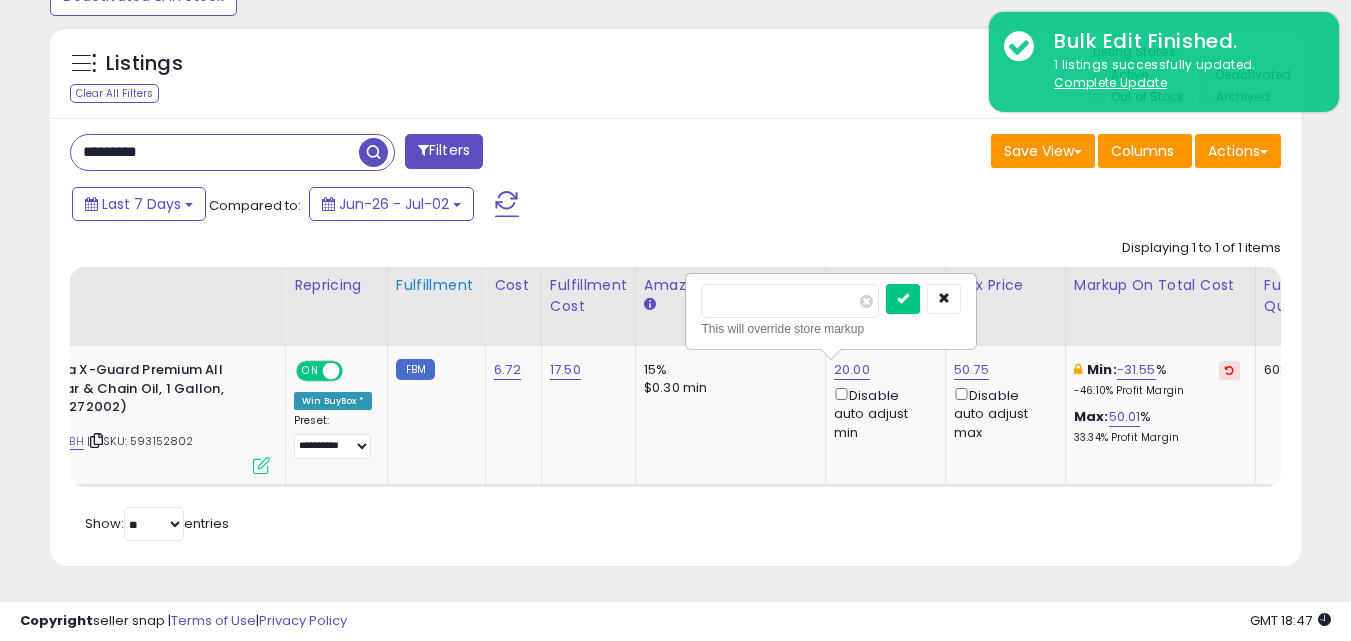drag, startPoint x: 768, startPoint y: 284, endPoint x: 477, endPoint y: 286, distance: 291.00687 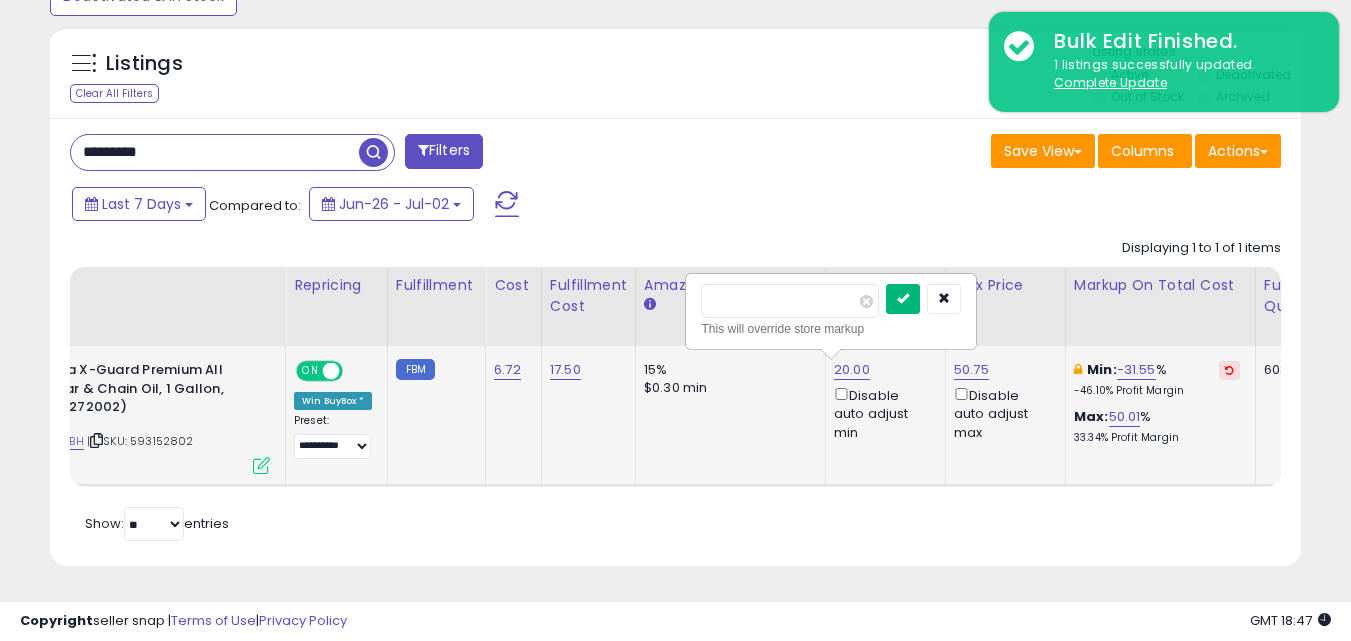 type on "**" 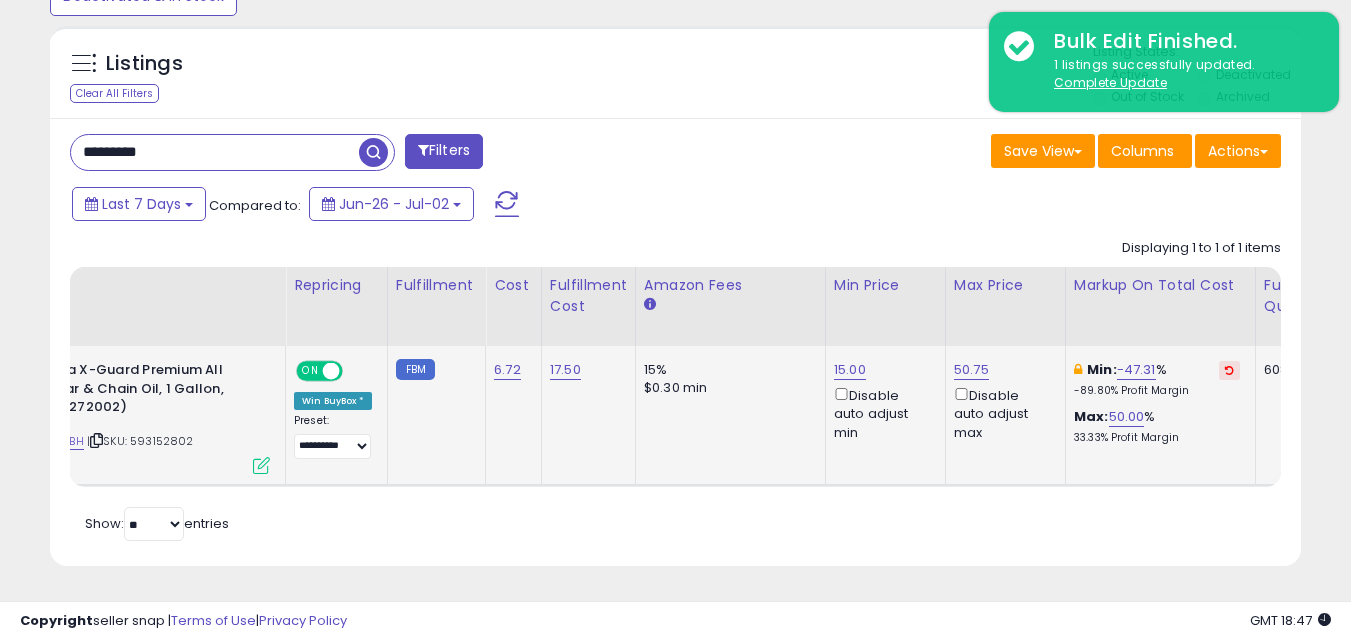 scroll, scrollTop: 0, scrollLeft: 0, axis: both 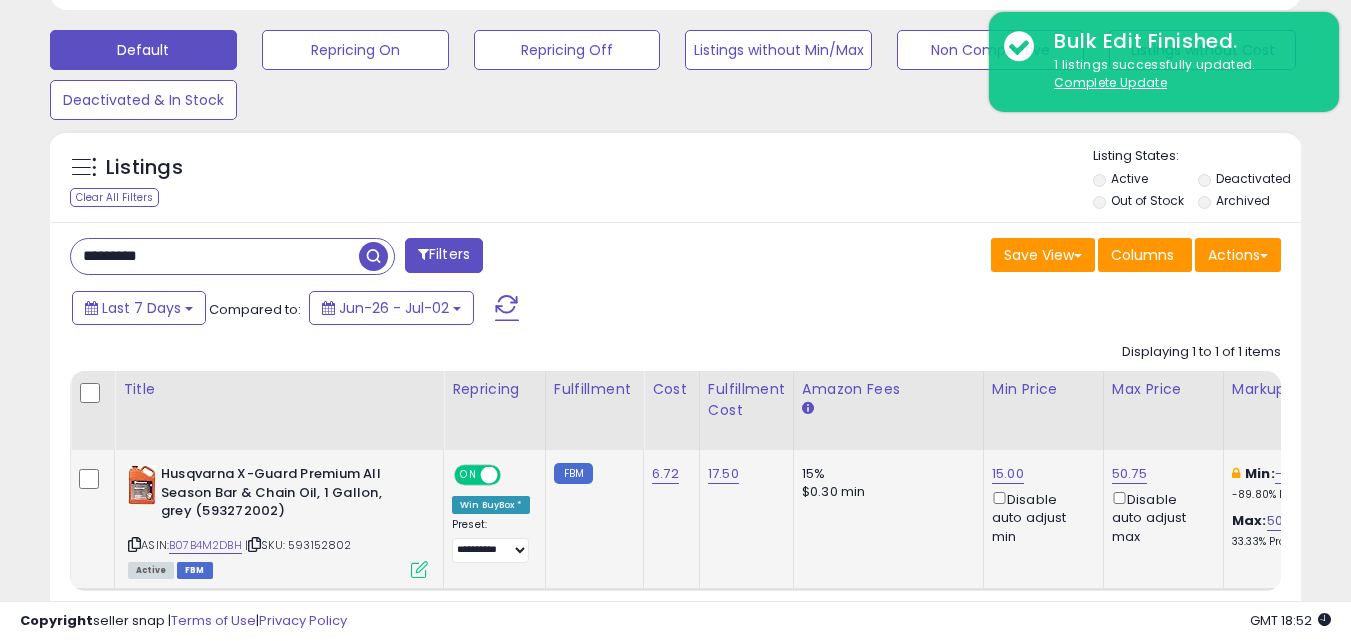click on "*********" at bounding box center (215, 256) 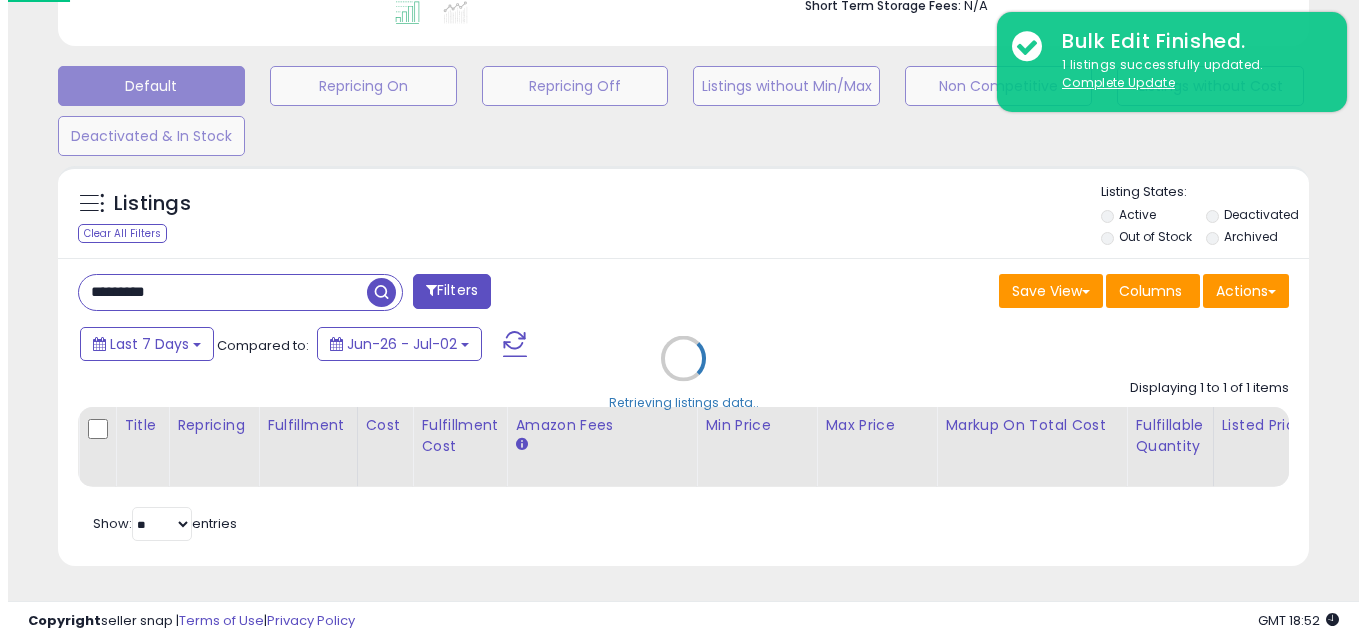scroll, scrollTop: 579, scrollLeft: 0, axis: vertical 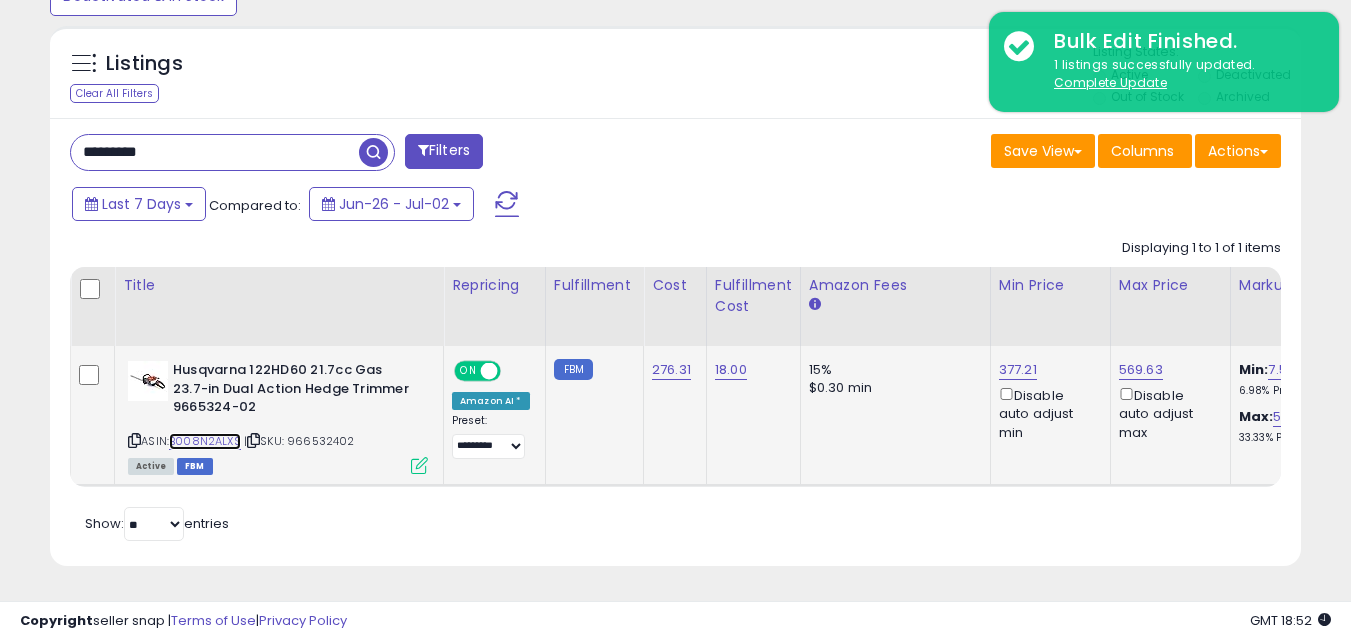 click on "B008N2ALXS" at bounding box center [205, 441] 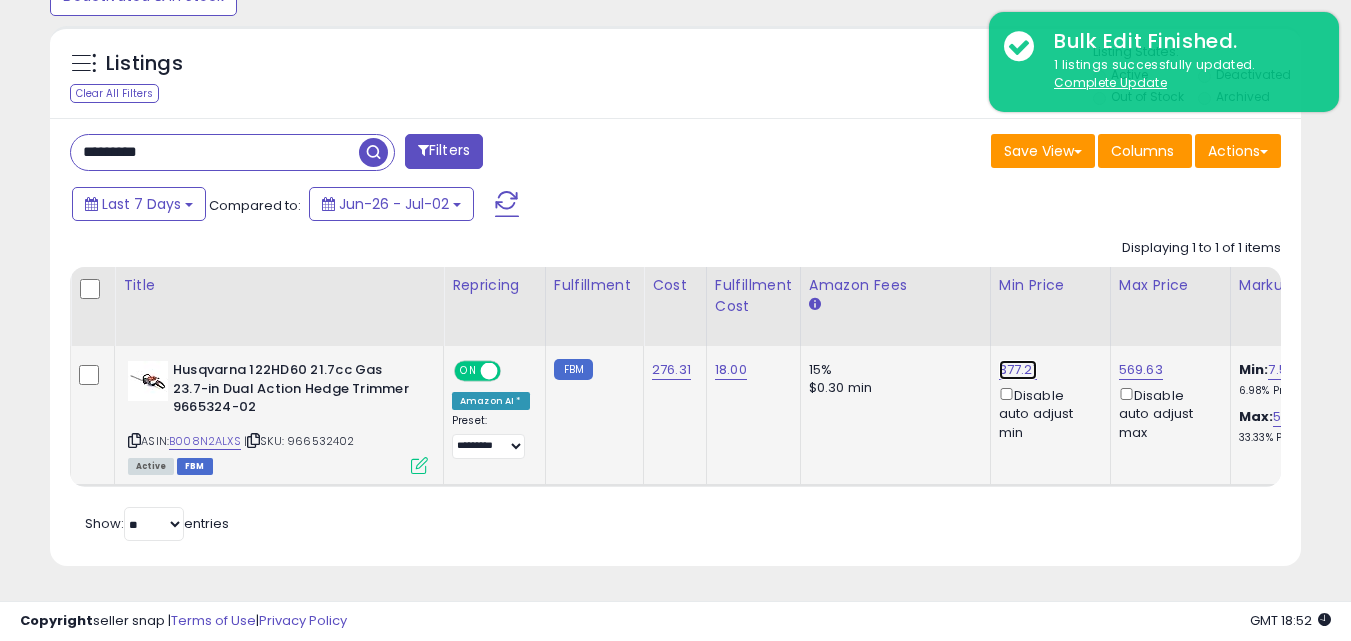 click on "377.21" at bounding box center (1018, 370) 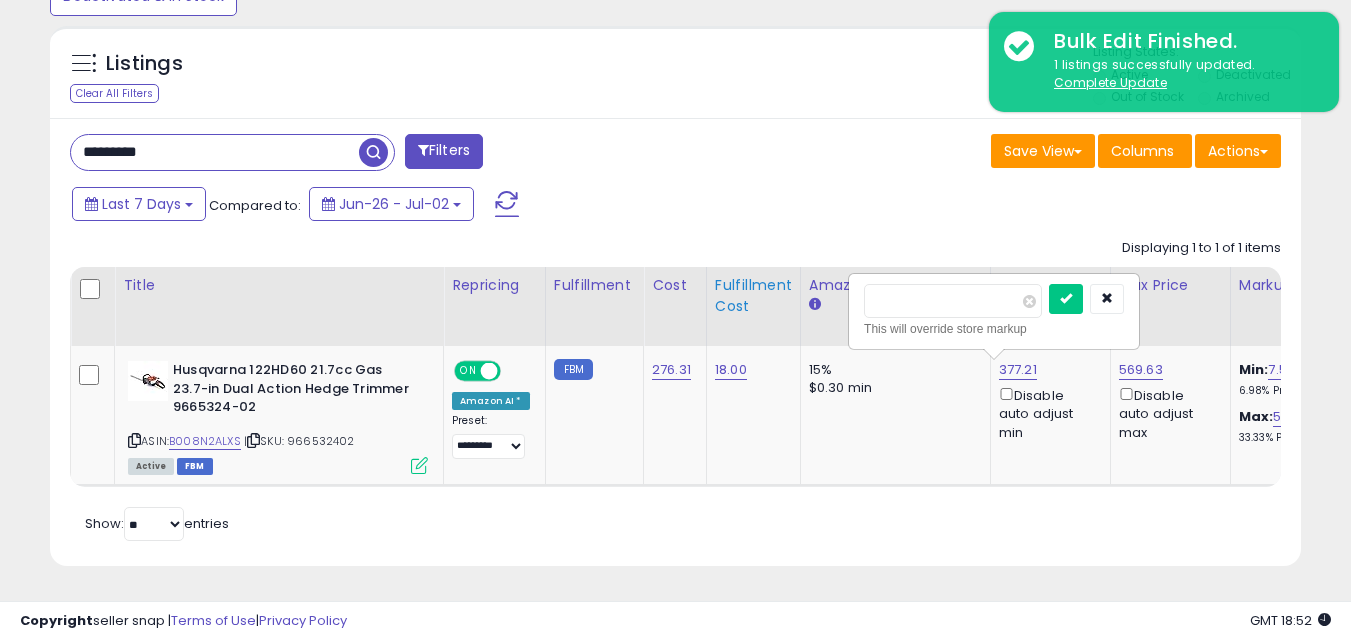 drag, startPoint x: 879, startPoint y: 286, endPoint x: 777, endPoint y: 291, distance: 102.122475 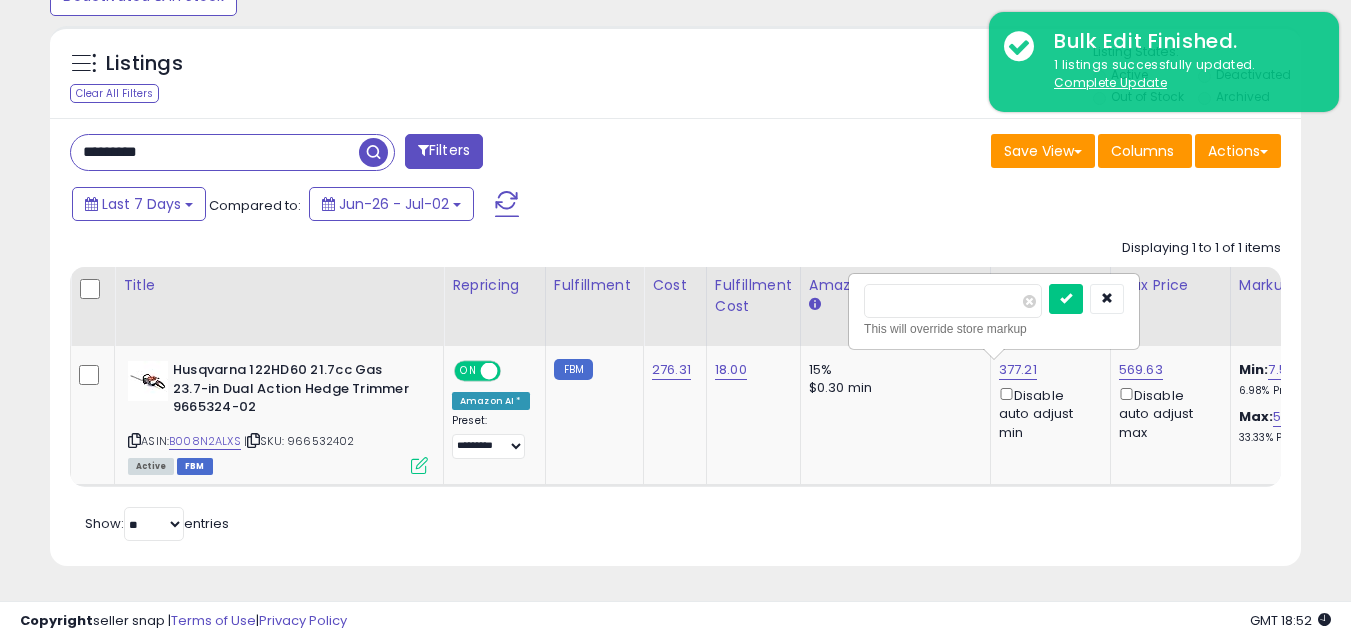 type on "***" 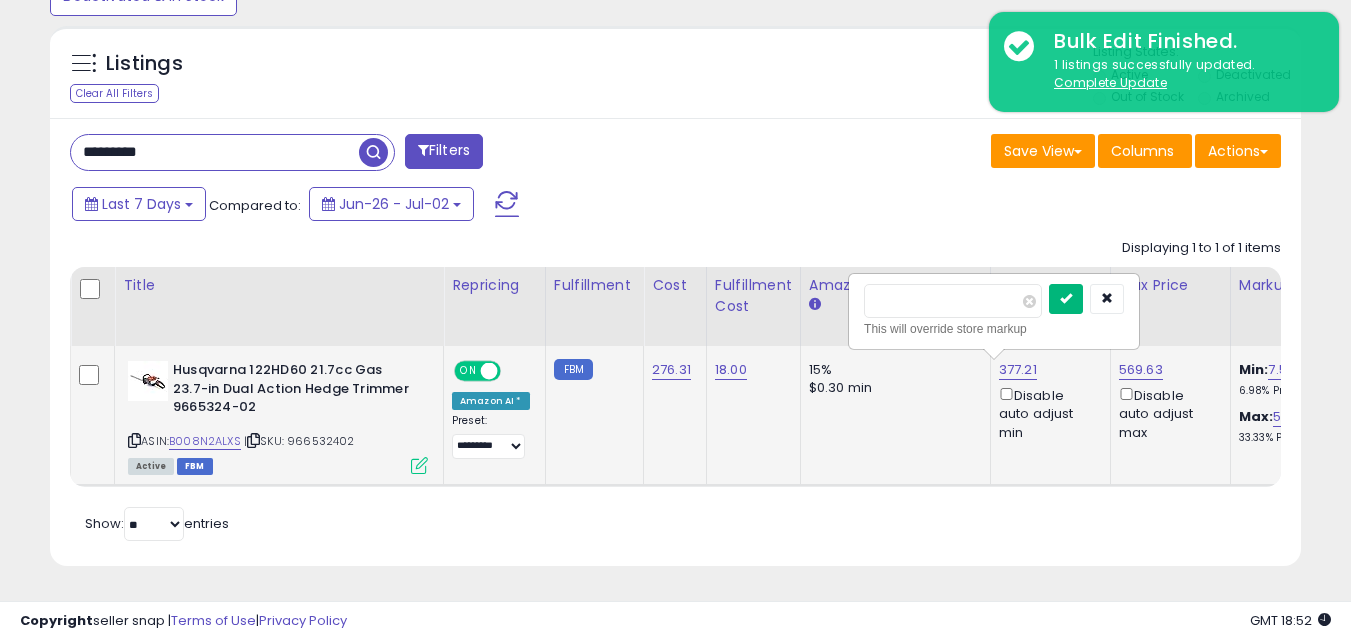 click at bounding box center [1066, 298] 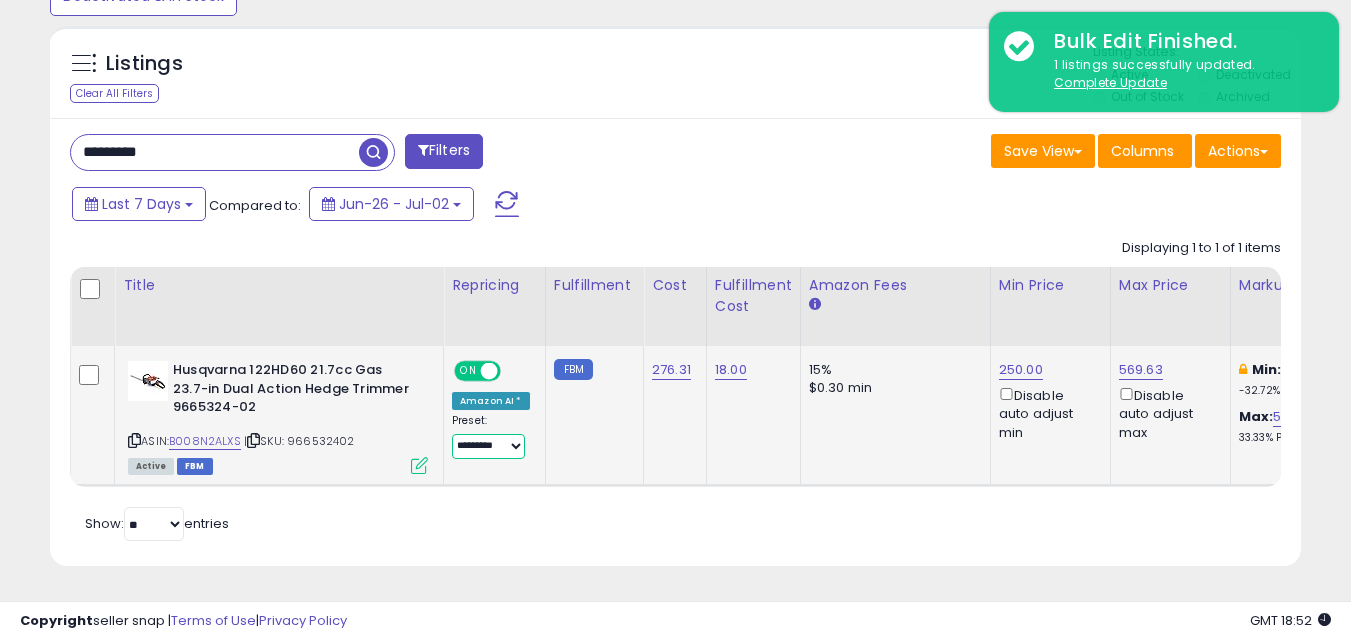 click on "**********" at bounding box center (488, 446) 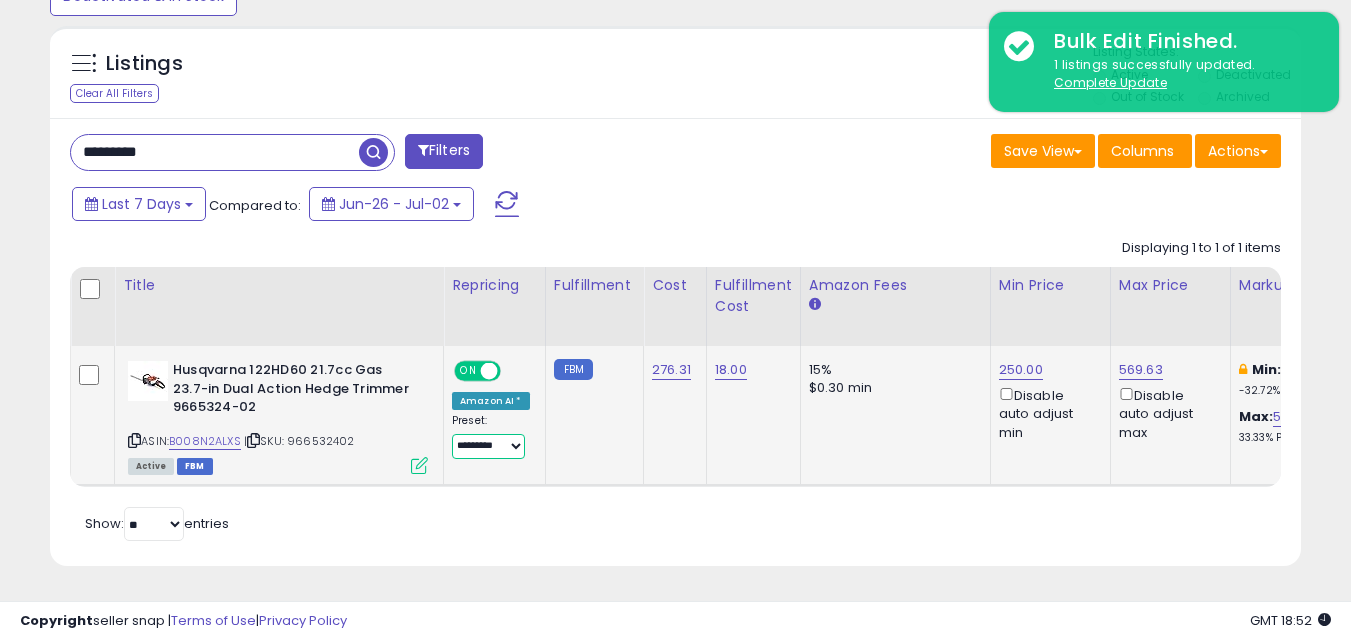 select on "**********" 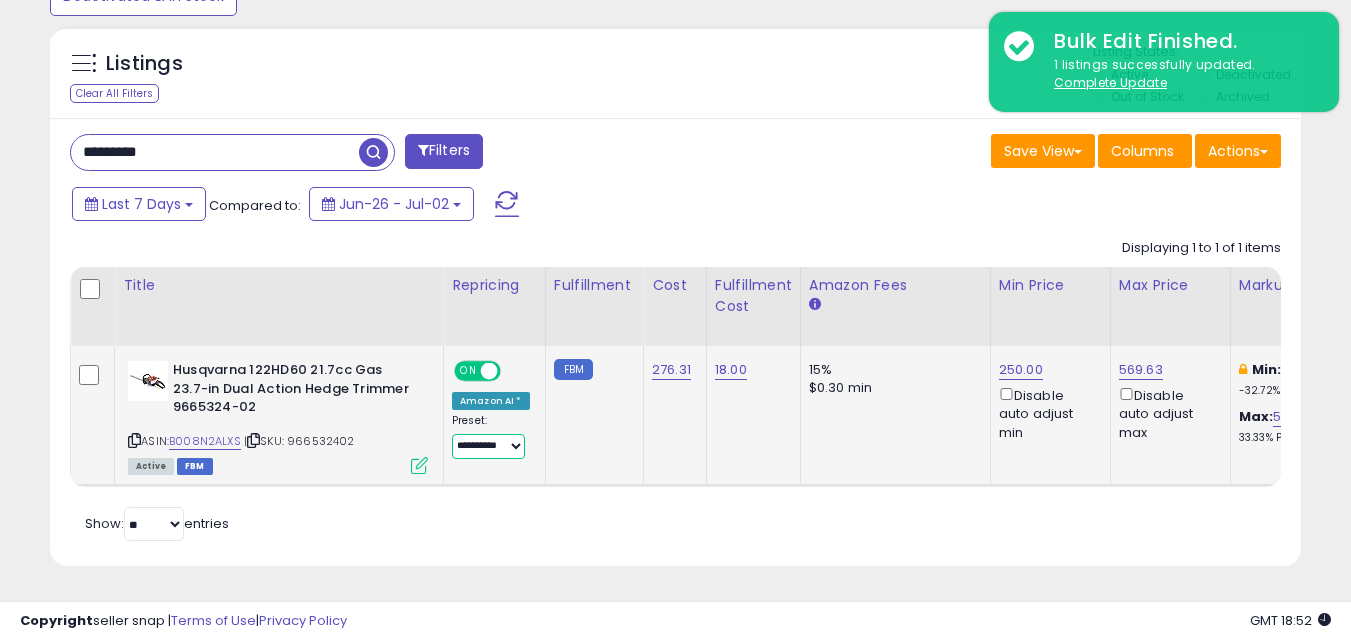 click on "**********" at bounding box center [488, 446] 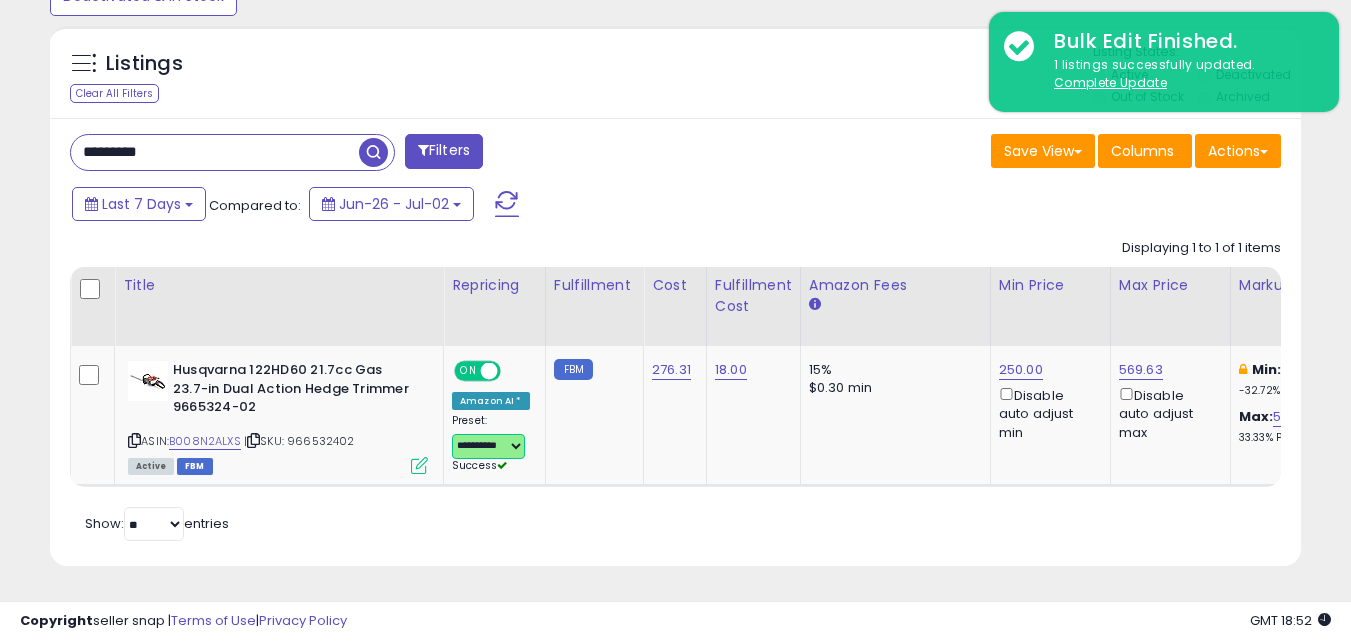 scroll, scrollTop: 0, scrollLeft: 402, axis: horizontal 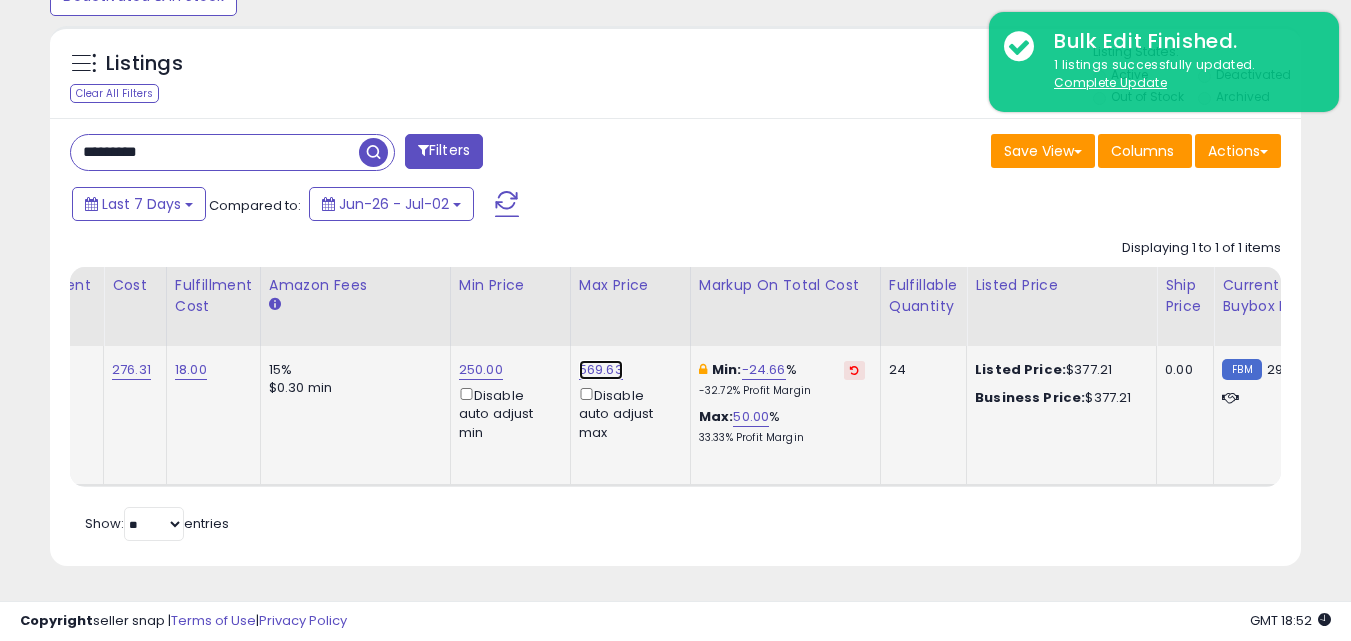click on "569.63" at bounding box center [601, 370] 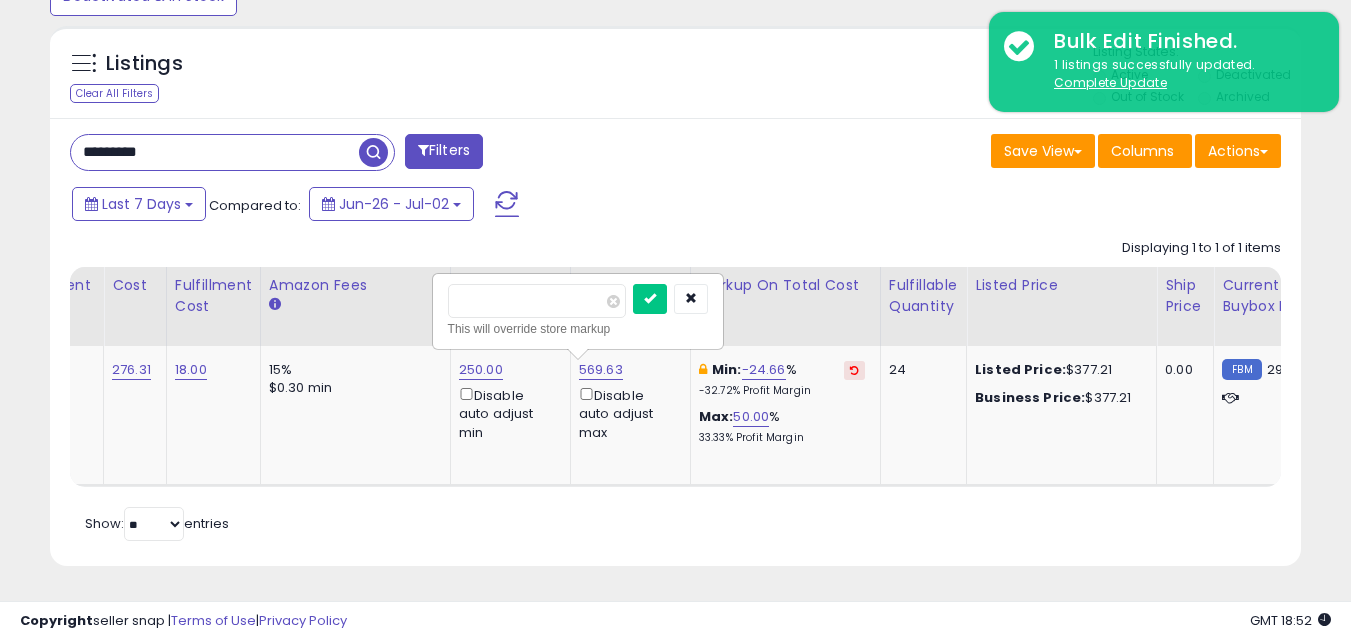 drag, startPoint x: 529, startPoint y: 288, endPoint x: 371, endPoint y: 283, distance: 158.0791 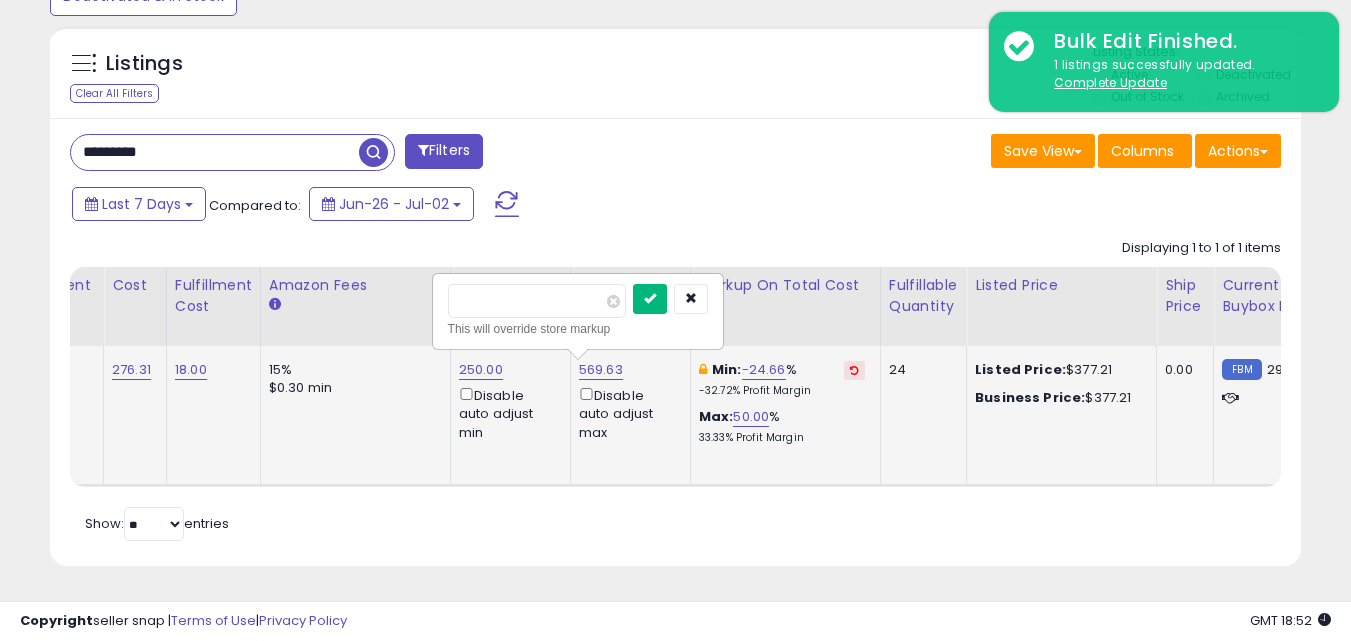 type on "***" 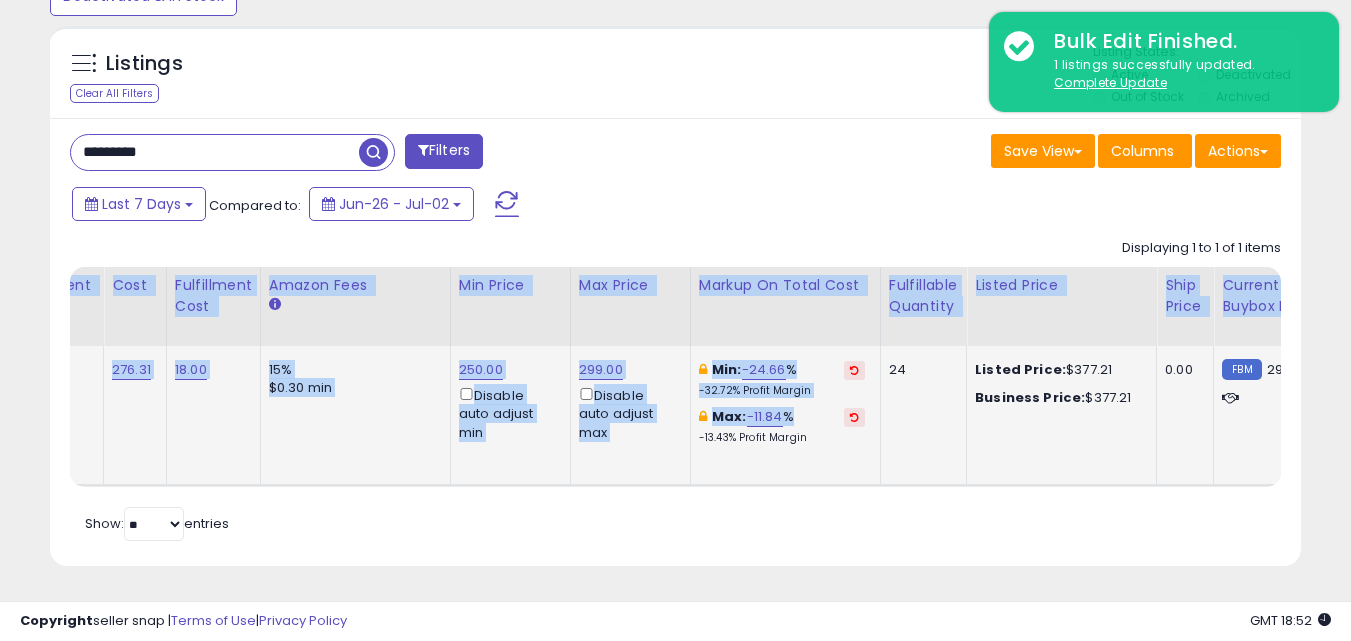 drag, startPoint x: 689, startPoint y: 468, endPoint x: 565, endPoint y: 498, distance: 127.57743 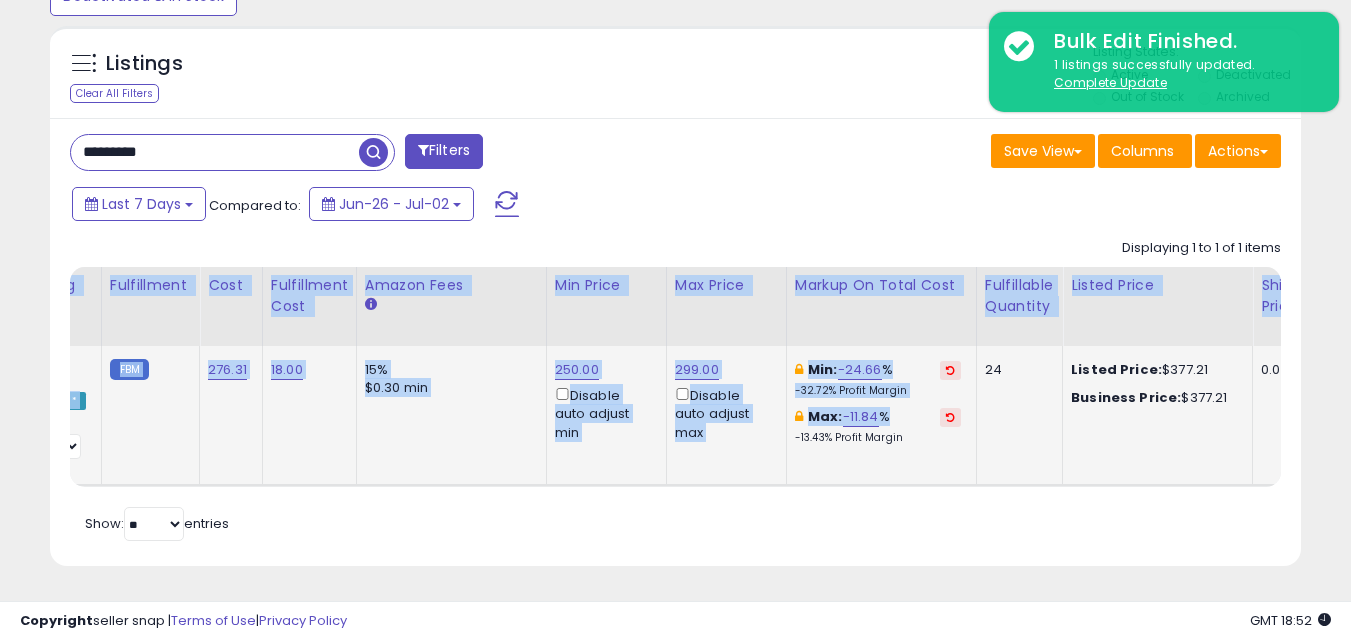 scroll, scrollTop: 0, scrollLeft: 0, axis: both 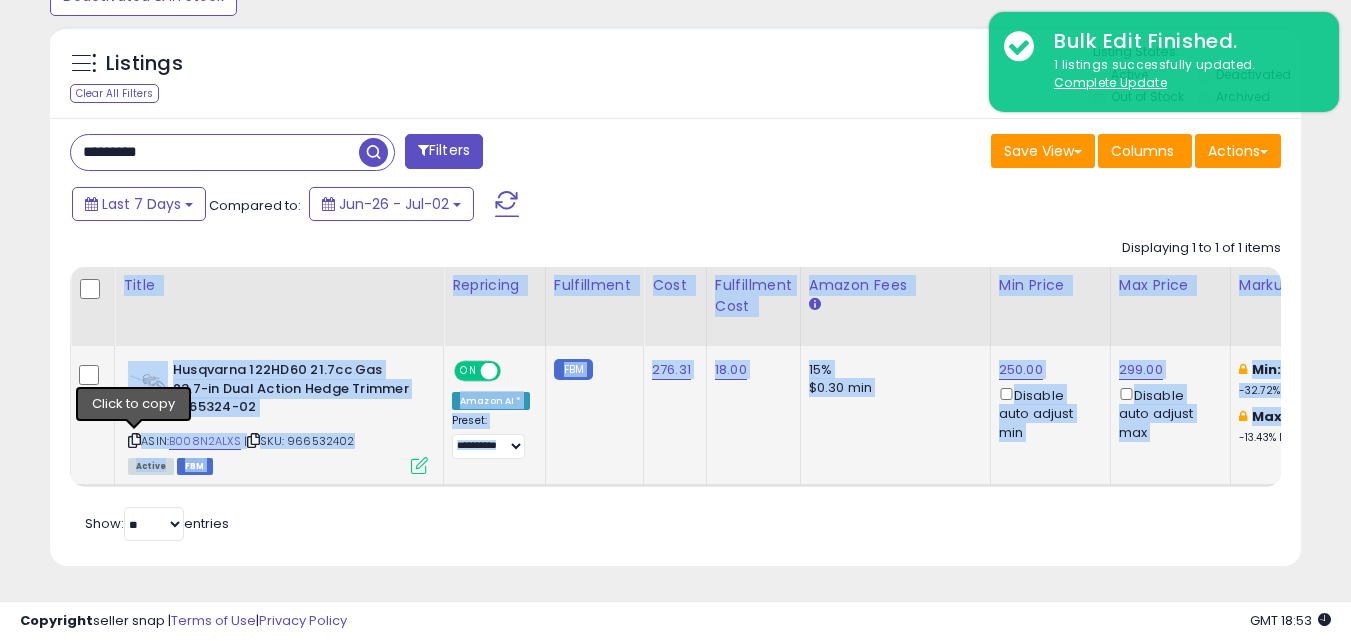 click at bounding box center (134, 440) 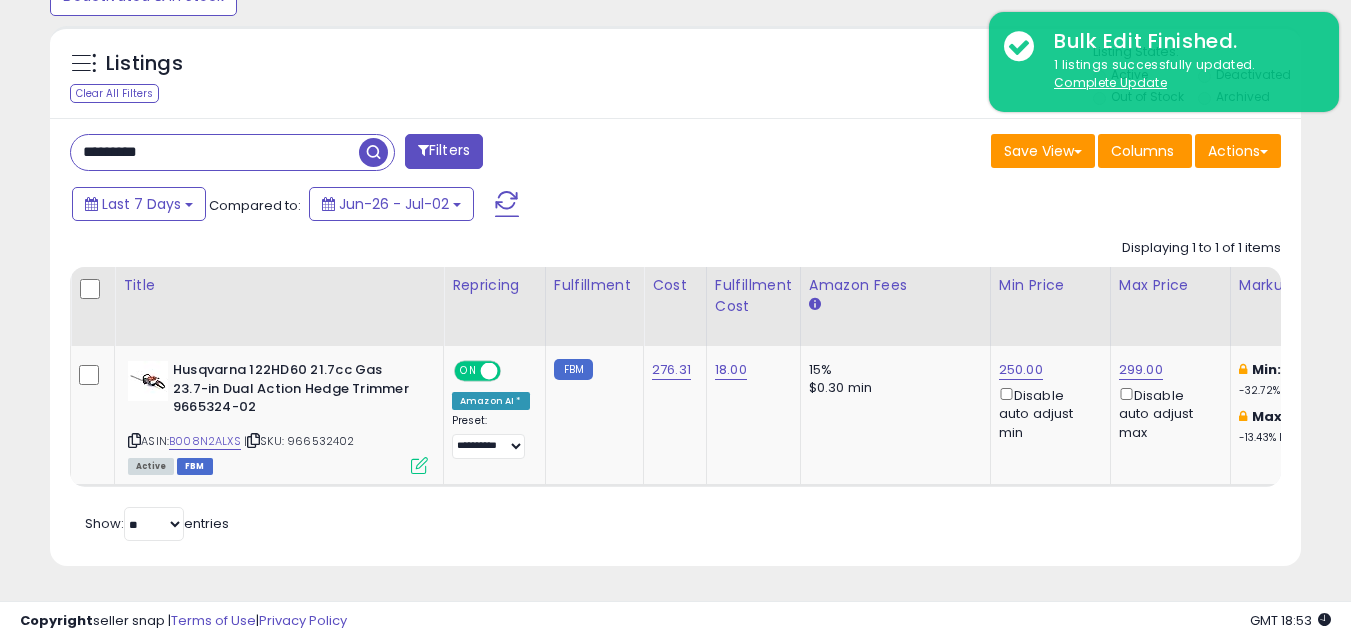 click on "*********" at bounding box center [215, 152] 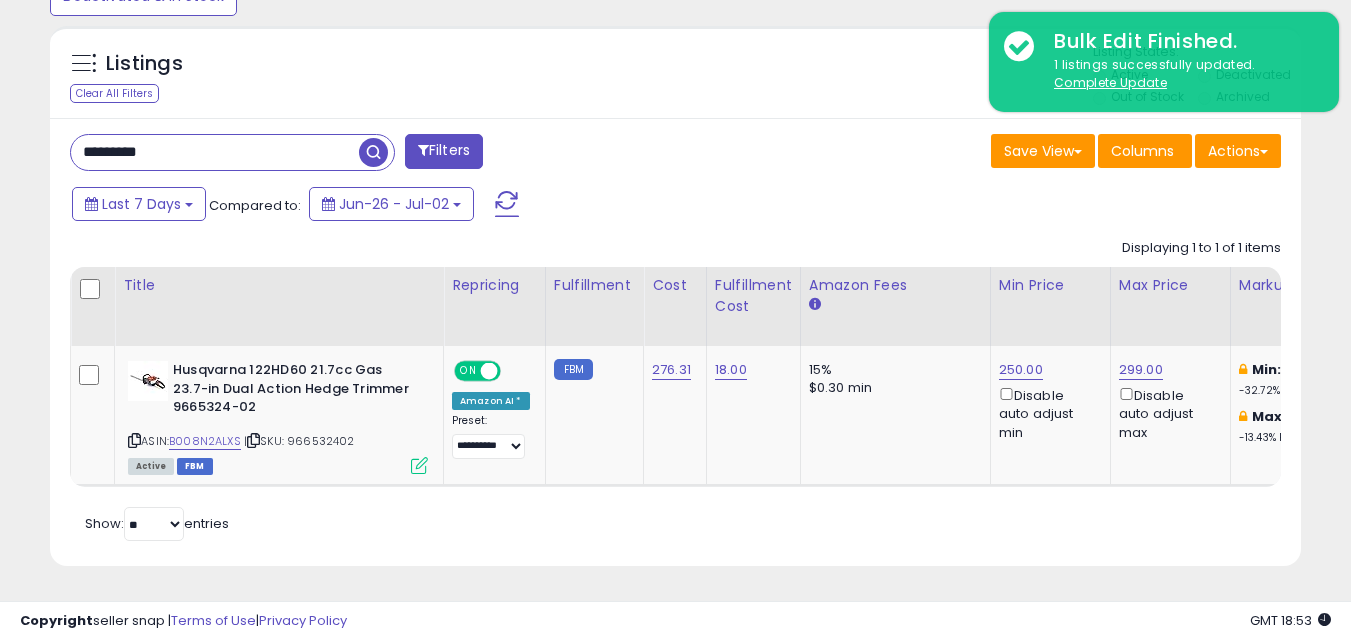 click on "*********" at bounding box center [215, 152] 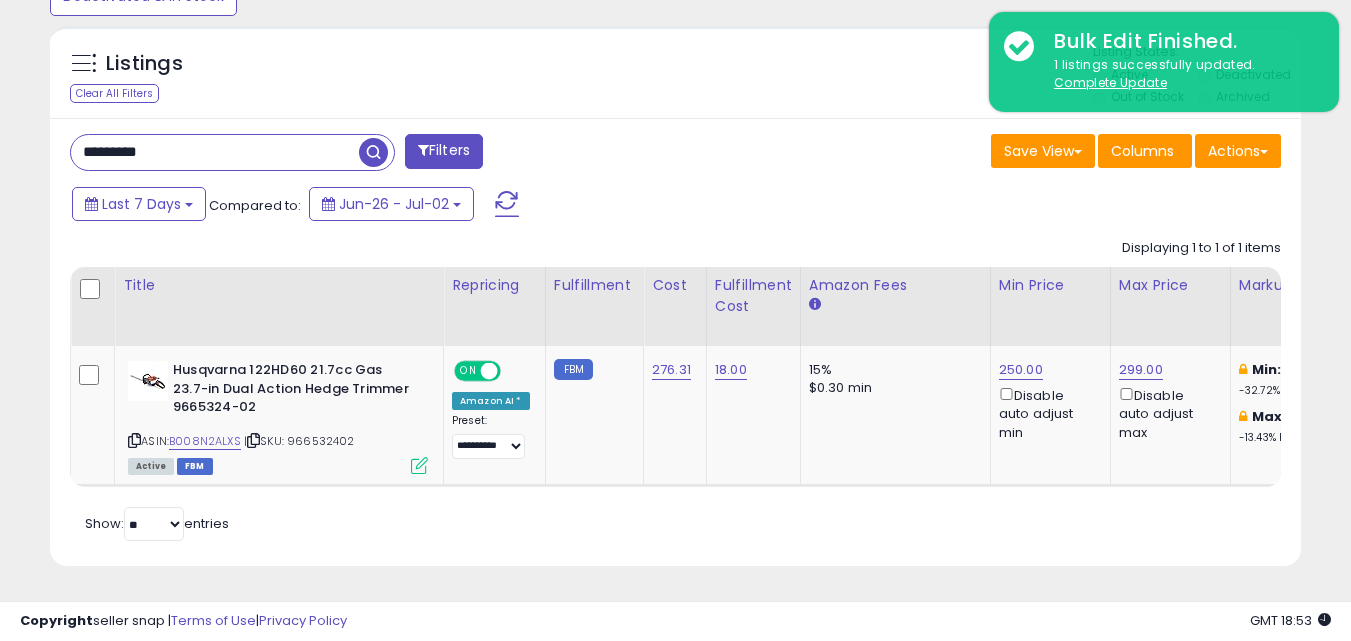 paste on "***" 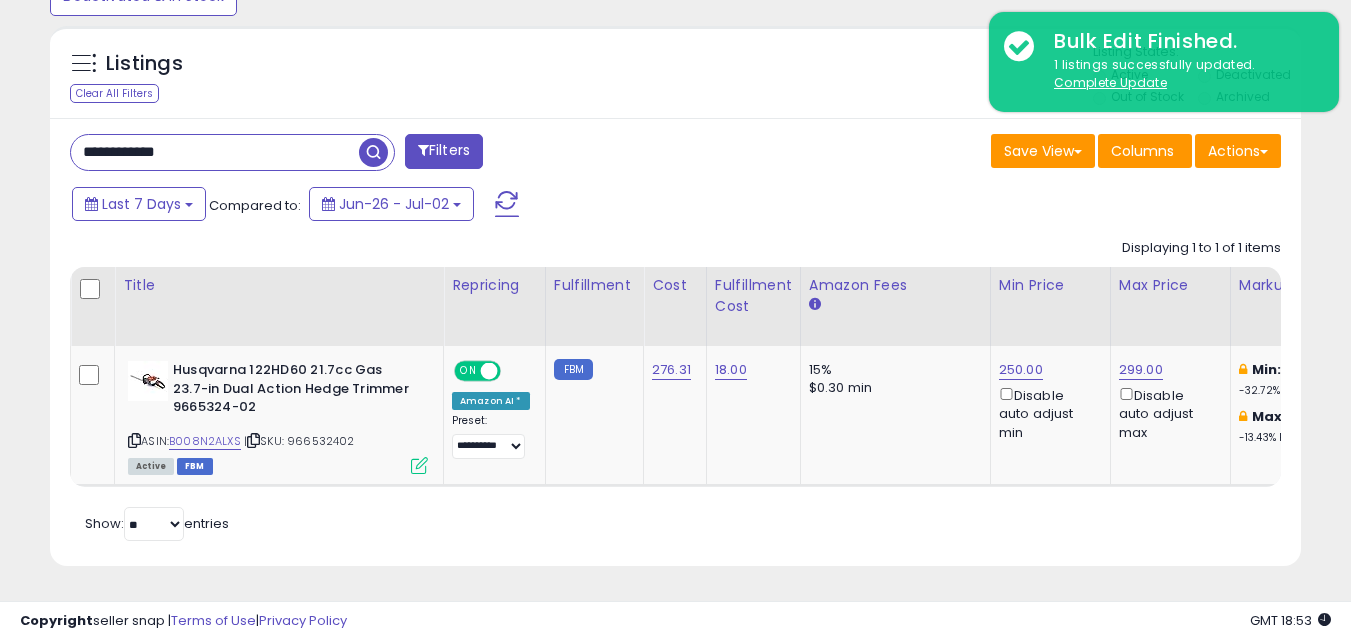 click at bounding box center (373, 152) 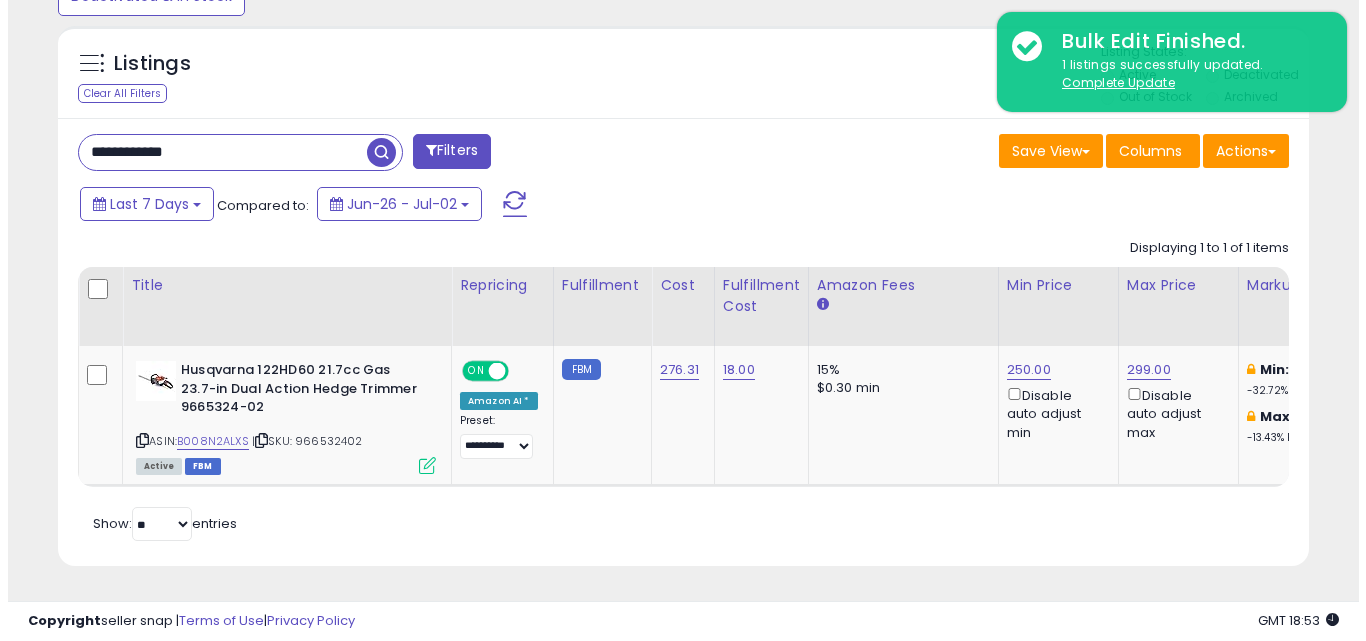scroll, scrollTop: 579, scrollLeft: 0, axis: vertical 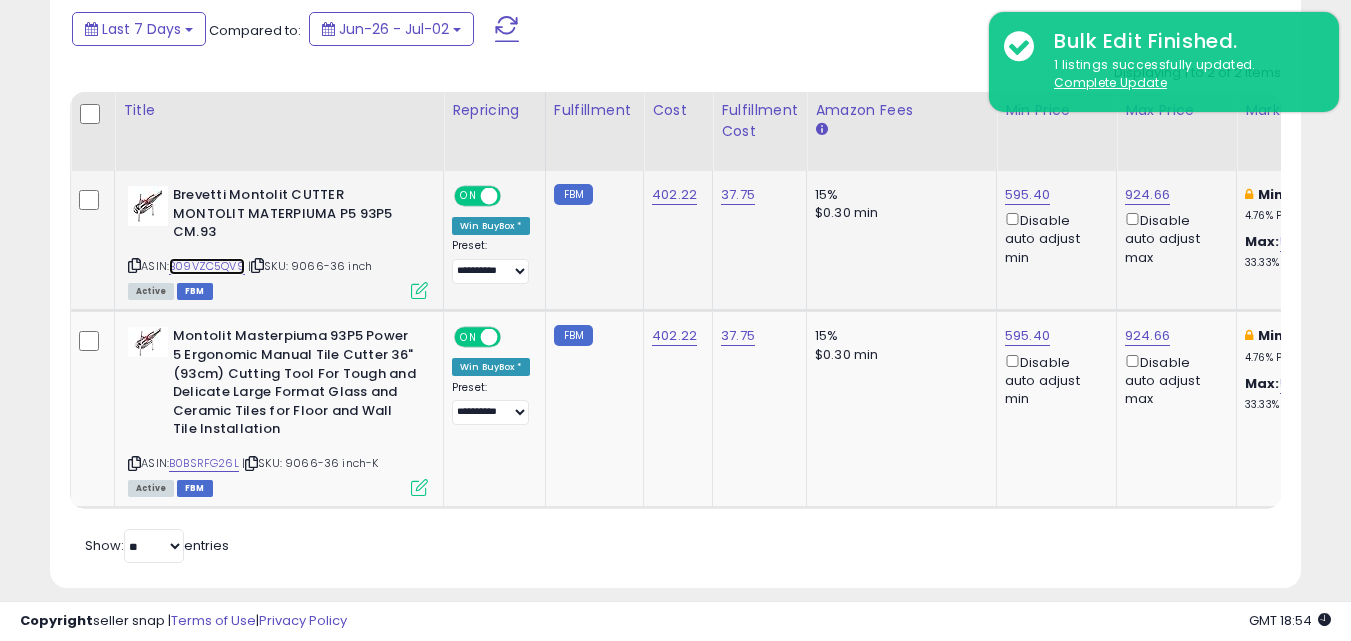 click on "B09VZC5QV9" at bounding box center [207, 266] 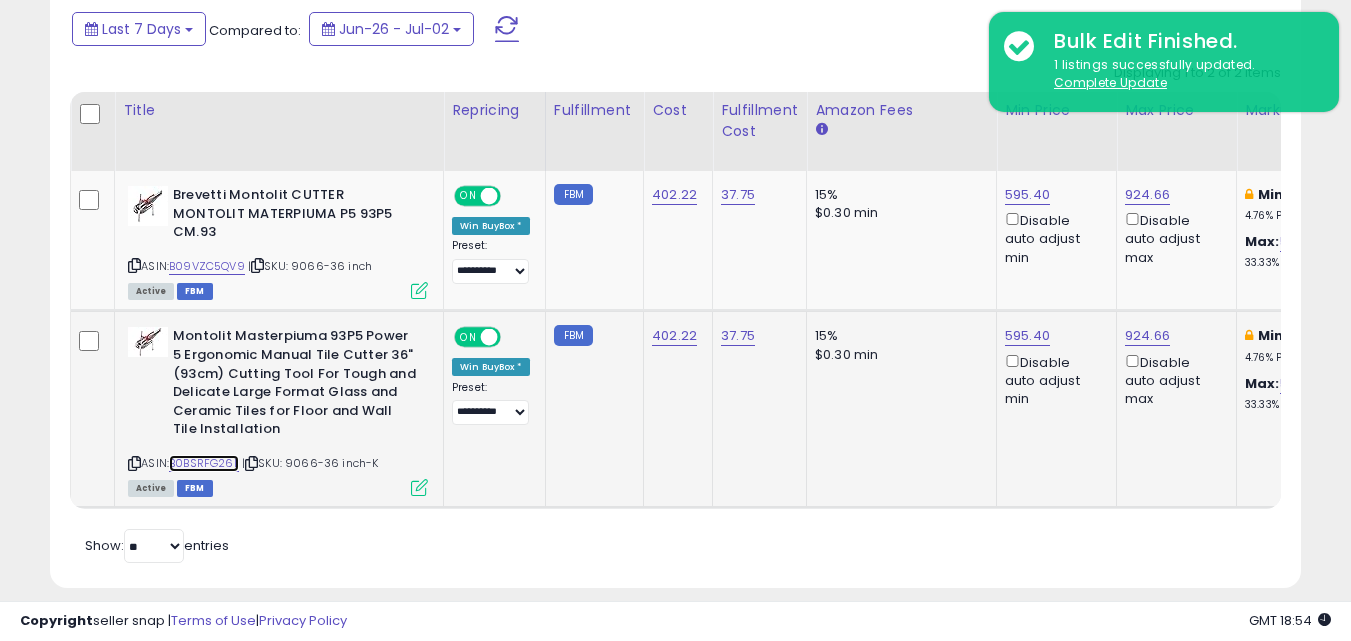 click on "B0BSRFG26L" at bounding box center (204, 463) 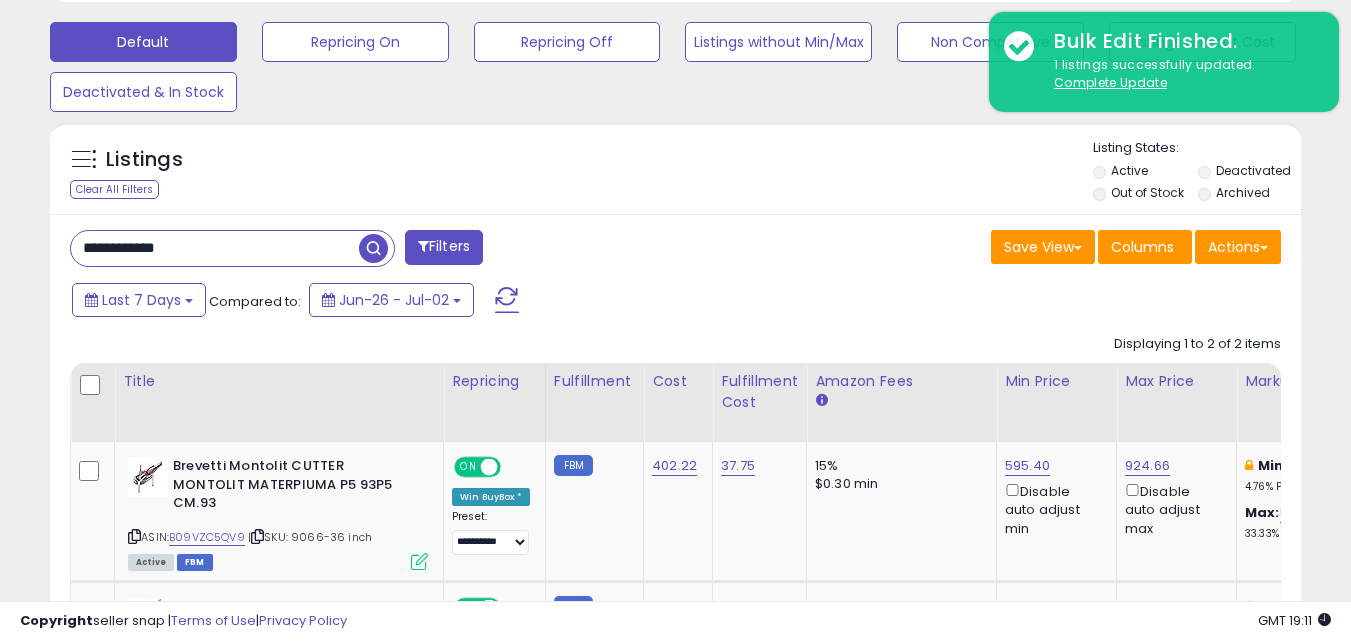 scroll, scrollTop: 579, scrollLeft: 0, axis: vertical 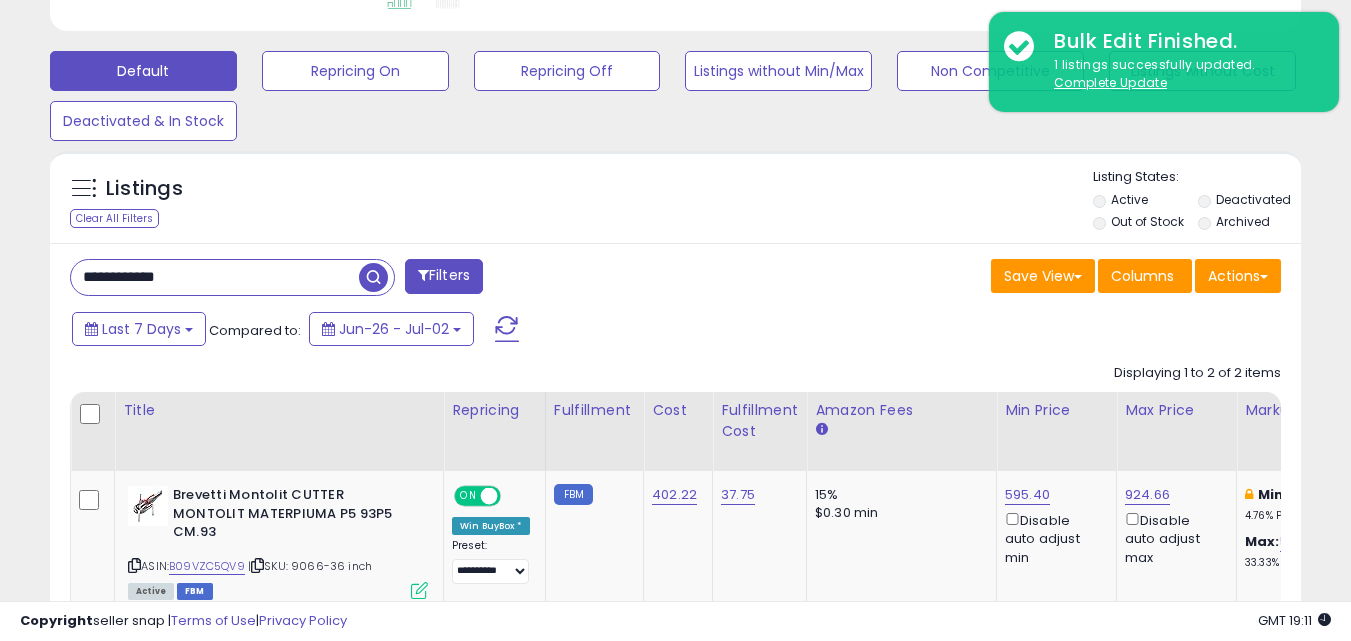 click on "Last 7 Days
Compared to:
Jun-26 - Jul-02" at bounding box center [521, 331] 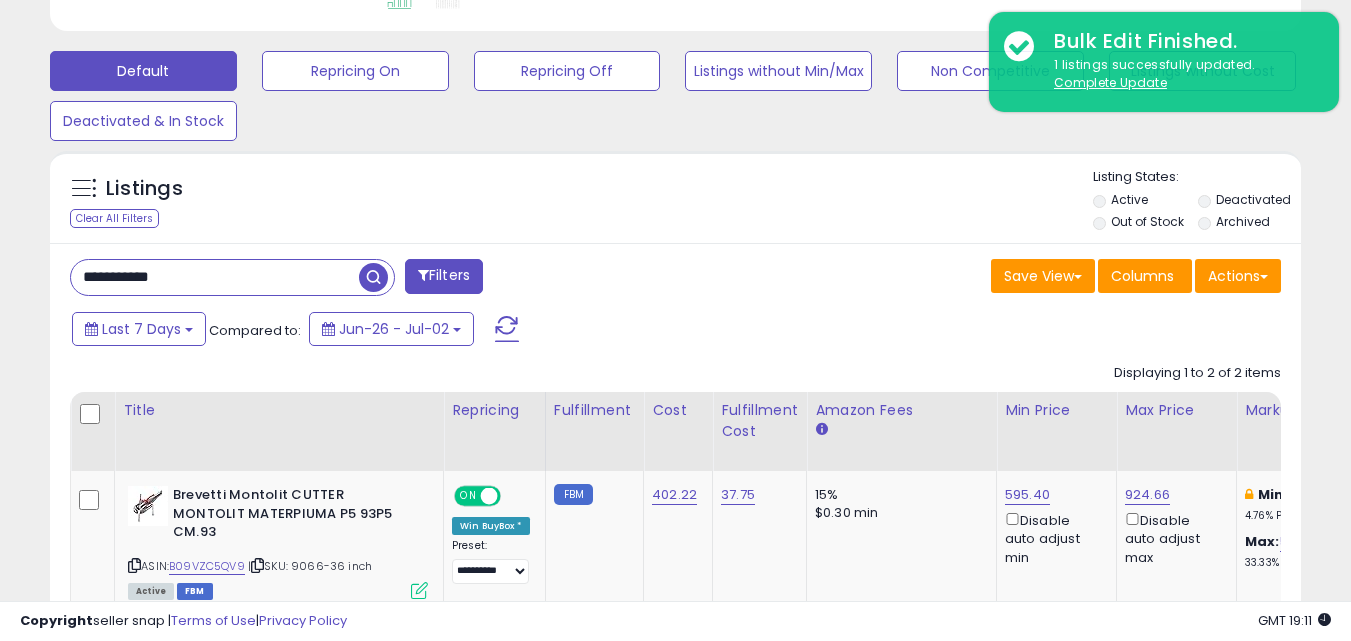 click at bounding box center (373, 277) 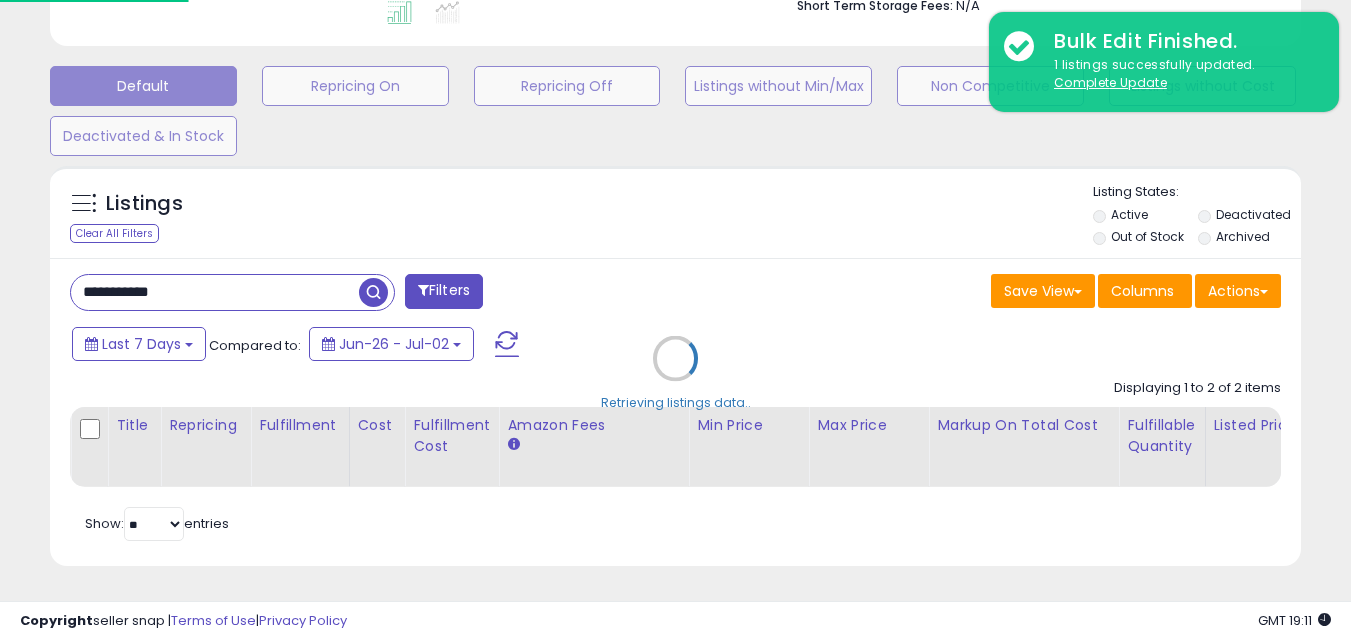 scroll, scrollTop: 999590, scrollLeft: 999267, axis: both 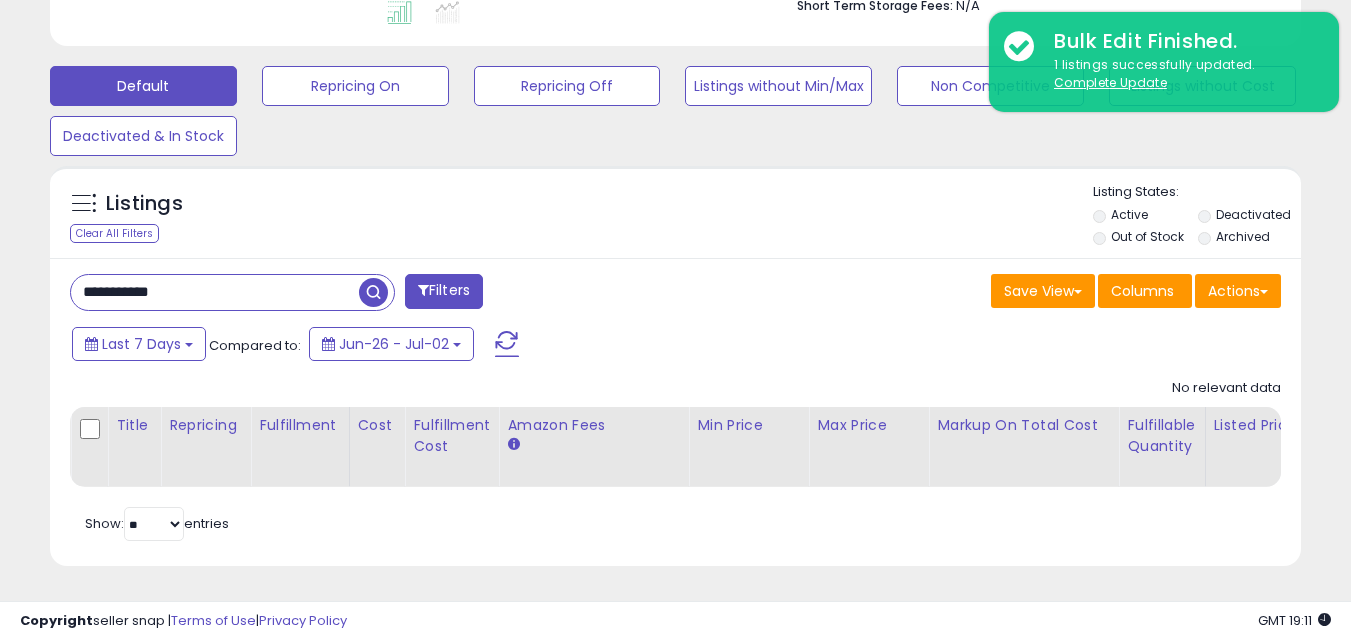 click on "**********" at bounding box center (215, 292) 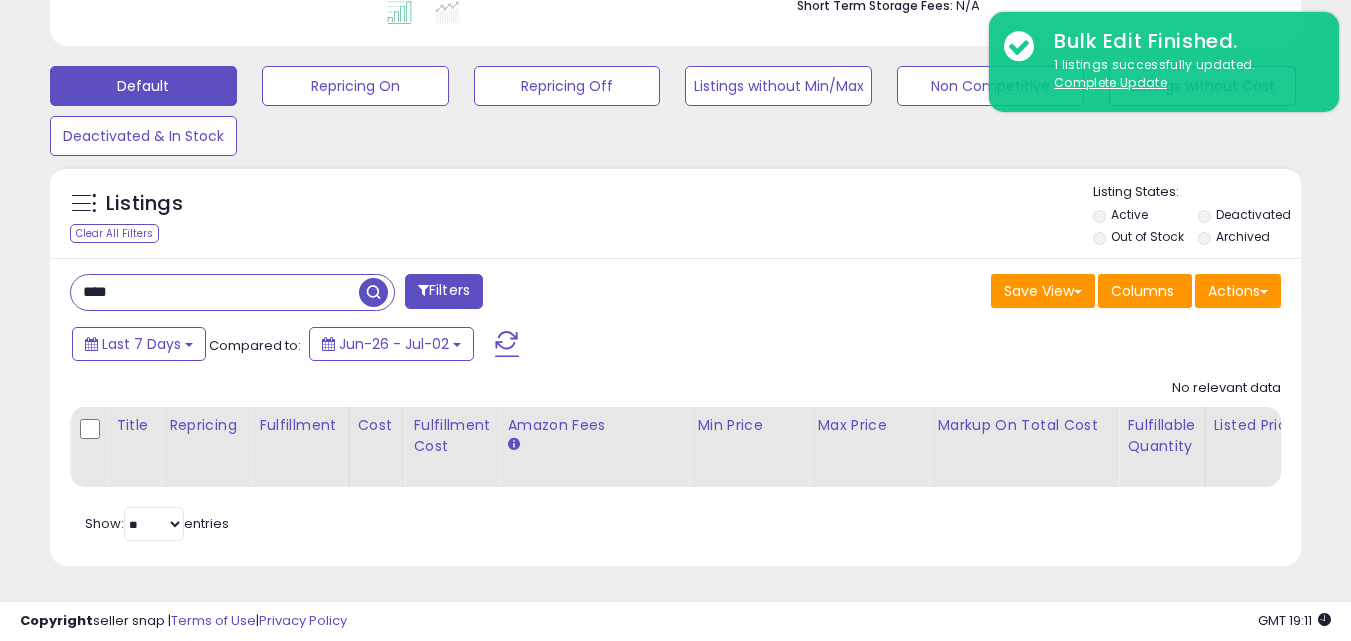 type on "****" 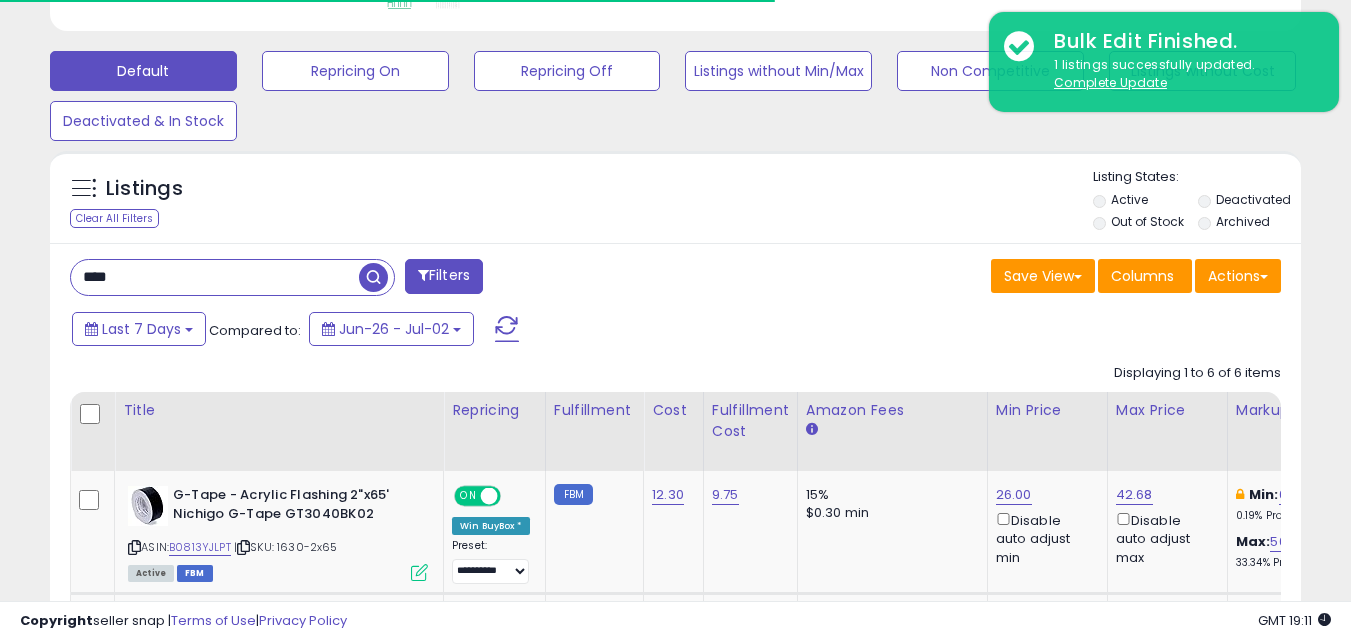 scroll, scrollTop: 410, scrollLeft: 724, axis: both 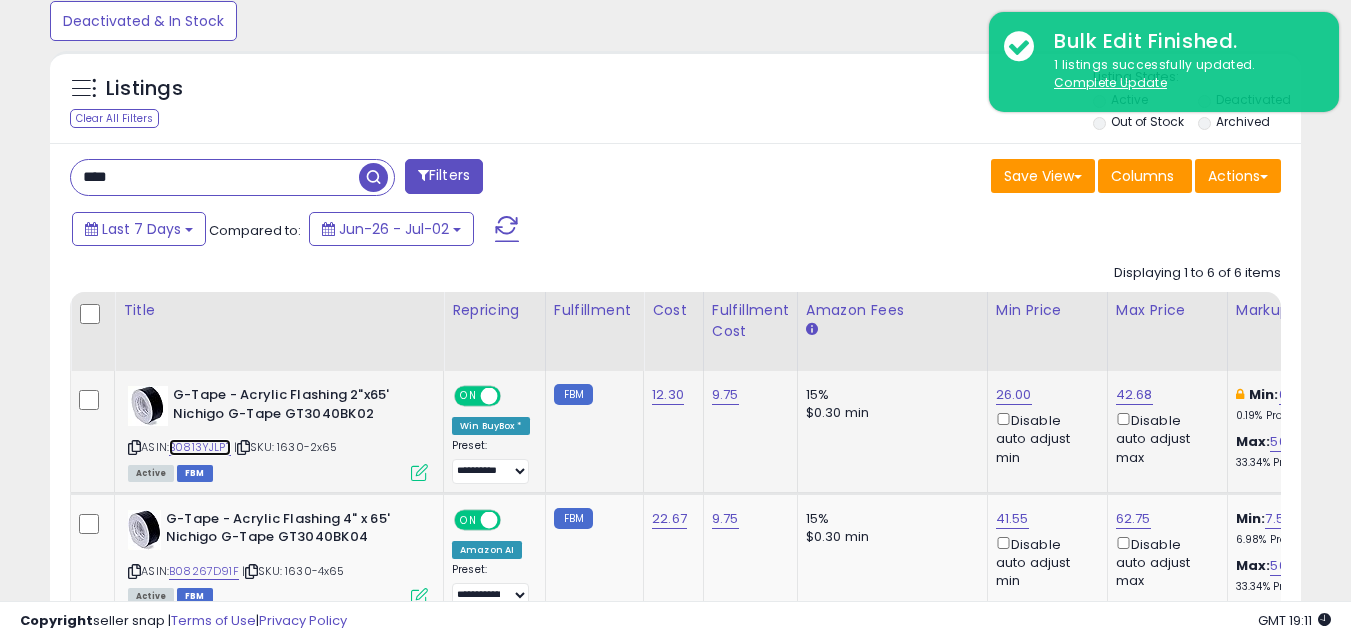 click on "B0813YJLPT" at bounding box center [200, 447] 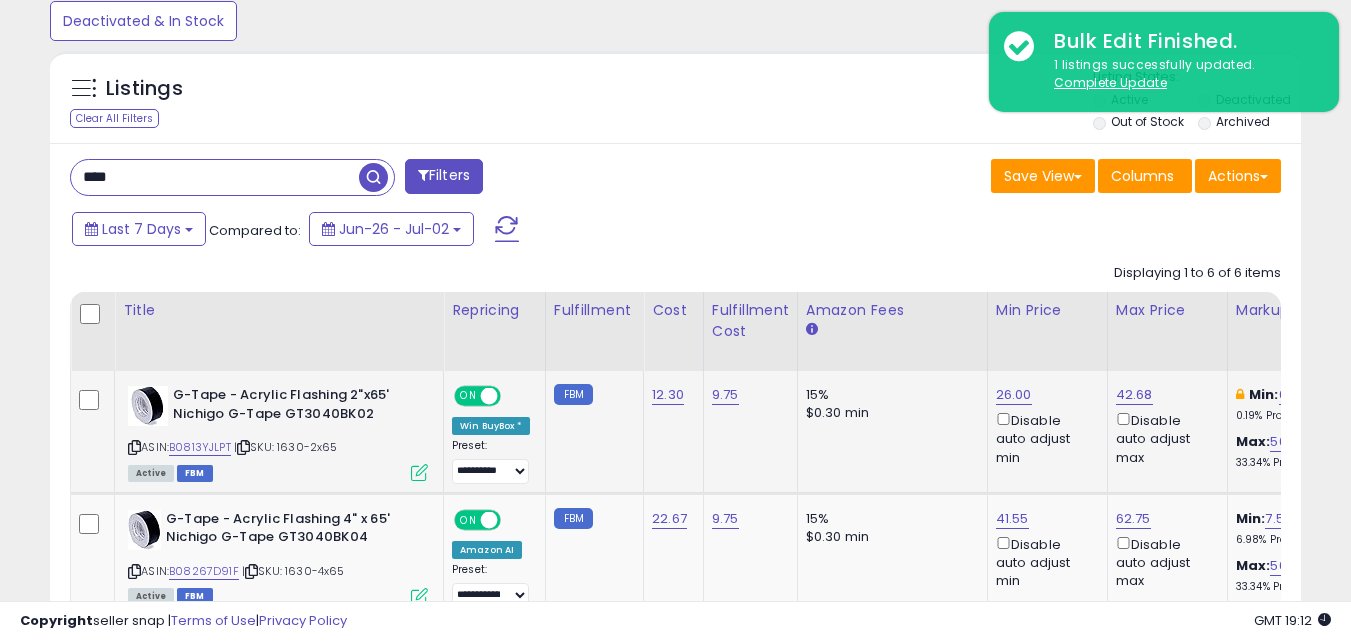 click on "ON" at bounding box center [468, 396] 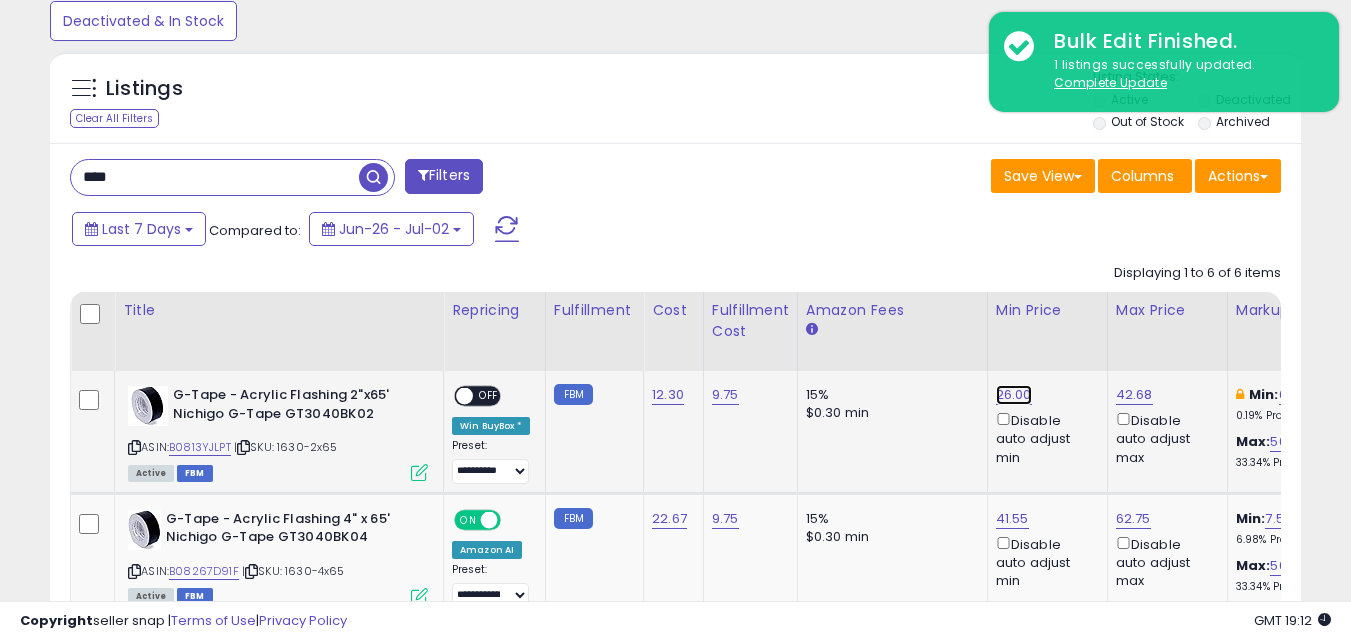 click on "26.00" at bounding box center [1014, 395] 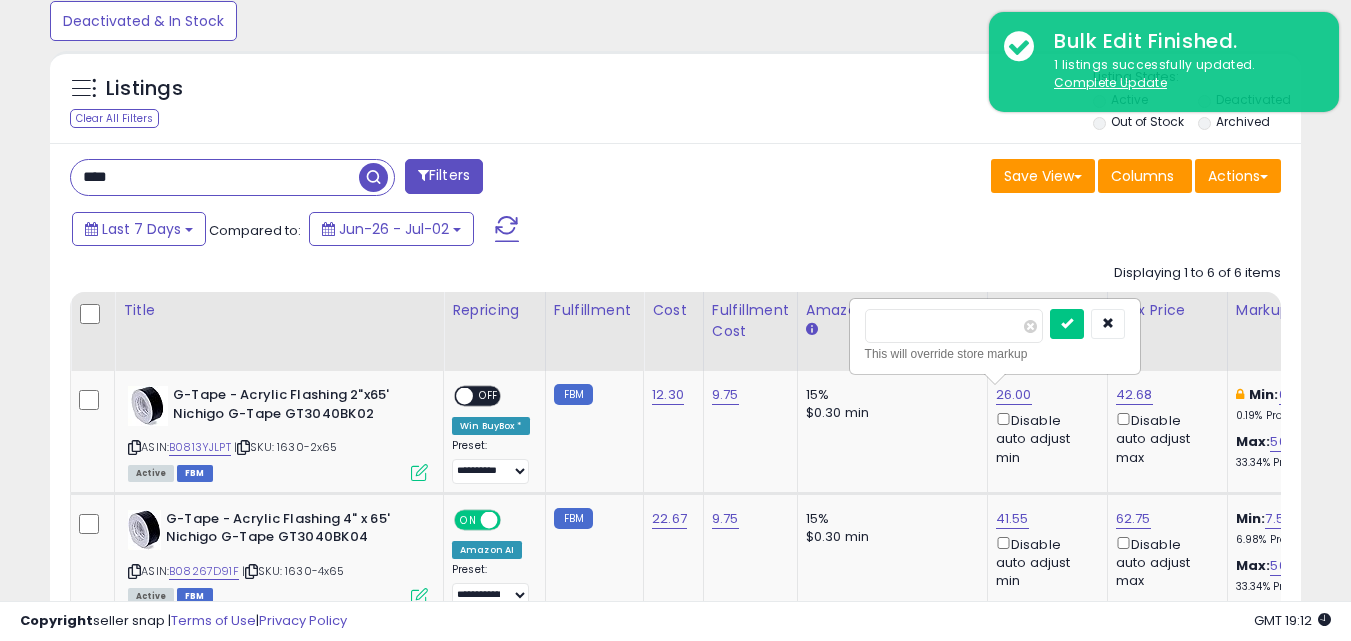 drag, startPoint x: 907, startPoint y: 330, endPoint x: 828, endPoint y: 335, distance: 79.15807 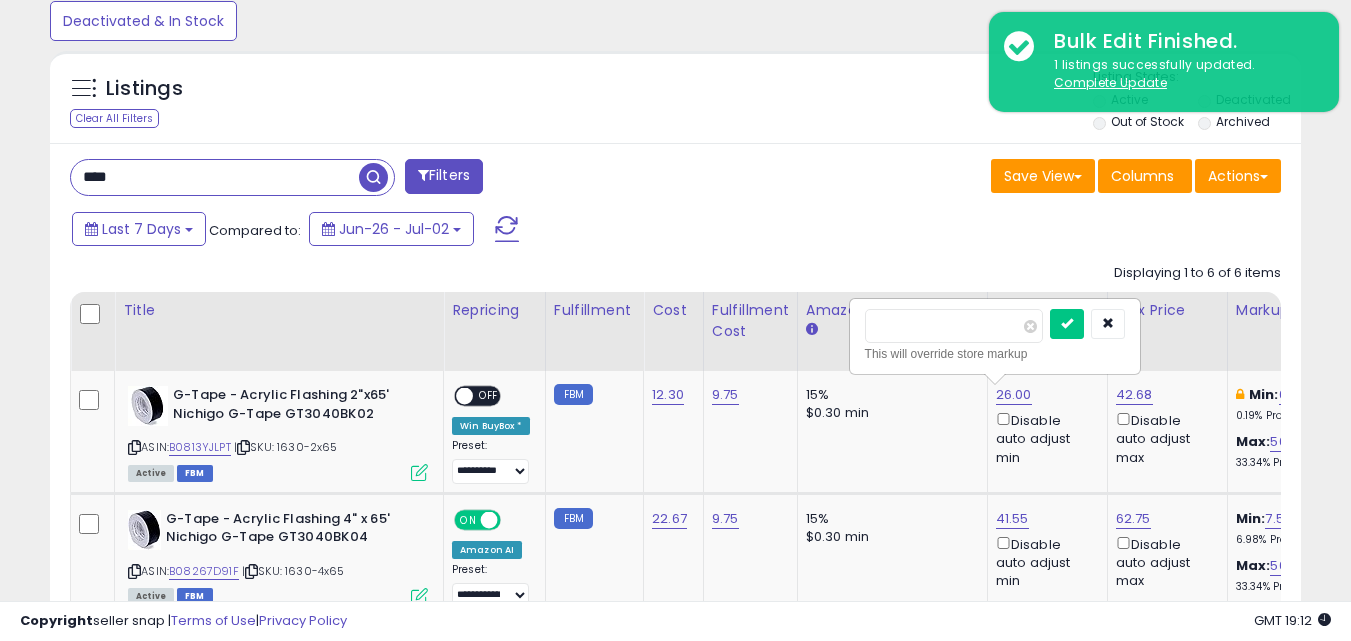 click on "Listings
Clear All Filters
Listing States:" at bounding box center [675, 102] 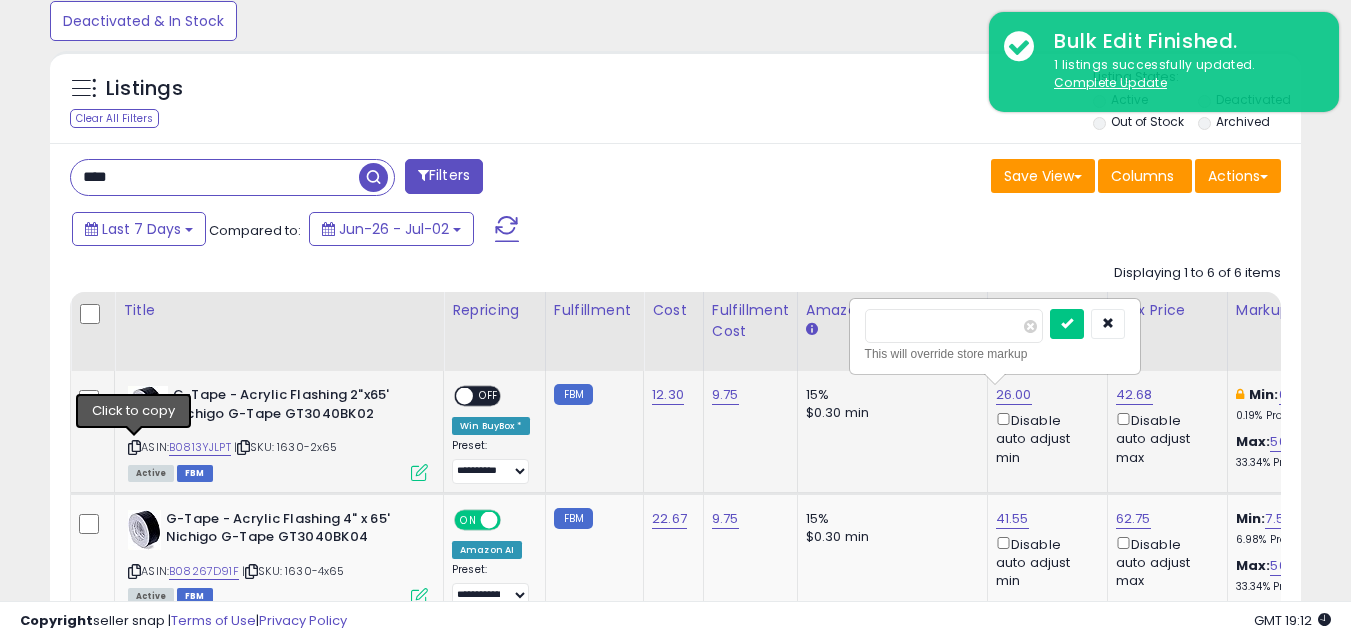 click at bounding box center [134, 447] 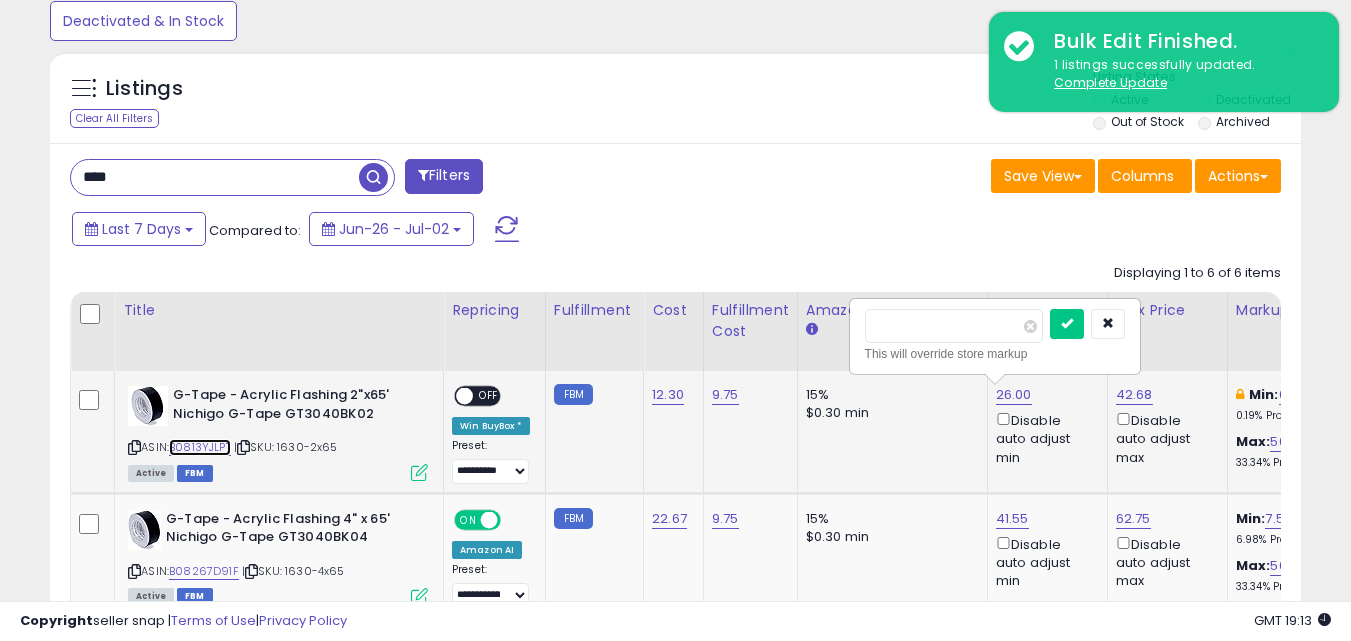 click on "B0813YJLPT" at bounding box center (200, 447) 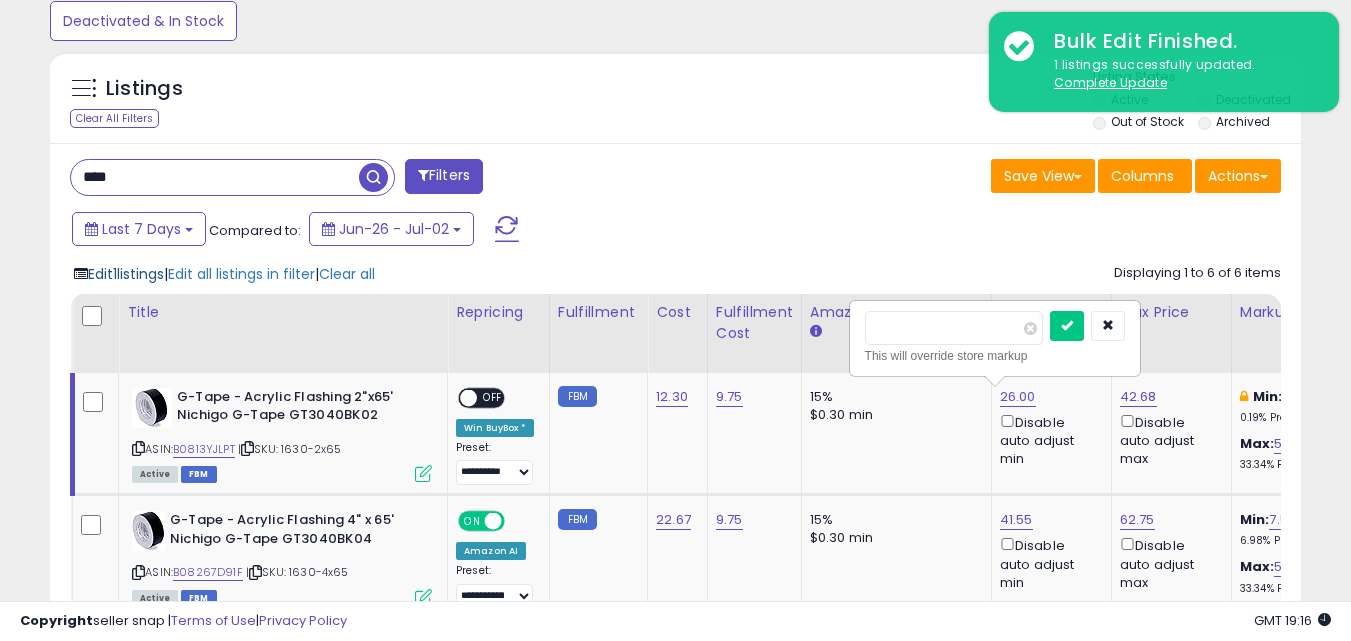 click on "Edit  1  listings" at bounding box center [126, 274] 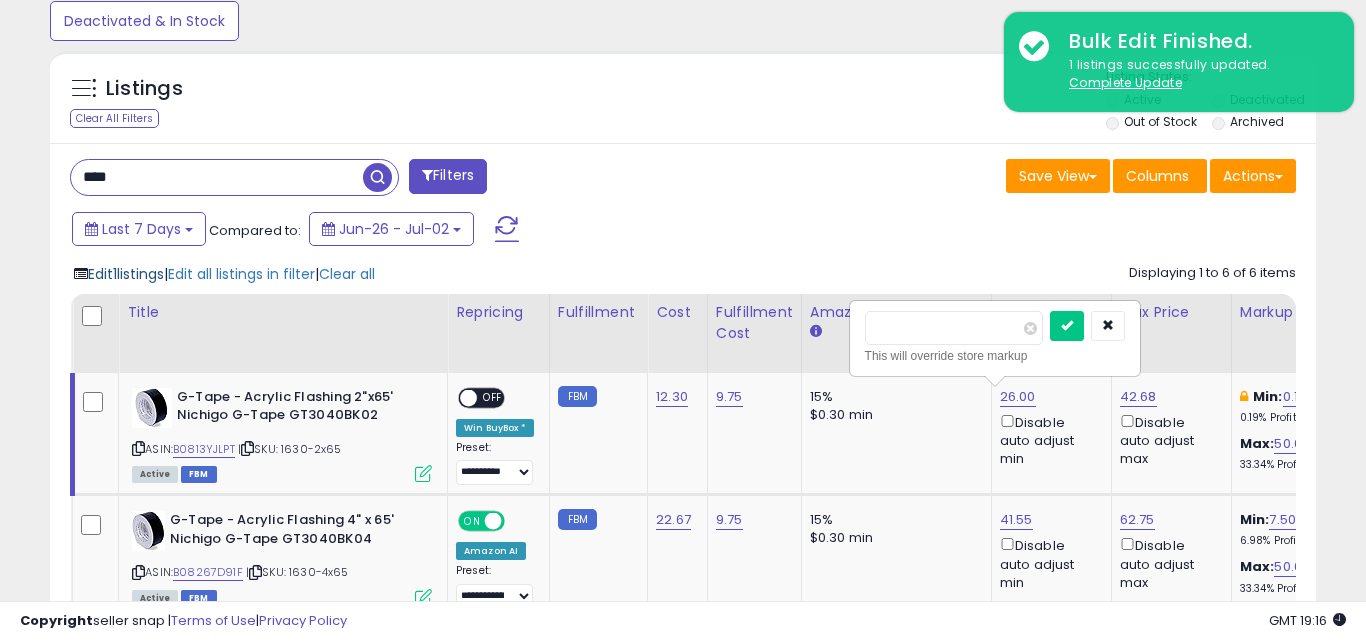 scroll, scrollTop: 999590, scrollLeft: 999267, axis: both 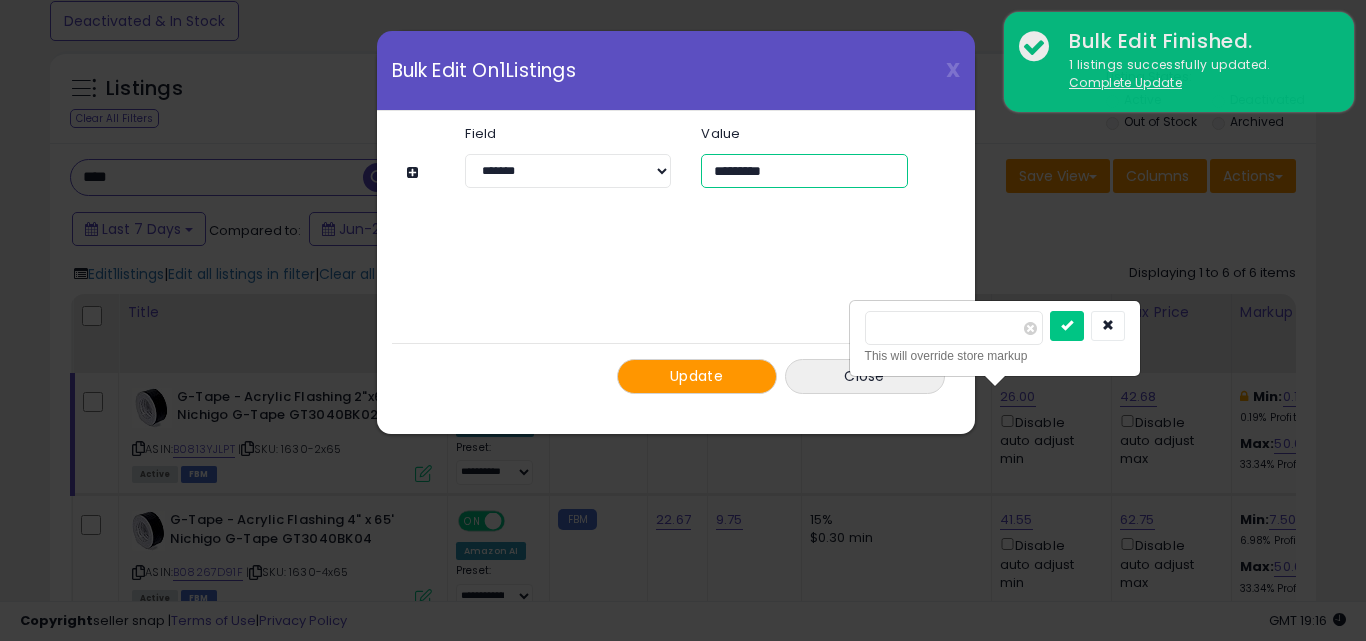 click on "*********" at bounding box center (804, 171) 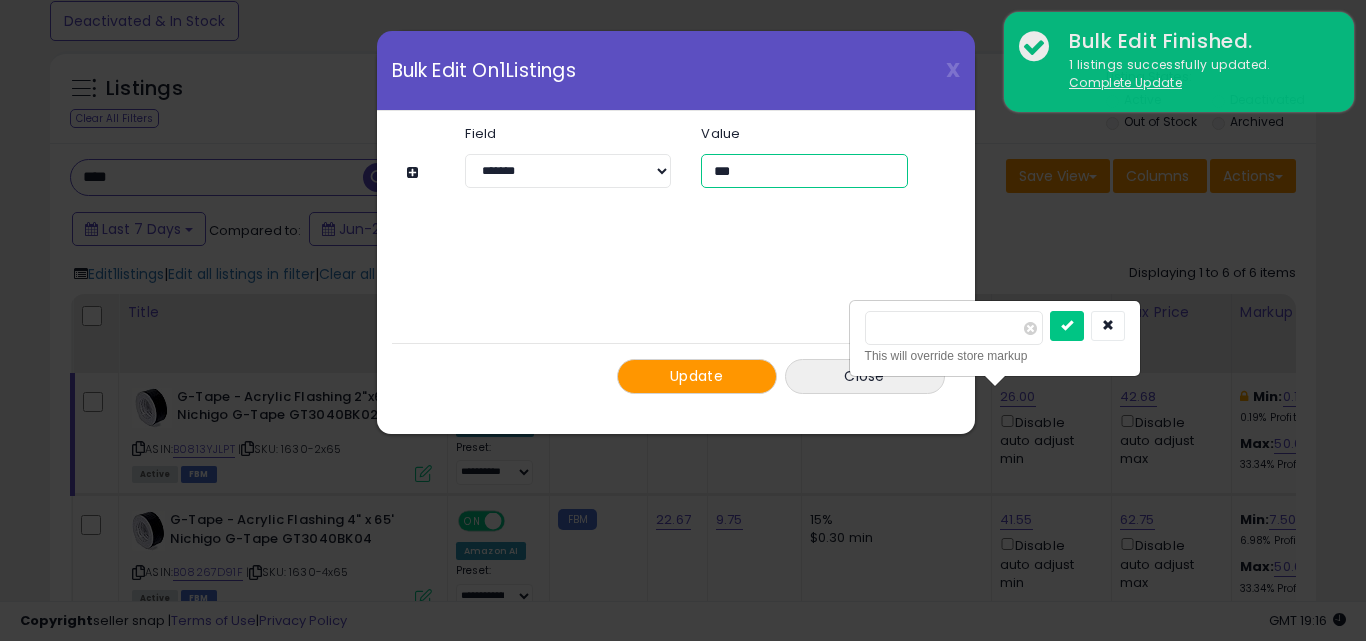type on "***" 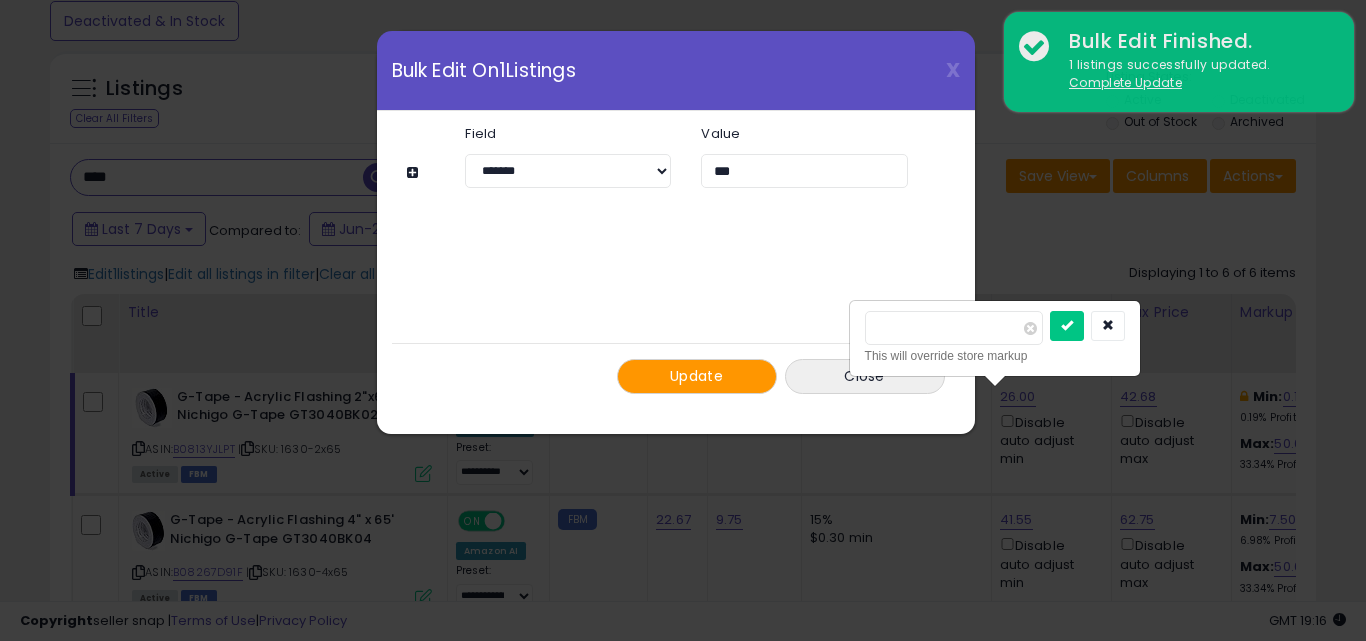 click on "Update" at bounding box center (696, 376) 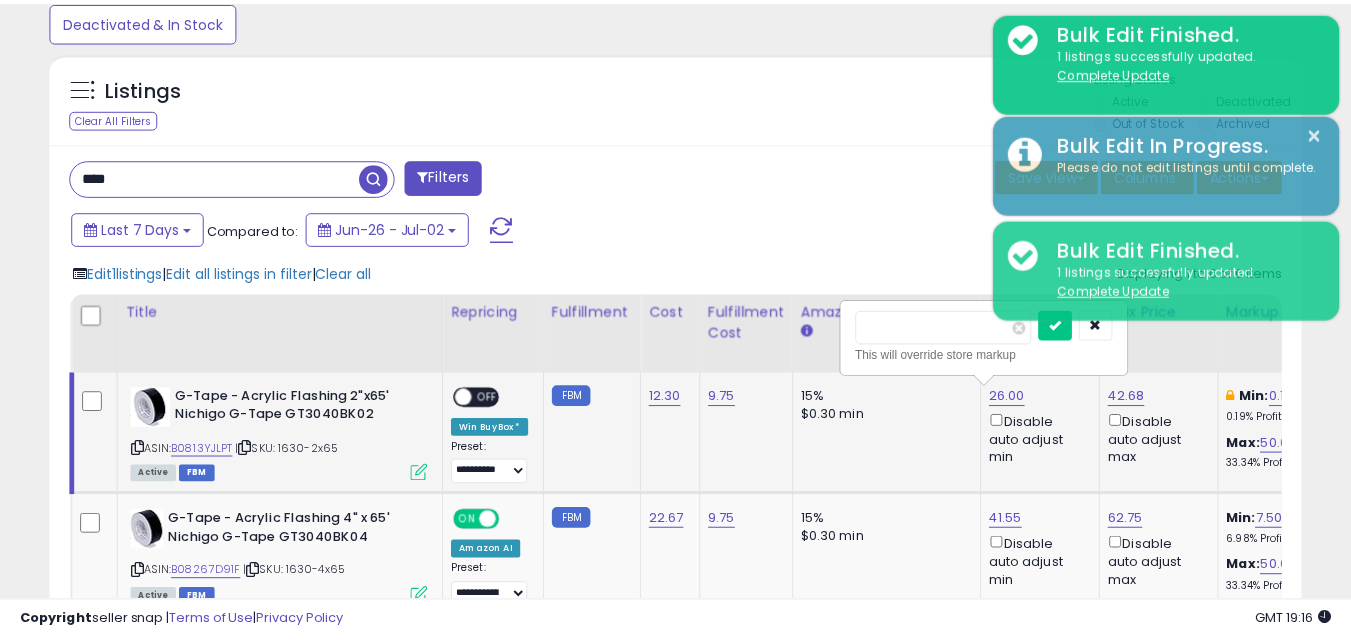 scroll, scrollTop: 410, scrollLeft: 724, axis: both 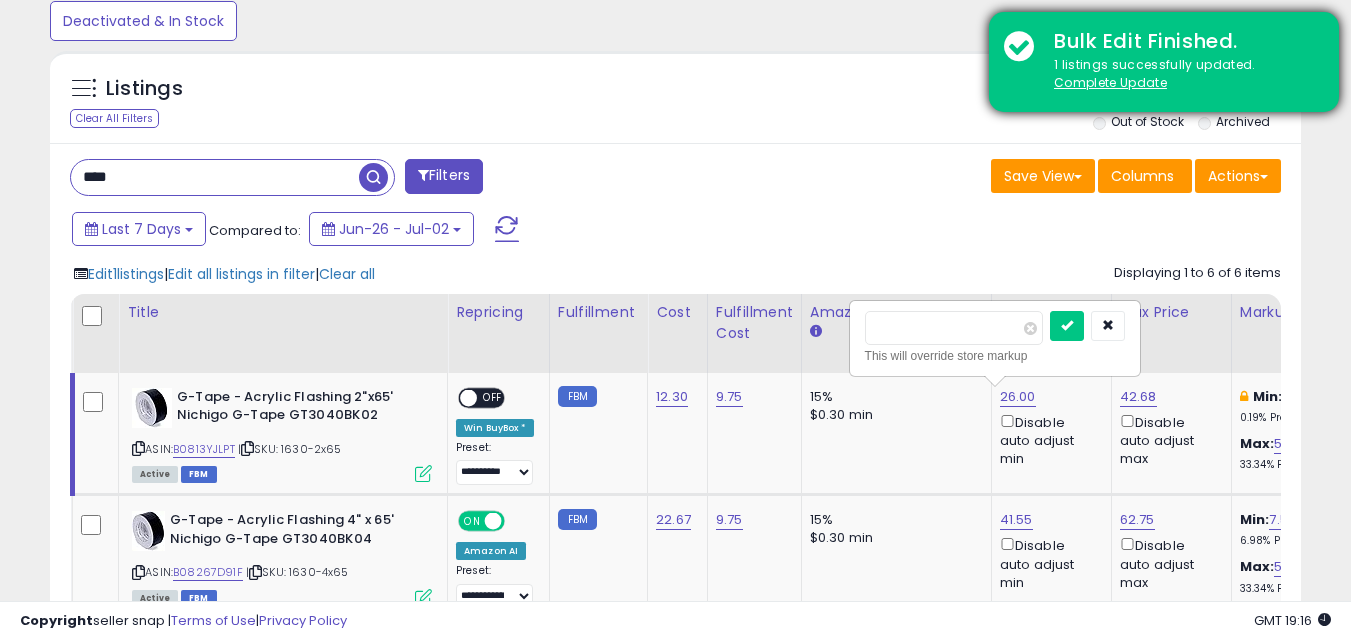 click on "1 listings successfully updated.  Complete Update" at bounding box center [1181, 74] 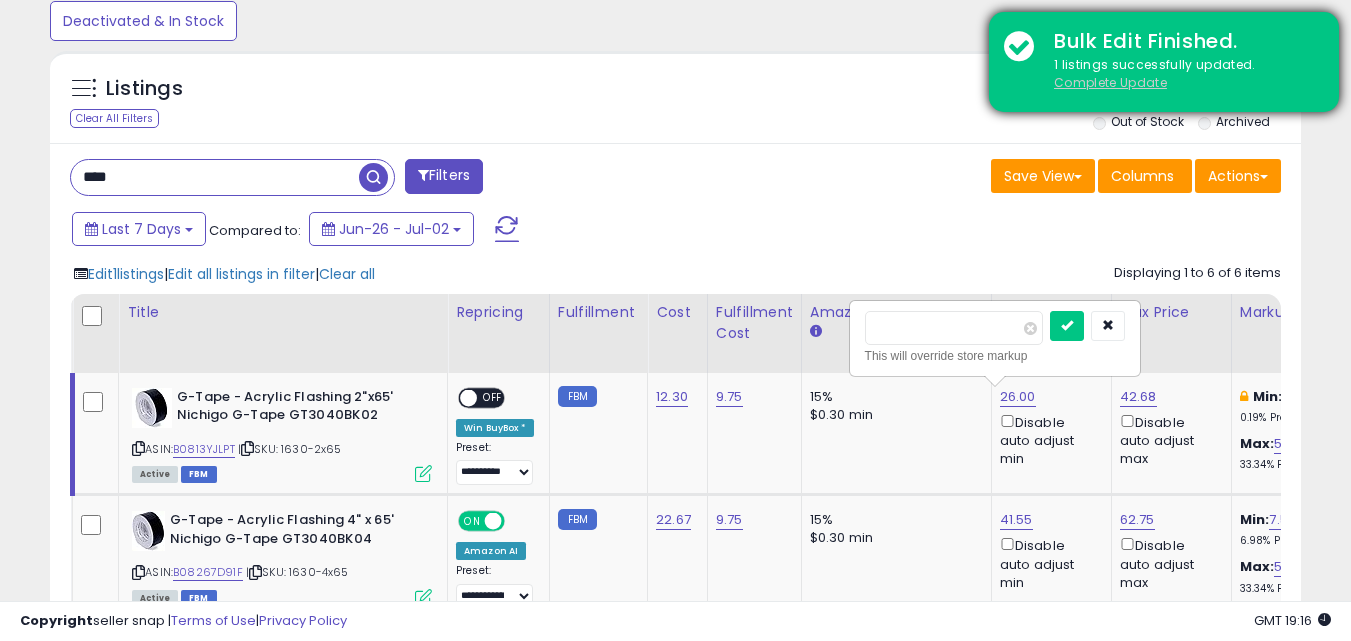 click on "Complete Update" at bounding box center (1110, 82) 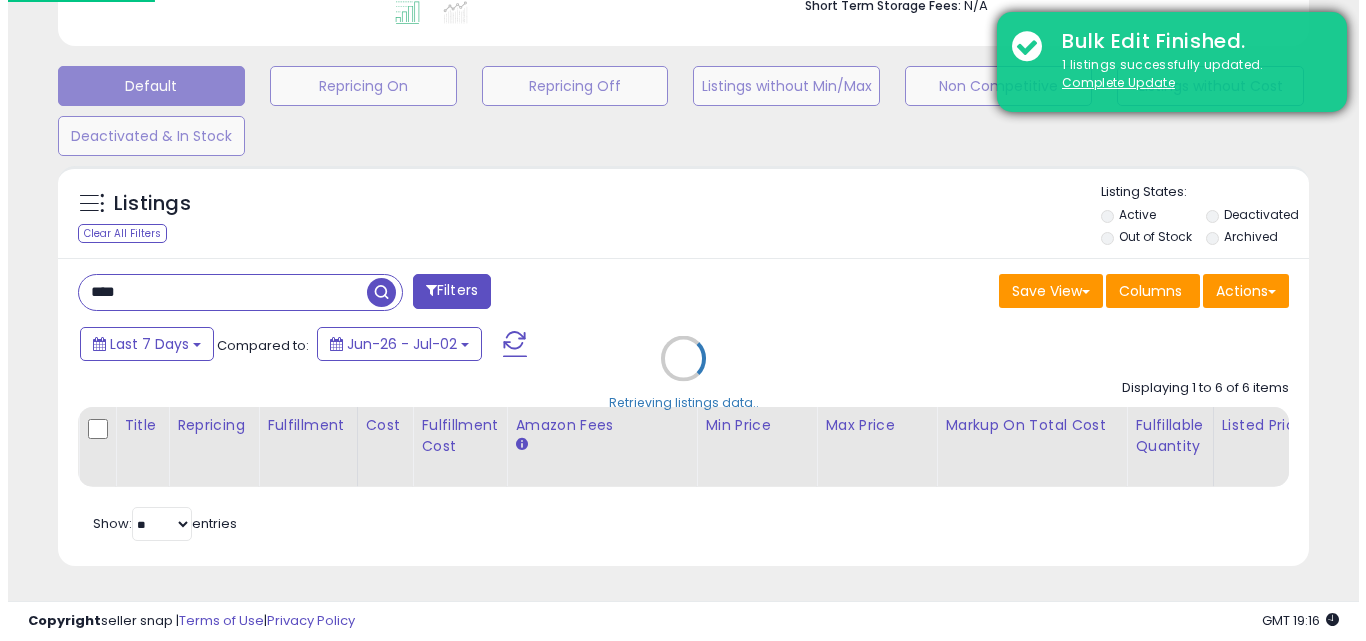 scroll, scrollTop: 579, scrollLeft: 0, axis: vertical 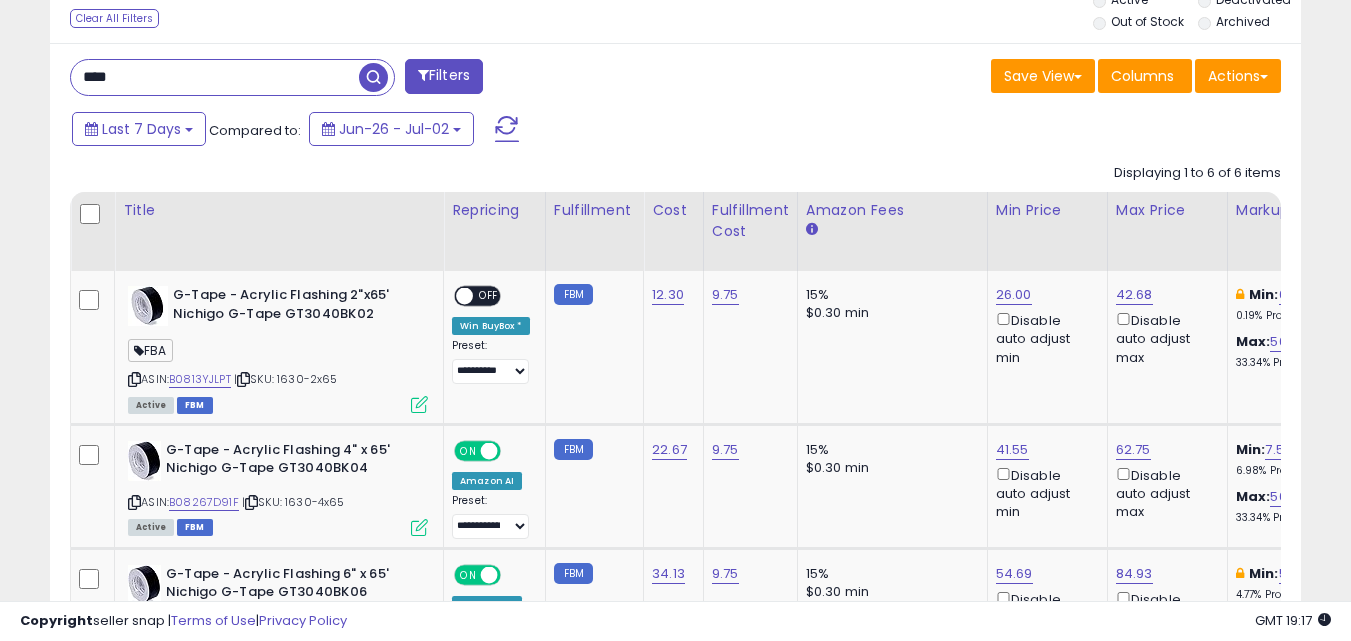 click on "****" at bounding box center [215, 77] 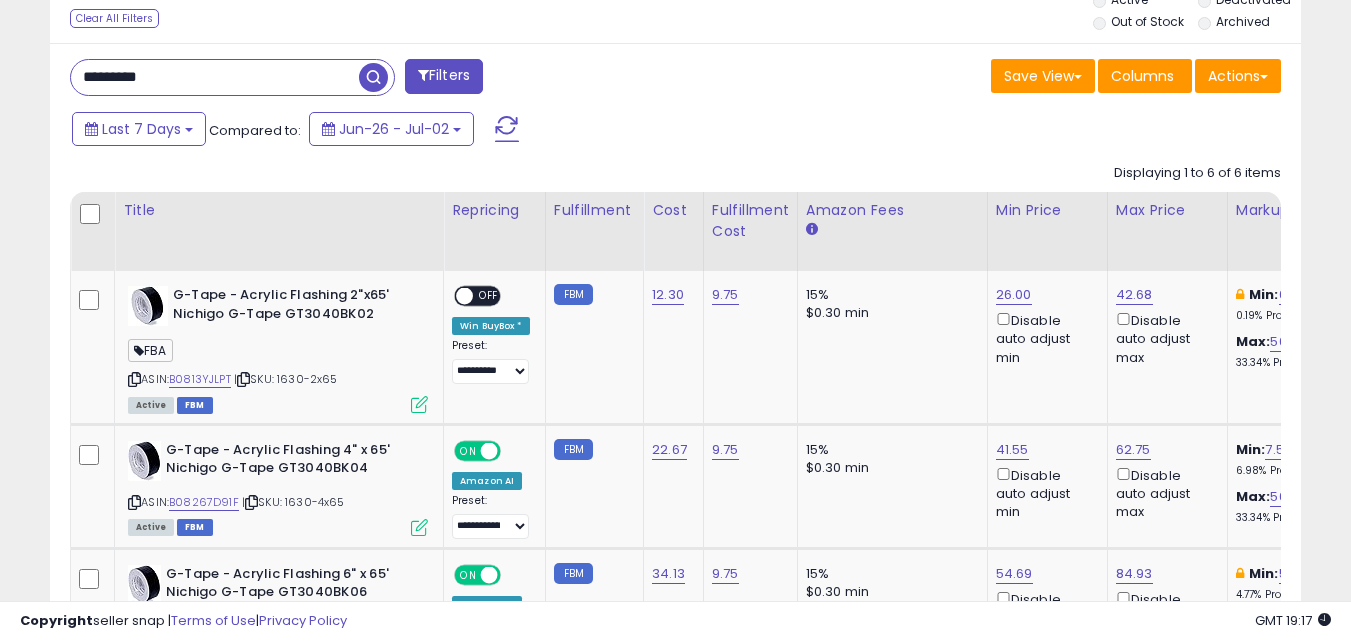 click at bounding box center [373, 77] 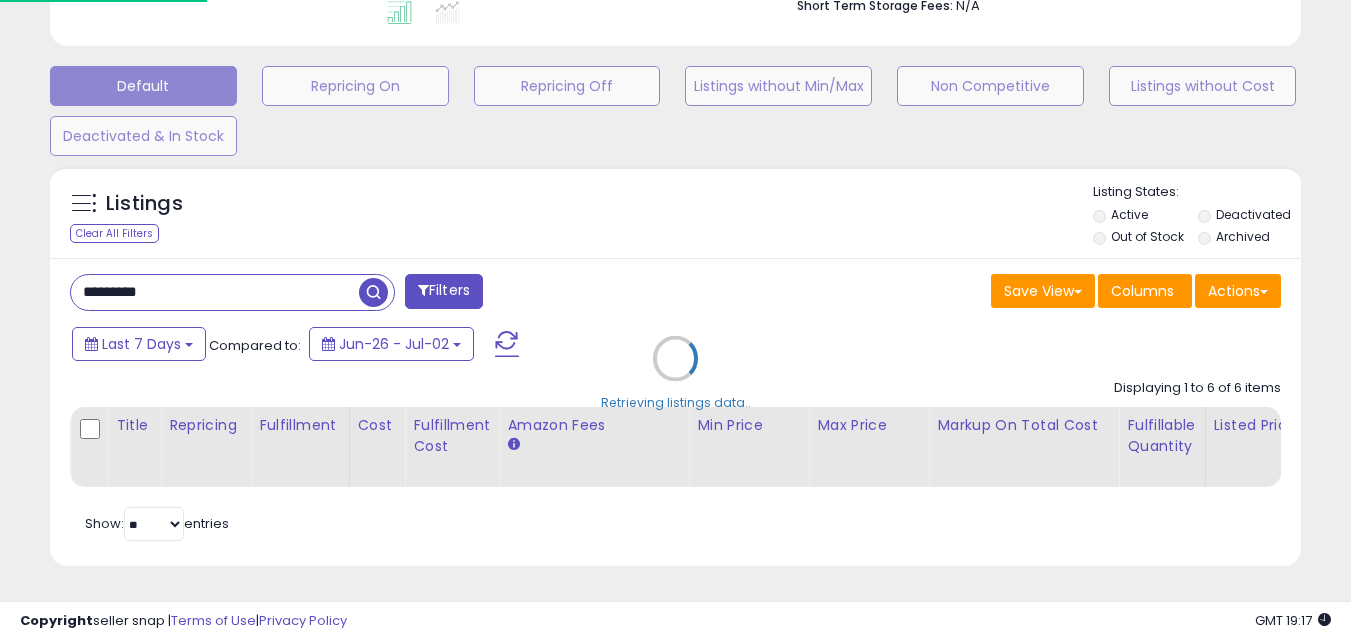 scroll, scrollTop: 999590, scrollLeft: 999267, axis: both 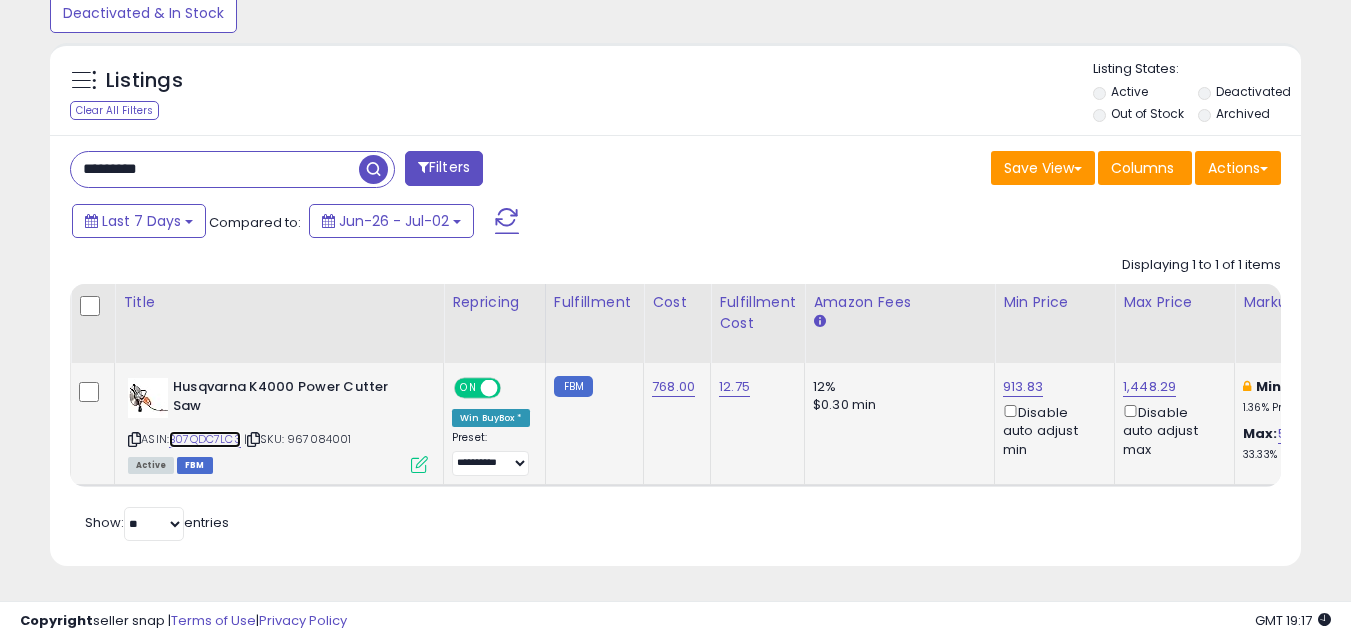 click on "B07QDC7LC3" at bounding box center (205, 439) 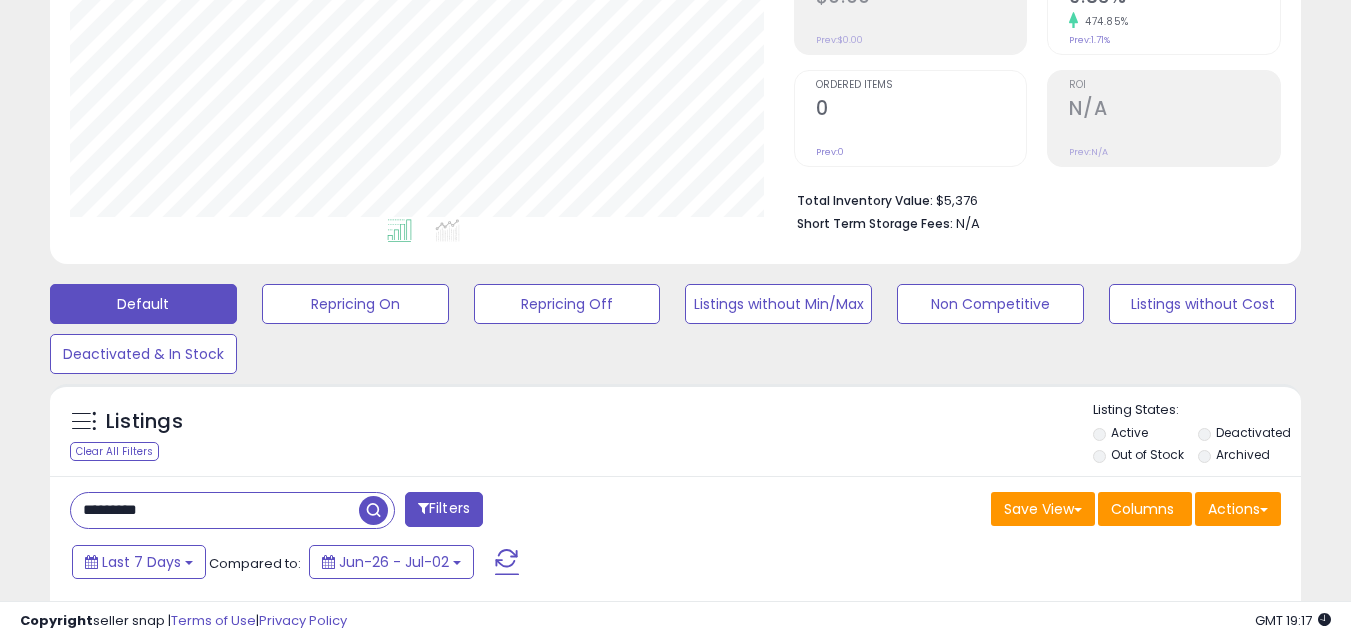 scroll, scrollTop: 700, scrollLeft: 0, axis: vertical 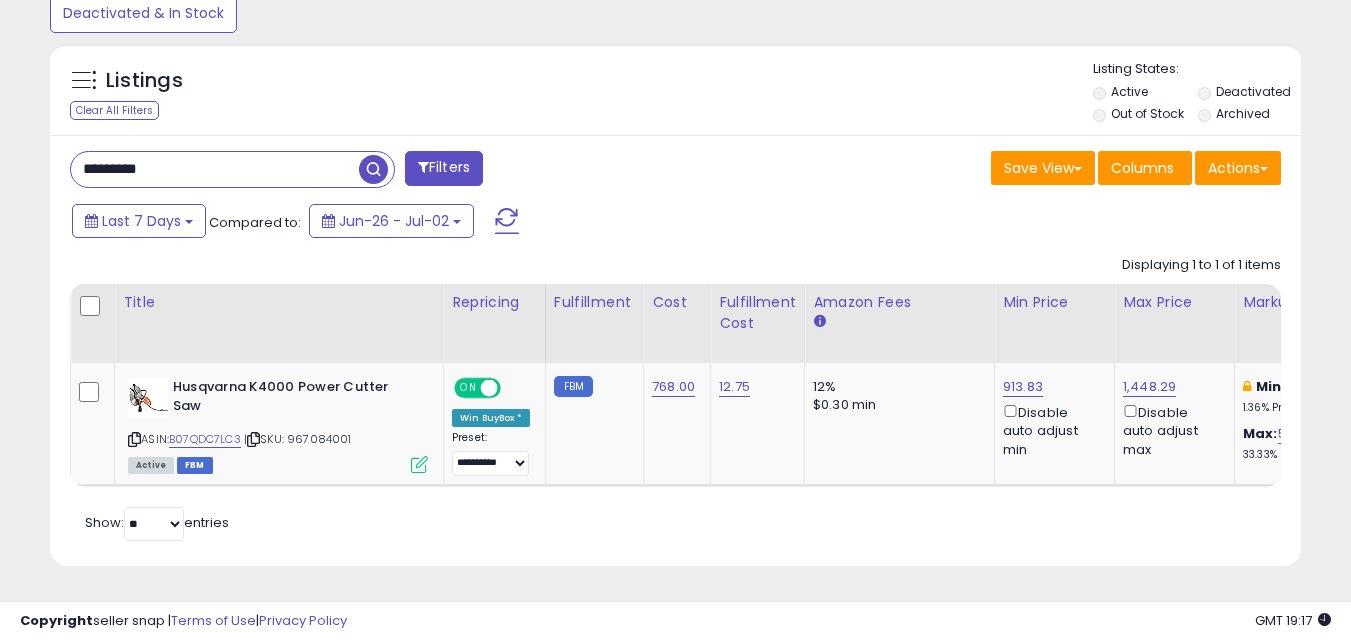 click on "*********" at bounding box center (215, 169) 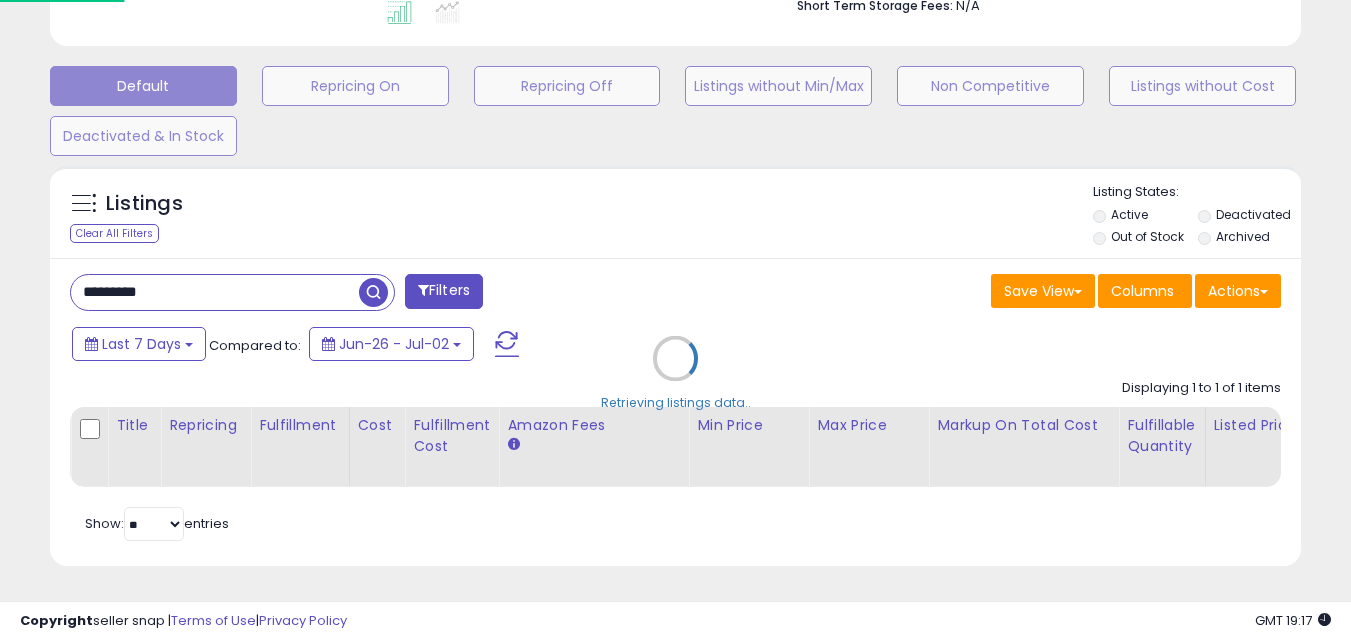 scroll, scrollTop: 999590, scrollLeft: 999267, axis: both 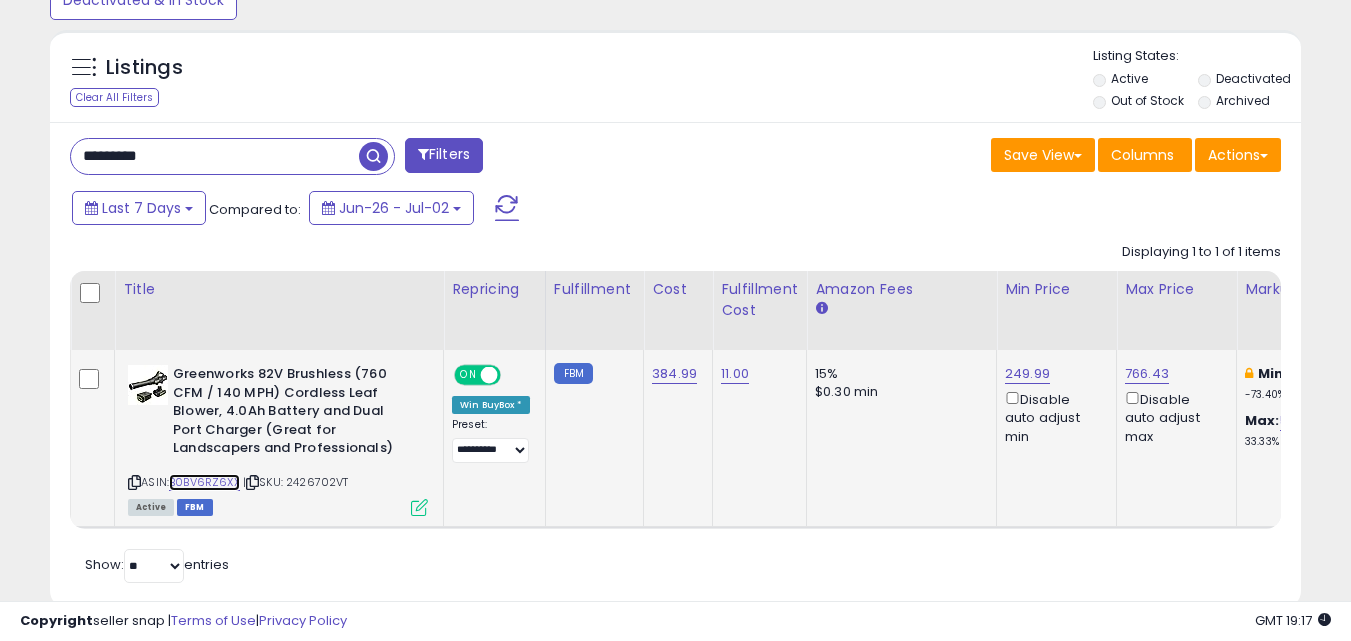click on "B0BV6RZ6XX" at bounding box center [204, 482] 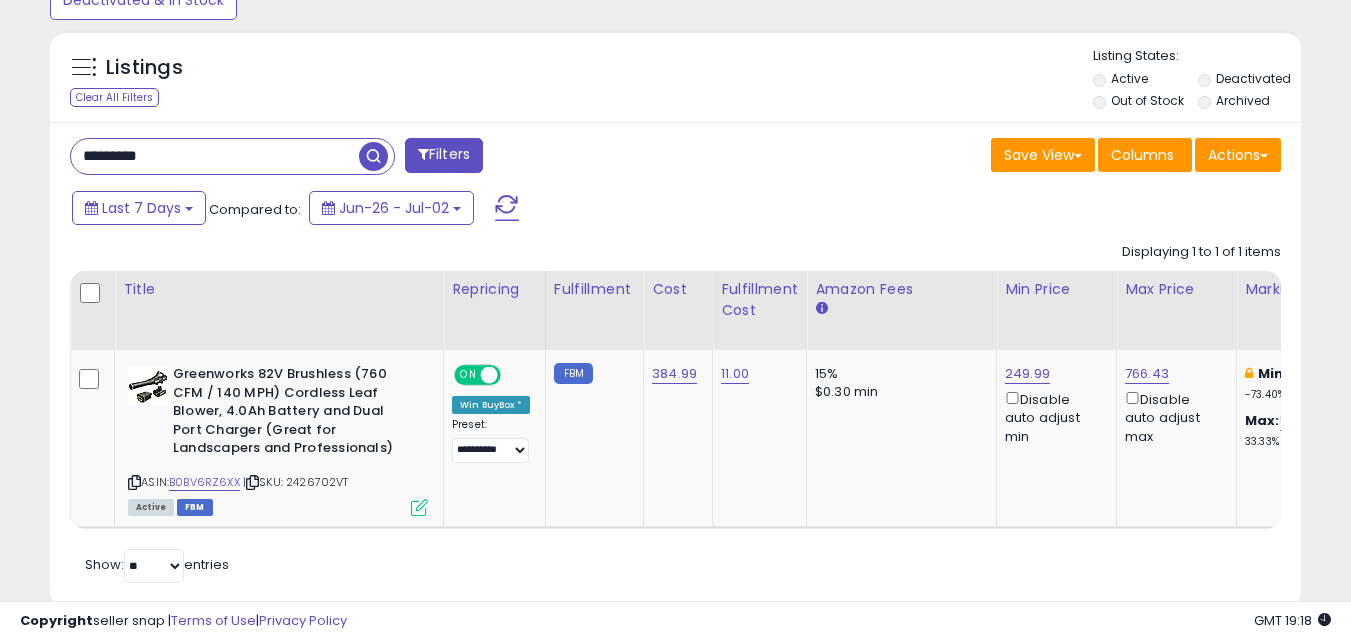 drag, startPoint x: 447, startPoint y: 549, endPoint x: 505, endPoint y: 547, distance: 58.034473 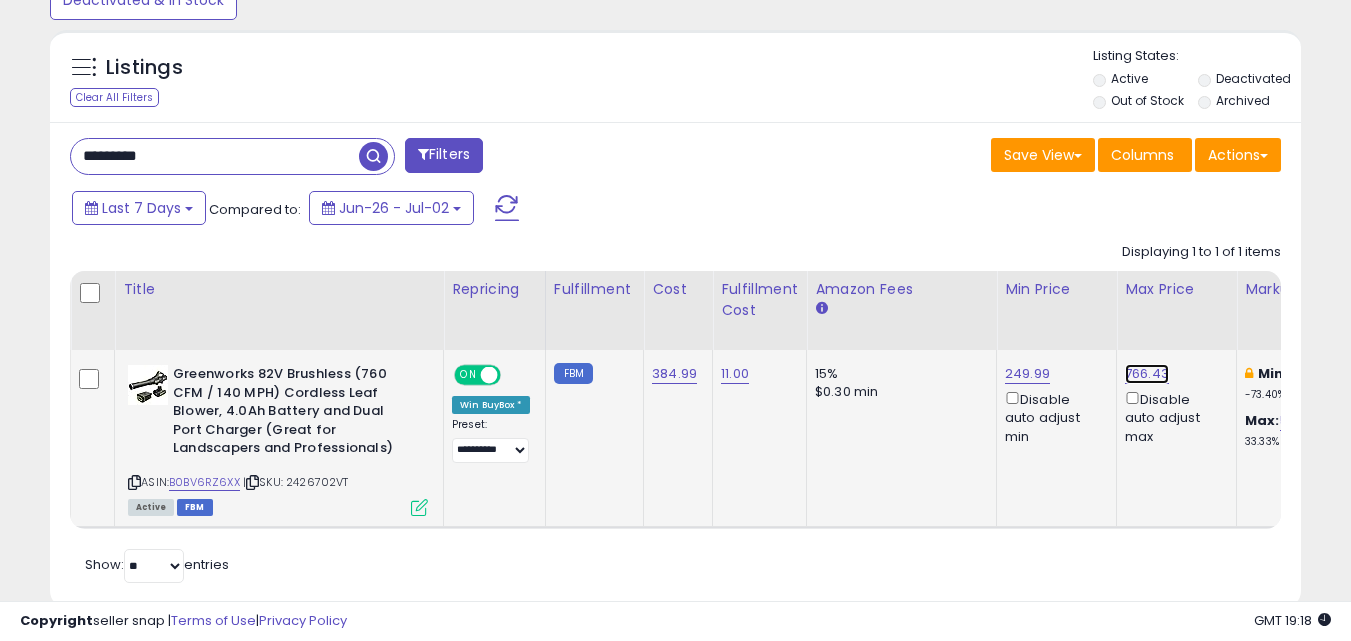 click on "766.43" at bounding box center (1147, 374) 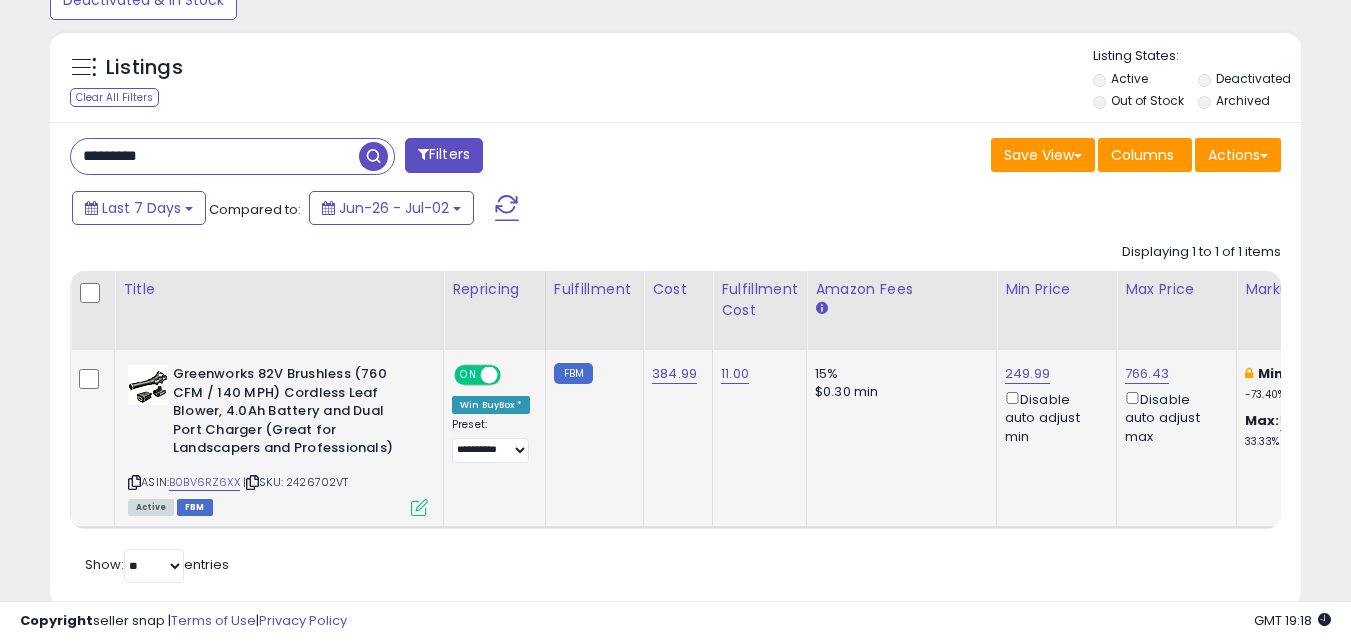 scroll, scrollTop: 0, scrollLeft: 56, axis: horizontal 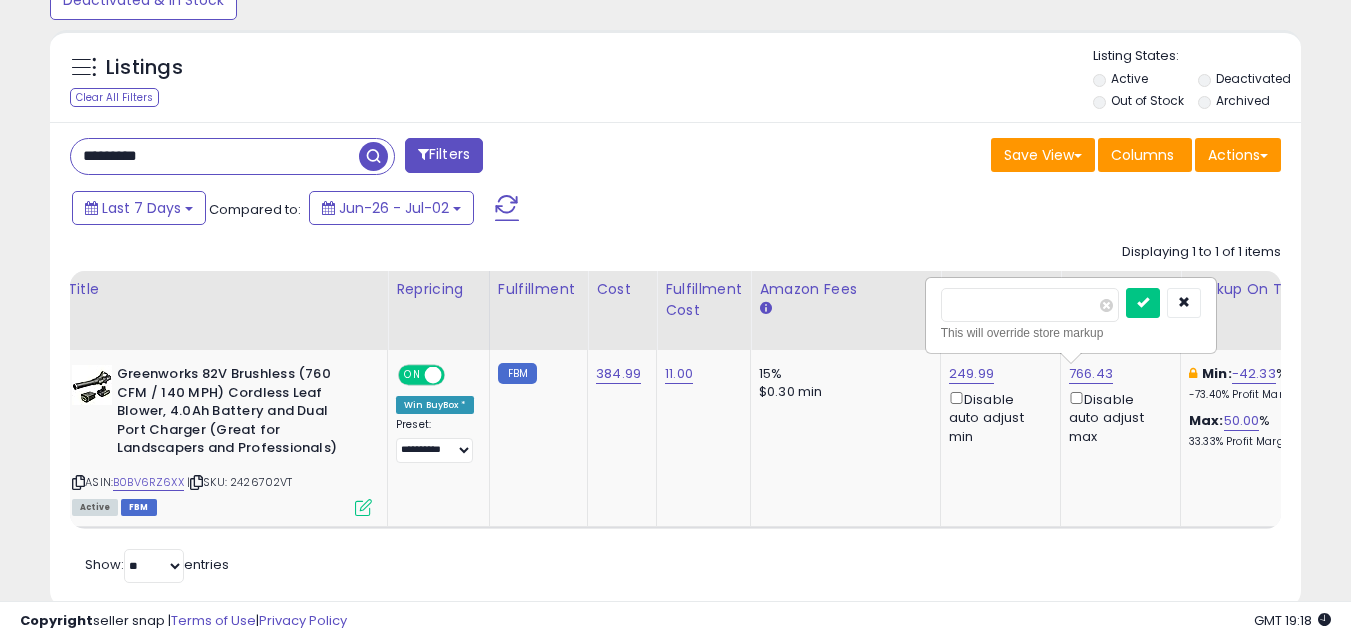 drag, startPoint x: 979, startPoint y: 298, endPoint x: 775, endPoint y: 317, distance: 204.88289 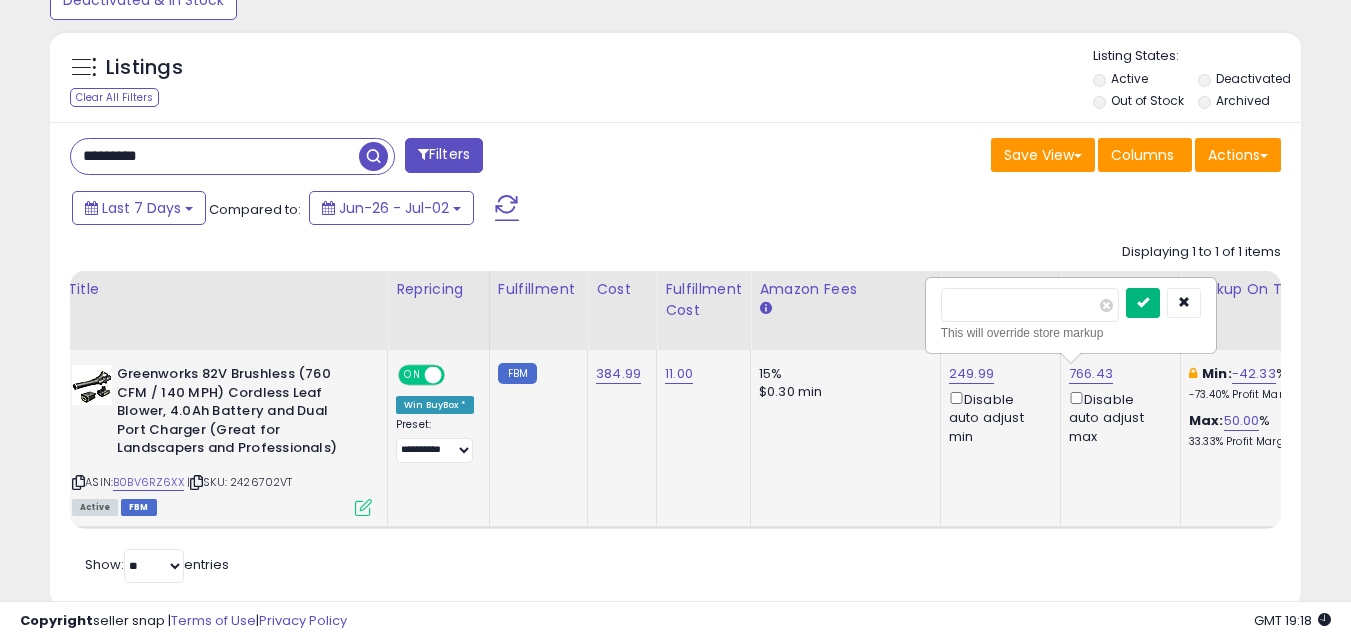 type on "***" 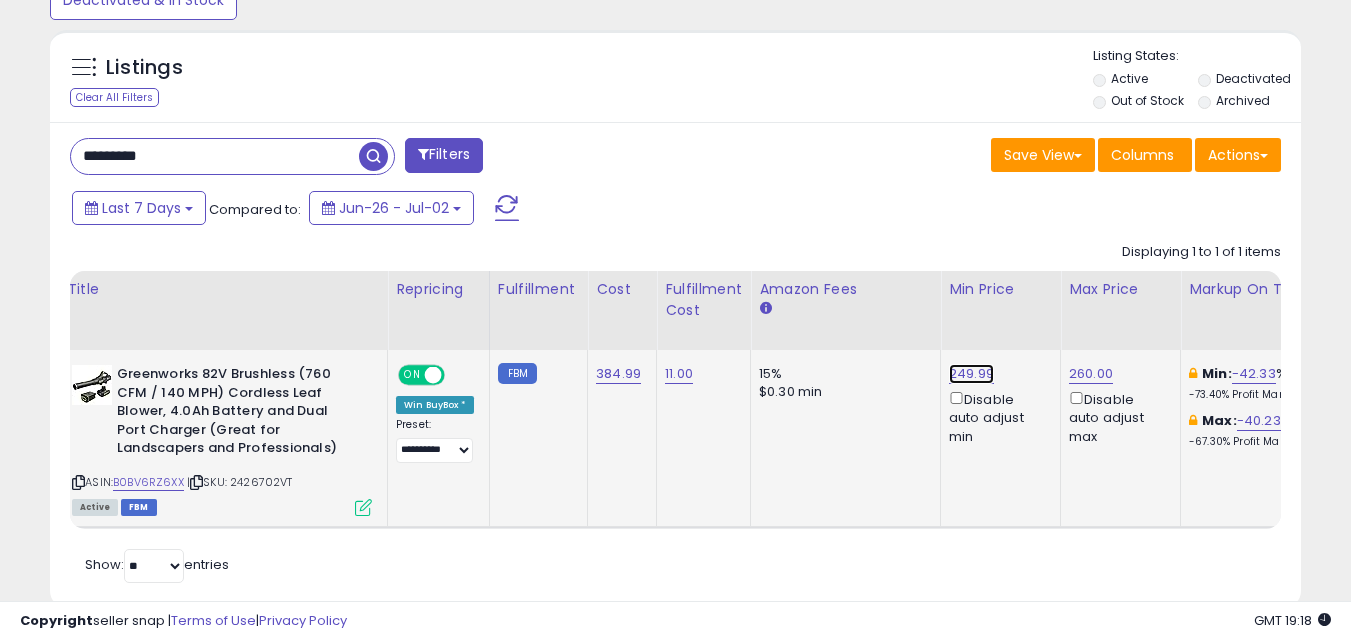 click on "249.99" at bounding box center [971, 374] 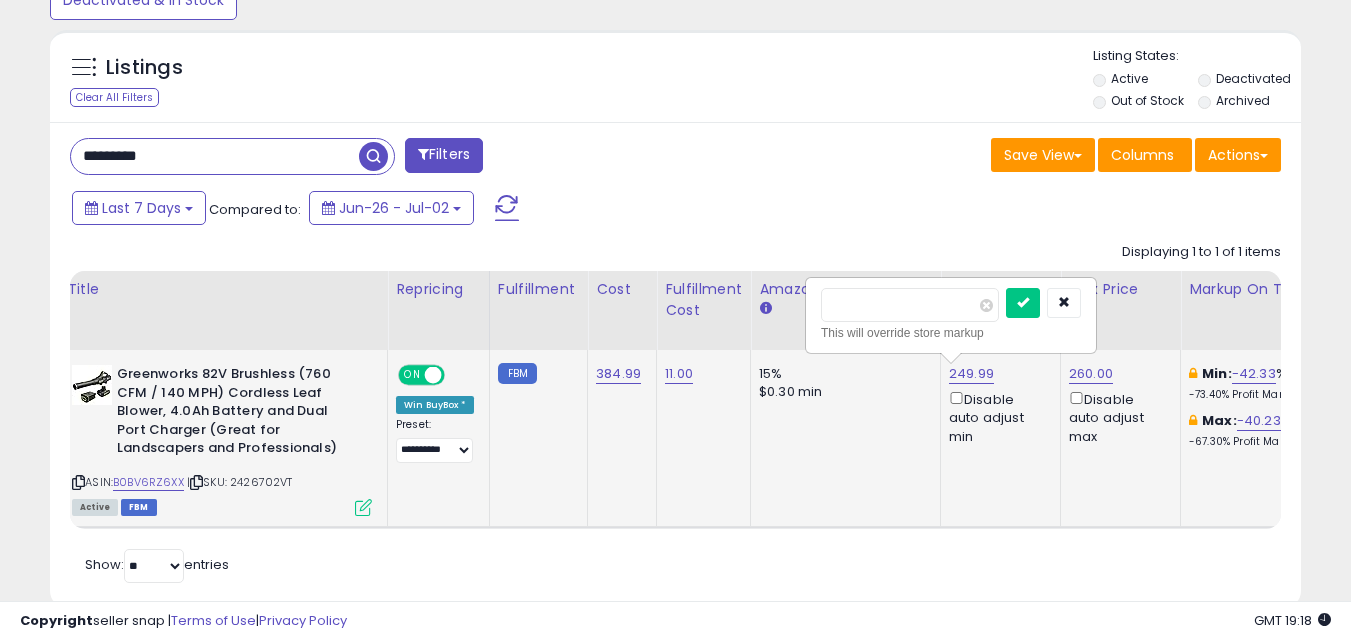 drag, startPoint x: 922, startPoint y: 306, endPoint x: 578, endPoint y: 353, distance: 347.19592 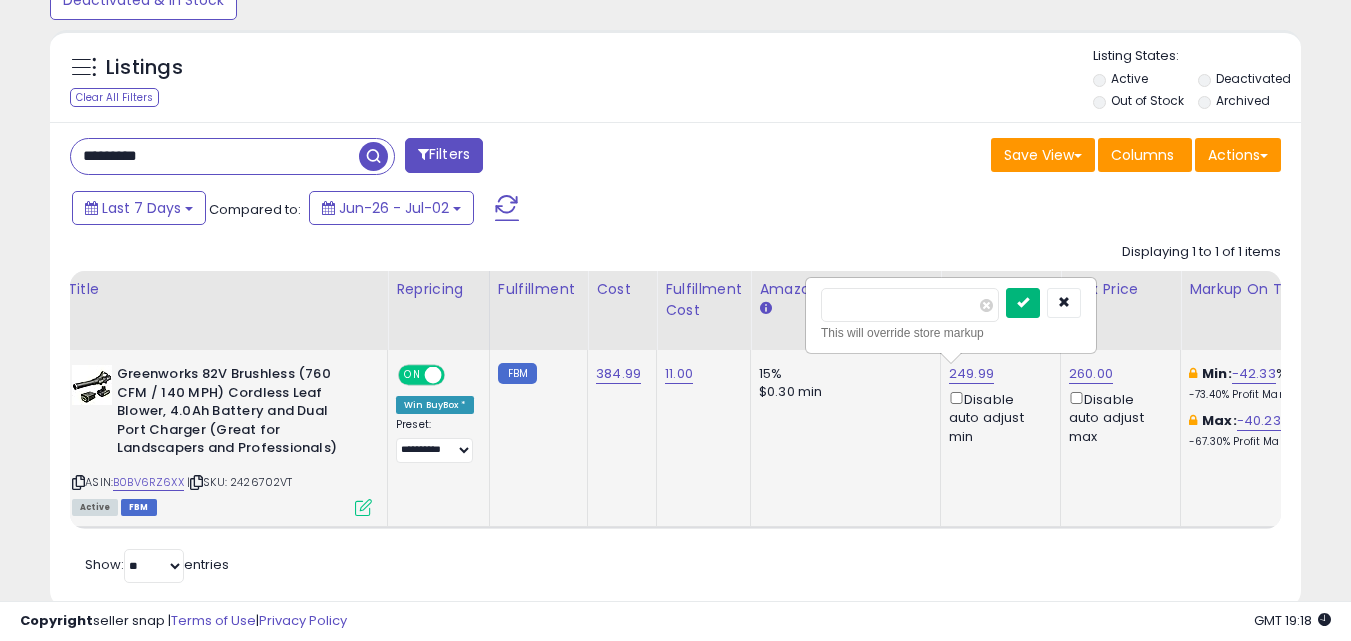 type on "***" 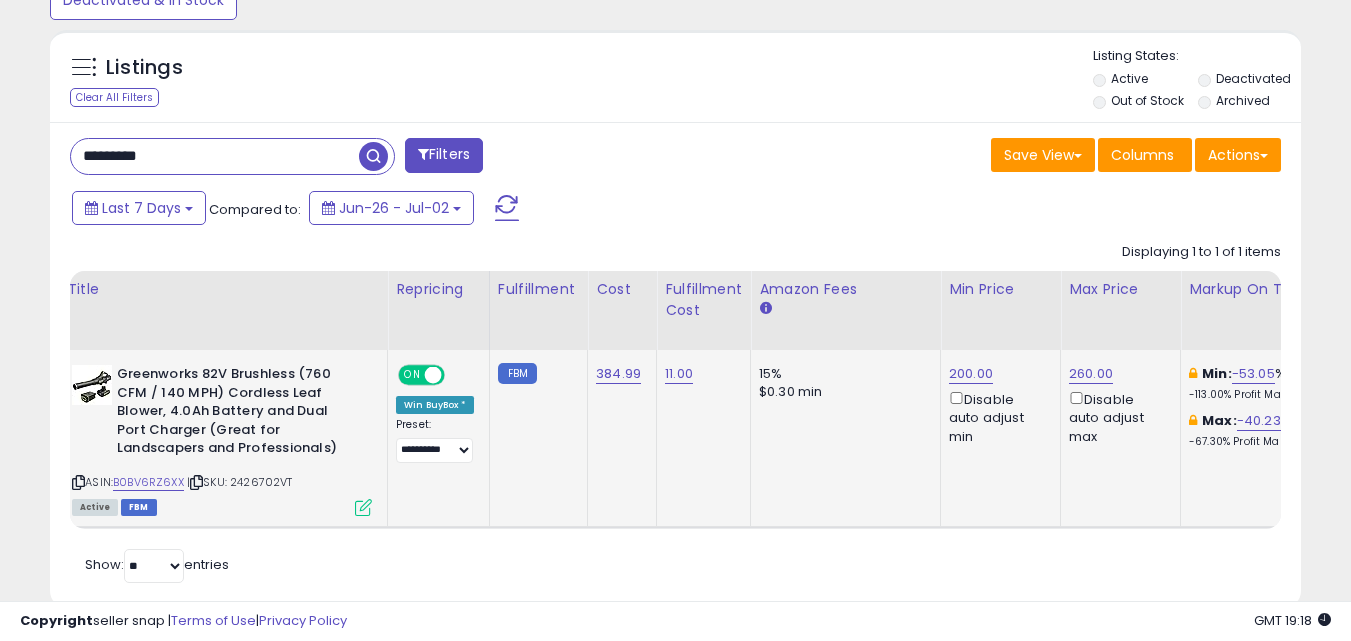 scroll, scrollTop: 0, scrollLeft: 471, axis: horizontal 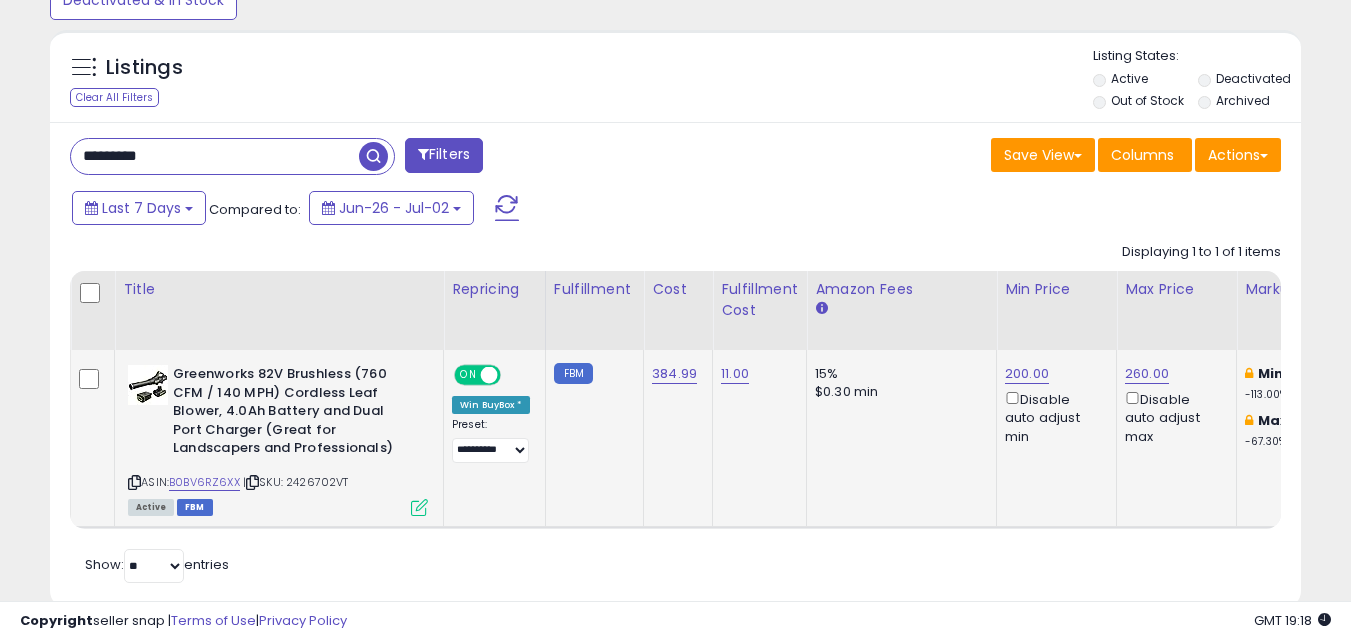 click at bounding box center [134, 482] 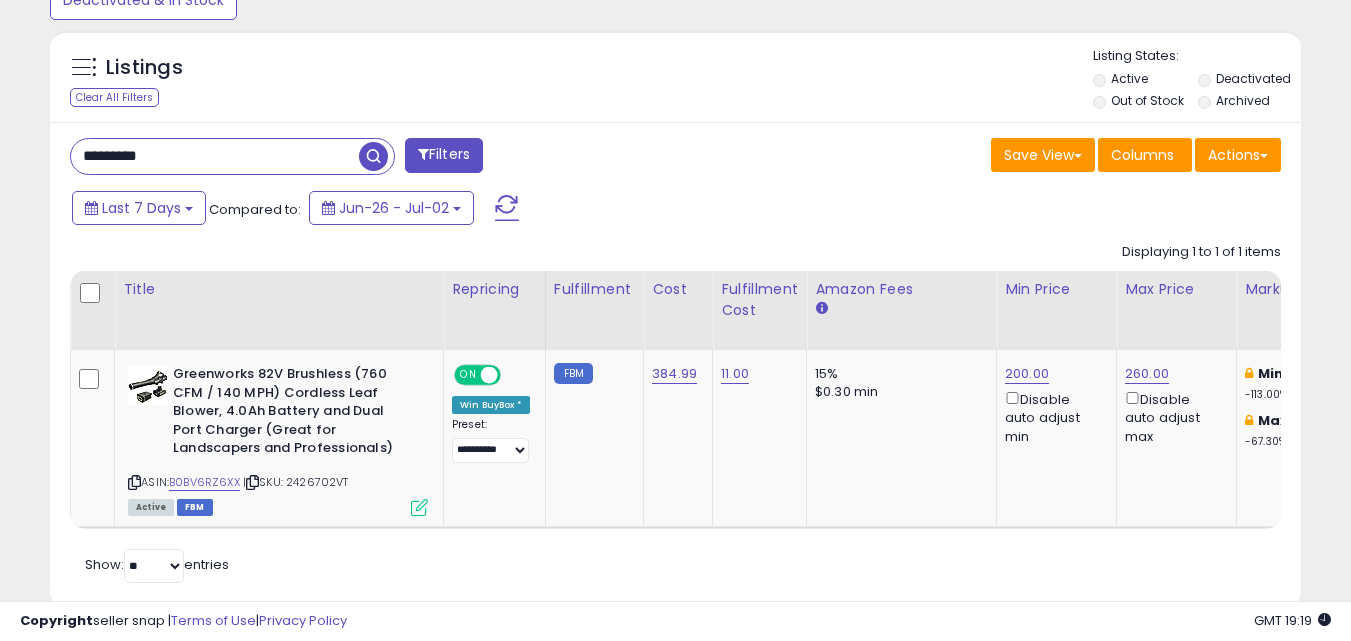 scroll, scrollTop: 0, scrollLeft: 388, axis: horizontal 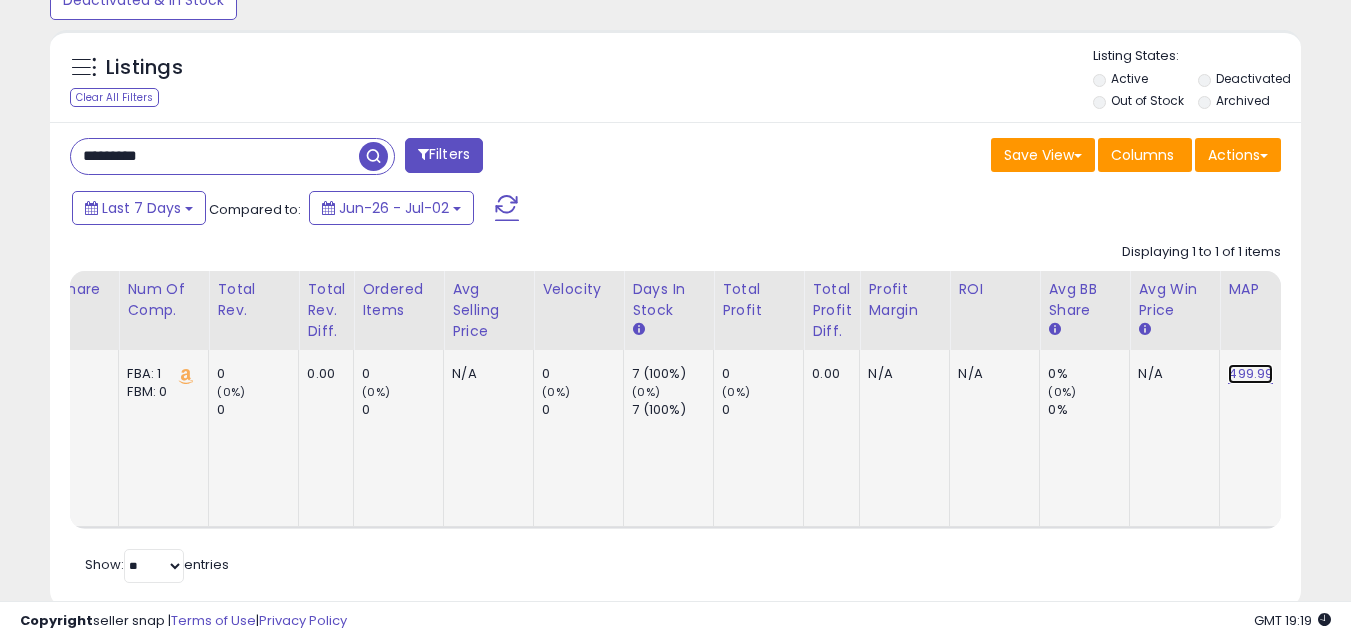click on "499.99" at bounding box center (1250, 374) 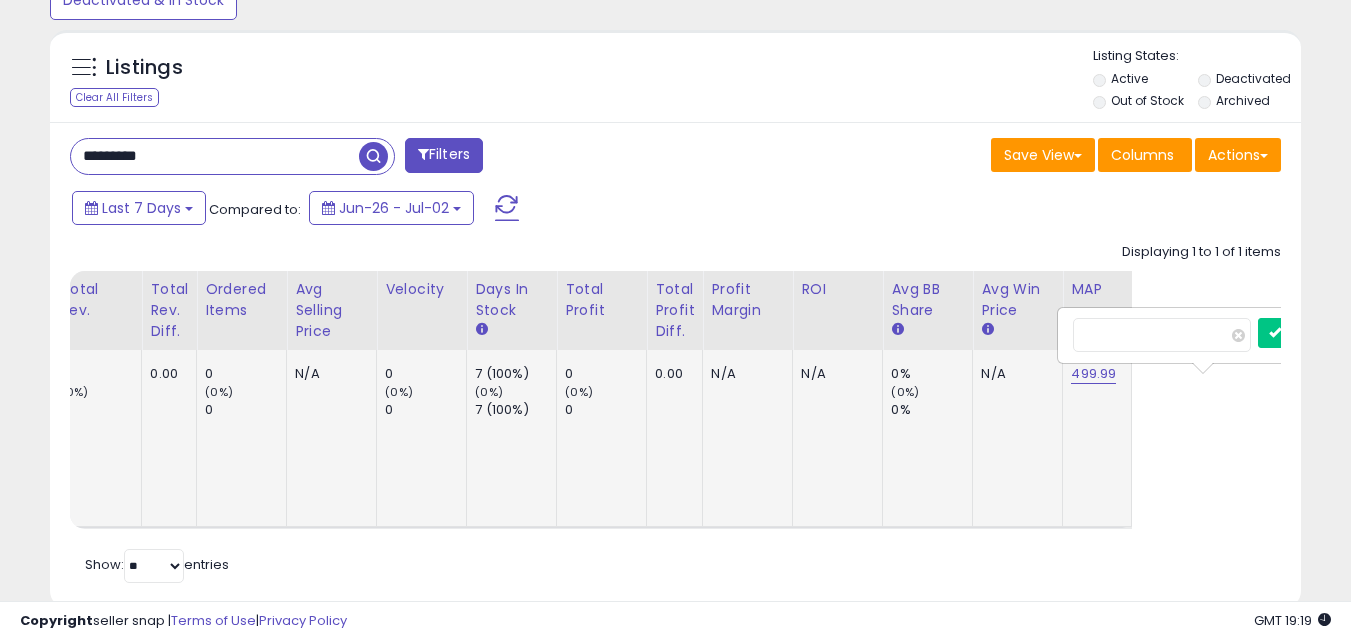 scroll, scrollTop: 0, scrollLeft: 1940, axis: horizontal 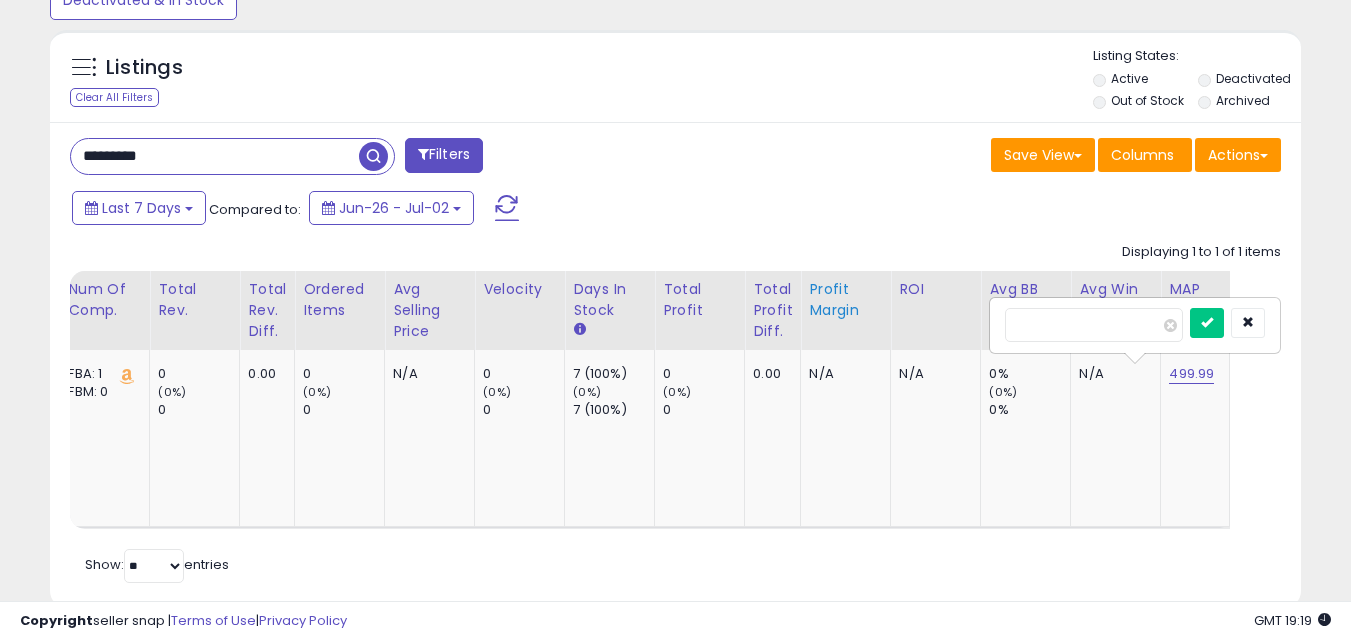 drag, startPoint x: 1059, startPoint y: 323, endPoint x: 848, endPoint y: 337, distance: 211.46394 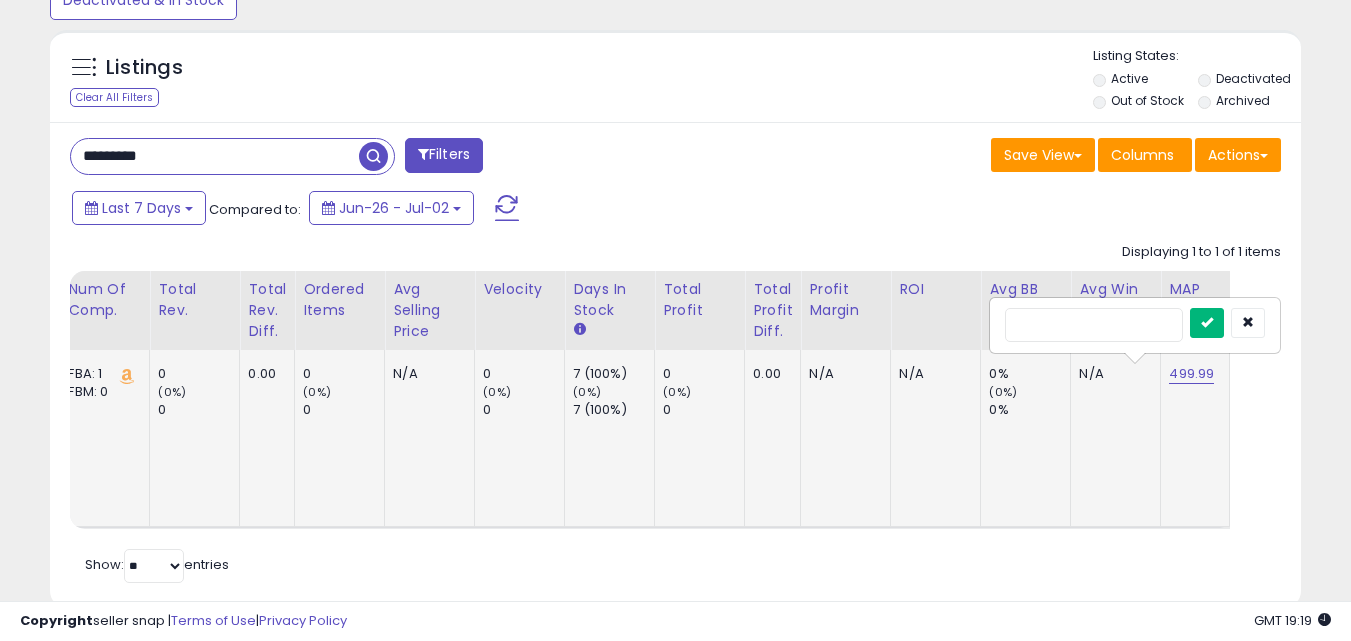 type 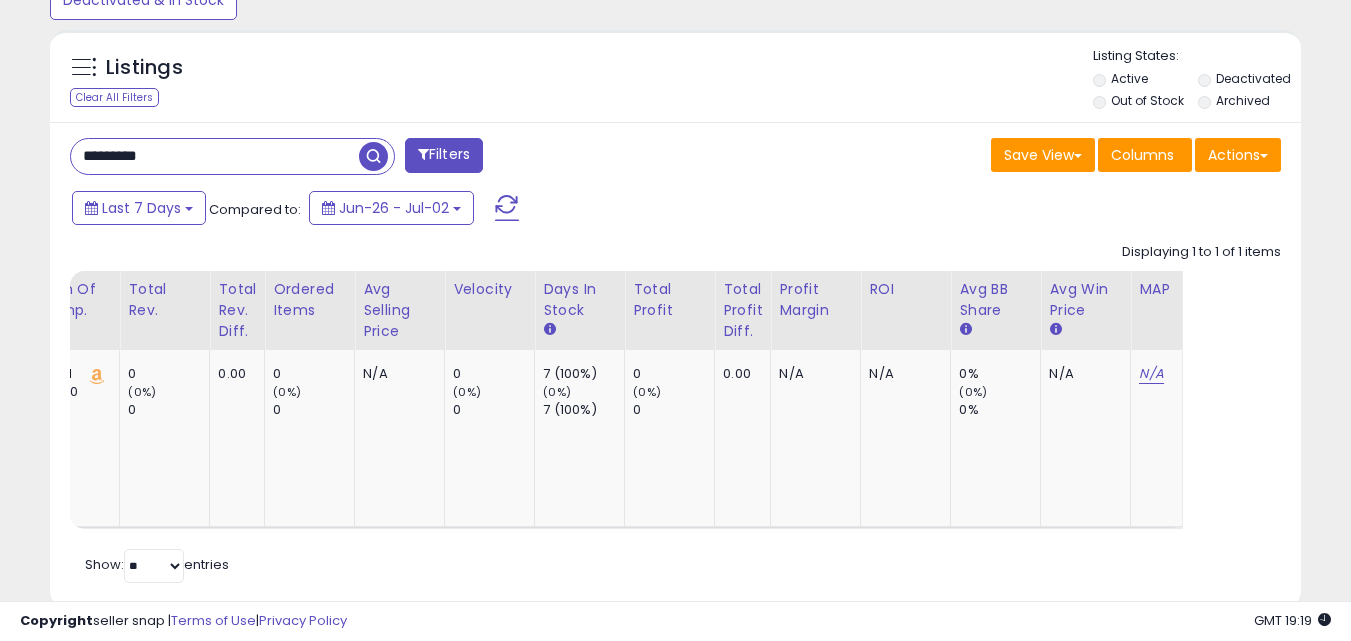 scroll, scrollTop: 0, scrollLeft: 1834, axis: horizontal 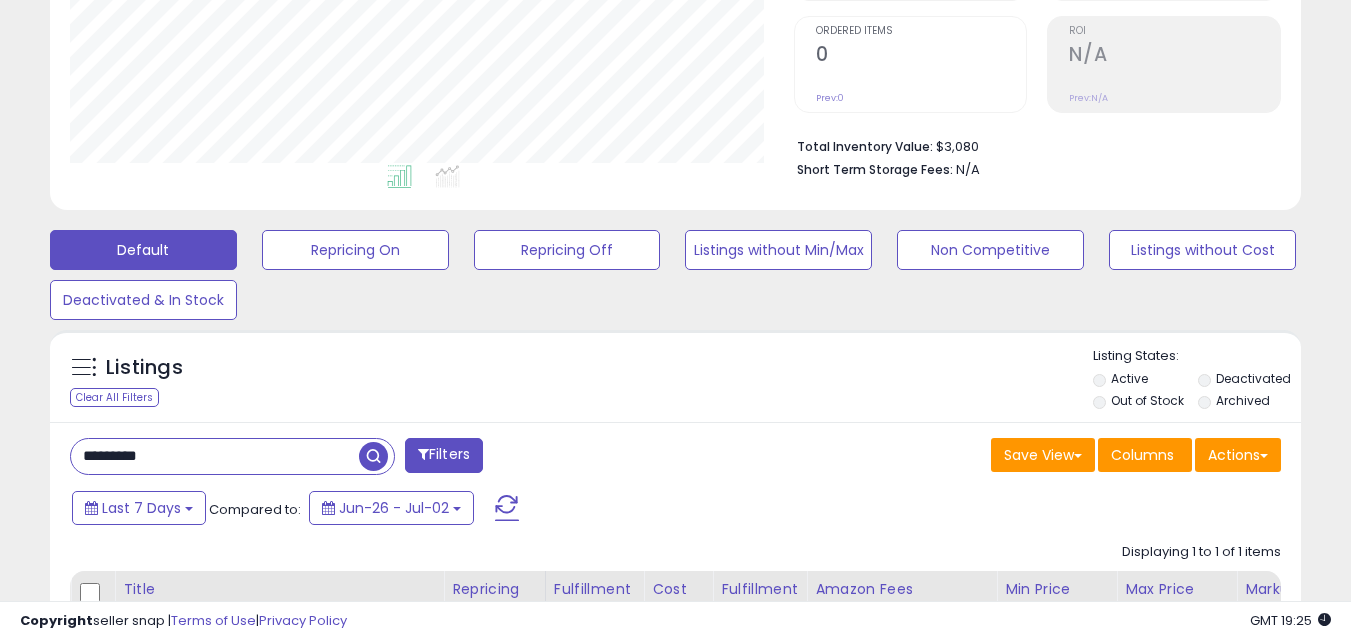 click on "*********" at bounding box center (215, 456) 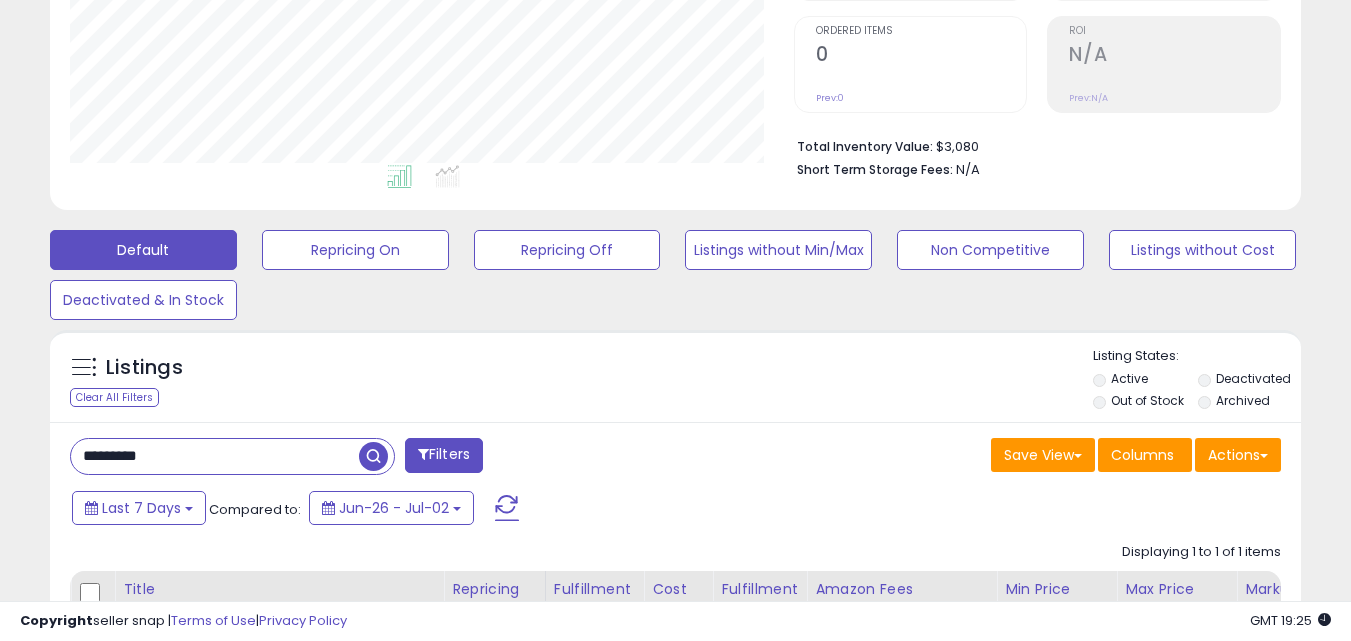click on "*********" at bounding box center (215, 456) 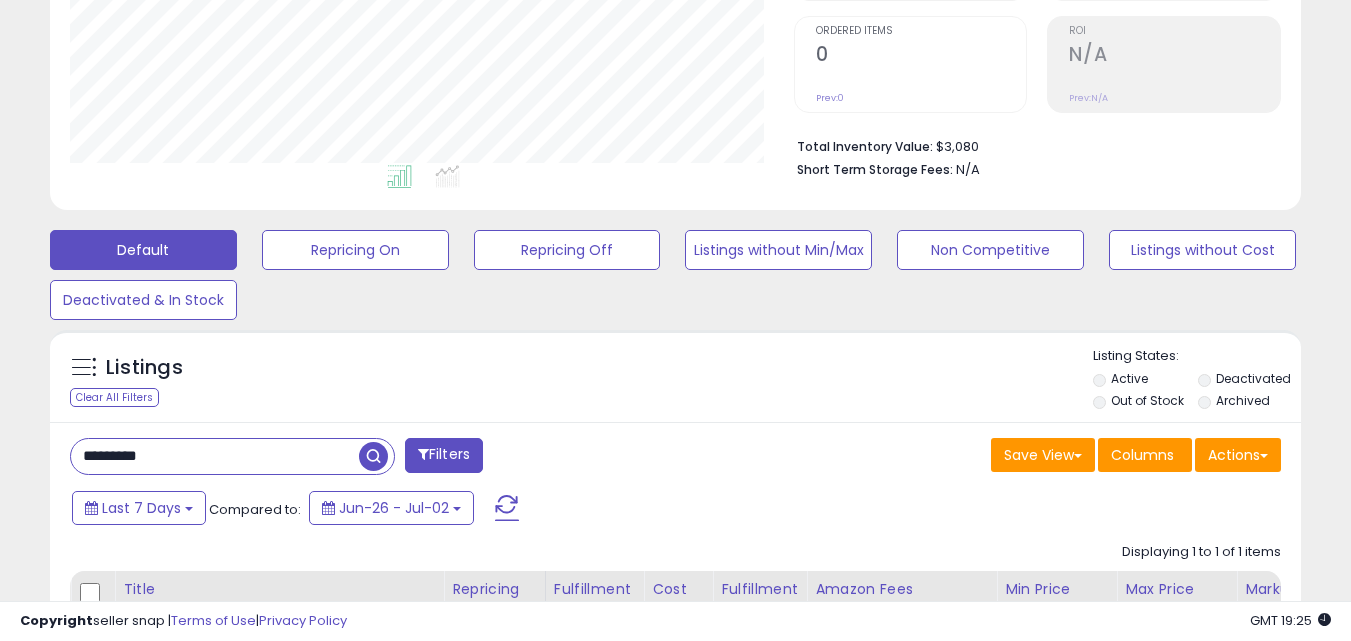 paste on "*" 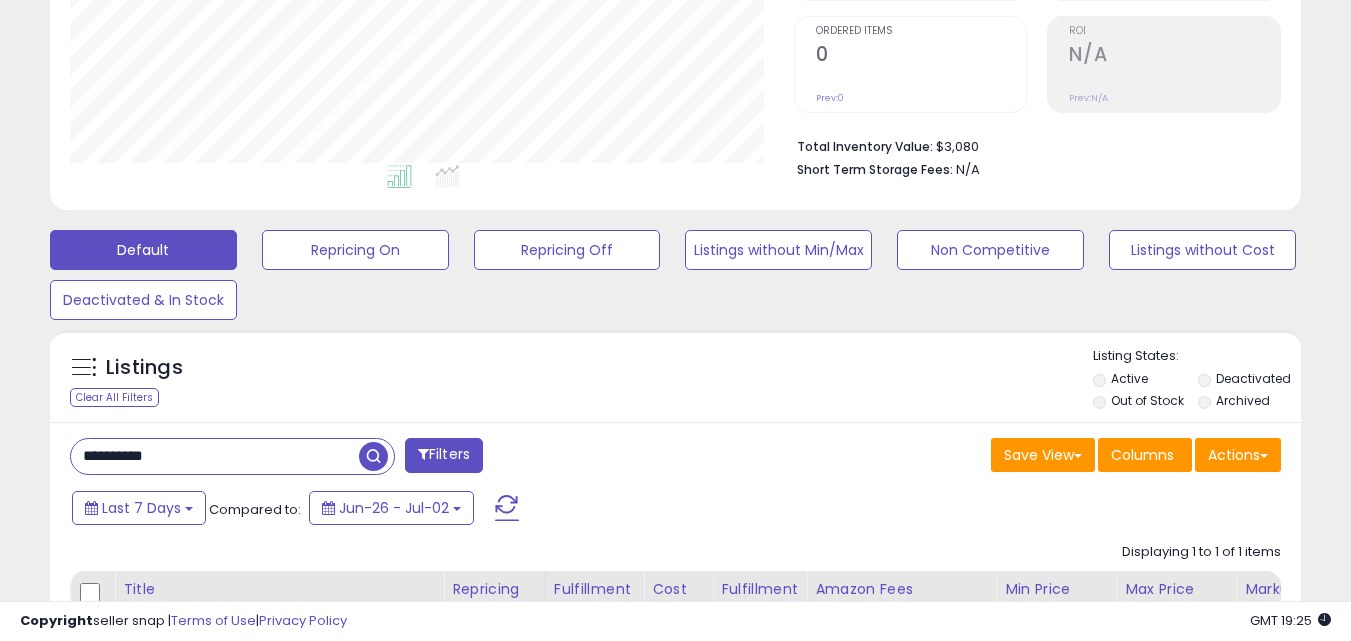 click on "**********" at bounding box center [215, 456] 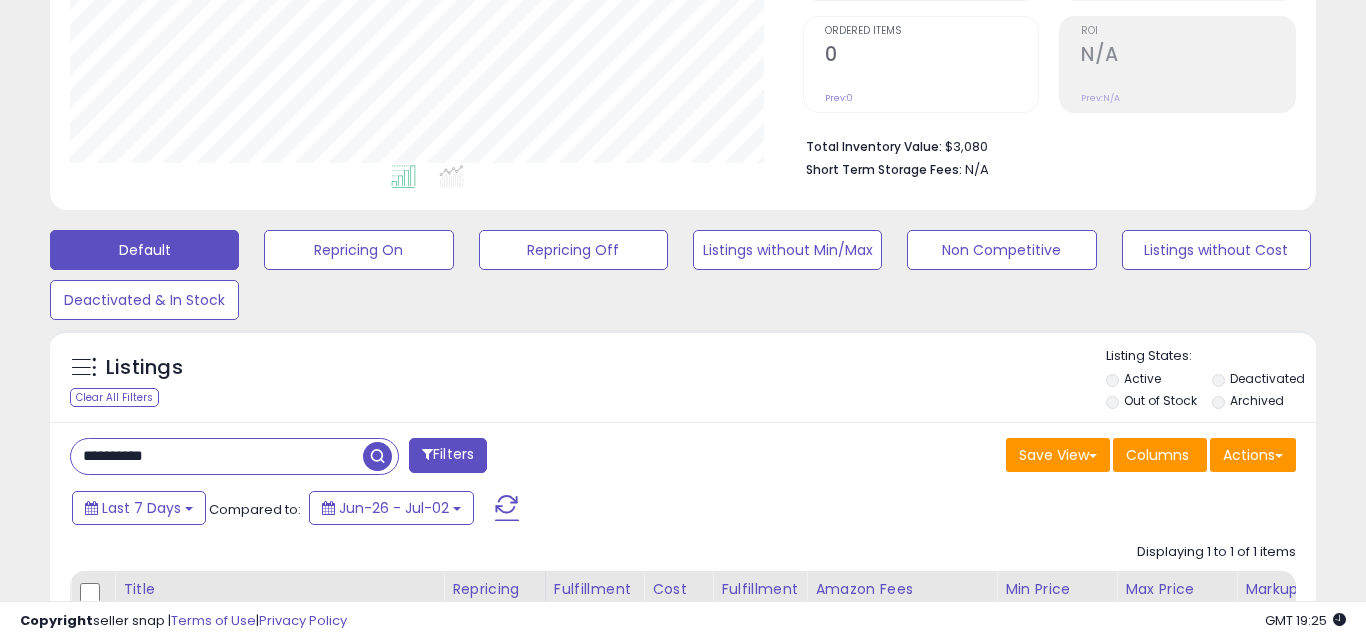 scroll, scrollTop: 999590, scrollLeft: 999267, axis: both 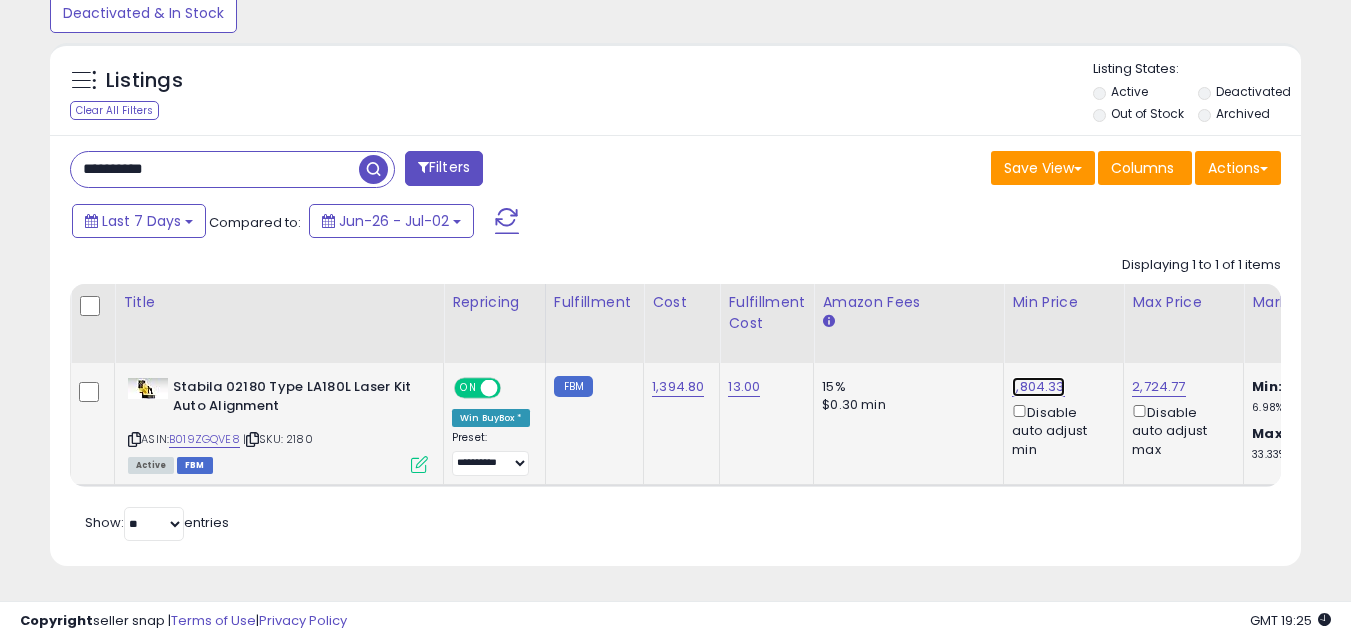 click on "1,804.33" at bounding box center [1038, 387] 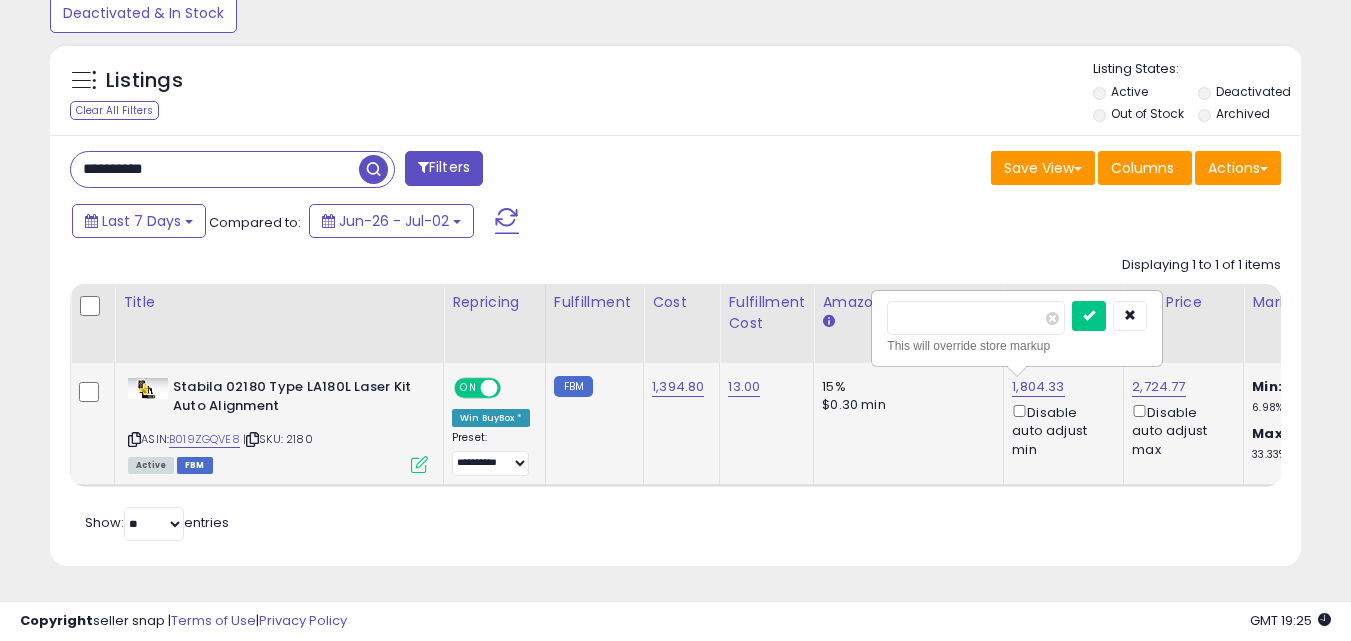 click at bounding box center [976, 318] 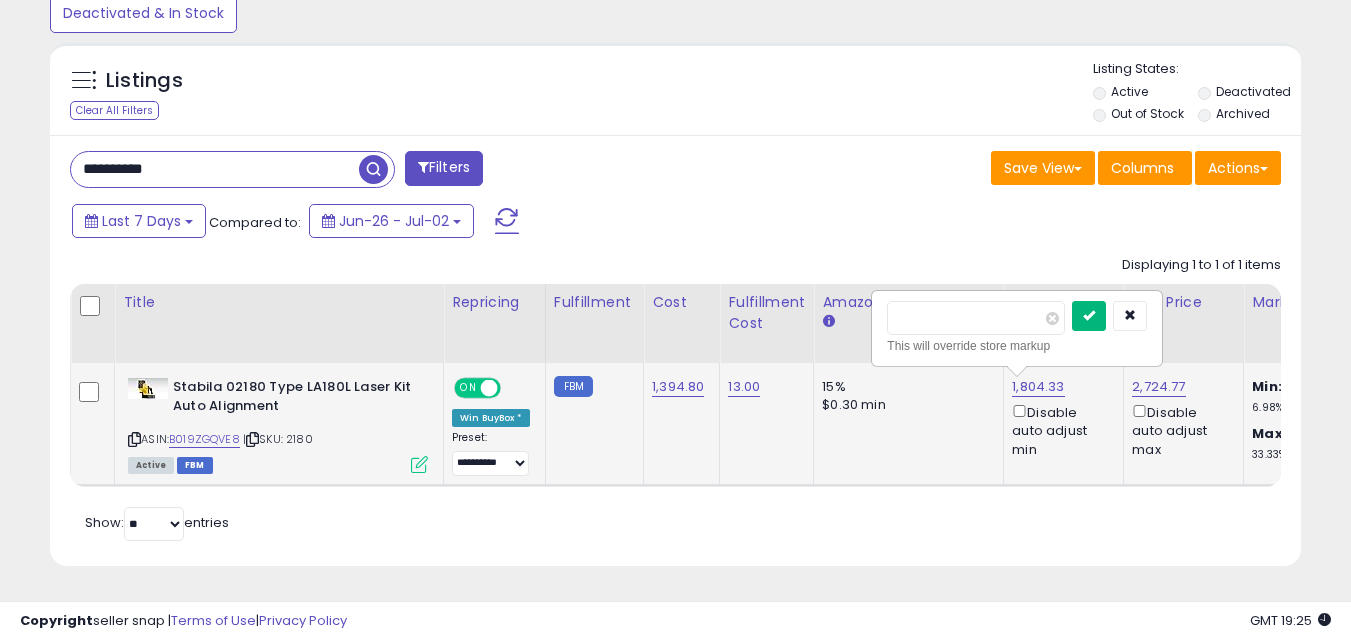 type on "****" 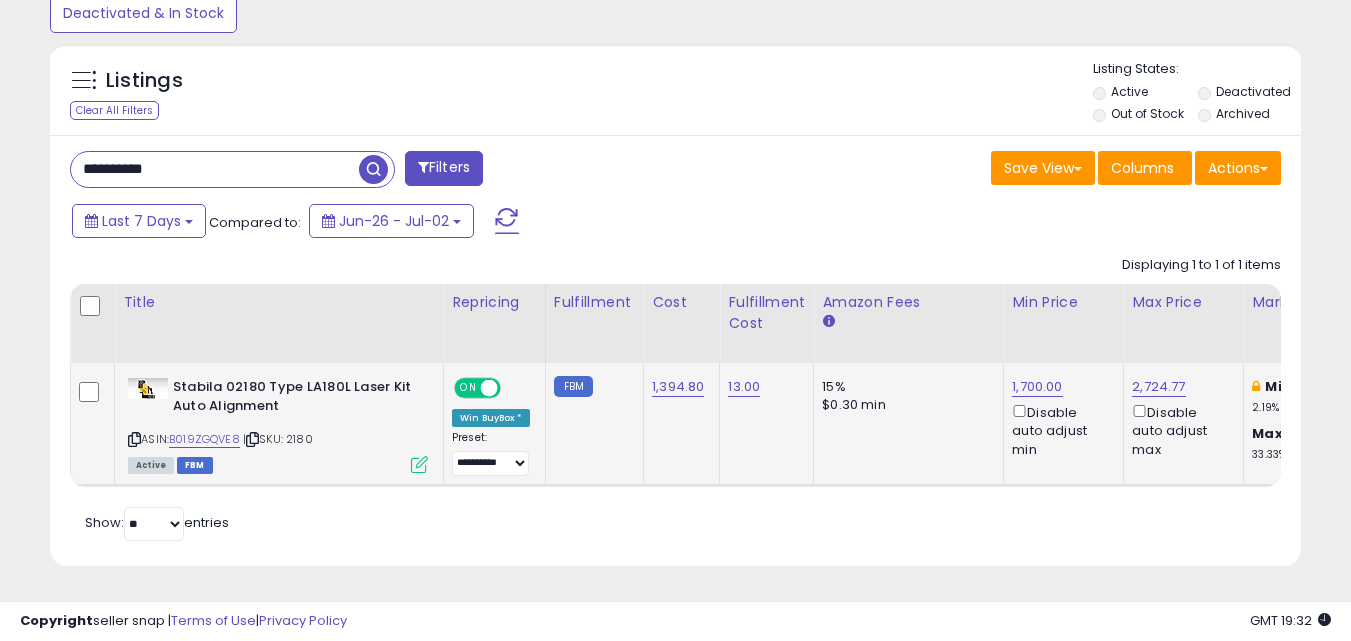 click on "**********" at bounding box center [215, 169] 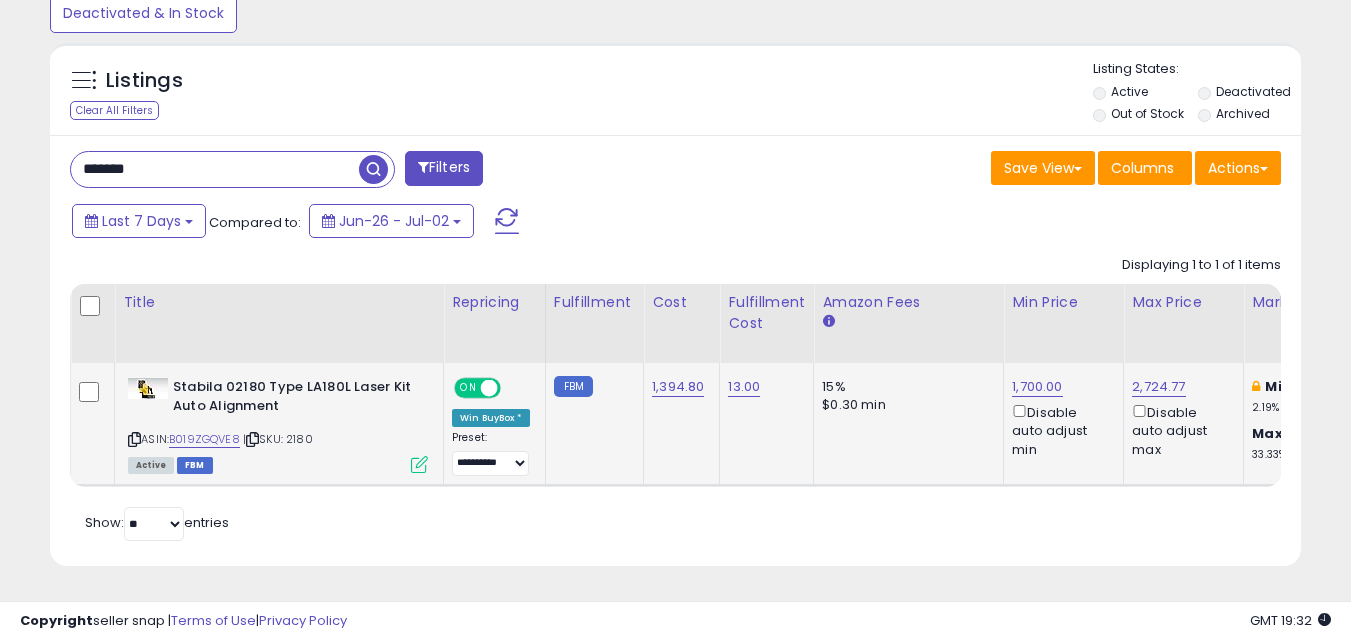 type on "*******" 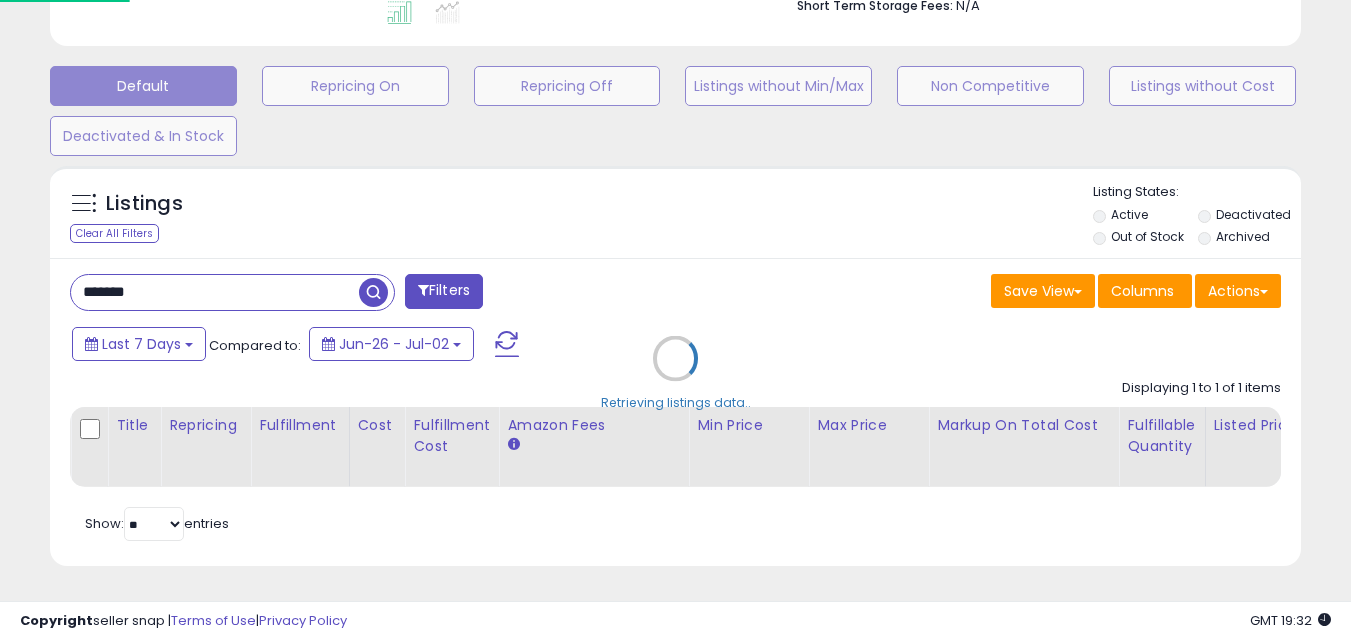 scroll, scrollTop: 999590, scrollLeft: 999267, axis: both 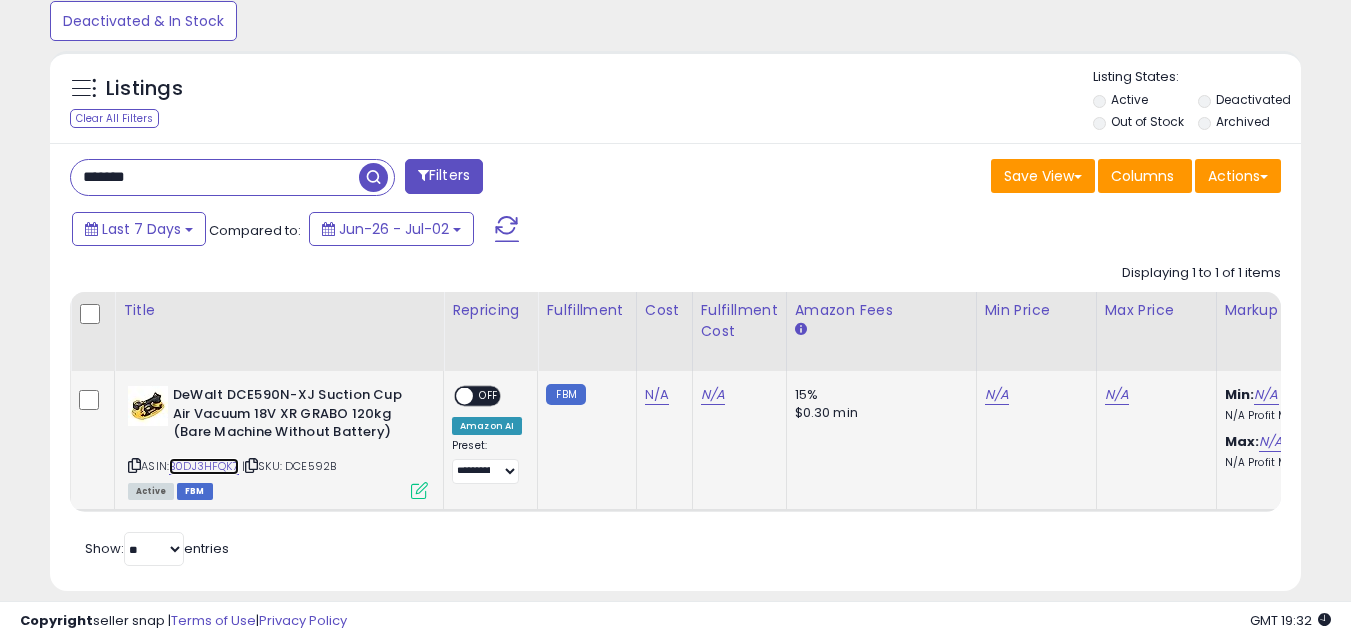 click on "B0DJ3HFQK7" at bounding box center [204, 466] 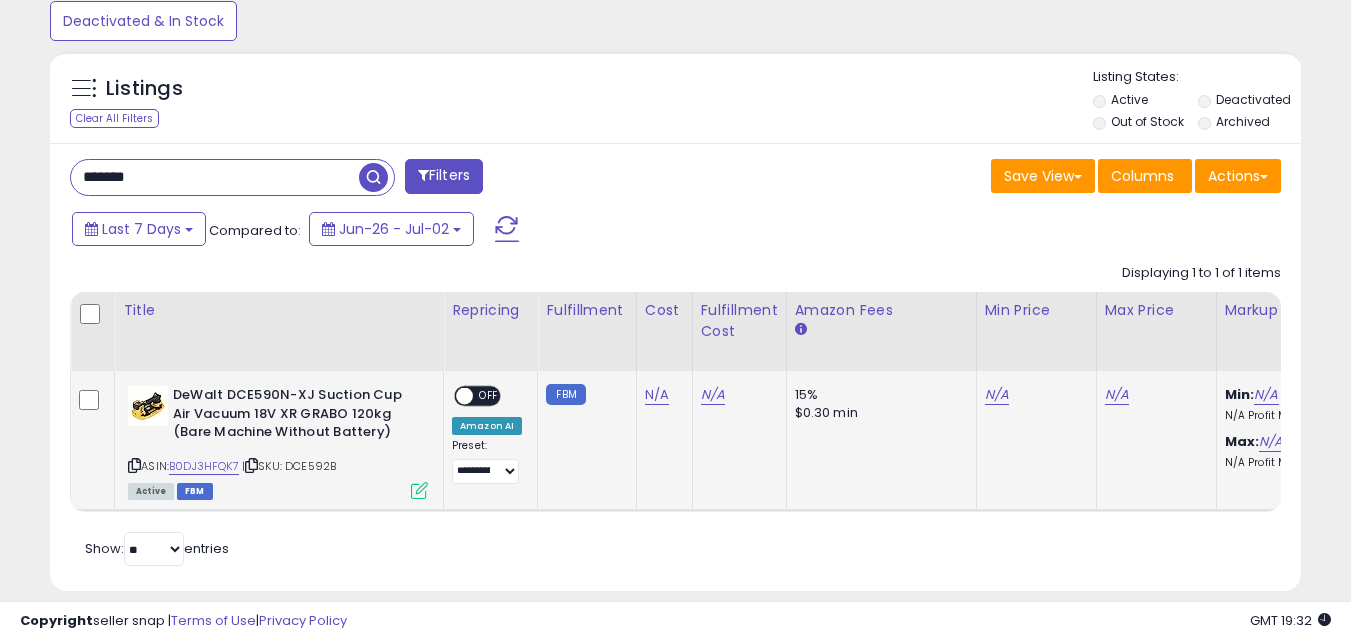 drag, startPoint x: 343, startPoint y: 467, endPoint x: 295, endPoint y: 467, distance: 48 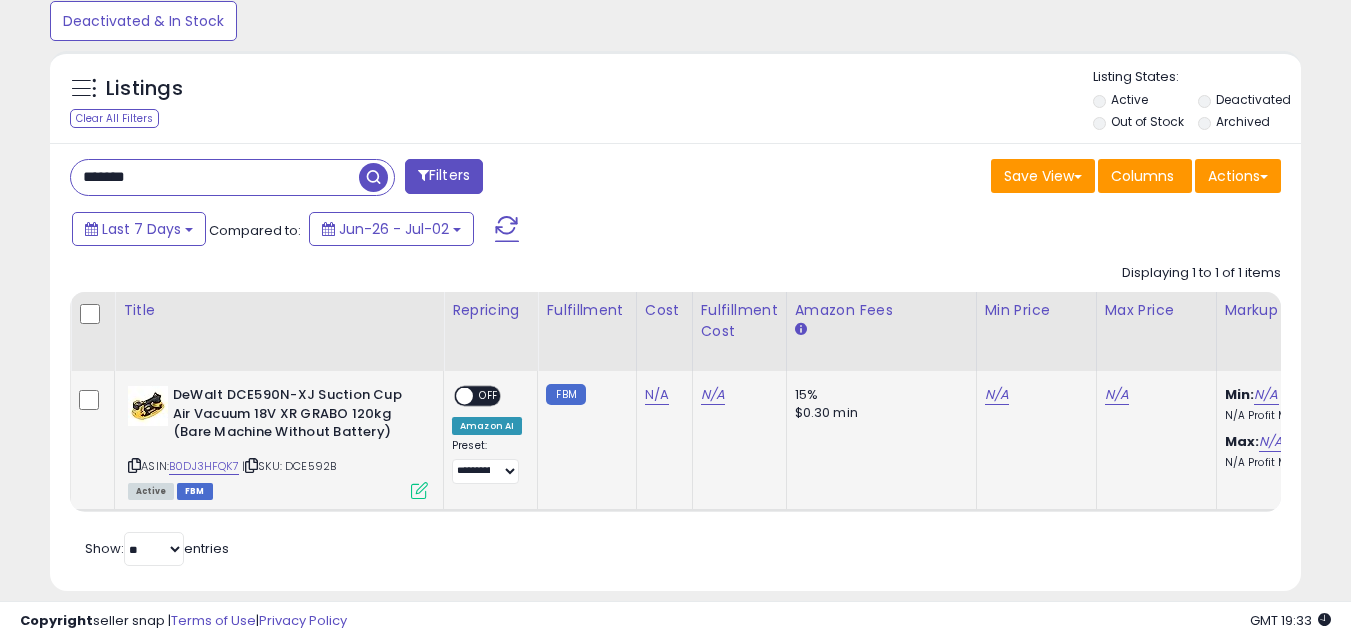 copy on "DCE592B" 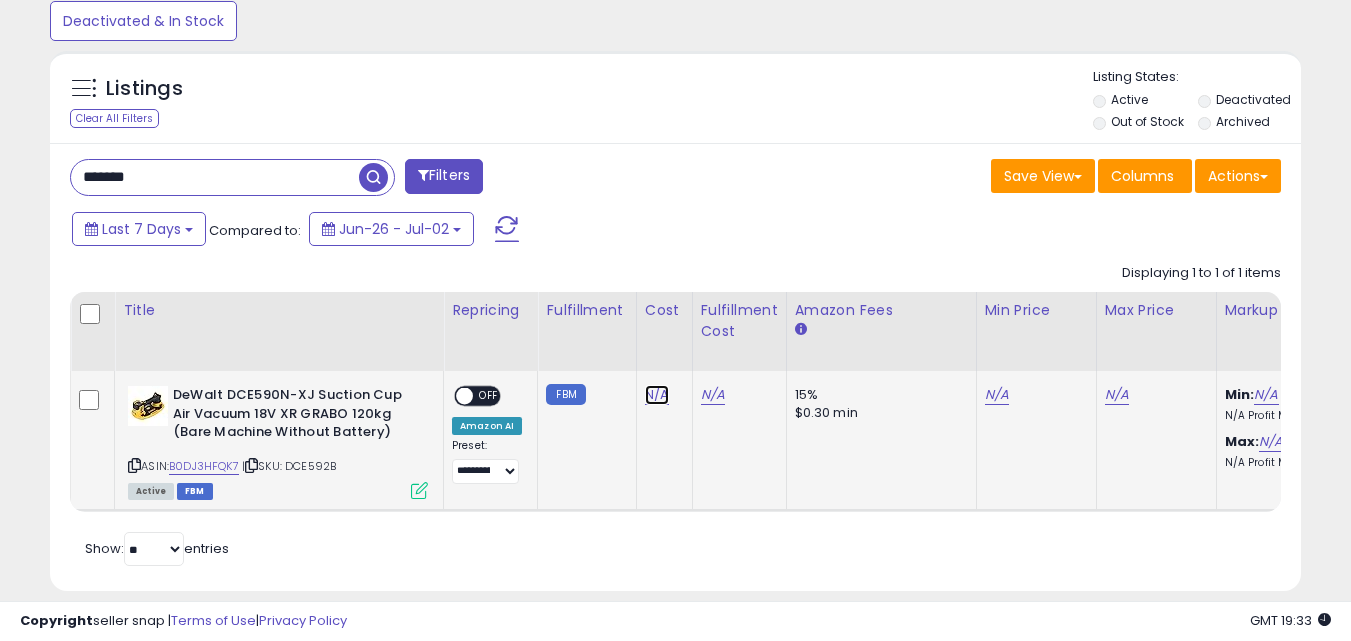 click on "N/A" at bounding box center (657, 395) 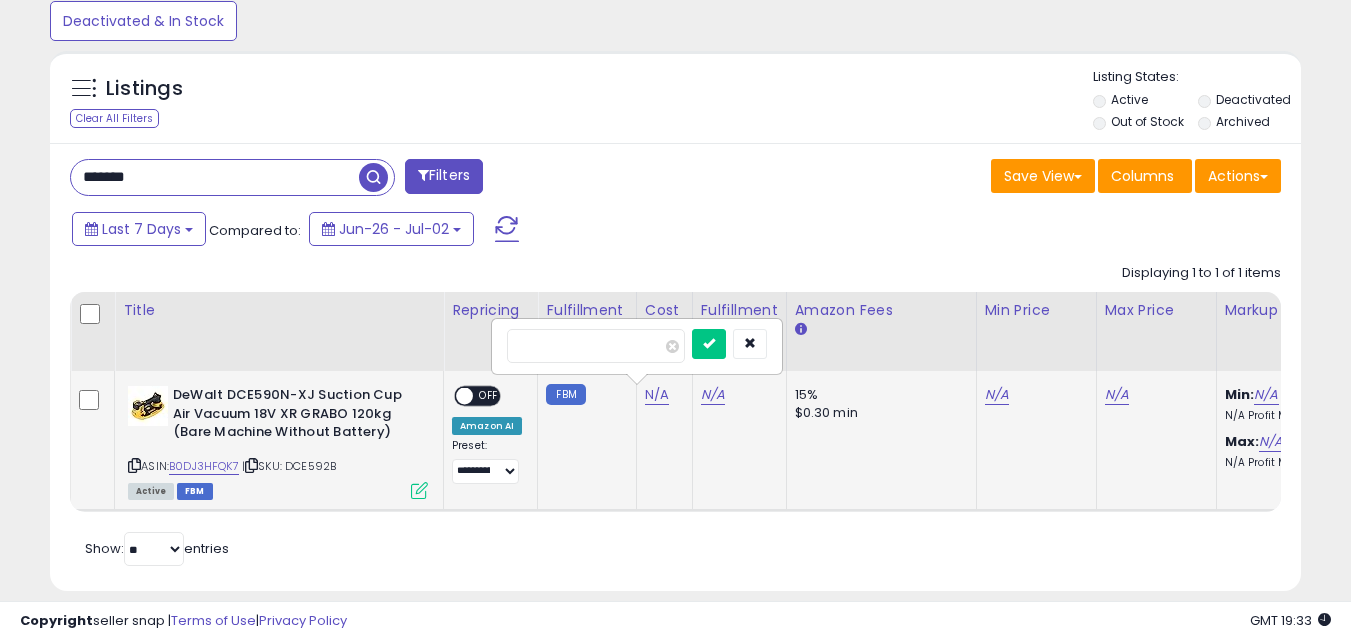 click at bounding box center [596, 346] 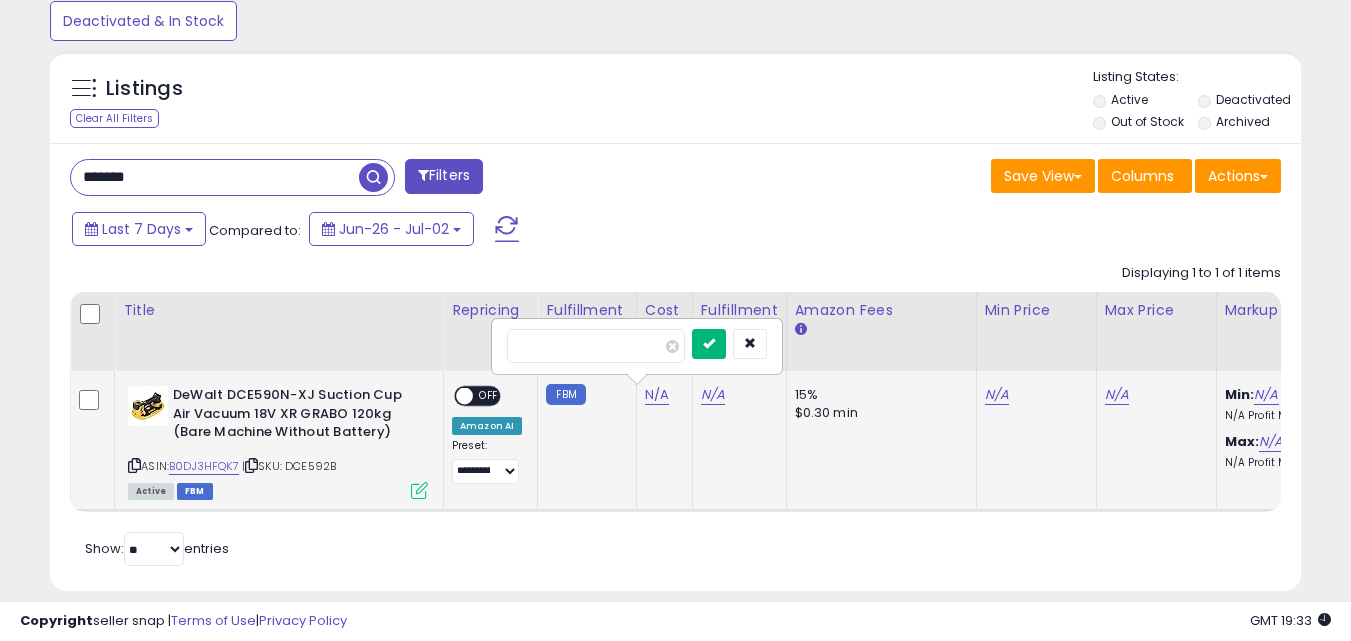 type on "******" 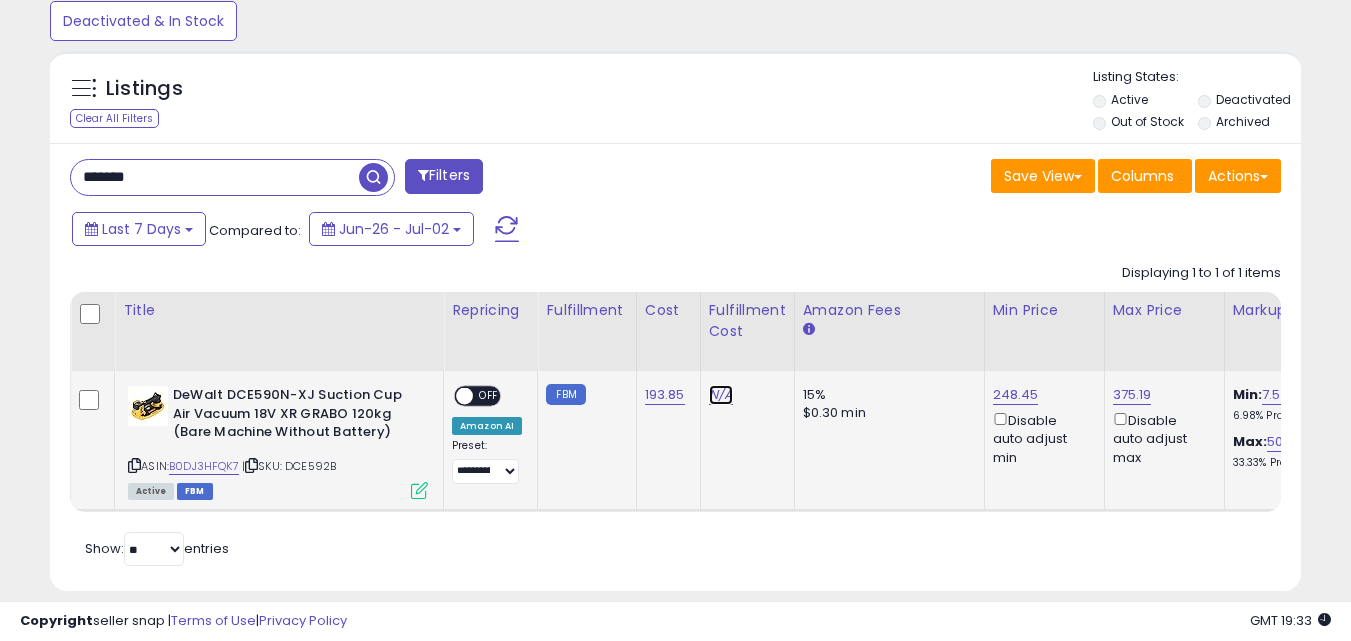 click on "N/A" at bounding box center [721, 395] 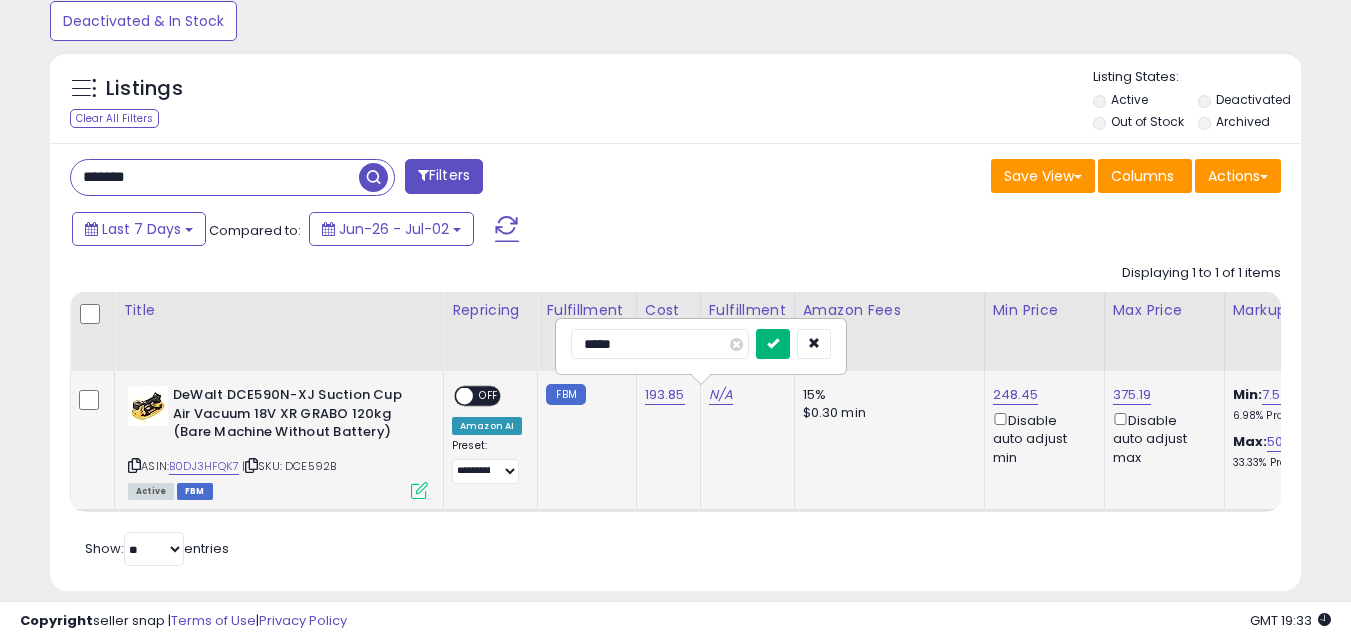 type on "*****" 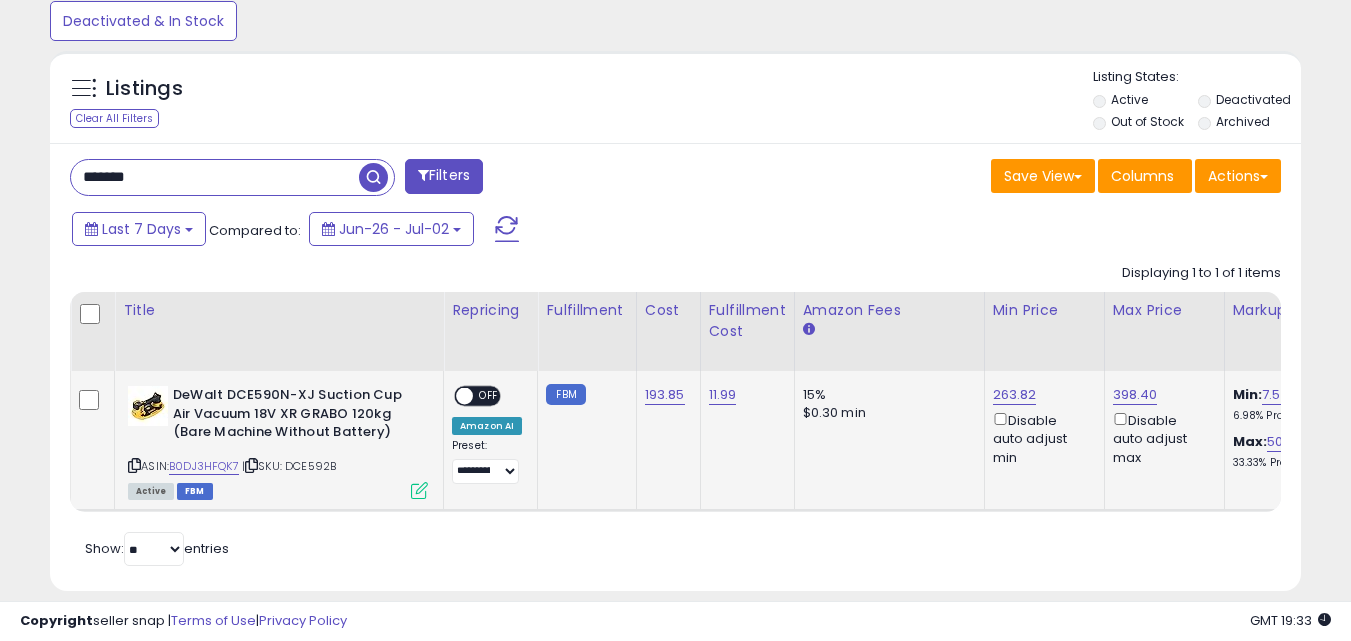 drag, startPoint x: 463, startPoint y: 508, endPoint x: 575, endPoint y: 508, distance: 112 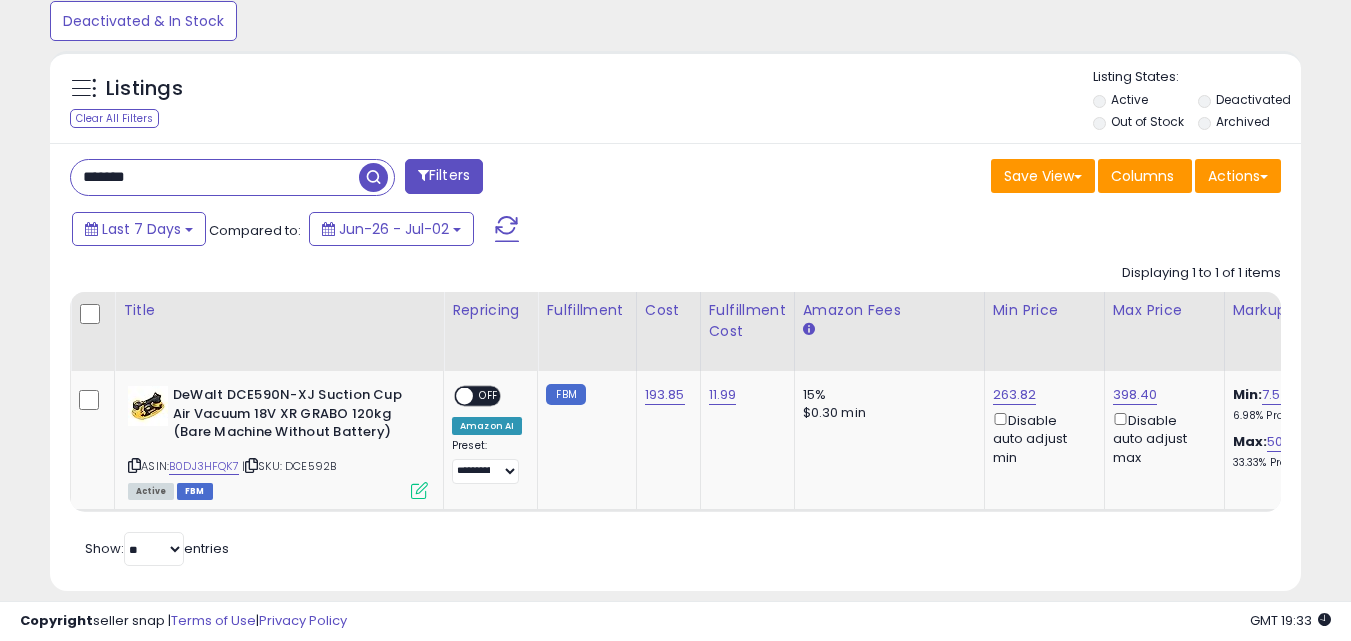 scroll, scrollTop: 0, scrollLeft: 131, axis: horizontal 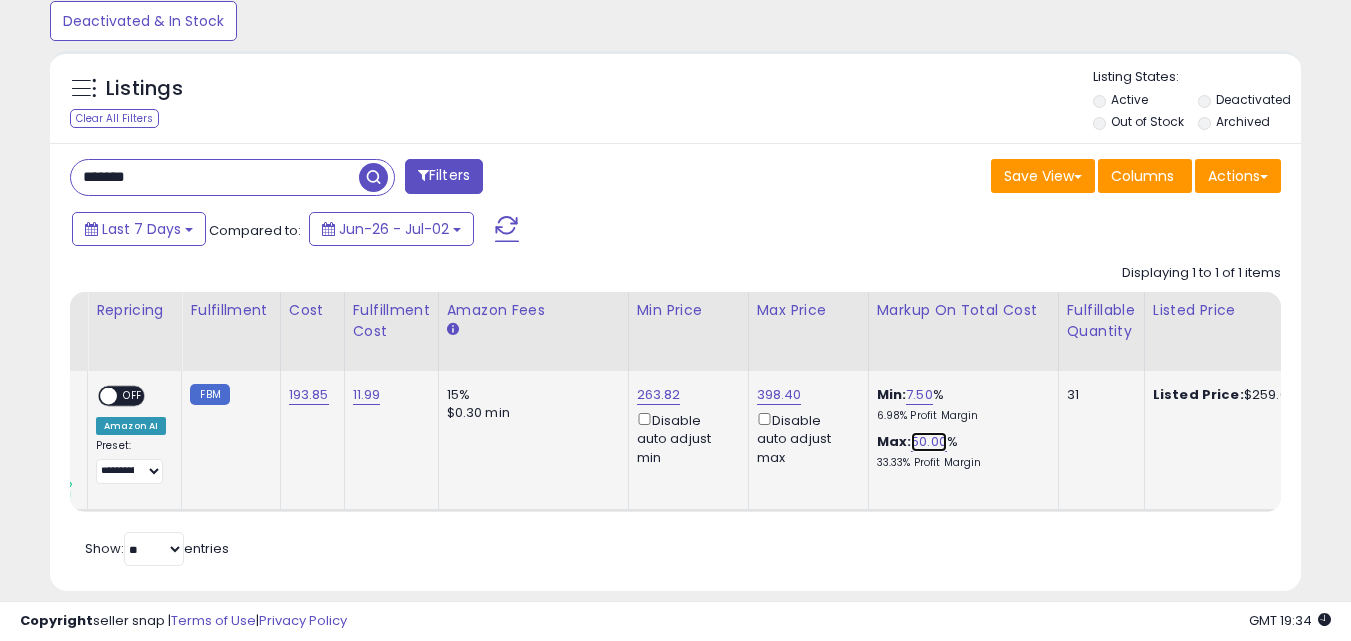 click on "50.00" at bounding box center (929, 442) 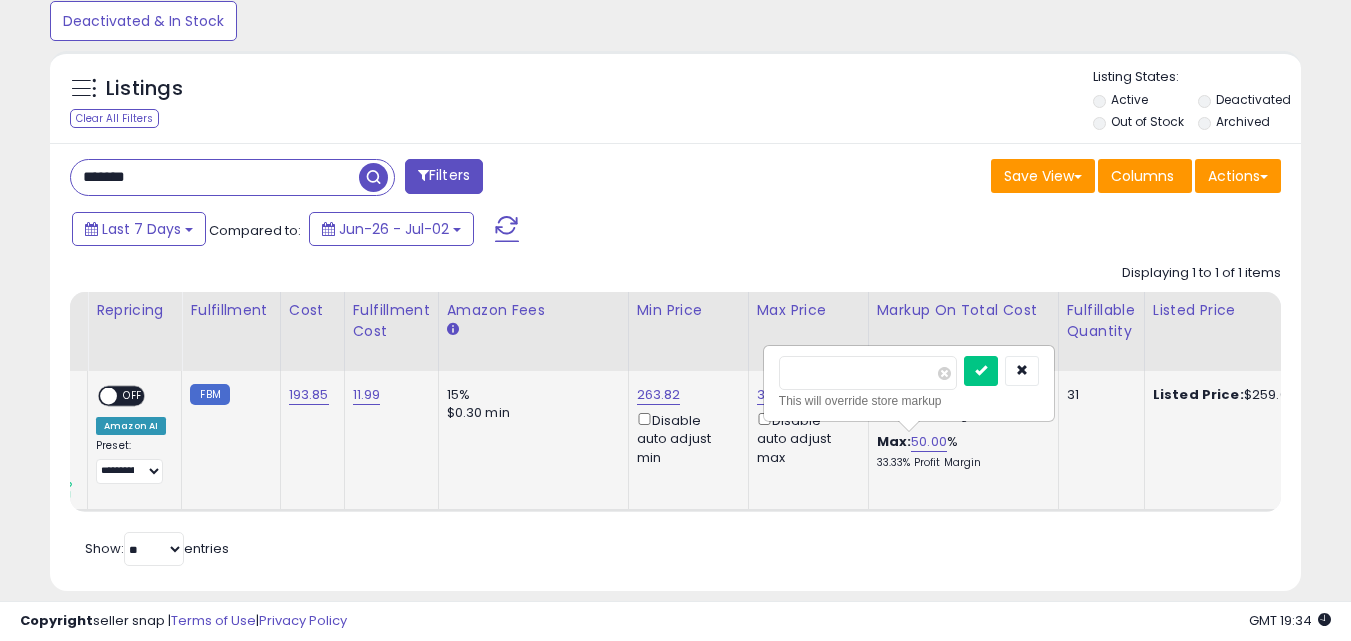 drag, startPoint x: 846, startPoint y: 367, endPoint x: 741, endPoint y: 376, distance: 105.38501 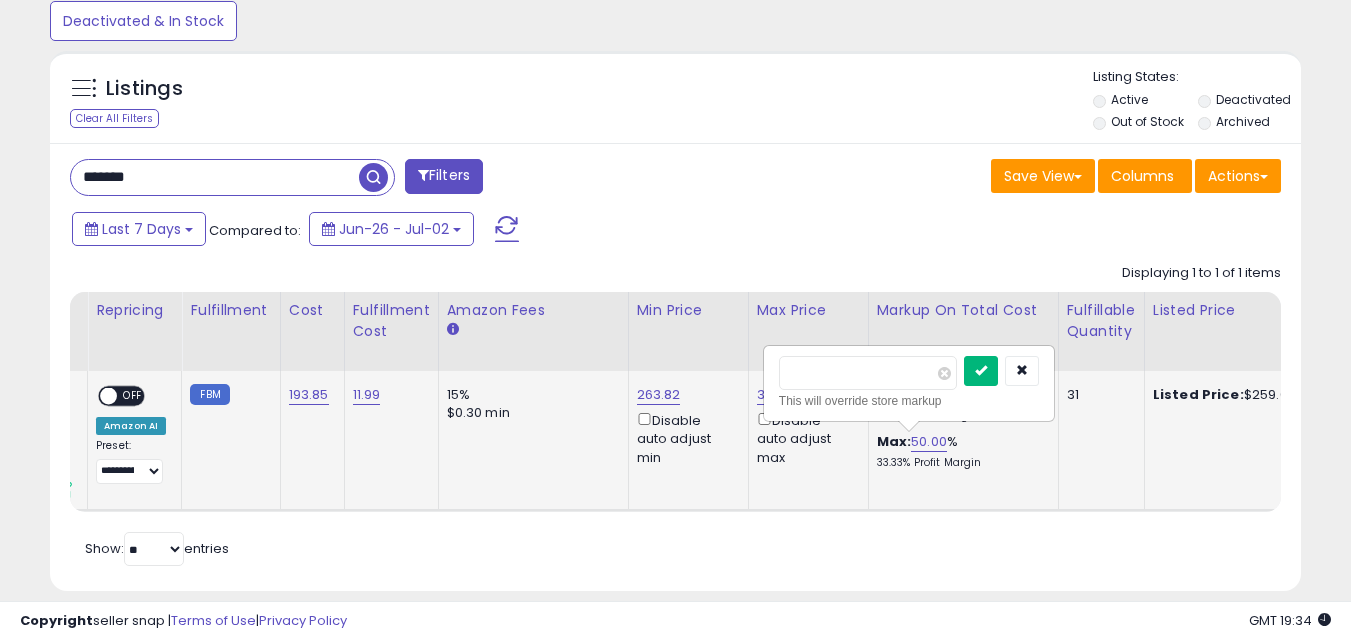 type on "**" 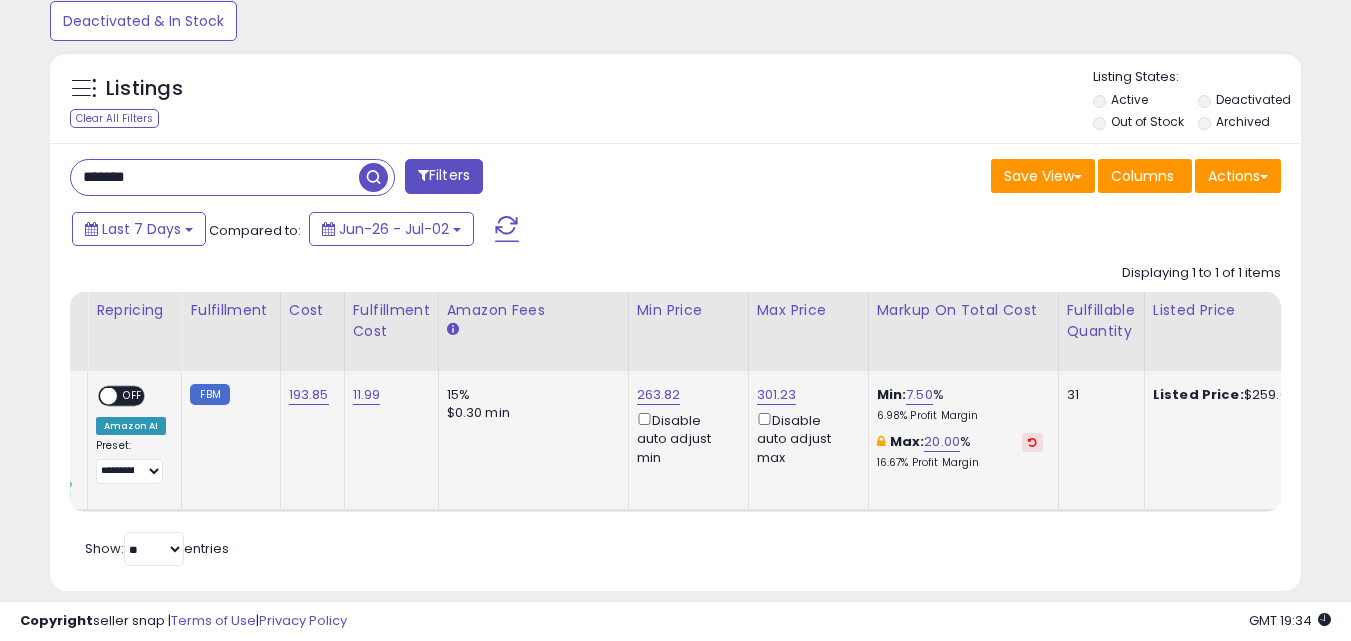 click on "ON   OFF" at bounding box center (99, 396) 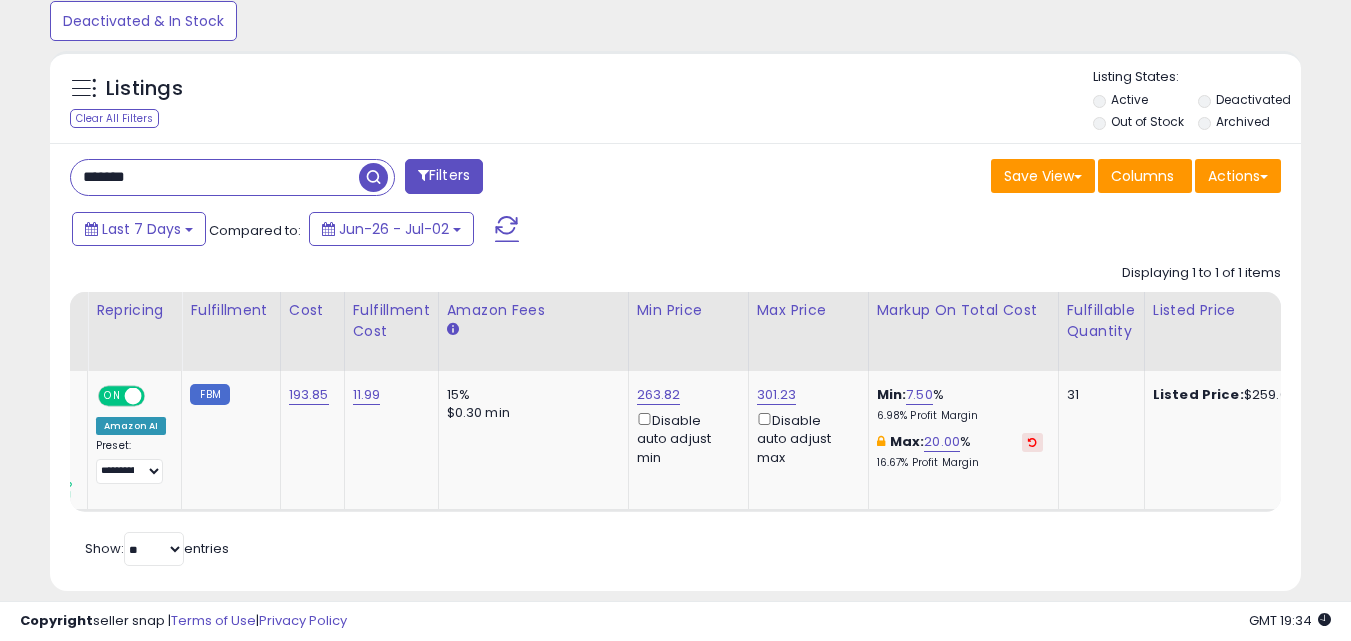 scroll, scrollTop: 0, scrollLeft: 193, axis: horizontal 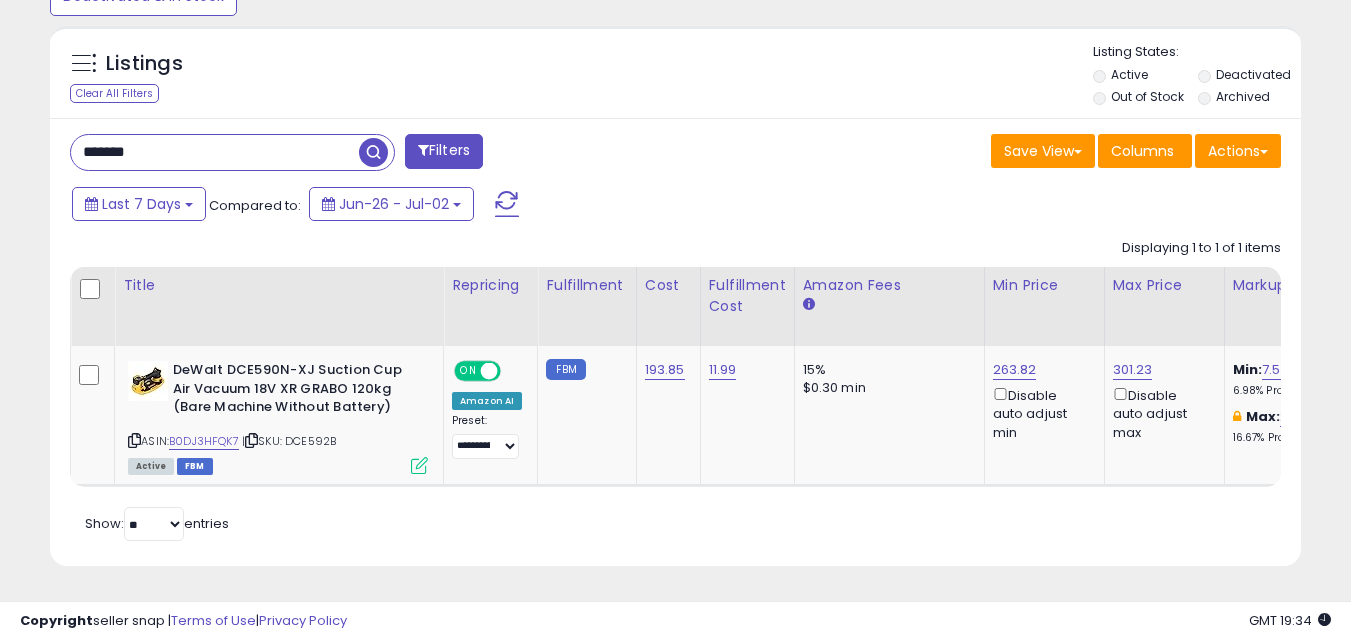 click on "Retrieving listings data..
Displaying 1 to 1 of 1 items
Title
Repricing" at bounding box center (675, 388) 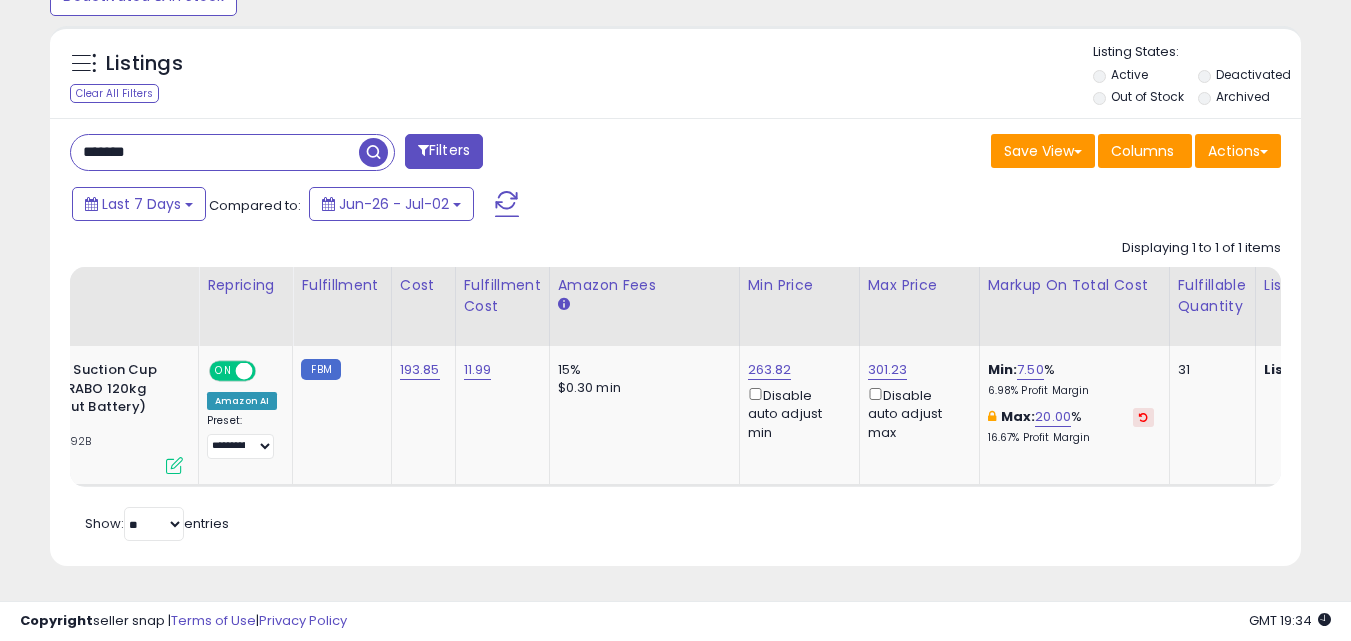 scroll, scrollTop: 0, scrollLeft: 1820, axis: horizontal 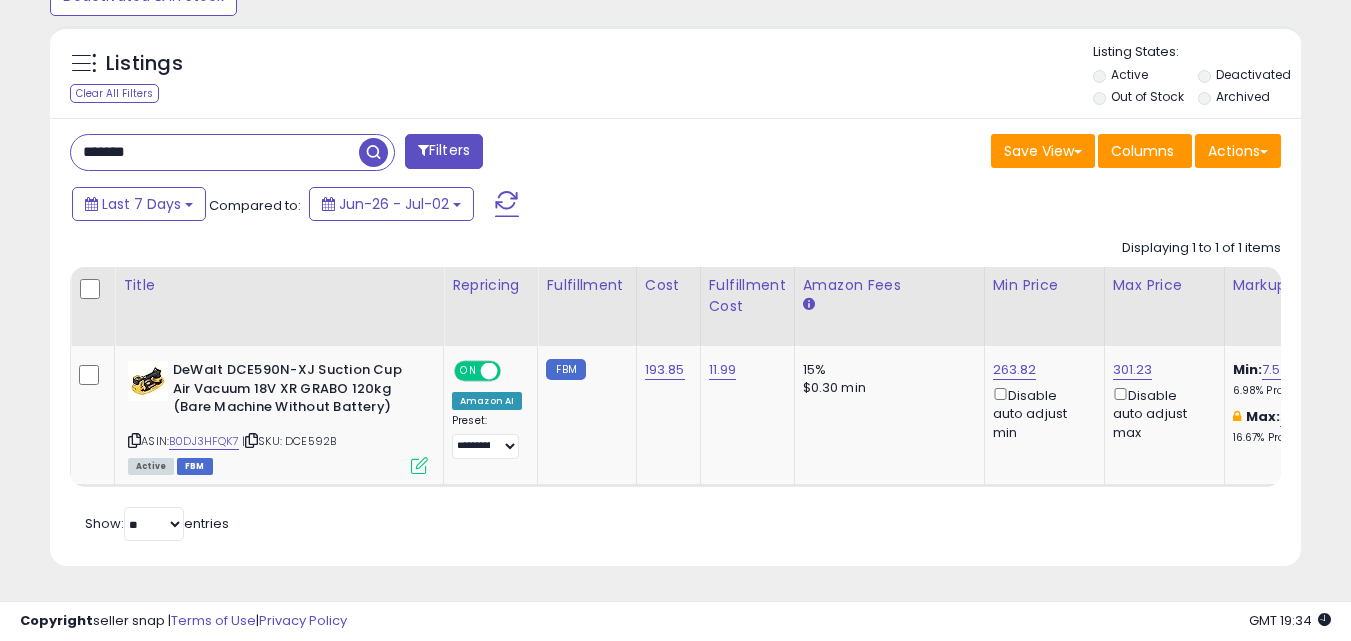 click on "Retrieving listings data..
Displaying 1 to 1 of 1 items
Title
Repricing" at bounding box center (675, 388) 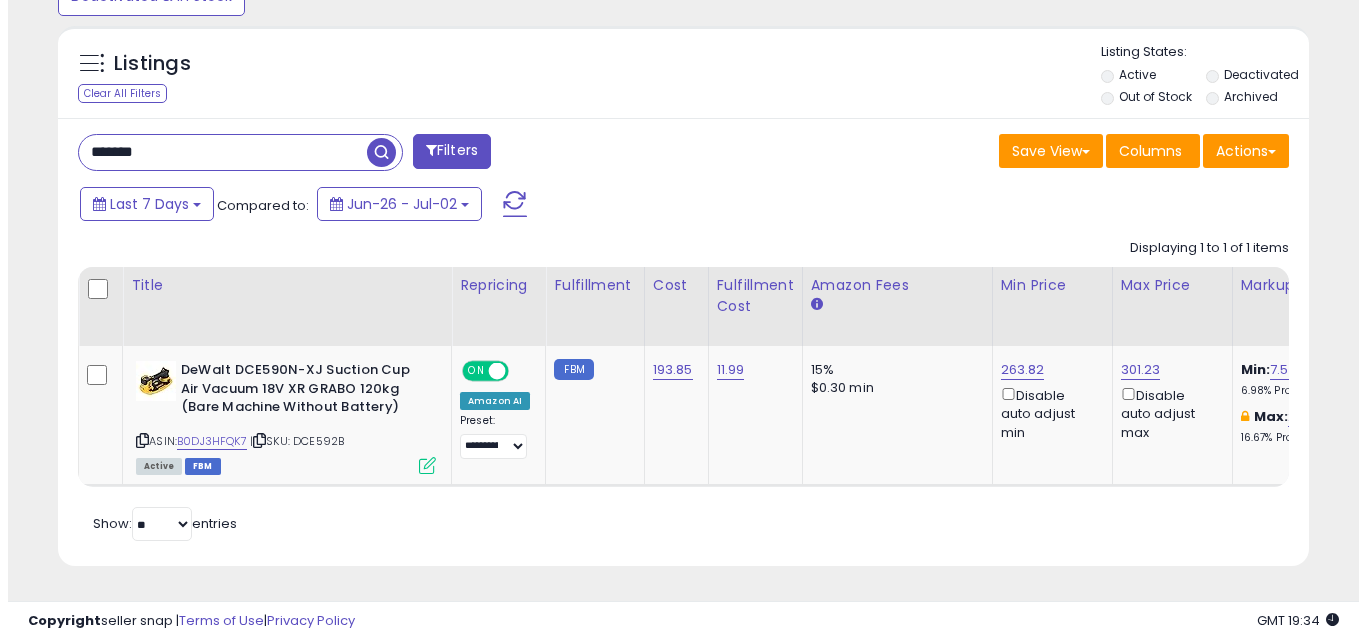 scroll, scrollTop: 579, scrollLeft: 0, axis: vertical 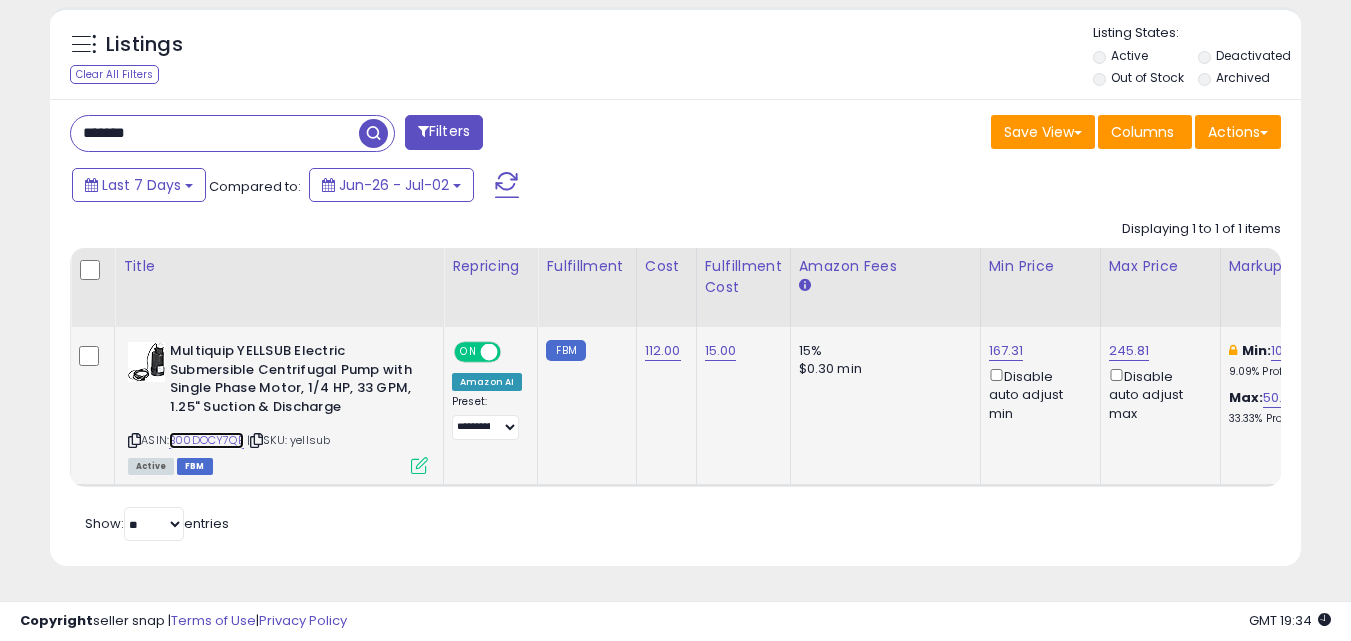 click on "B00DOCY7QE" at bounding box center (206, 440) 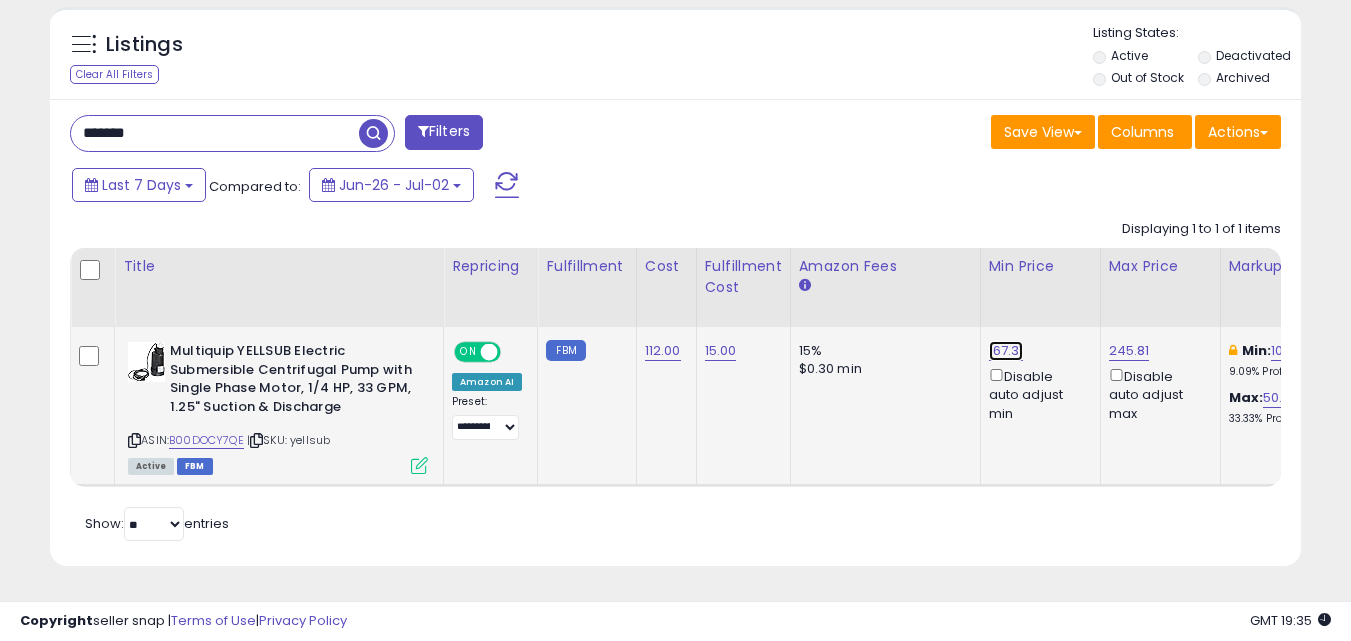 click on "167.31" at bounding box center [1006, 351] 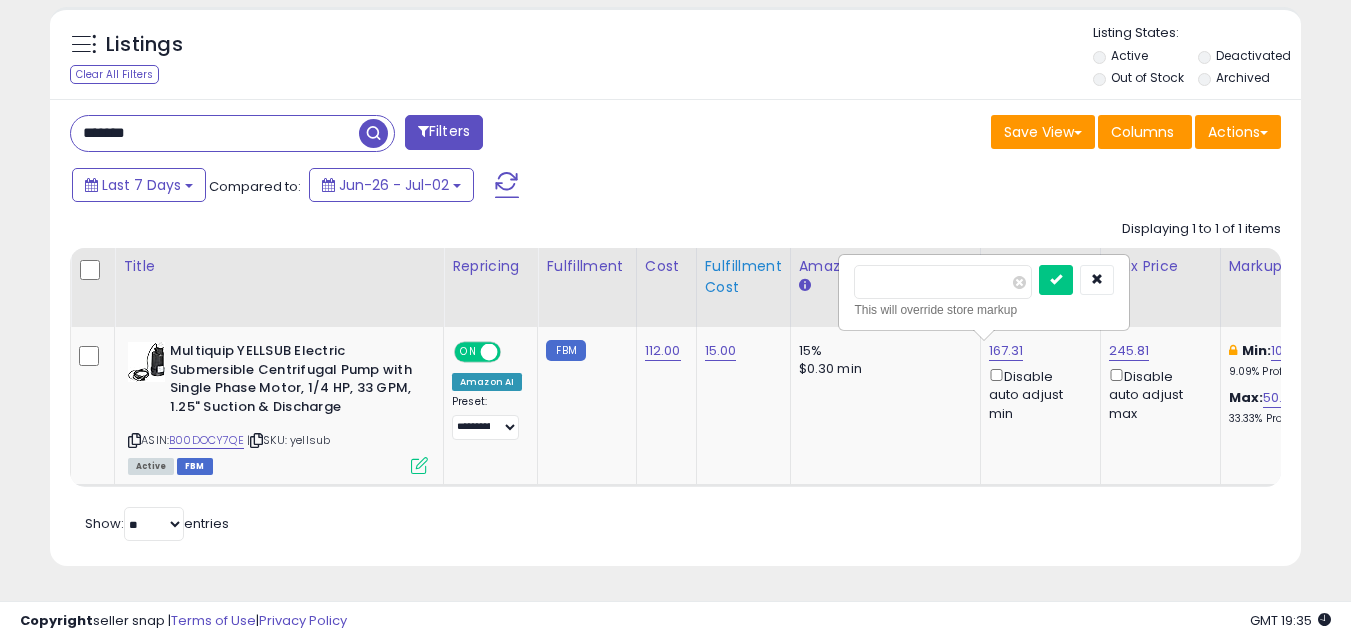 drag, startPoint x: 936, startPoint y: 267, endPoint x: 781, endPoint y: 272, distance: 155.08063 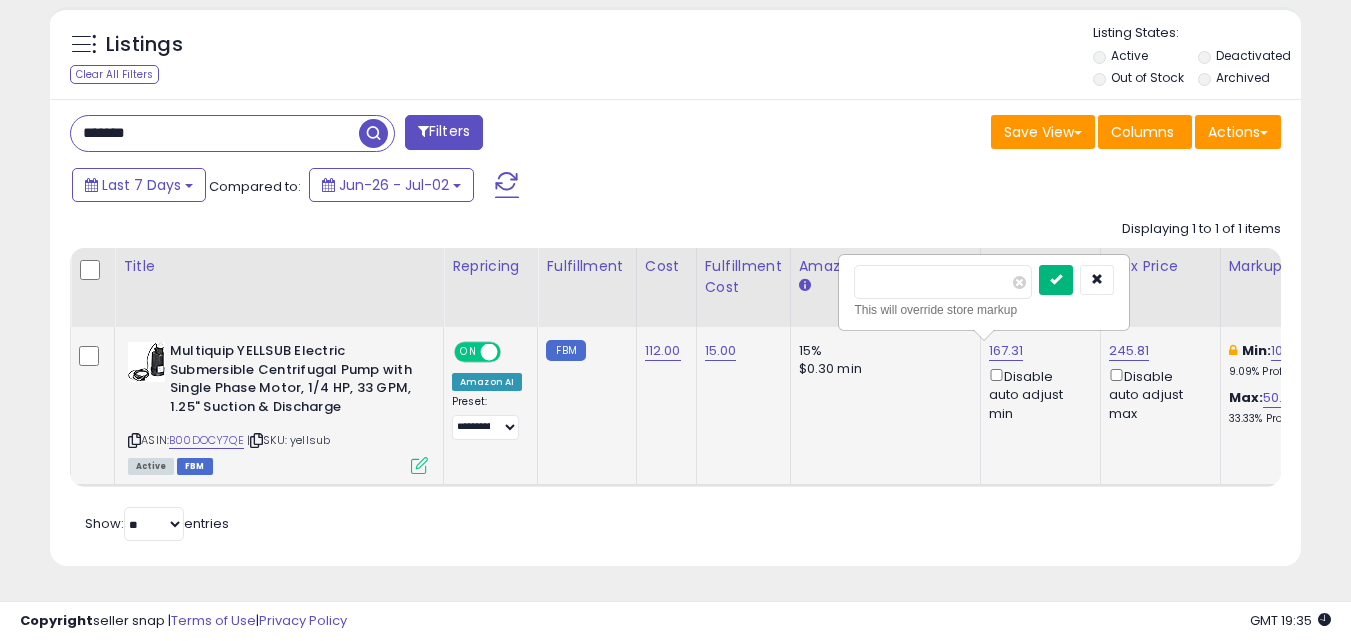 type on "***" 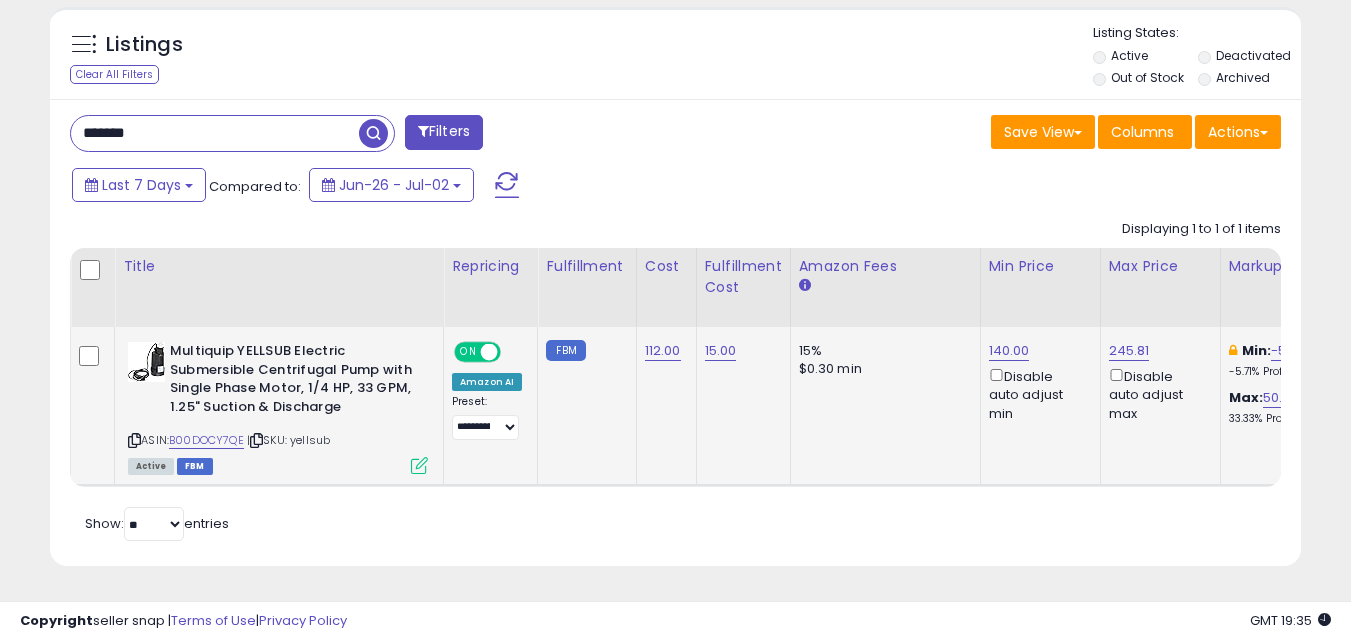 click on "Save View
Save As New View
Update Current View
Columns
Actions
Import  Export Visible Columns" at bounding box center (986, 134) 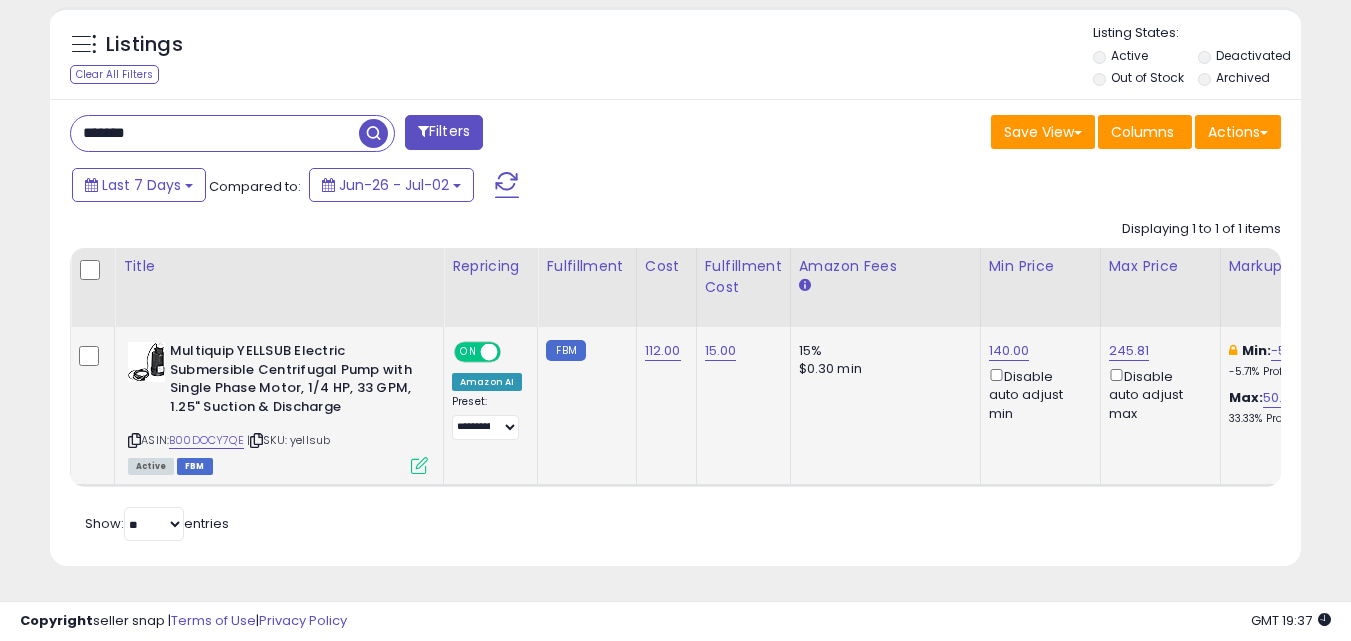 click on "Multiquip YELLSUB Electric Submersible Centrifugal Pump with Single Phase Motor, 1/4 HP, 33 GPM, 1.25" Suction & Discharge  ASIN:  B00DOCY7QE    |   SKU: yellsub Active FBM" at bounding box center [275, 407] 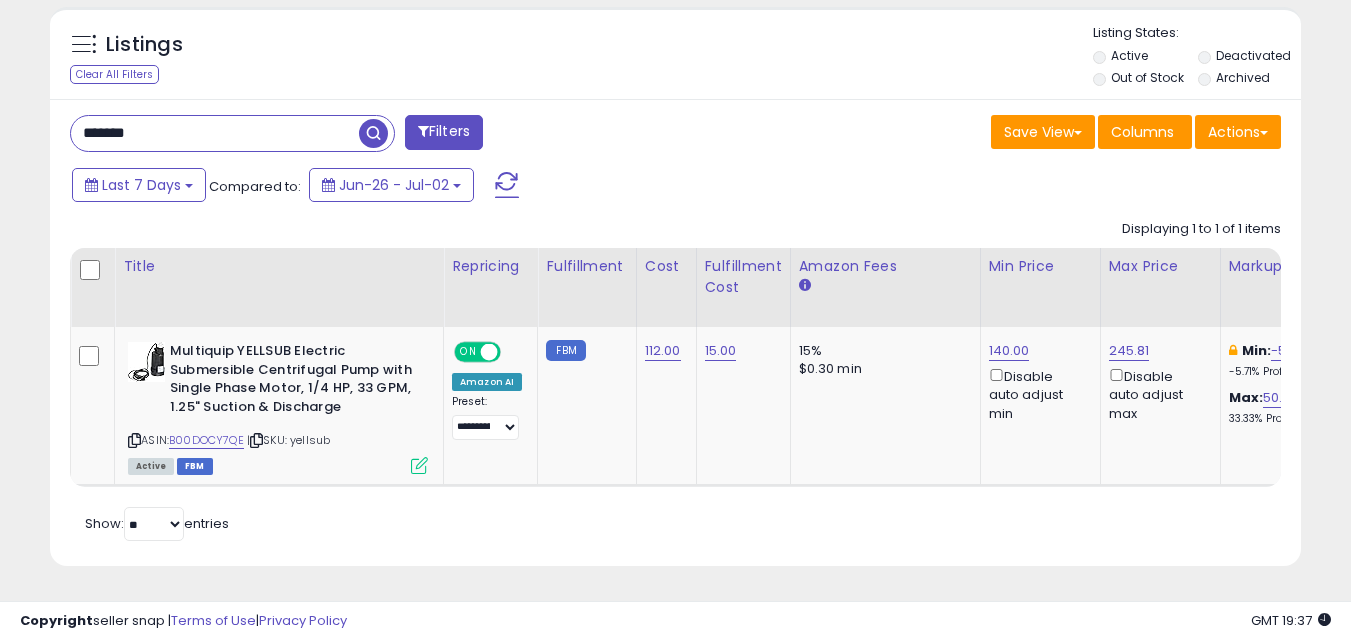 click on "*******" at bounding box center [215, 133] 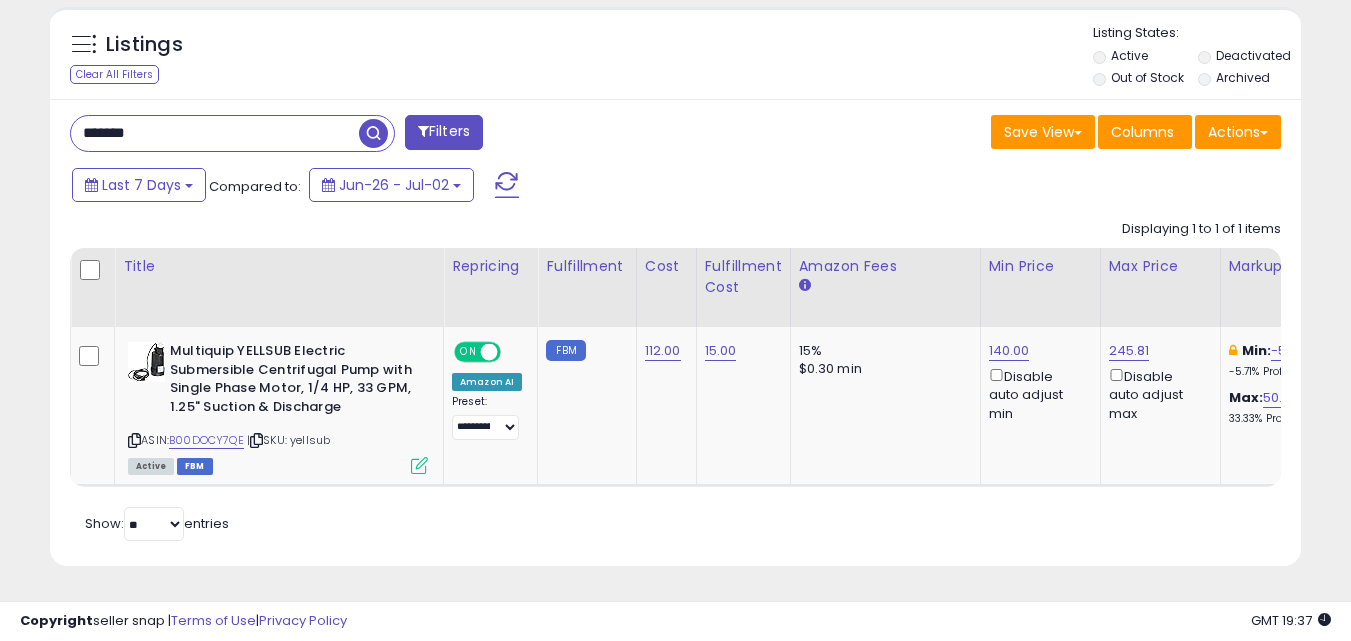 click on "*******" at bounding box center (215, 133) 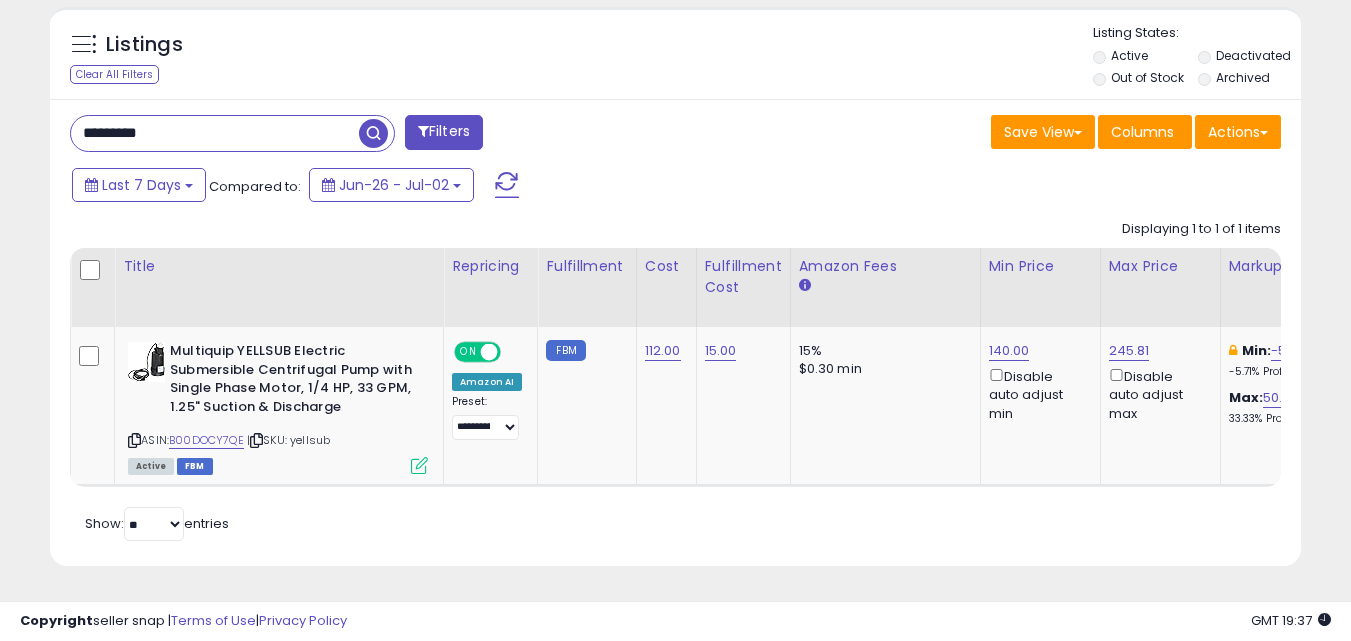 click at bounding box center (373, 133) 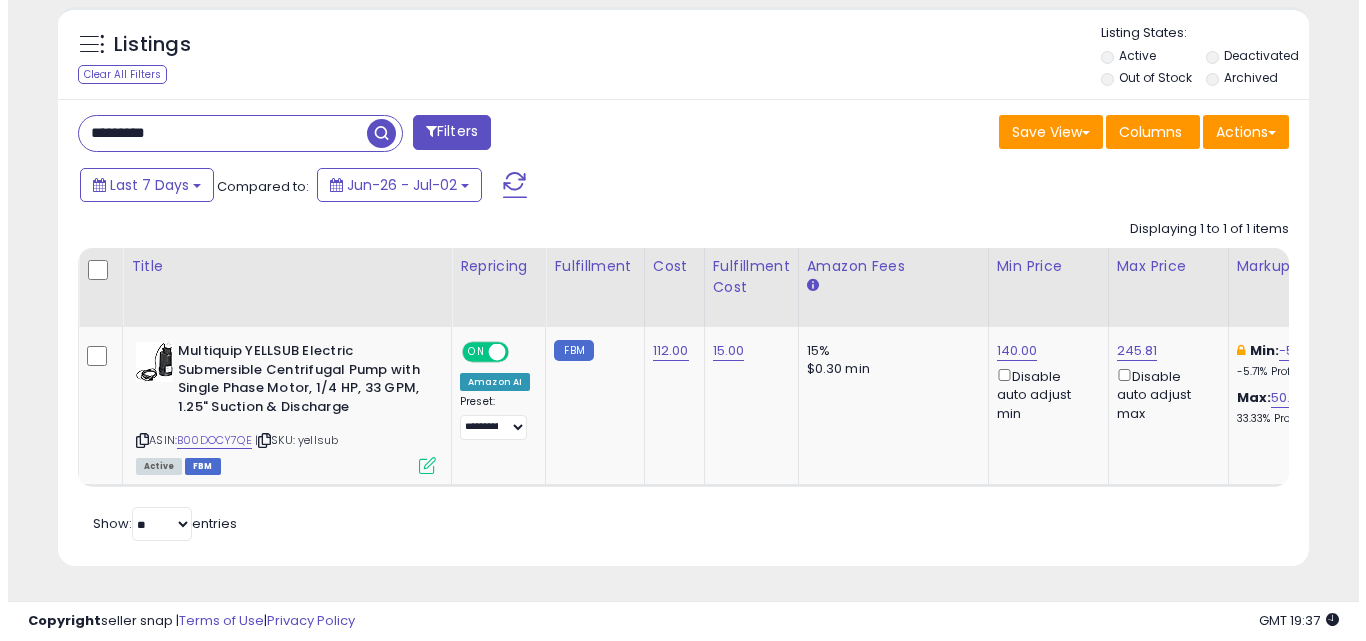 scroll, scrollTop: 579, scrollLeft: 0, axis: vertical 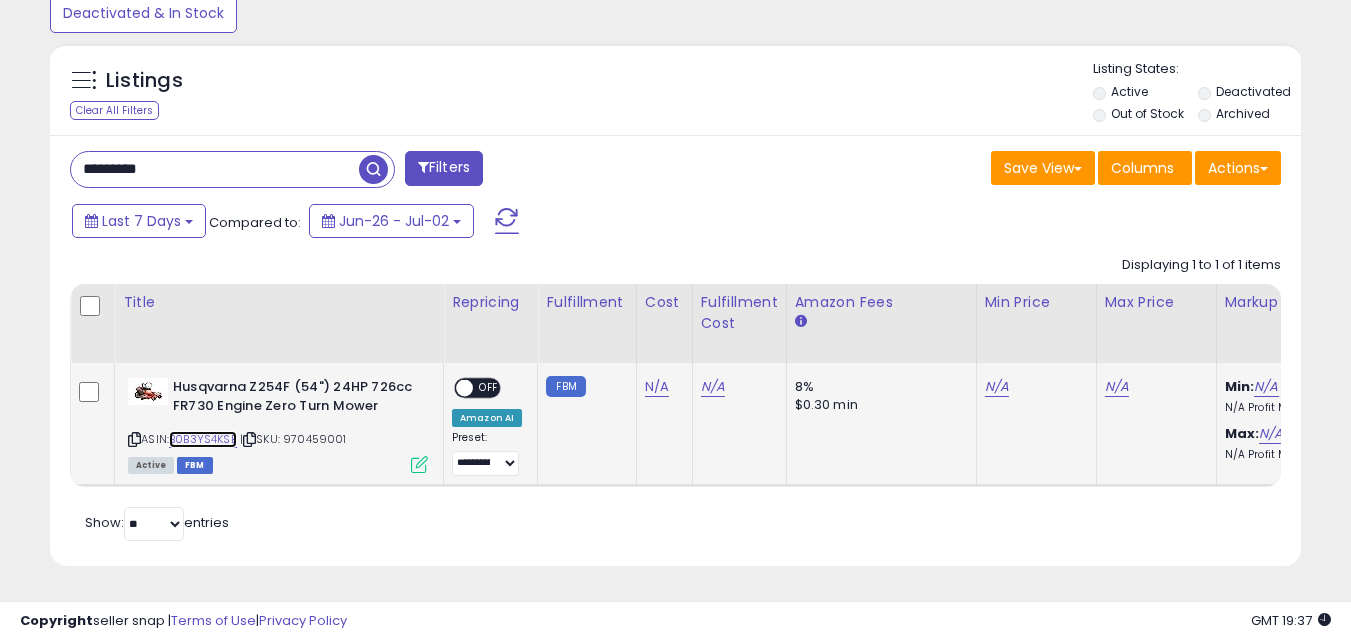 click on "B0B3YS4KSB" at bounding box center [203, 439] 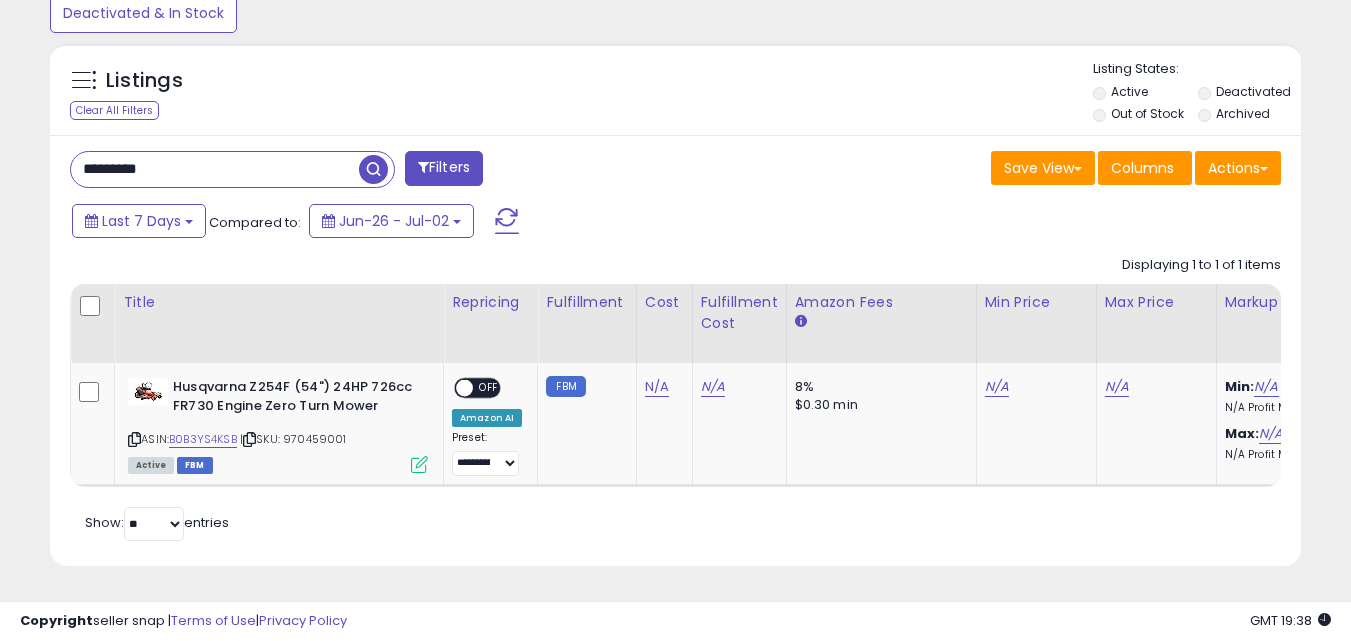 click on "*********" at bounding box center [215, 169] 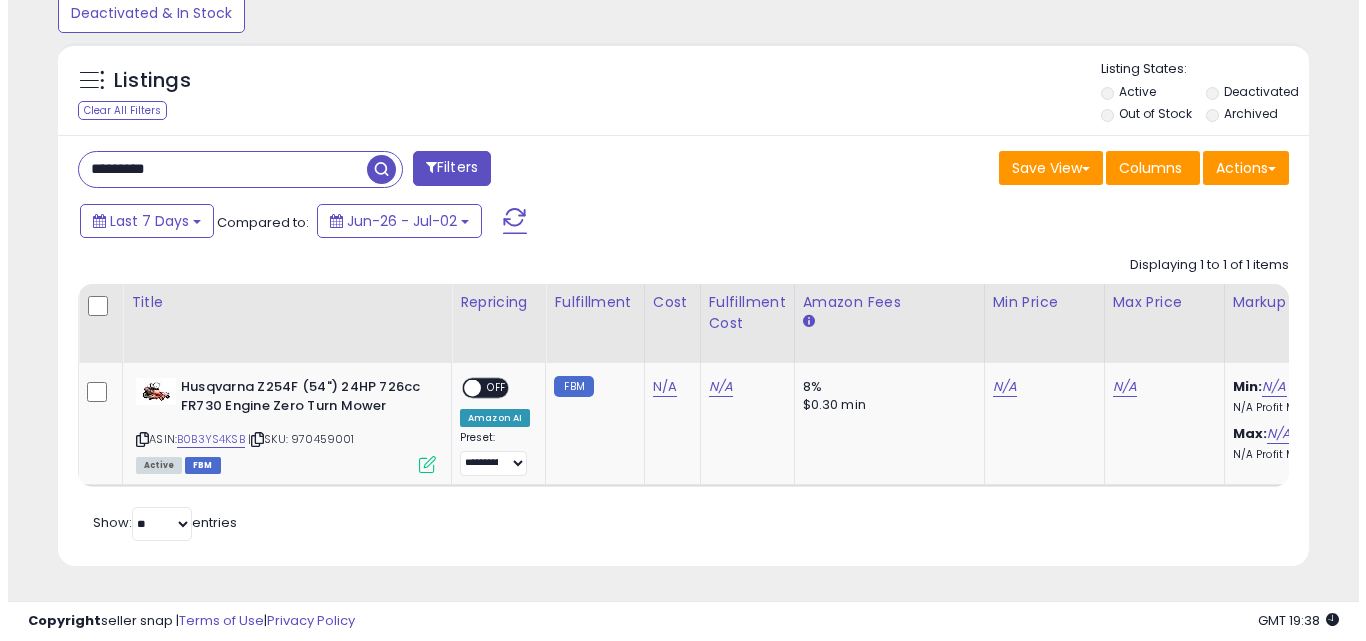scroll, scrollTop: 579, scrollLeft: 0, axis: vertical 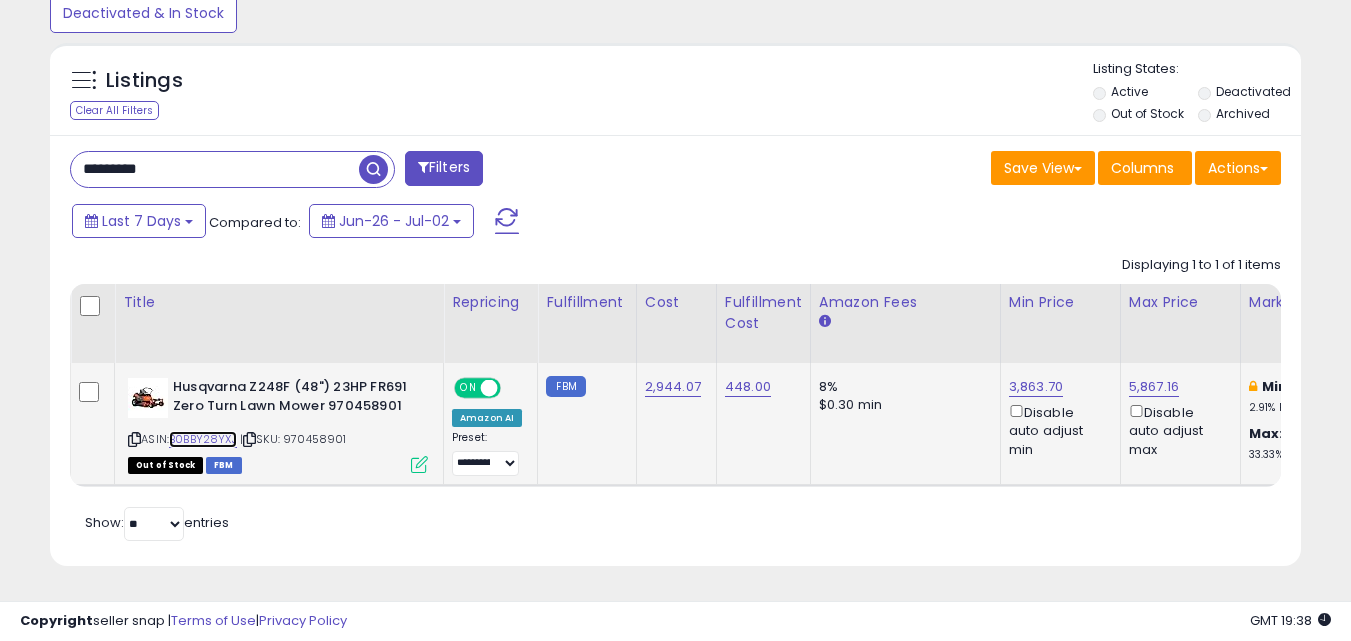 click on "B0BBY28YXJ" at bounding box center (203, 439) 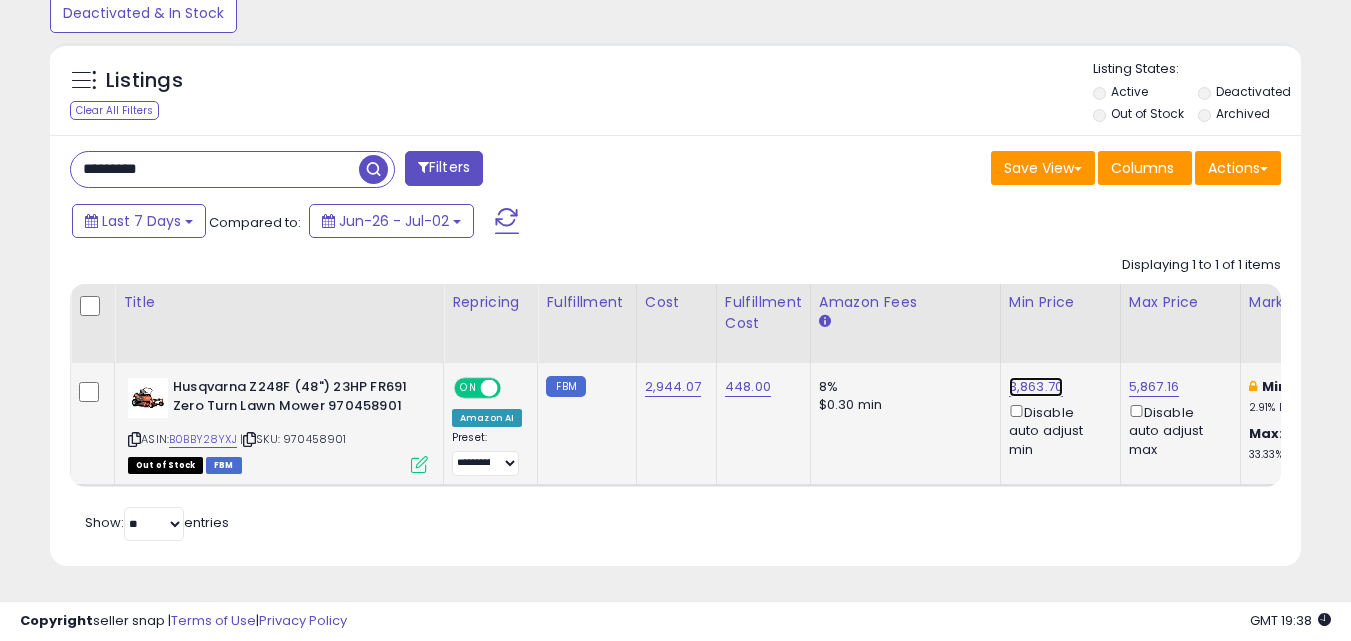 click on "3,863.70" at bounding box center (1036, 387) 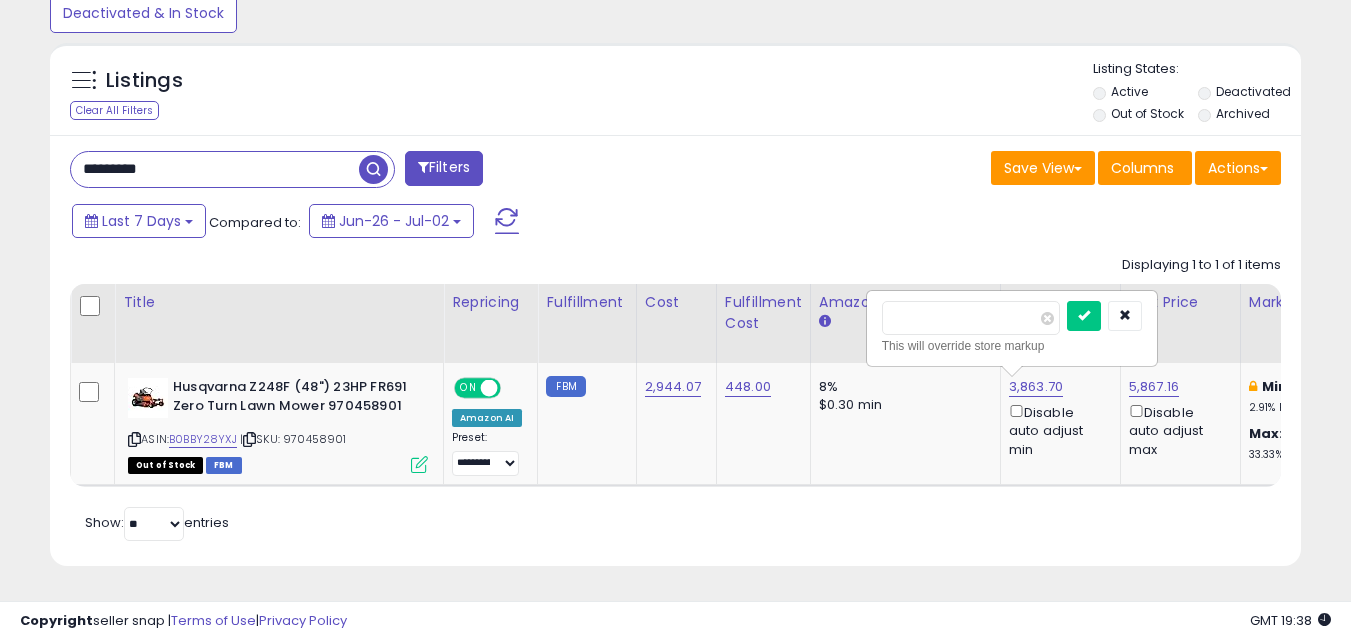 scroll, scrollTop: 0, scrollLeft: 124, axis: horizontal 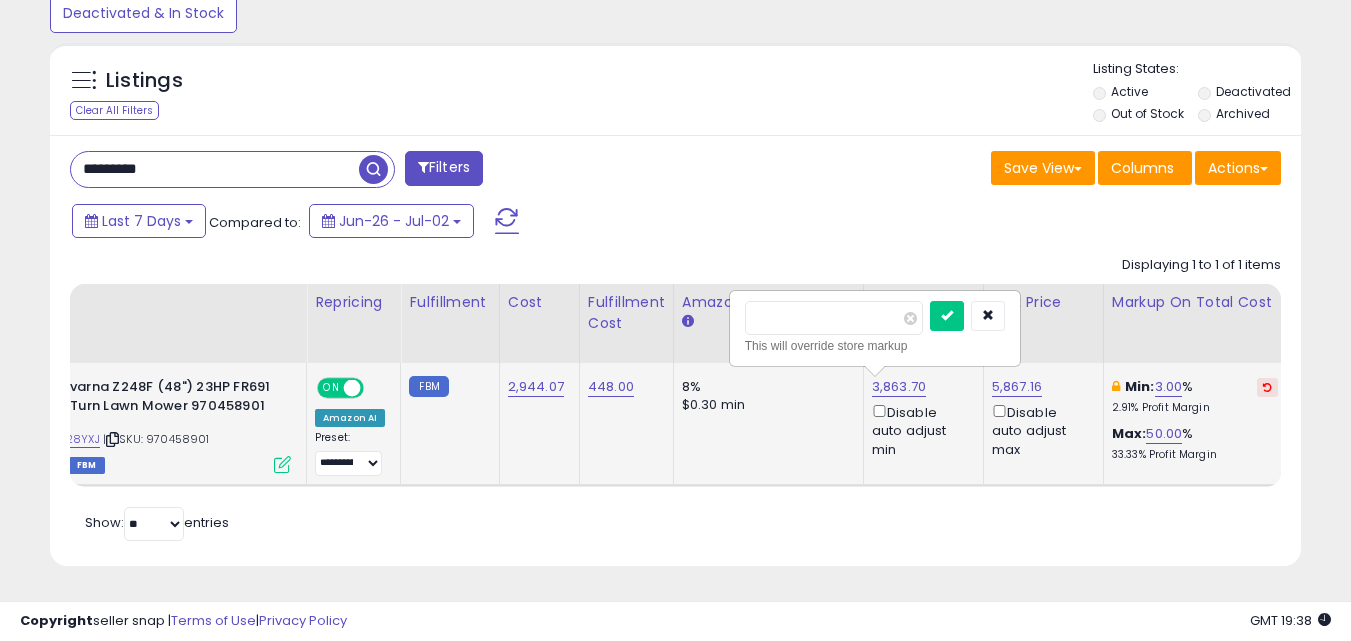 click on "****" at bounding box center [834, 318] 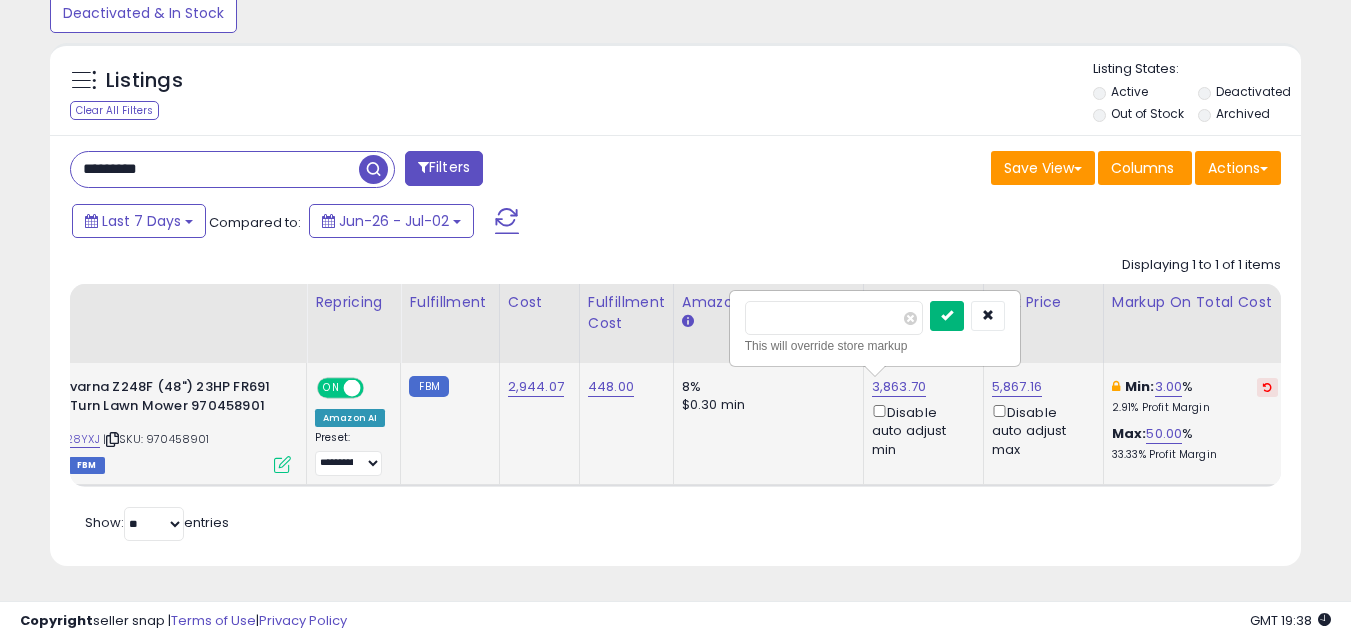 type on "****" 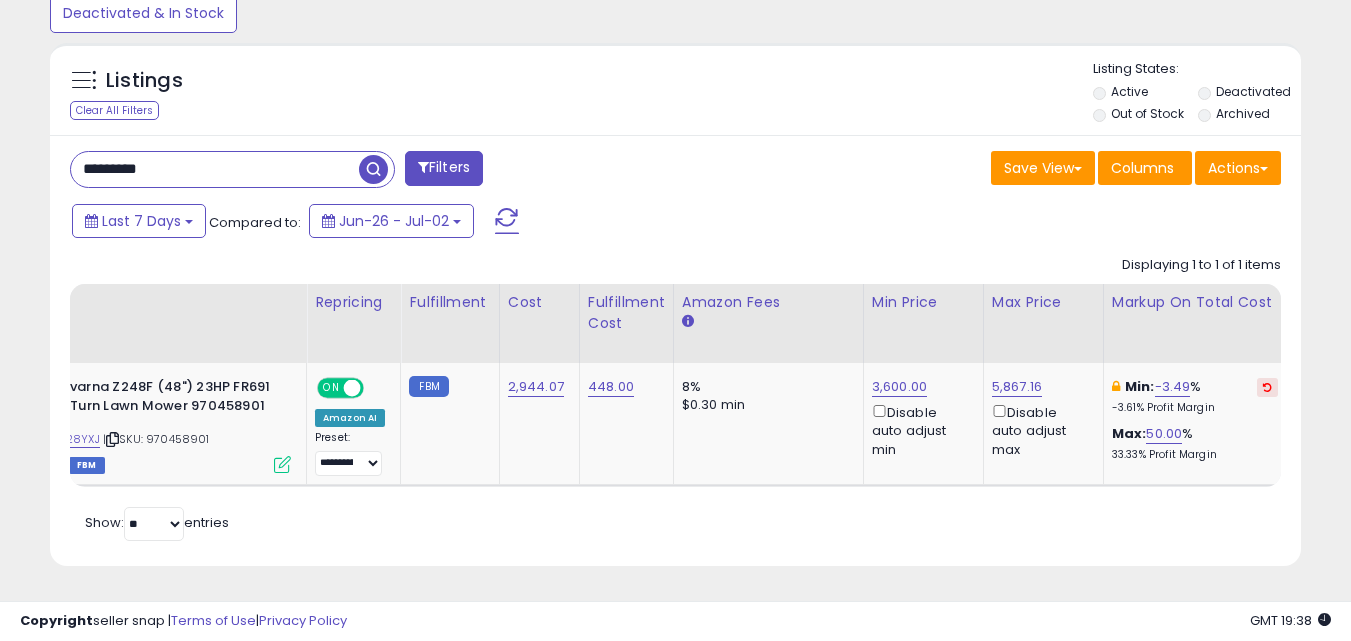 click on "Last 7 Days
Compared to:
Jun-26 - Jul-02" at bounding box center (521, 223) 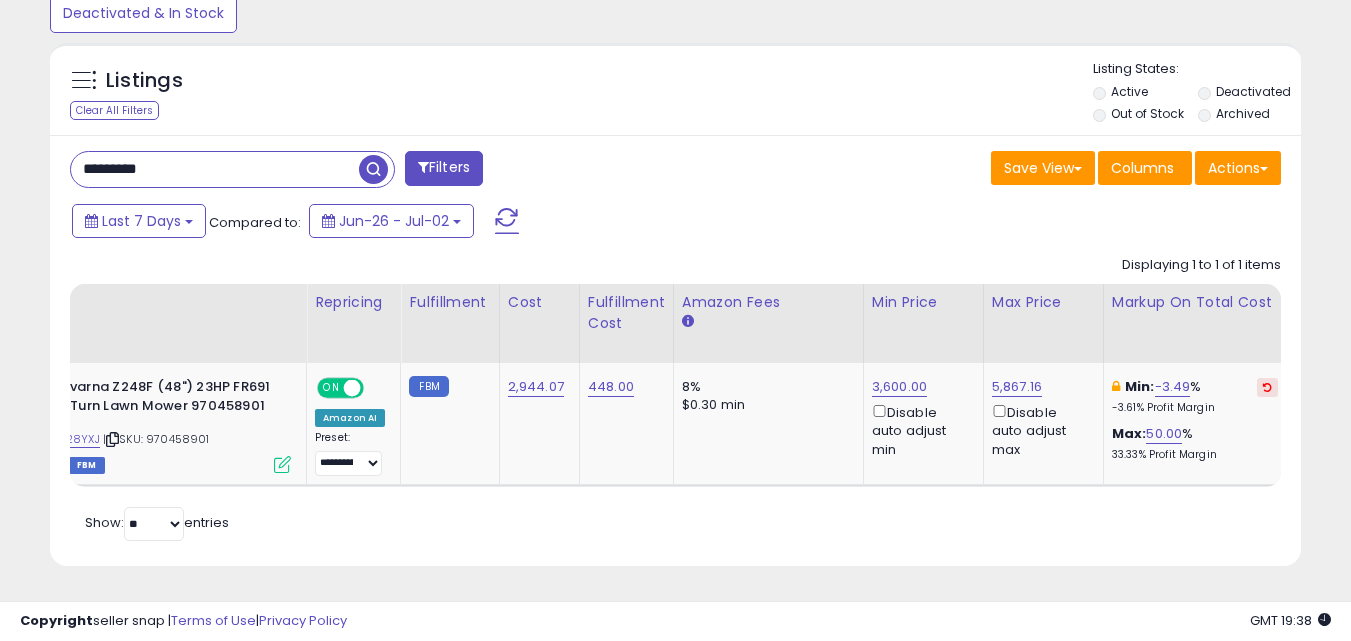 scroll, scrollTop: 0, scrollLeft: 0, axis: both 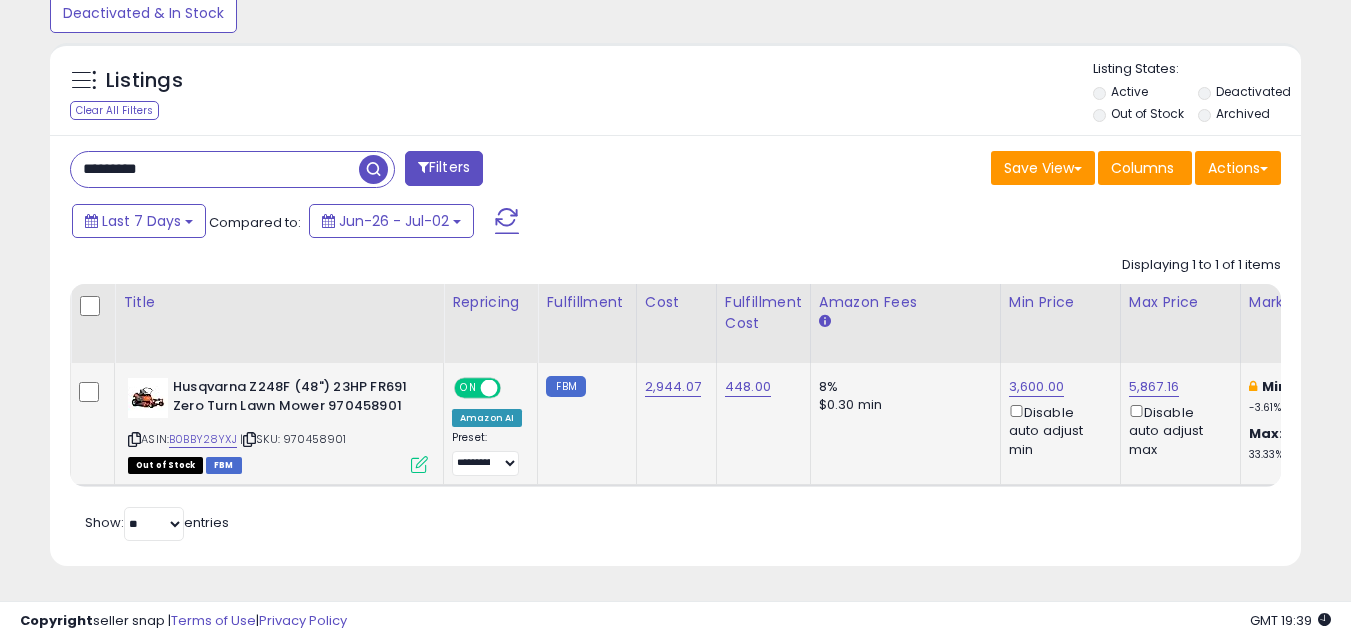 click at bounding box center [134, 439] 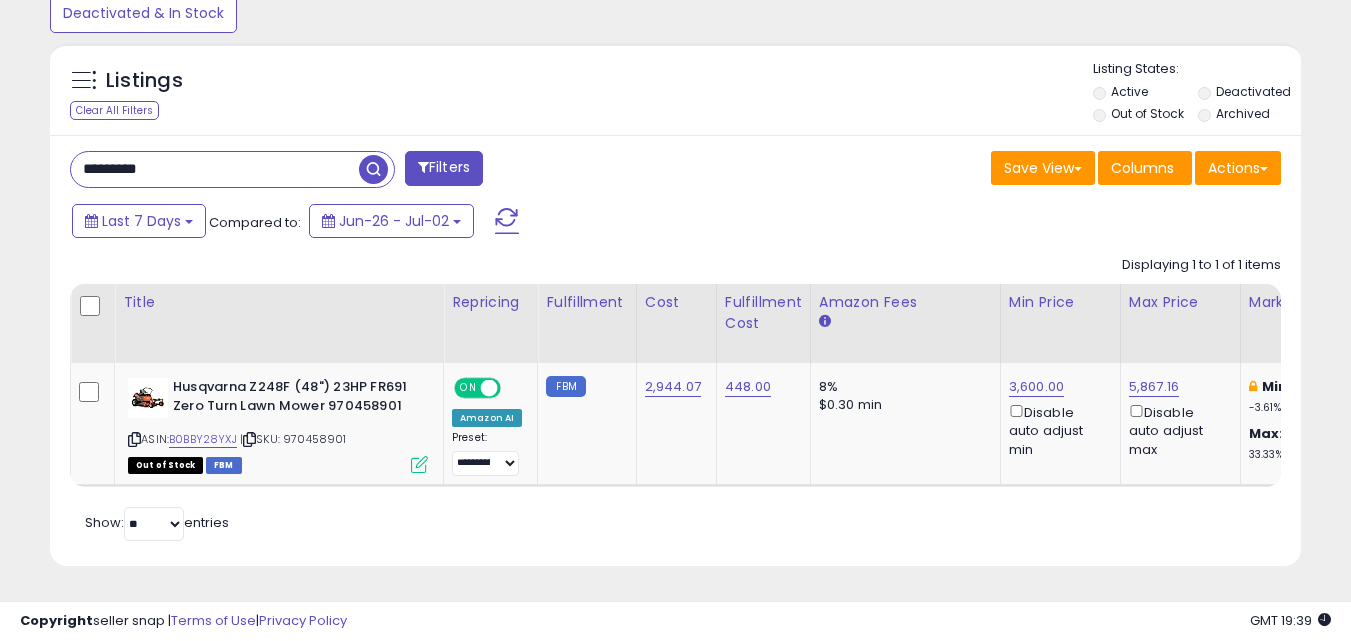 click on "*********" at bounding box center [215, 169] 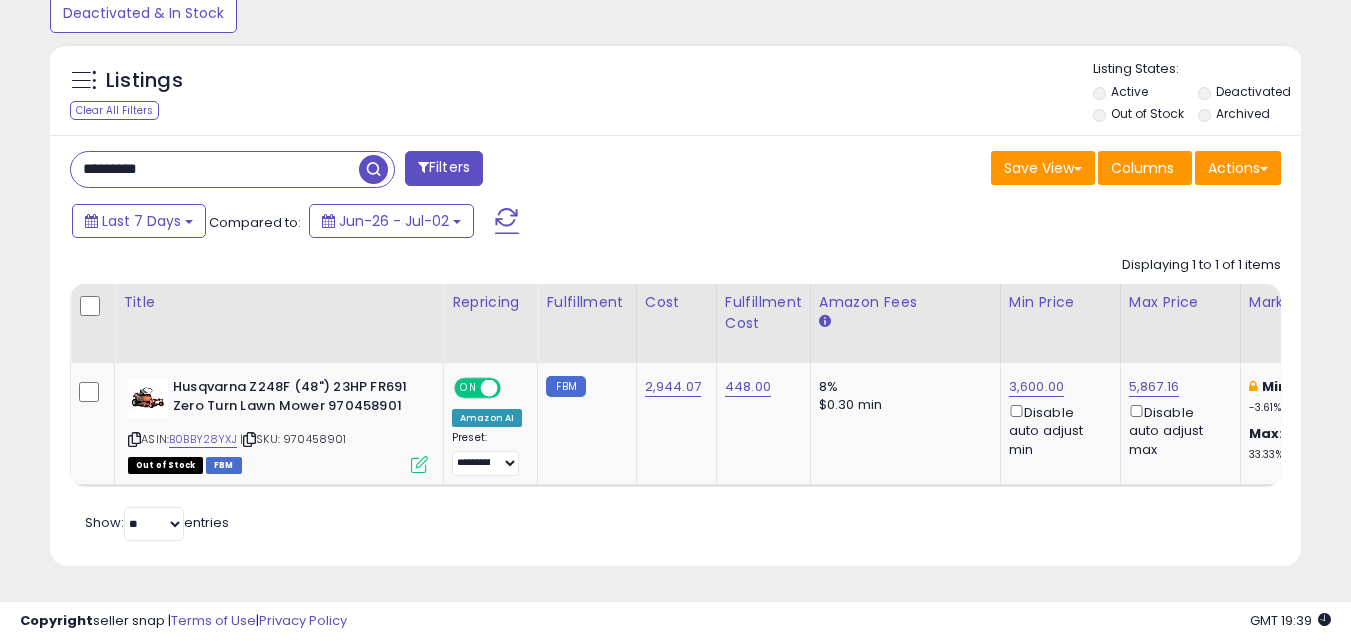 click on "*********" at bounding box center (215, 169) 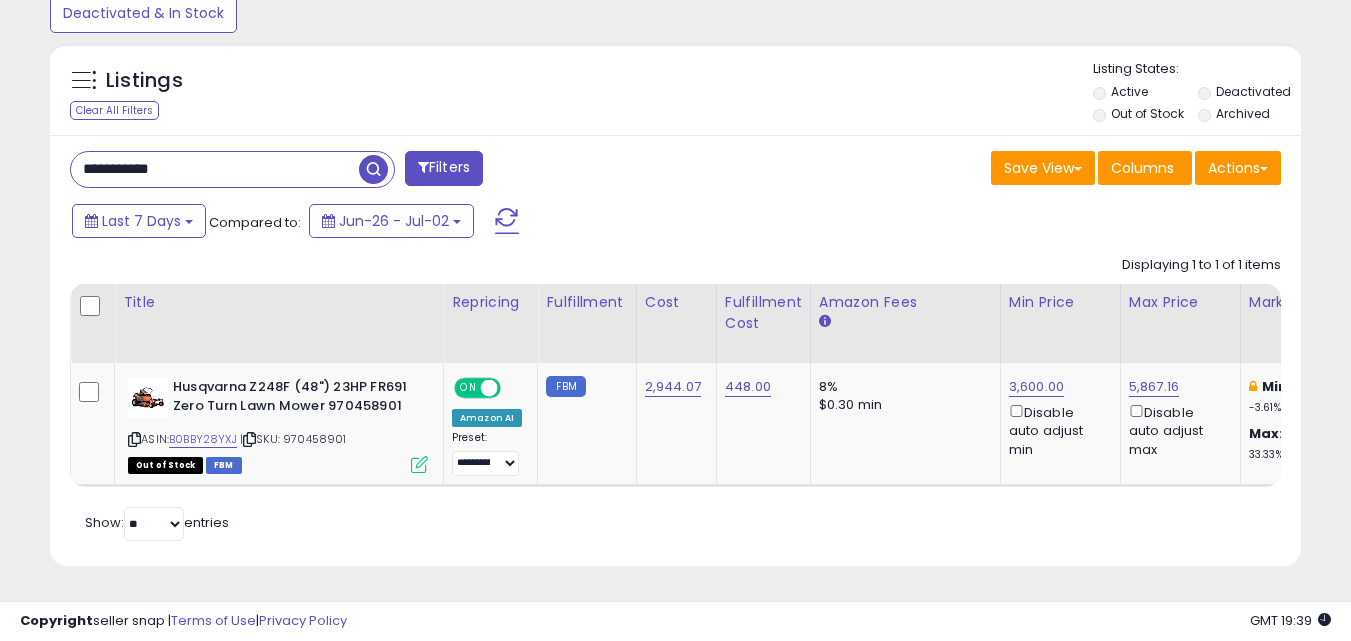 click at bounding box center [373, 169] 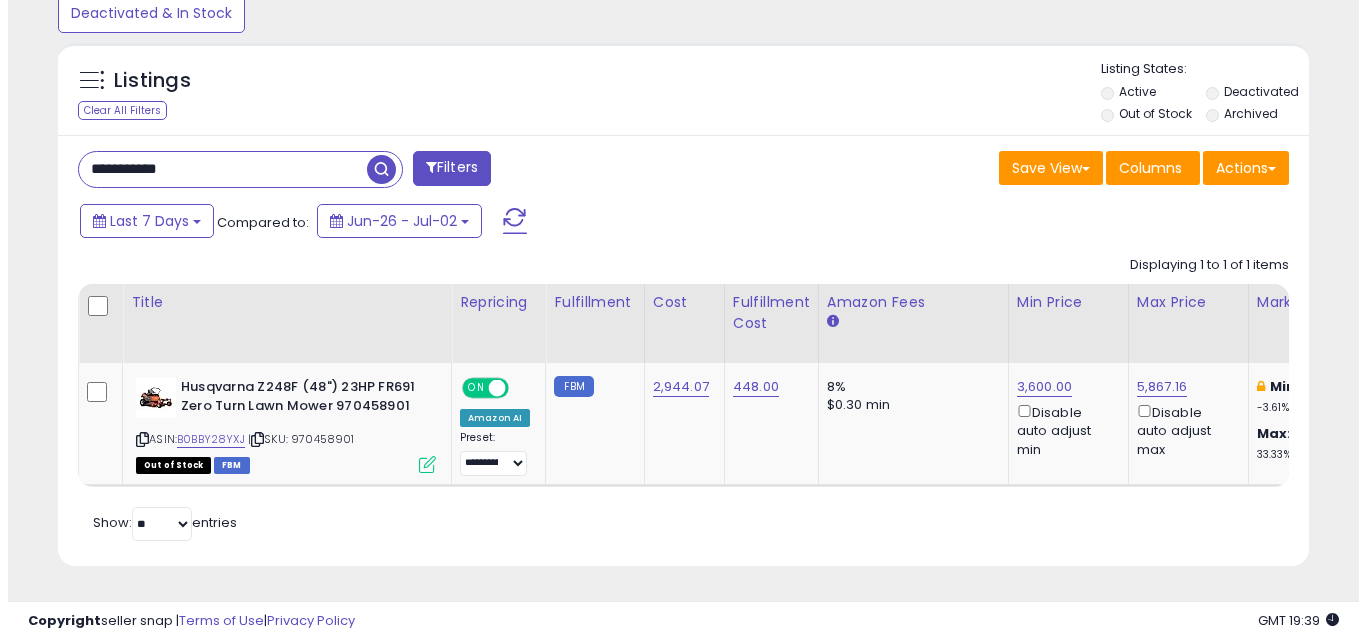 scroll, scrollTop: 579, scrollLeft: 0, axis: vertical 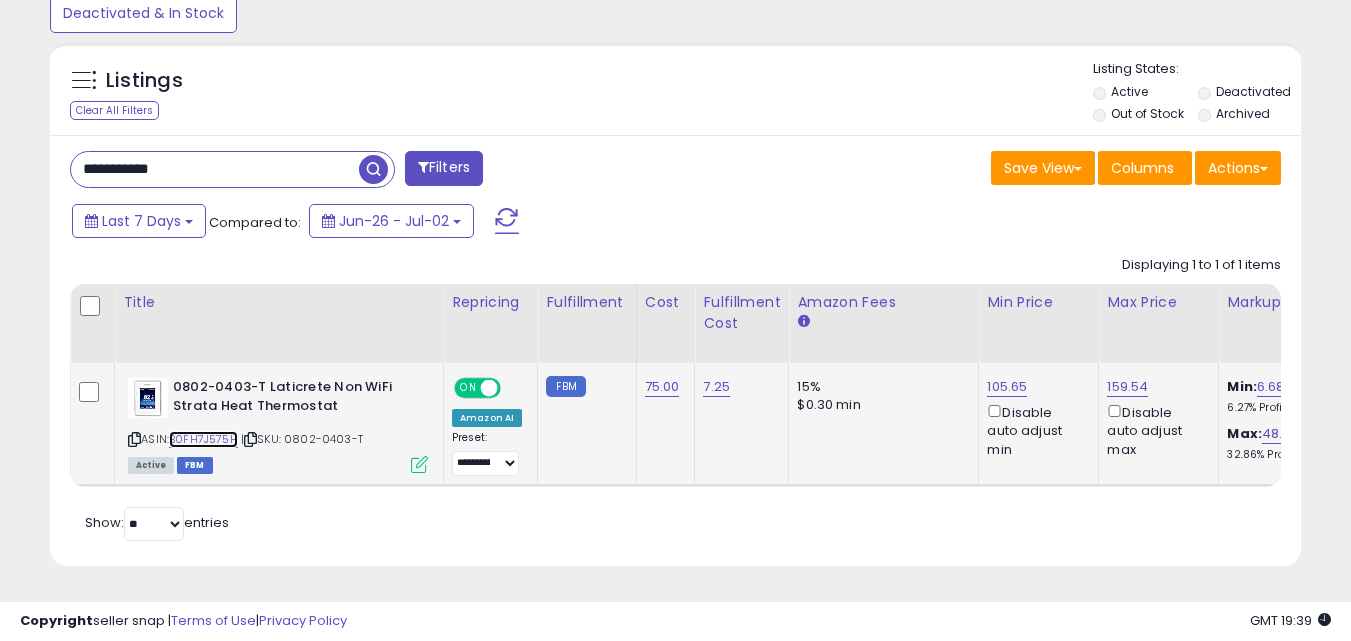 click on "B0FH7J575H" at bounding box center [203, 439] 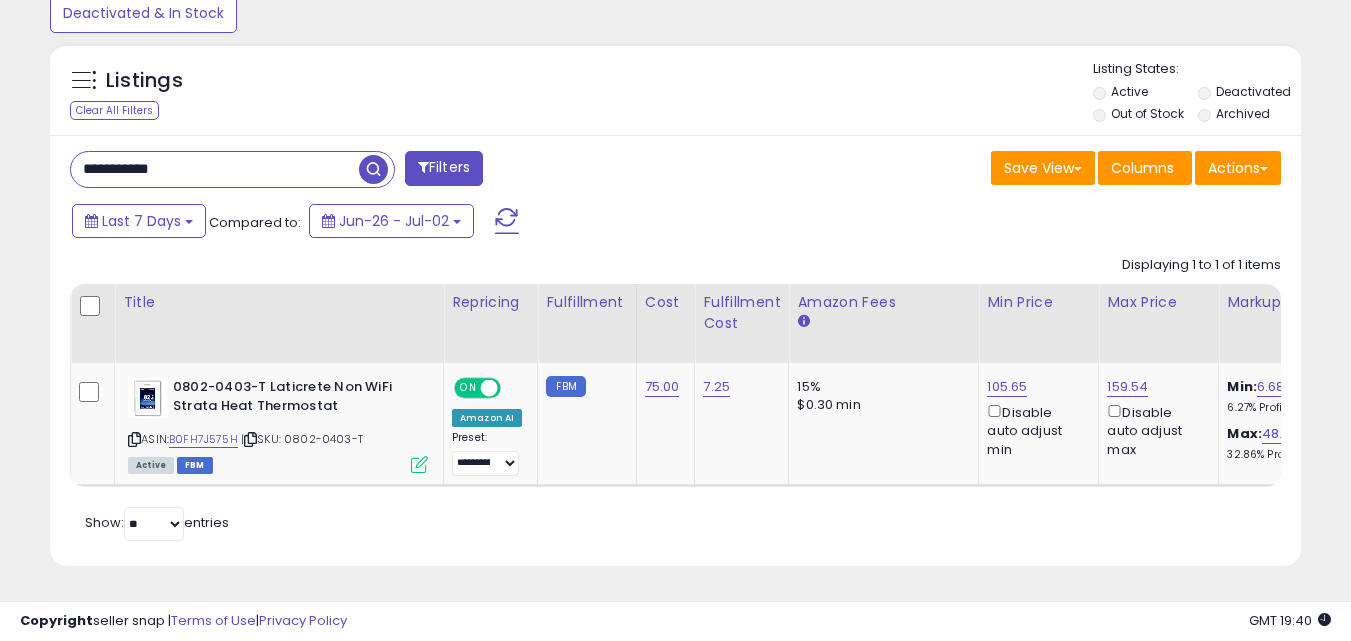 click on "**********" at bounding box center [215, 169] 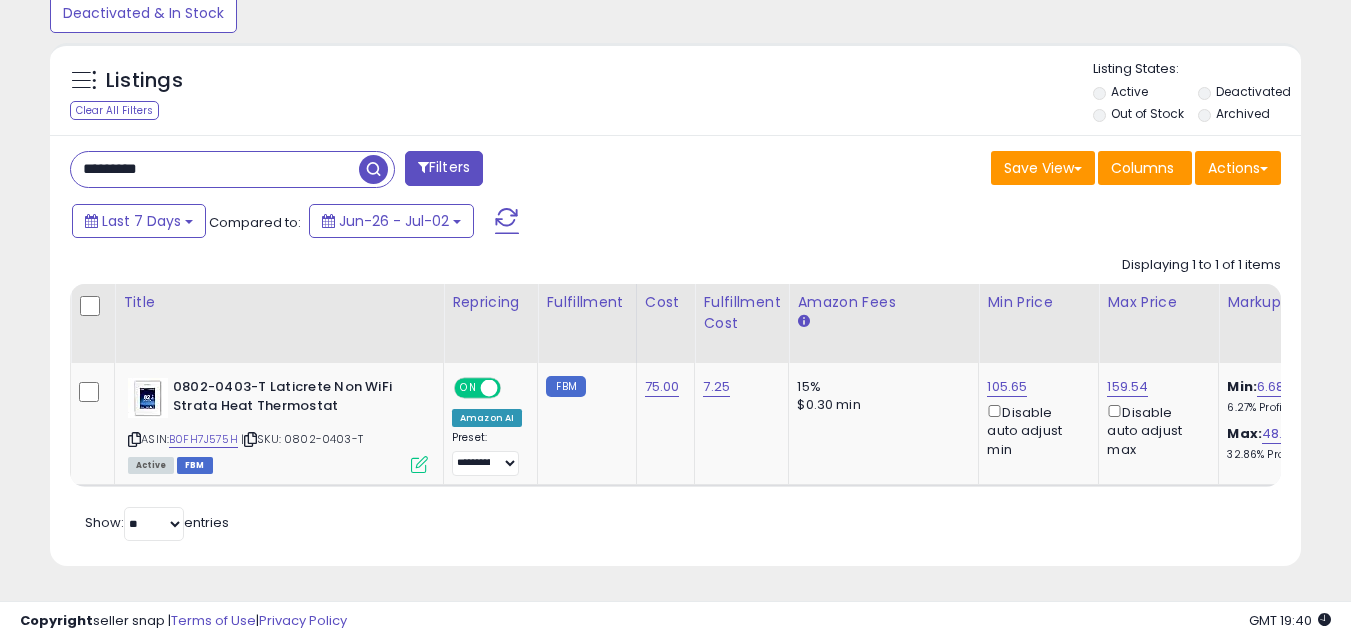 type on "*********" 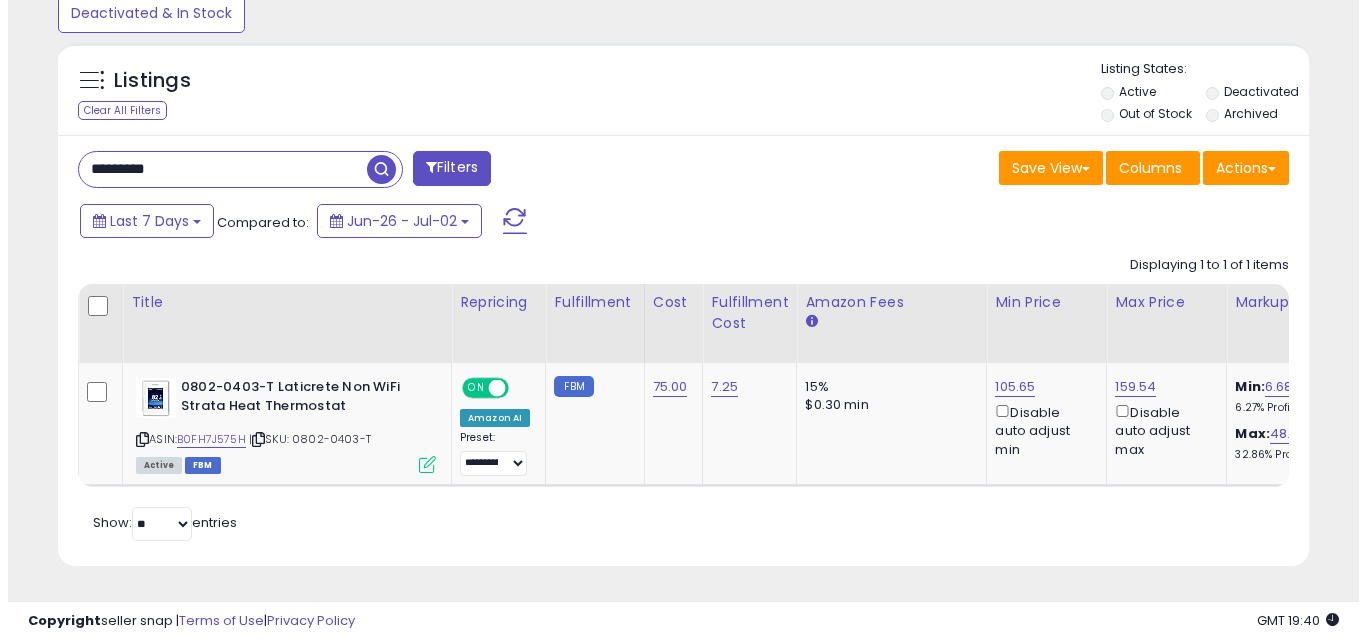 scroll, scrollTop: 579, scrollLeft: 0, axis: vertical 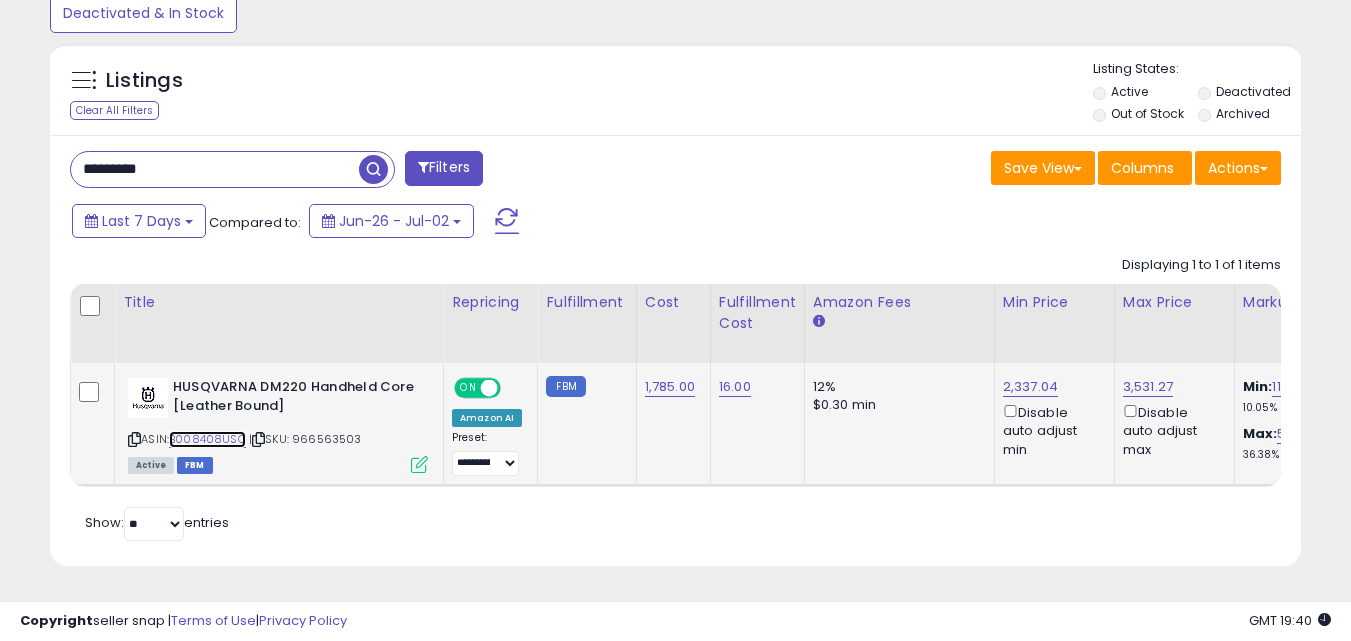 click on "B008408USC" at bounding box center (207, 439) 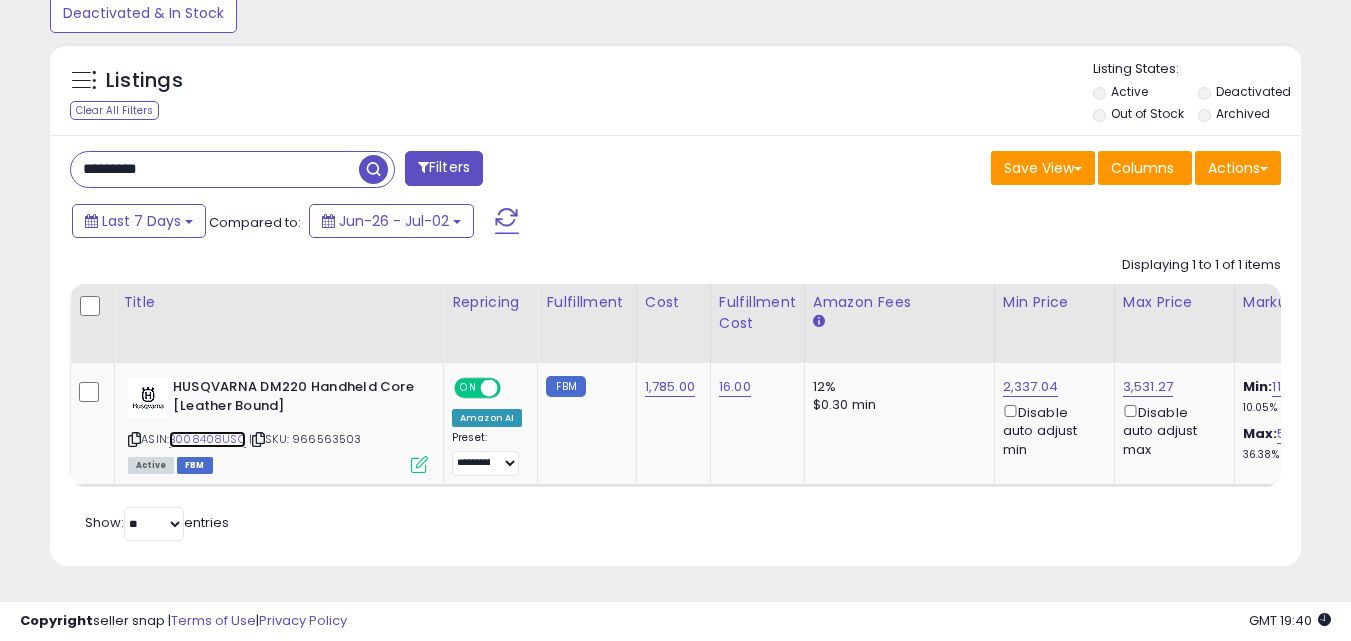scroll, scrollTop: 0, scrollLeft: 202, axis: horizontal 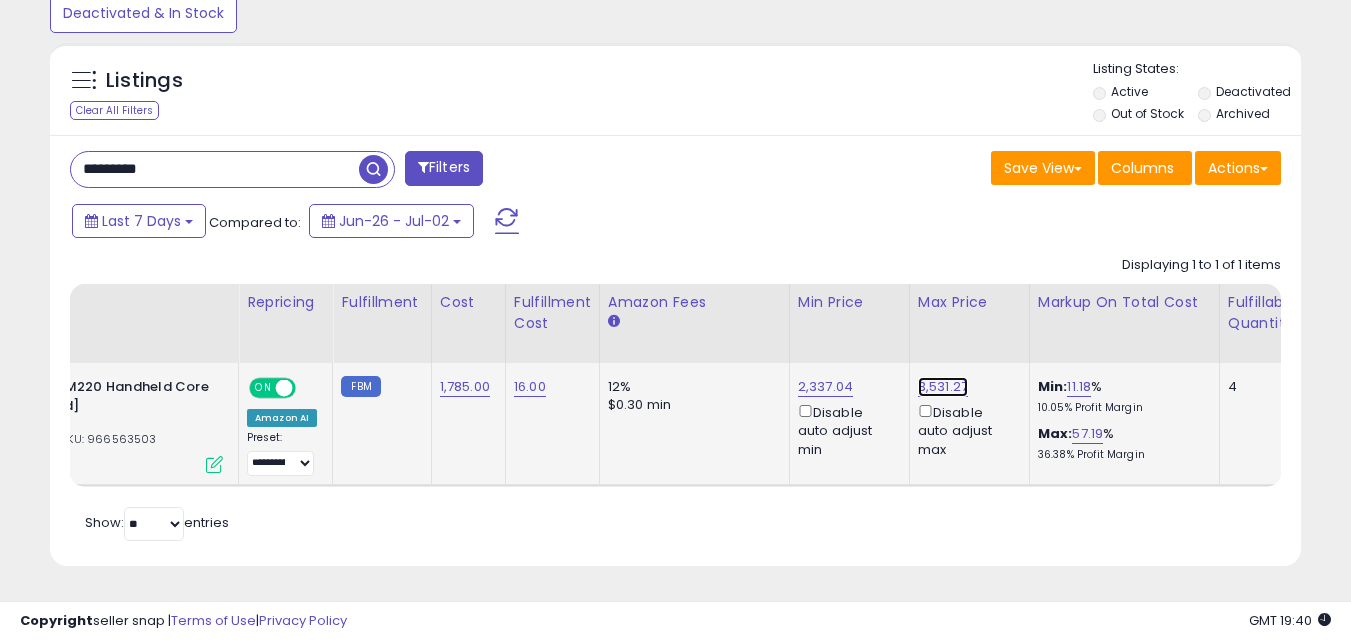 click on "3,531.27" at bounding box center (943, 387) 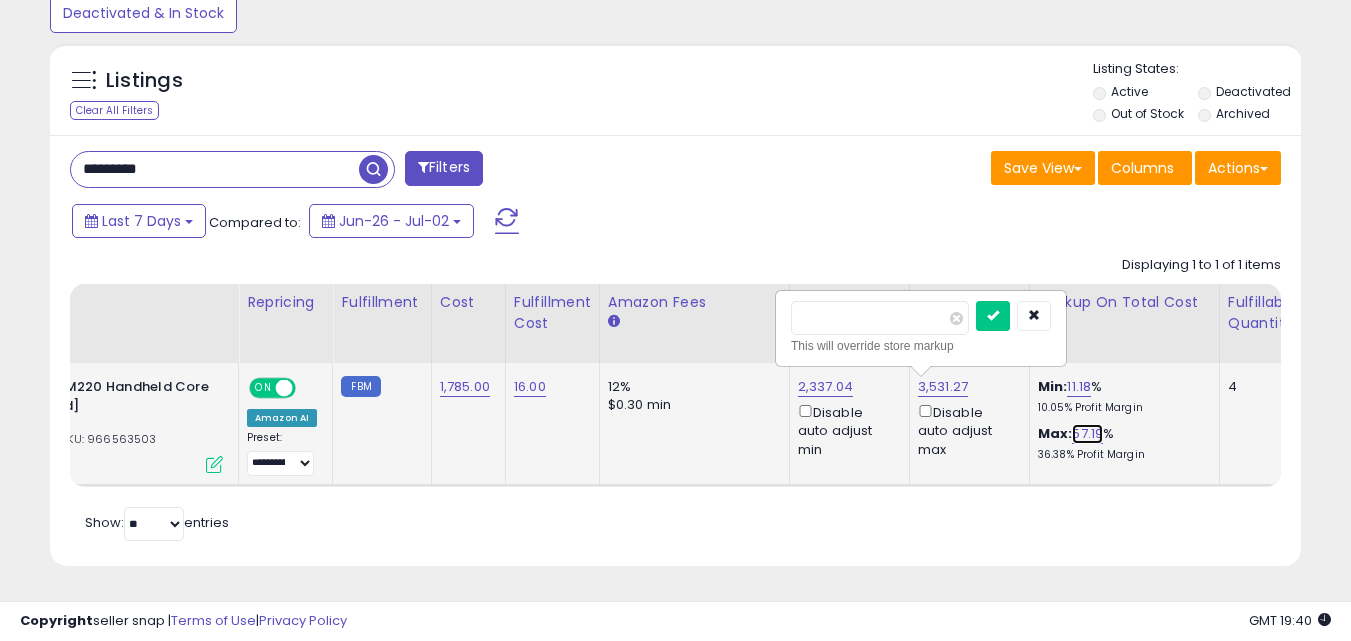 click on "57.19" at bounding box center (1087, 434) 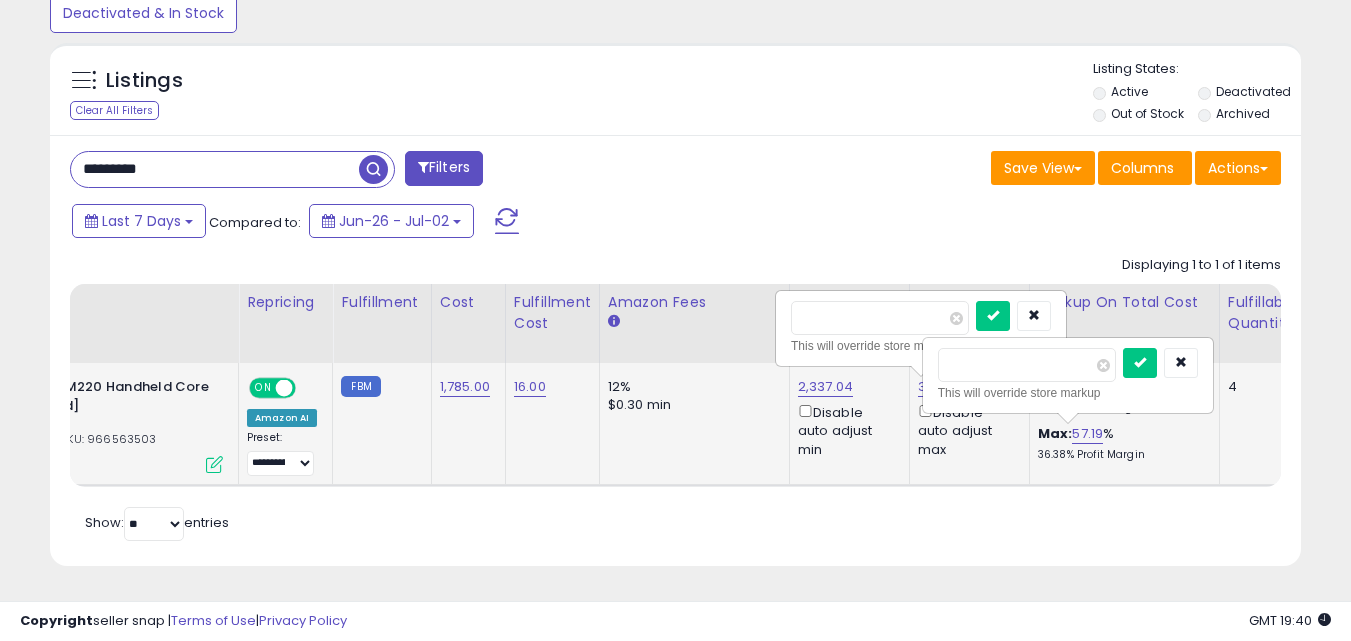 drag, startPoint x: 999, startPoint y: 350, endPoint x: 851, endPoint y: 335, distance: 148.7582 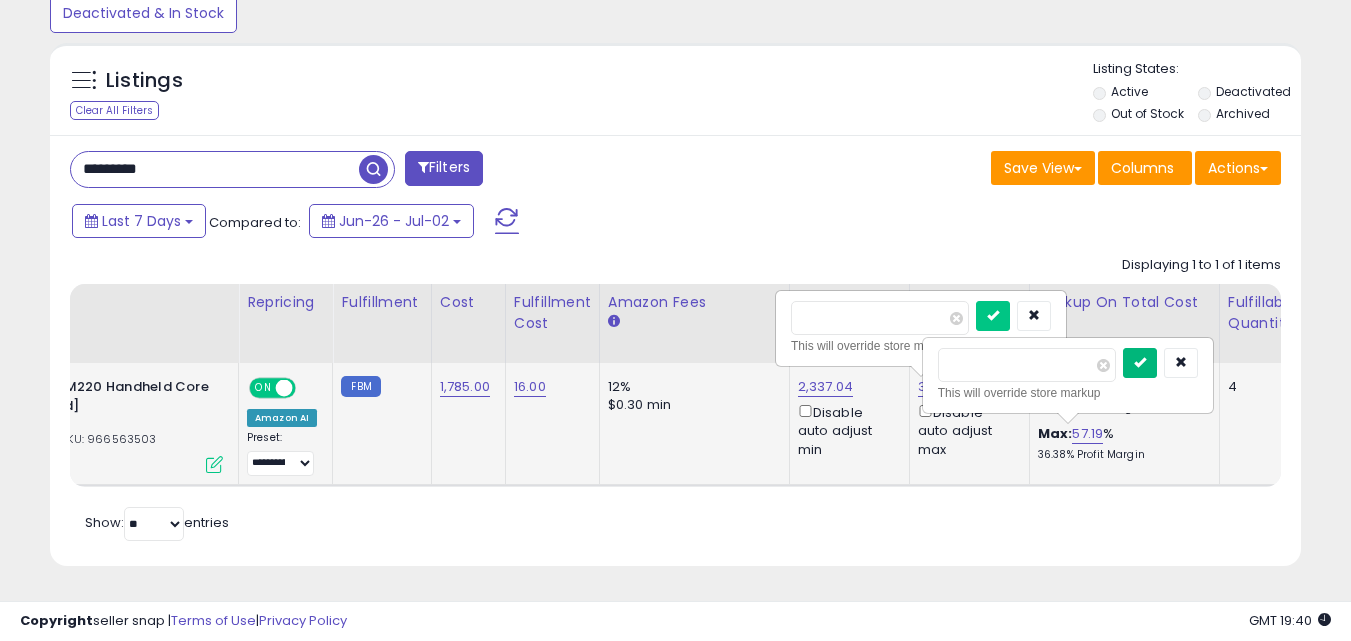 drag, startPoint x: 1165, startPoint y: 331, endPoint x: 1173, endPoint y: 345, distance: 16.124516 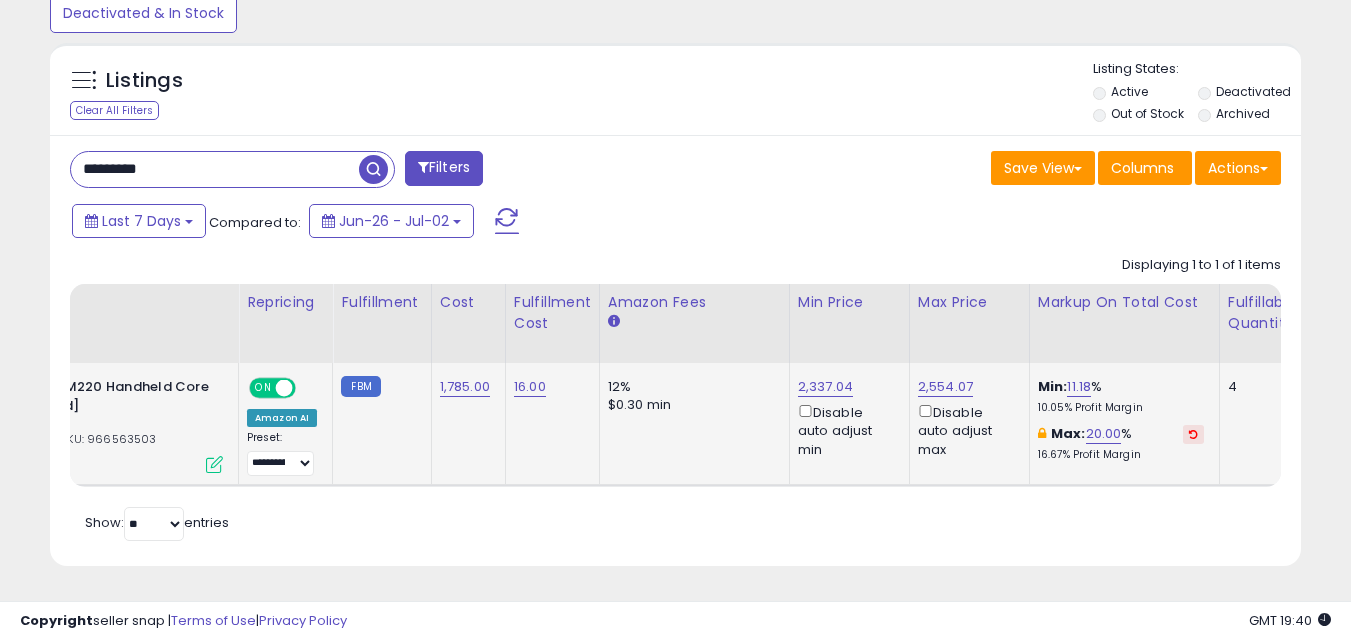 scroll, scrollTop: 0, scrollLeft: 119, axis: horizontal 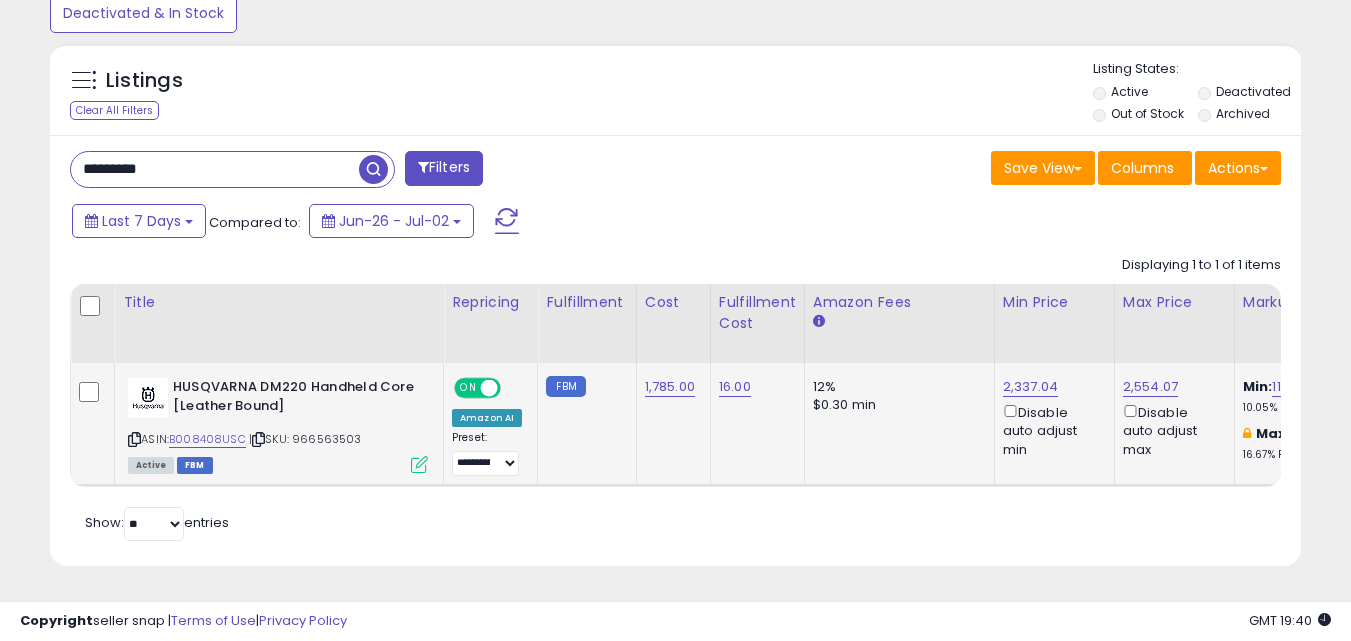 click on "ASIN:  B008408USC    |   SKU: 966563503 Active FBM" at bounding box center (278, 424) 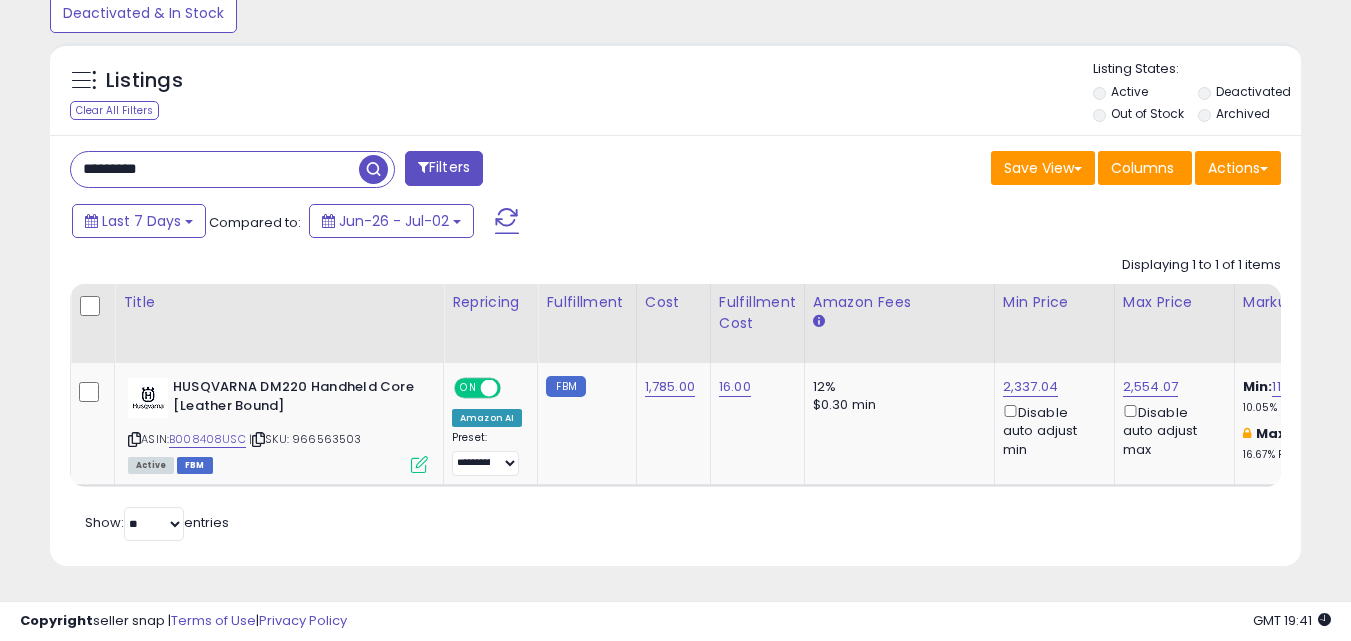 click on "*********" at bounding box center (215, 169) 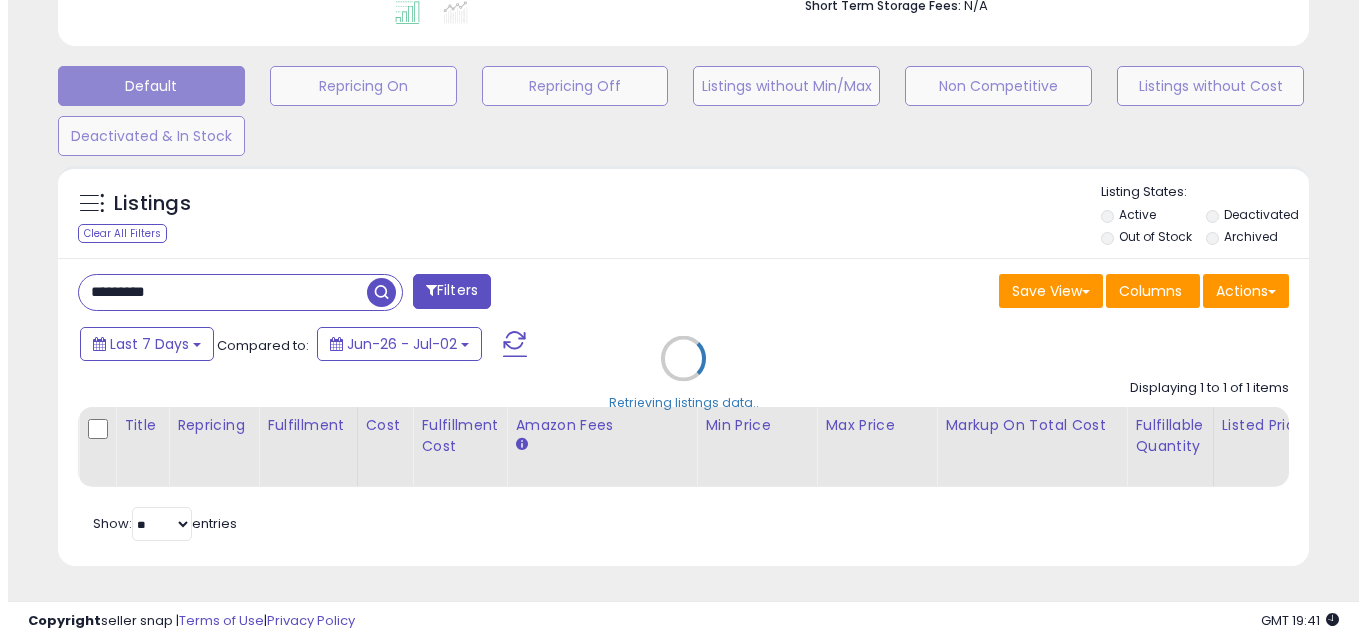 scroll, scrollTop: 579, scrollLeft: 0, axis: vertical 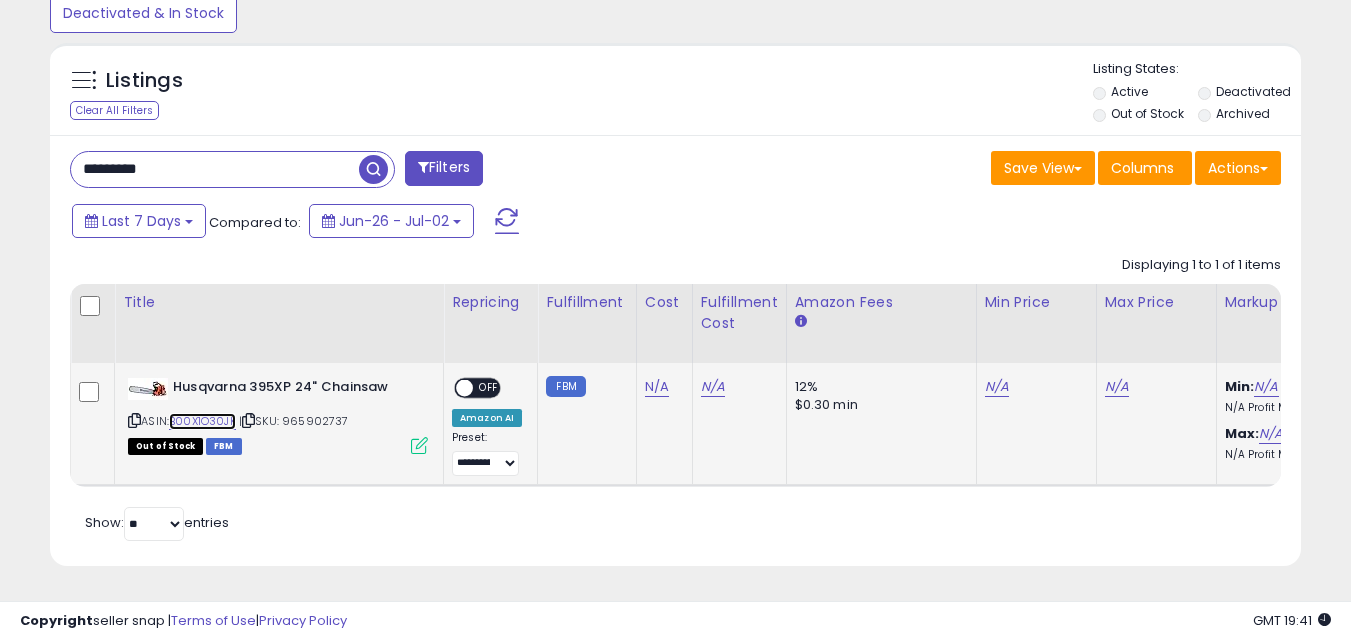 click on "B00X1O30JK" at bounding box center [202, 421] 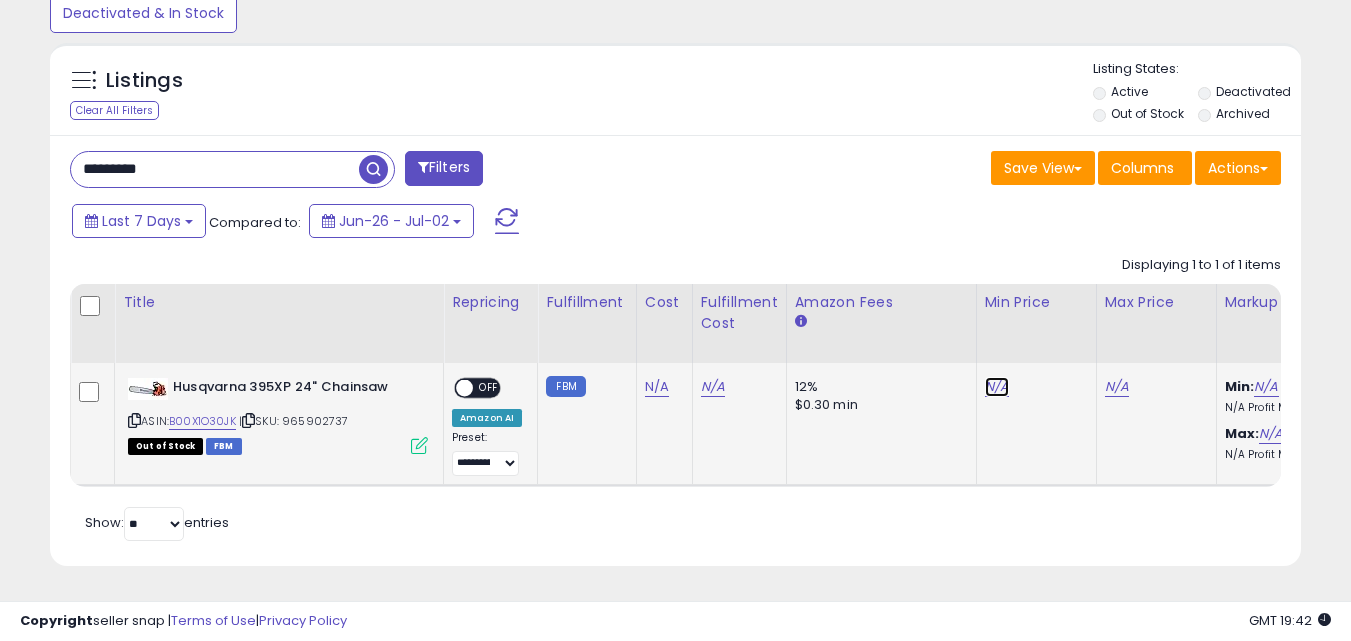 click on "N/A" at bounding box center [997, 387] 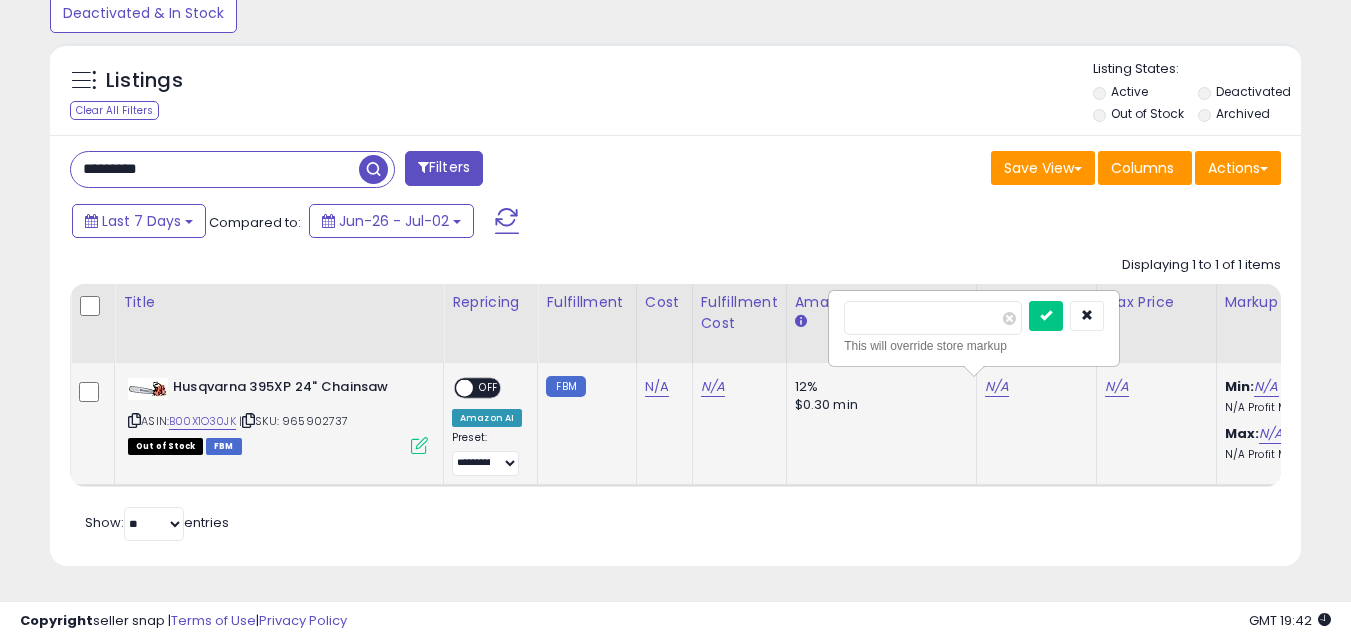 click at bounding box center [933, 318] 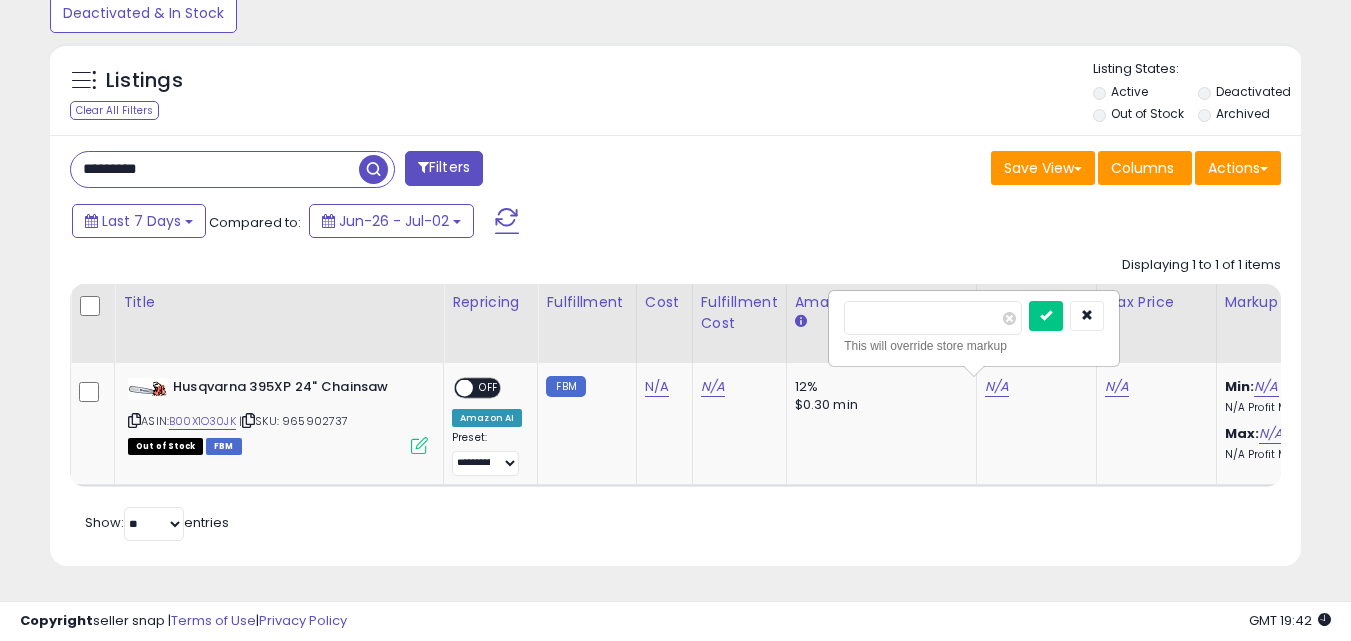 type on "****" 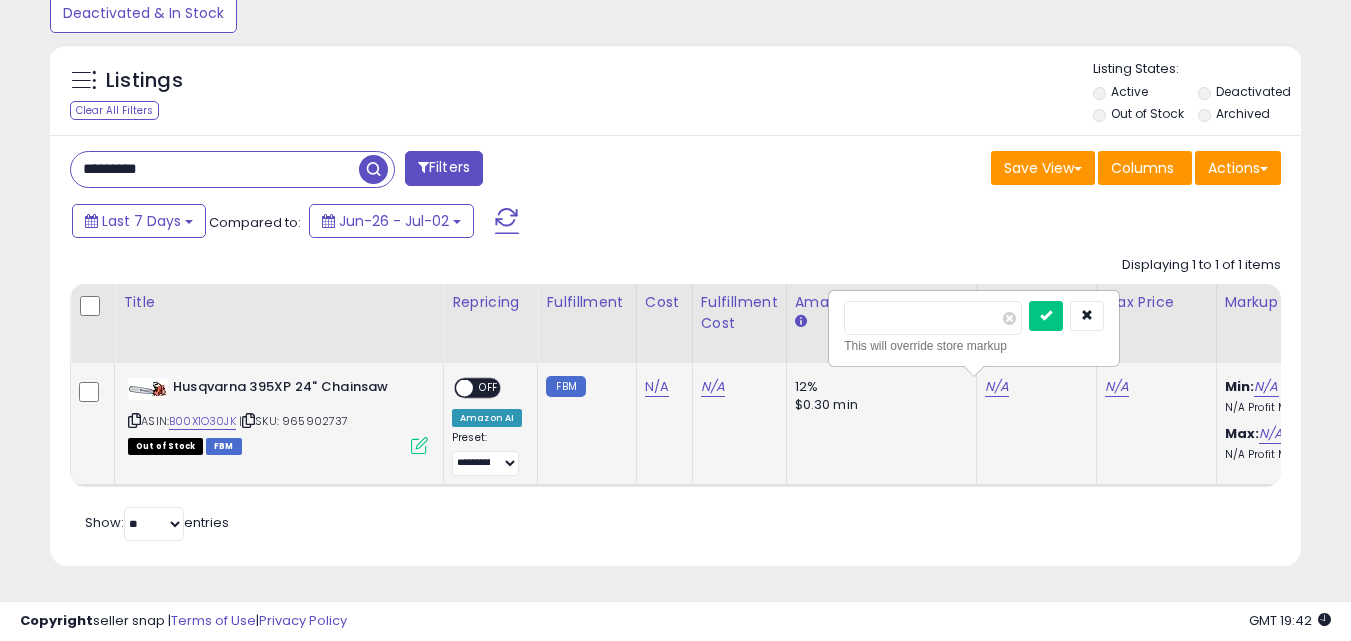 click on "N/A" 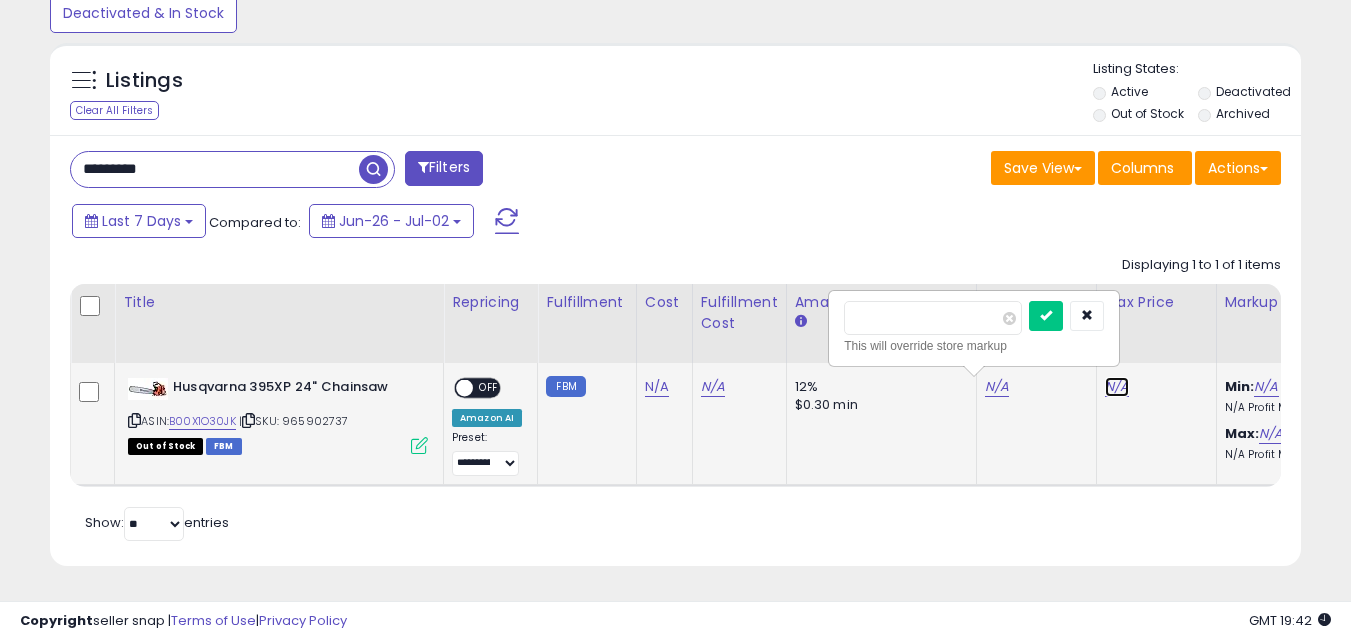 click on "N/A" at bounding box center [1117, 387] 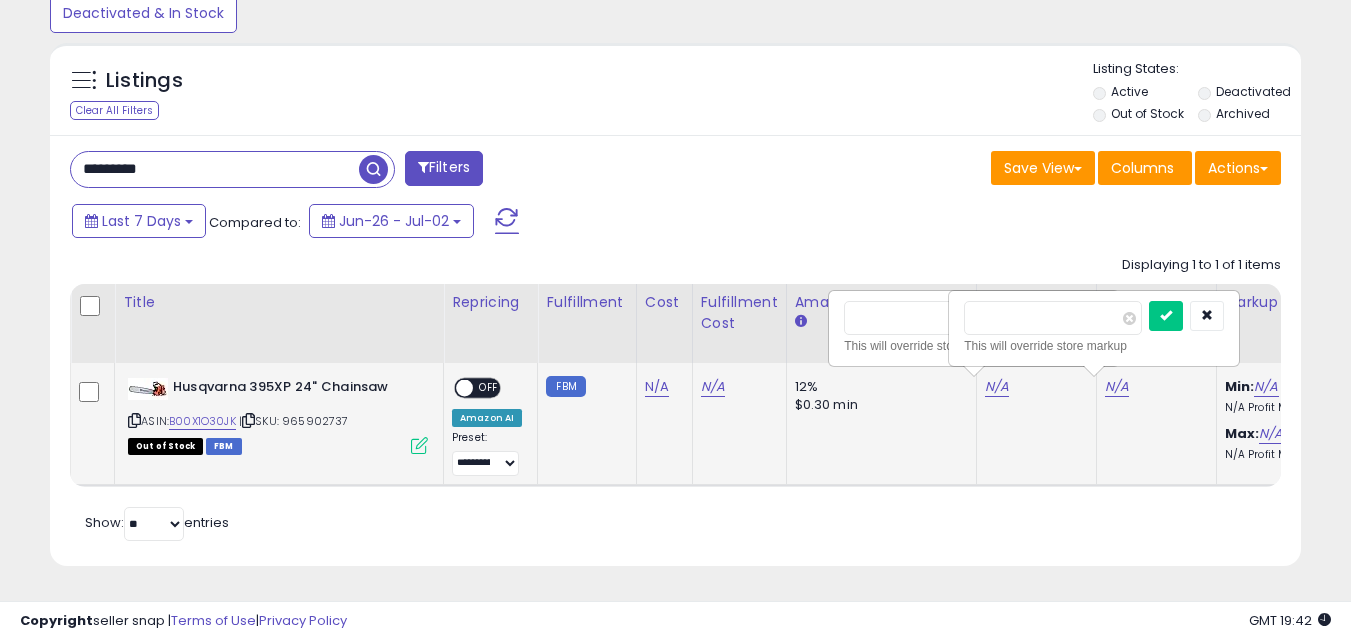 scroll, scrollTop: 0, scrollLeft: 24, axis: horizontal 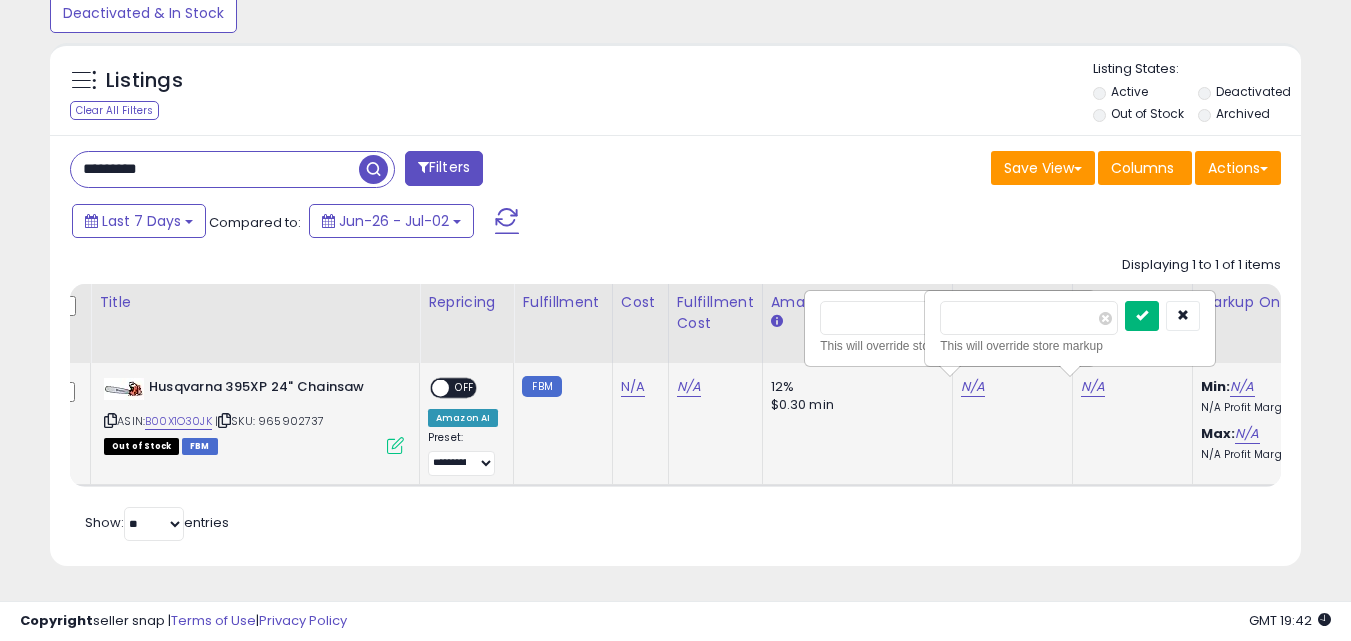 type on "****" 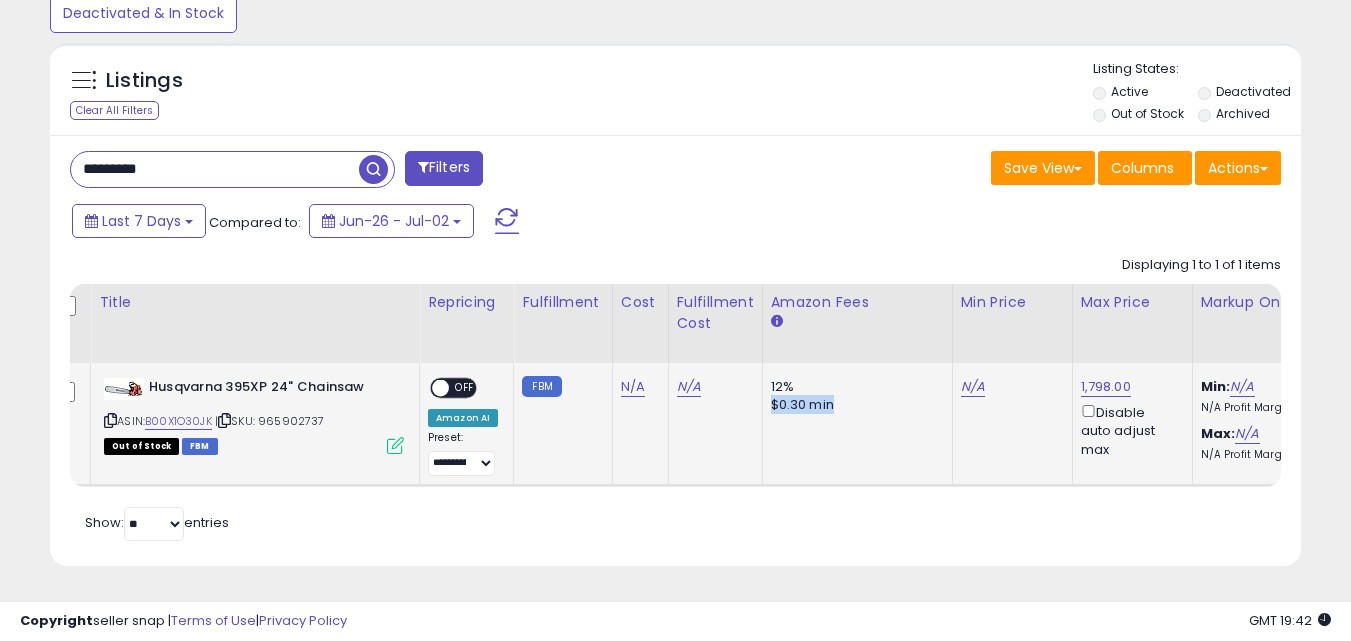 click on "**********" 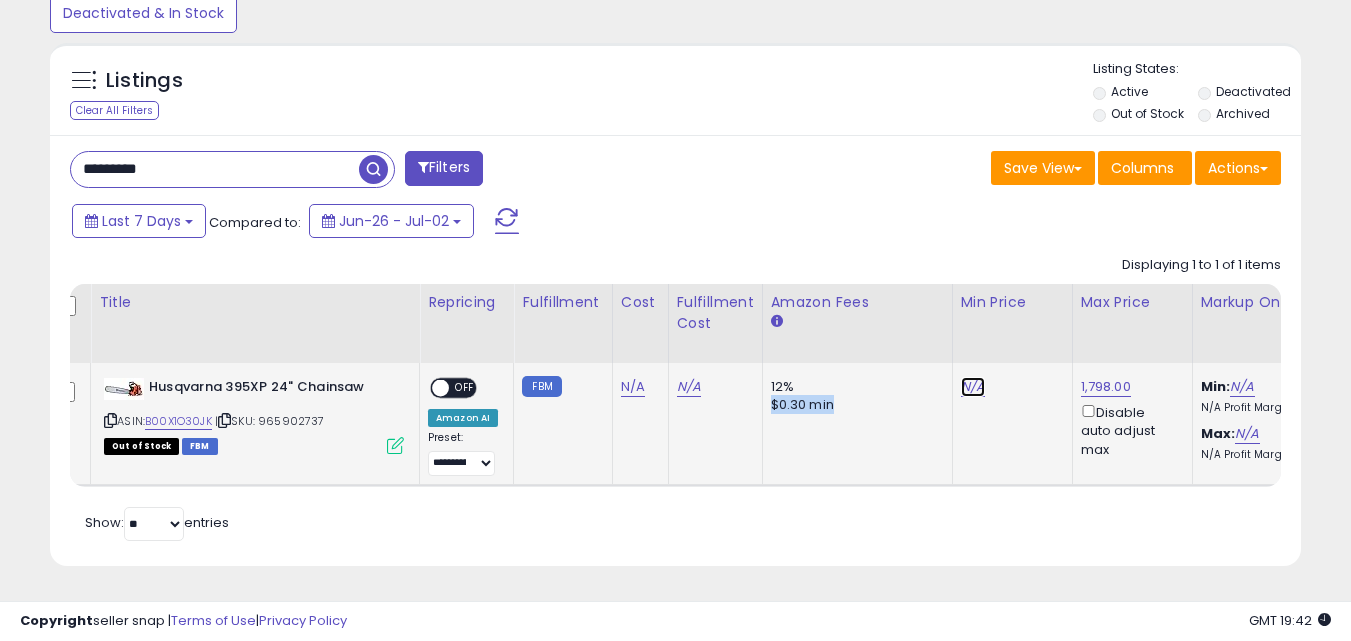click on "N/A" at bounding box center (973, 387) 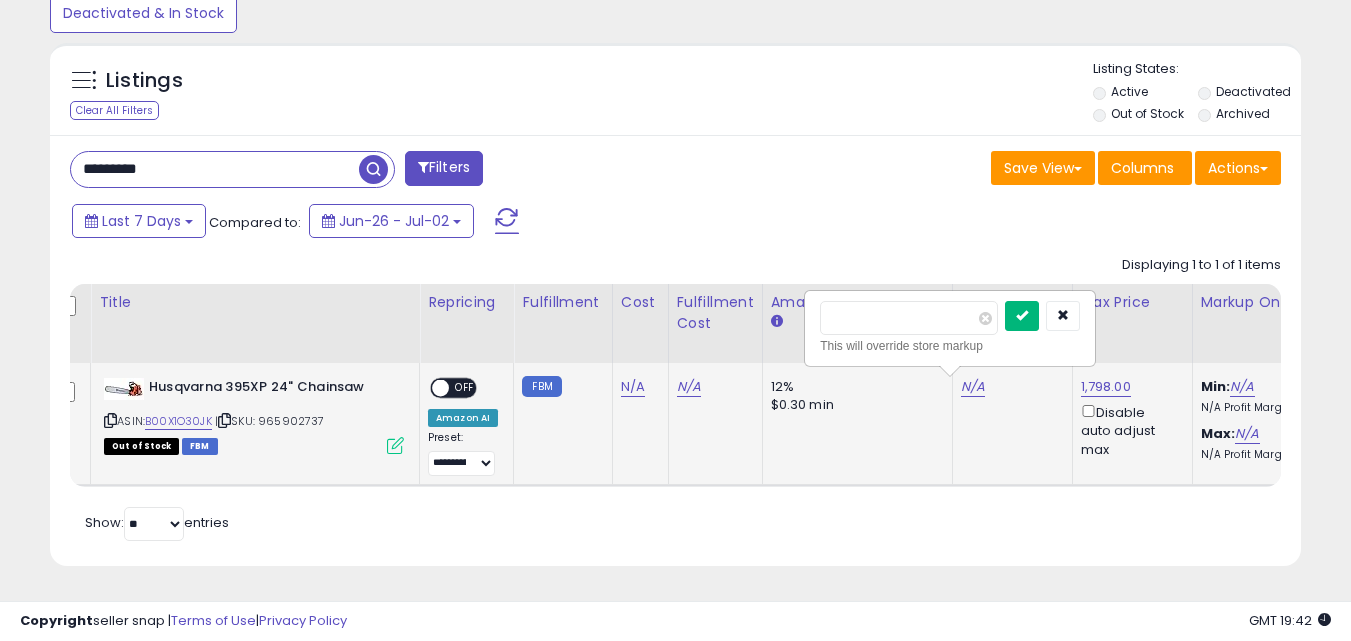 type on "****" 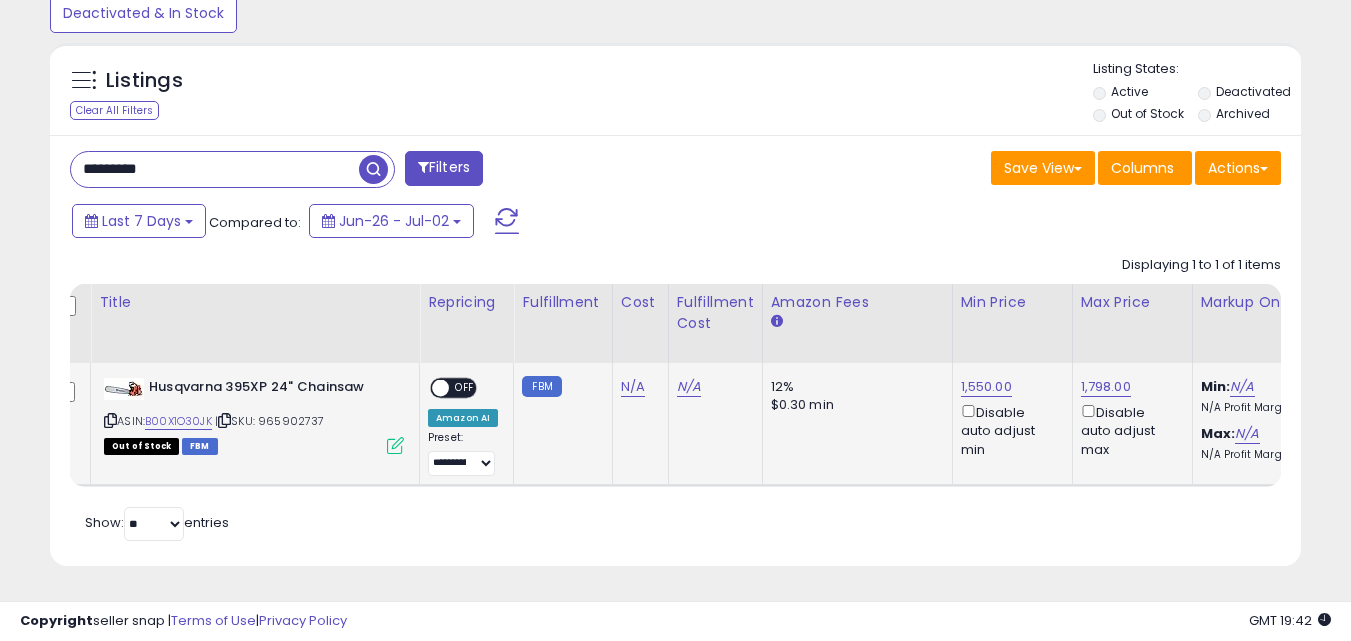 scroll, scrollTop: 0, scrollLeft: 703, axis: horizontal 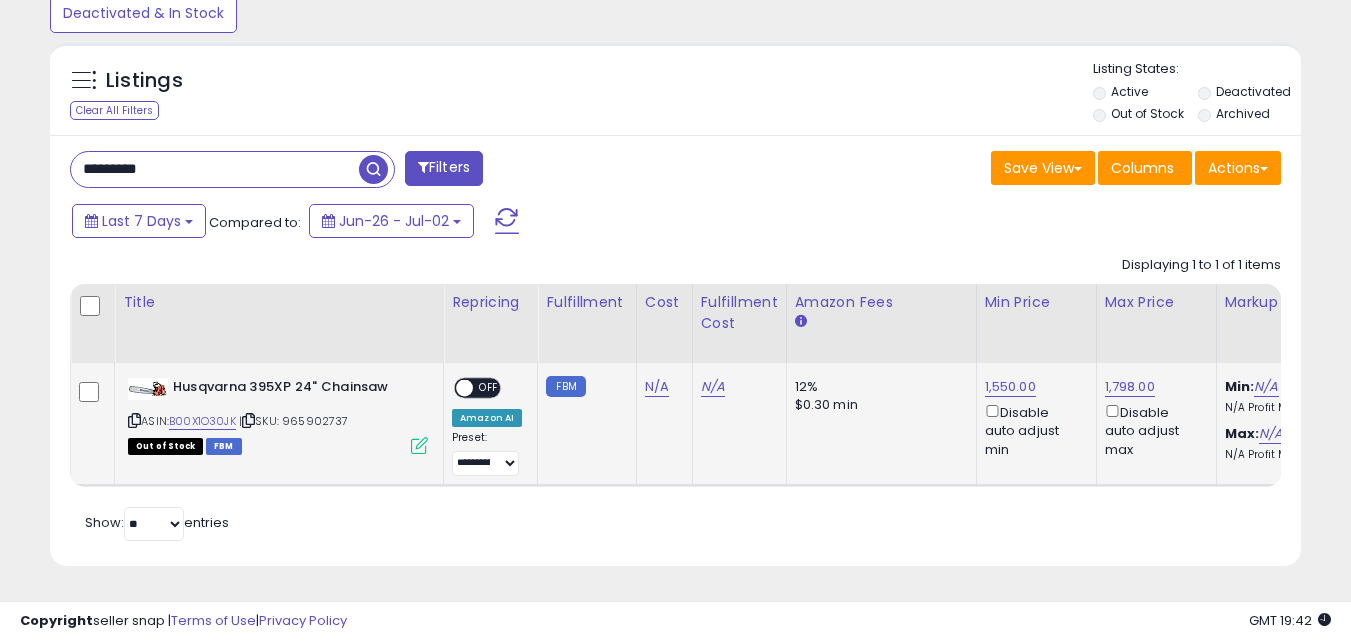click on "*********" at bounding box center (215, 169) 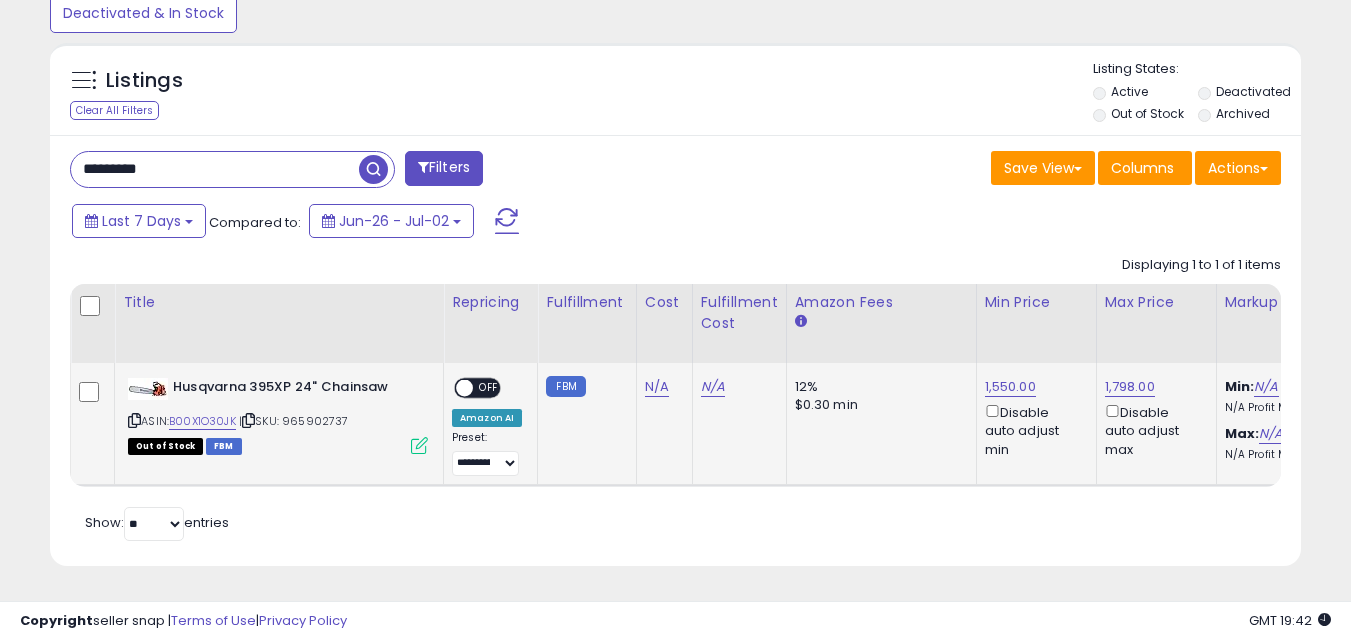 click on "*********" at bounding box center [215, 169] 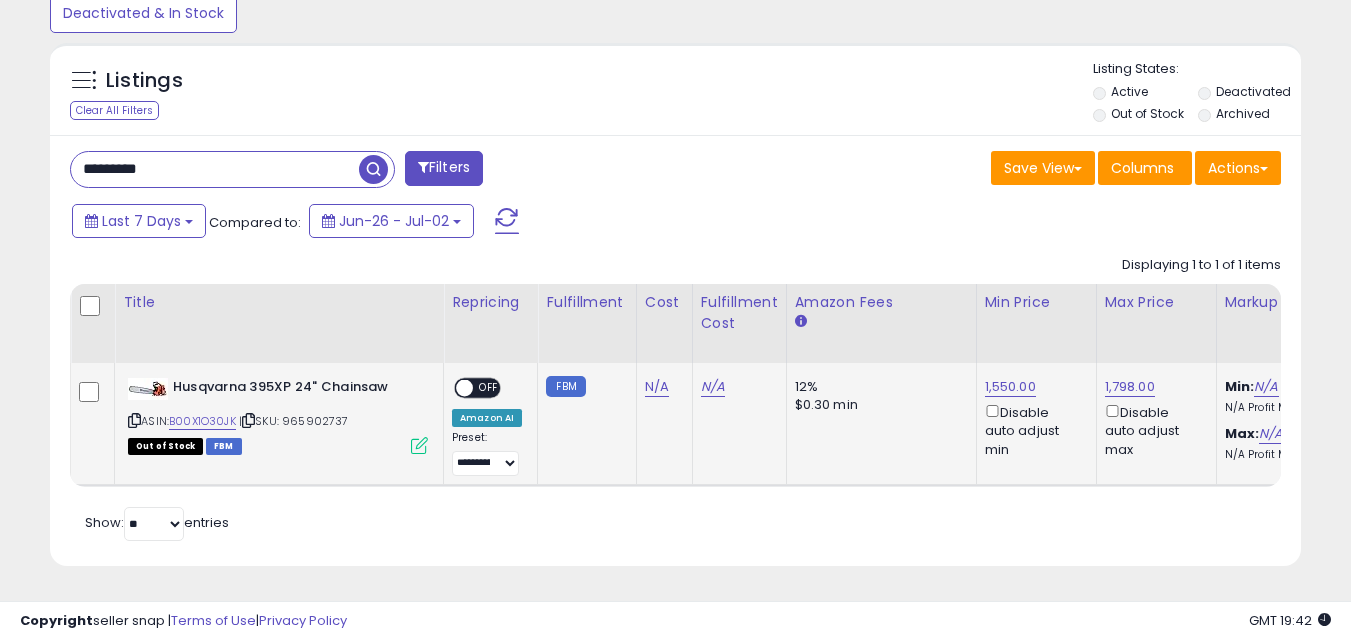 paste 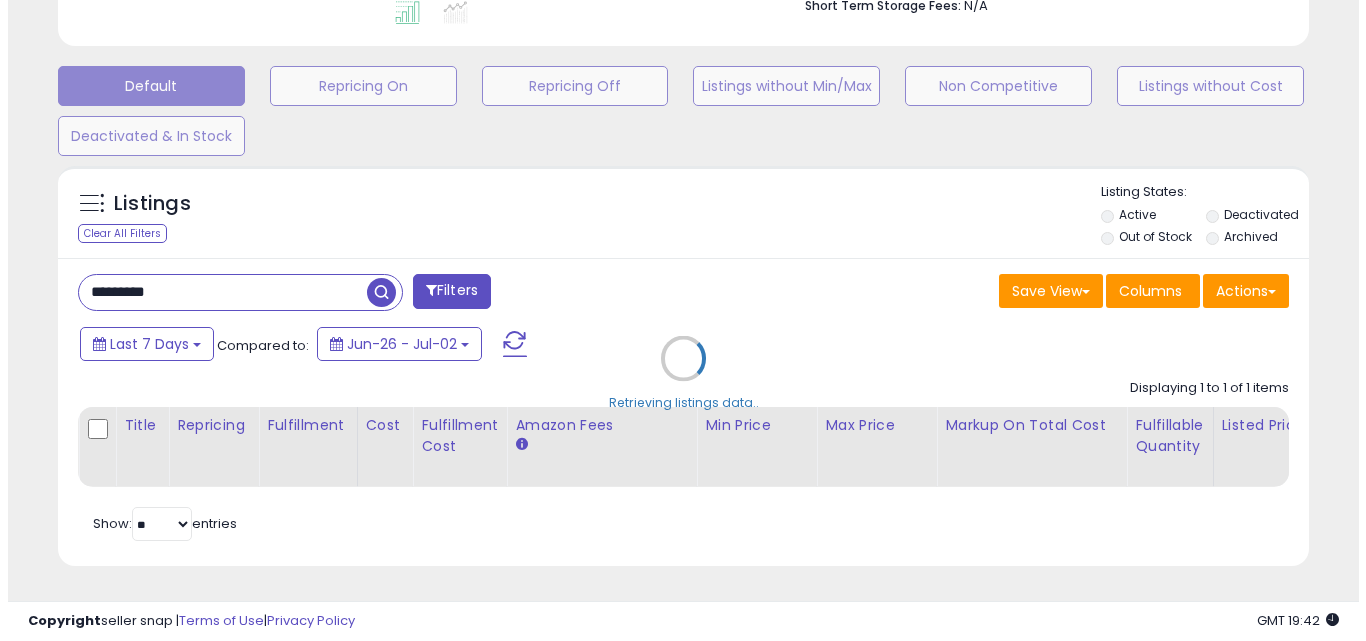scroll, scrollTop: 579, scrollLeft: 0, axis: vertical 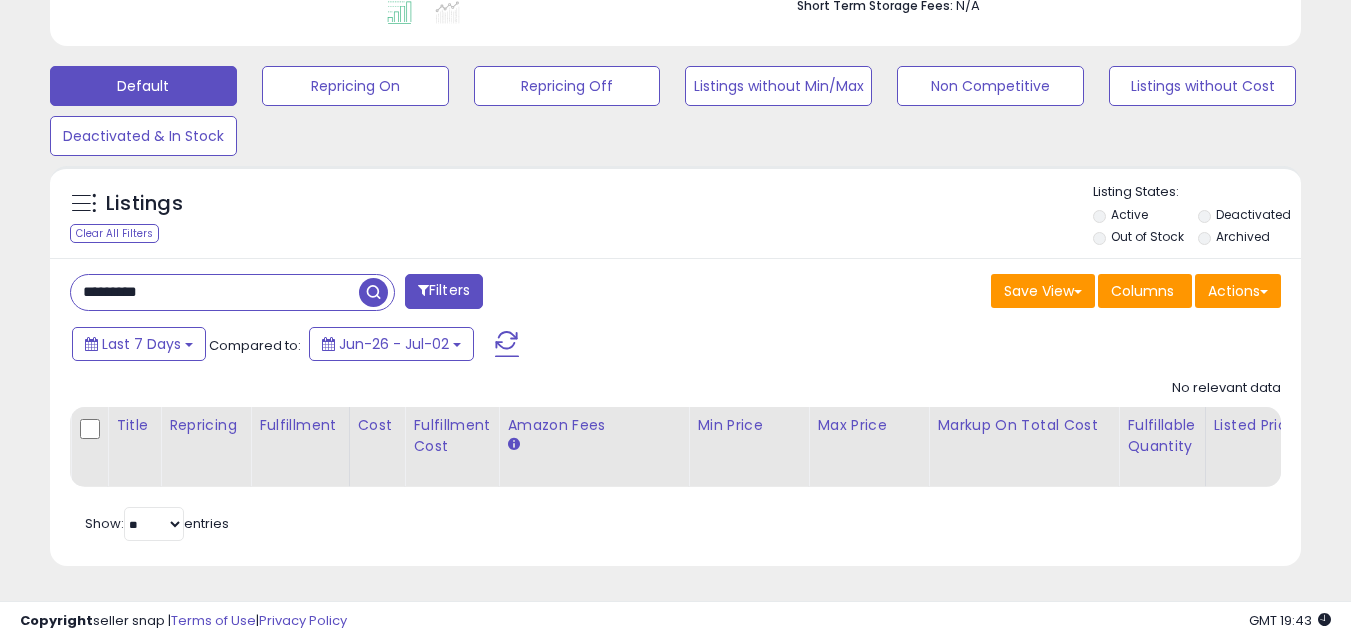 click on "*********" at bounding box center [215, 292] 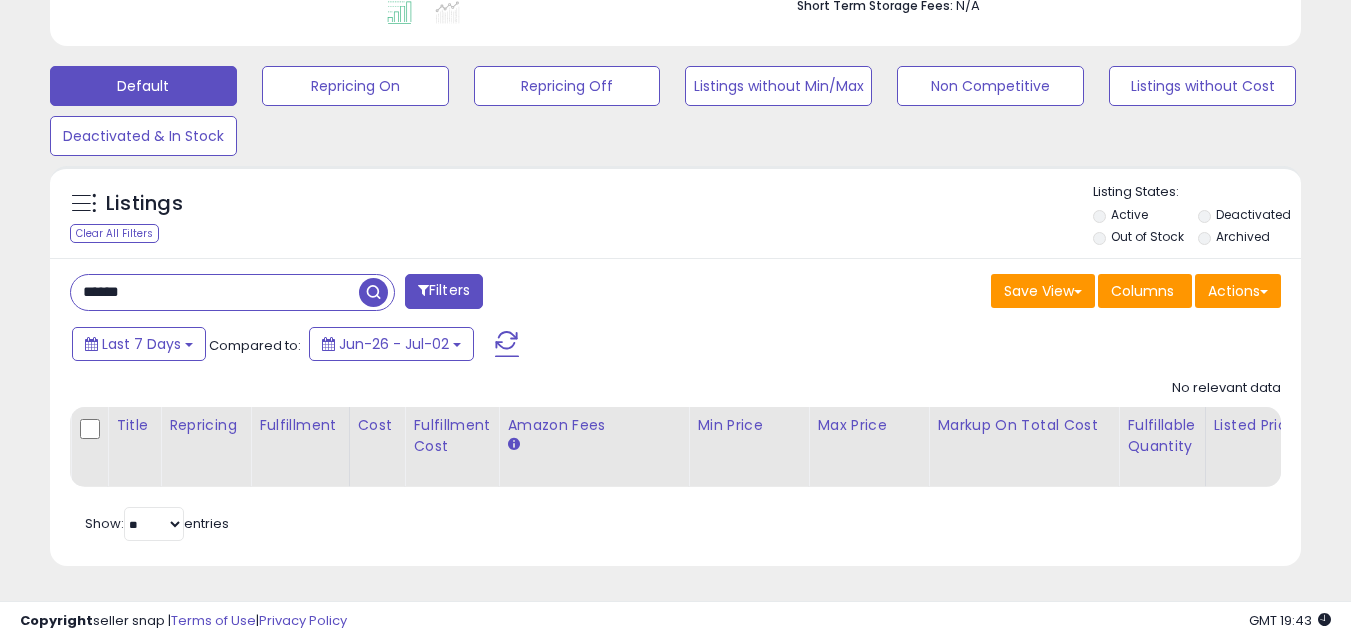 type on "******" 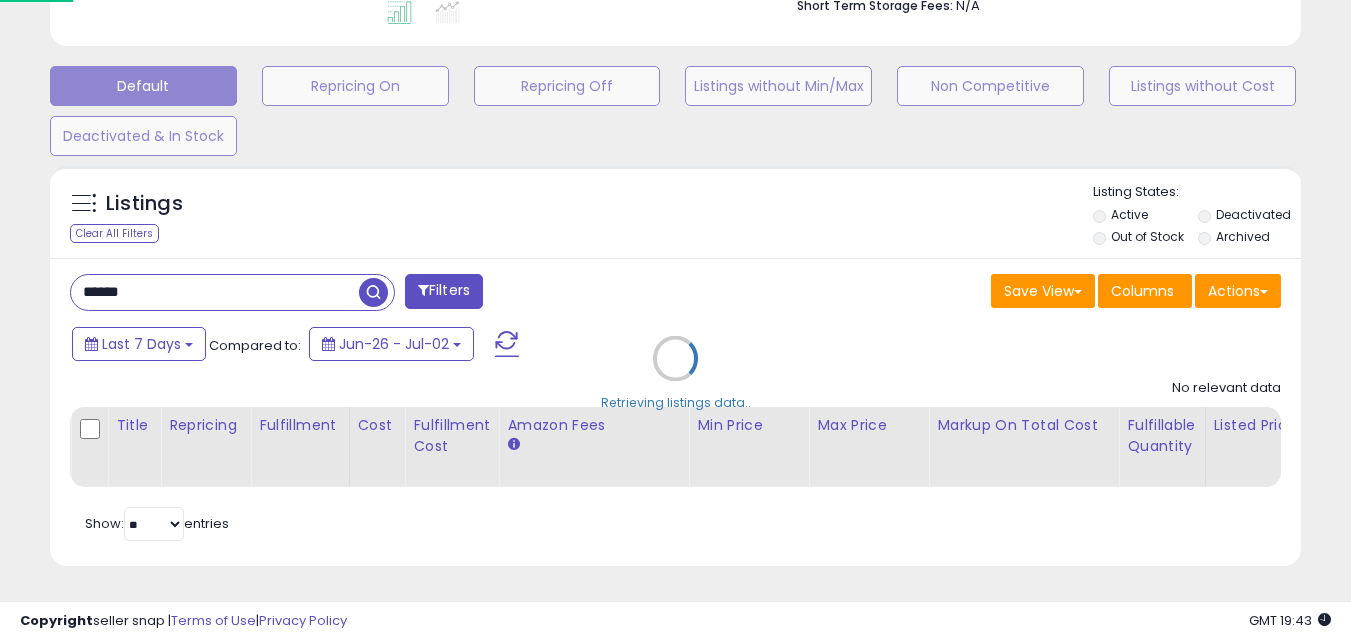 scroll, scrollTop: 999590, scrollLeft: 999267, axis: both 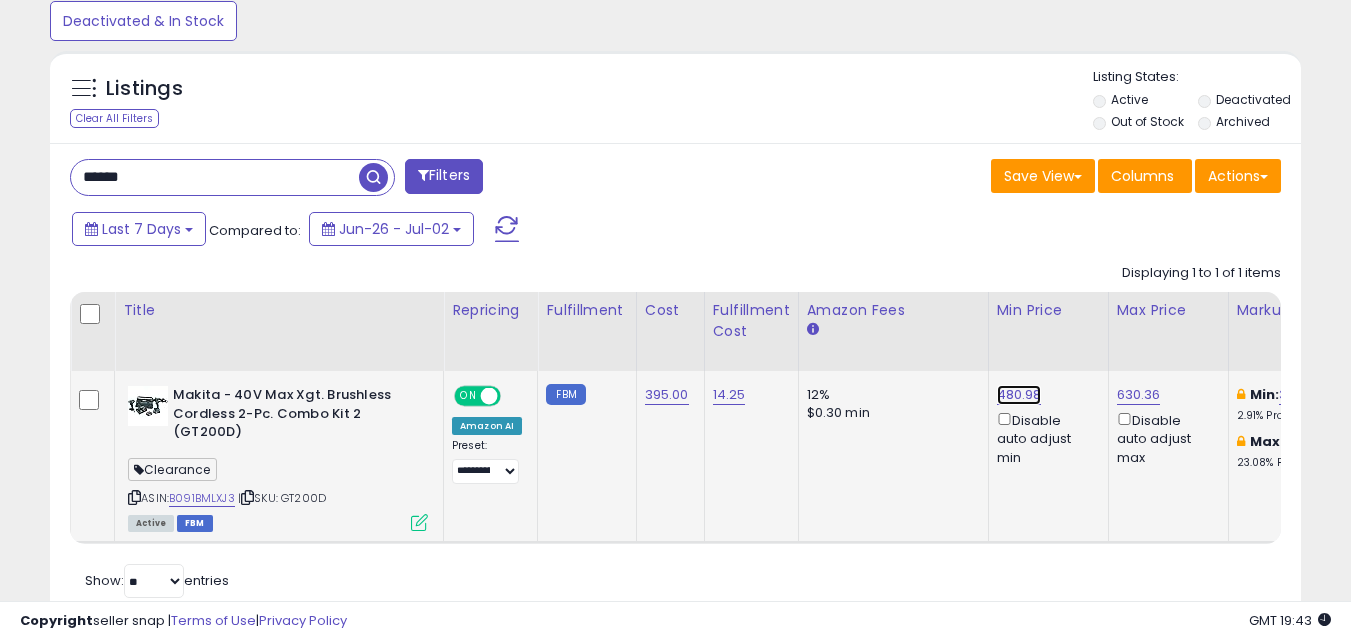 click on "480.98" at bounding box center (1019, 395) 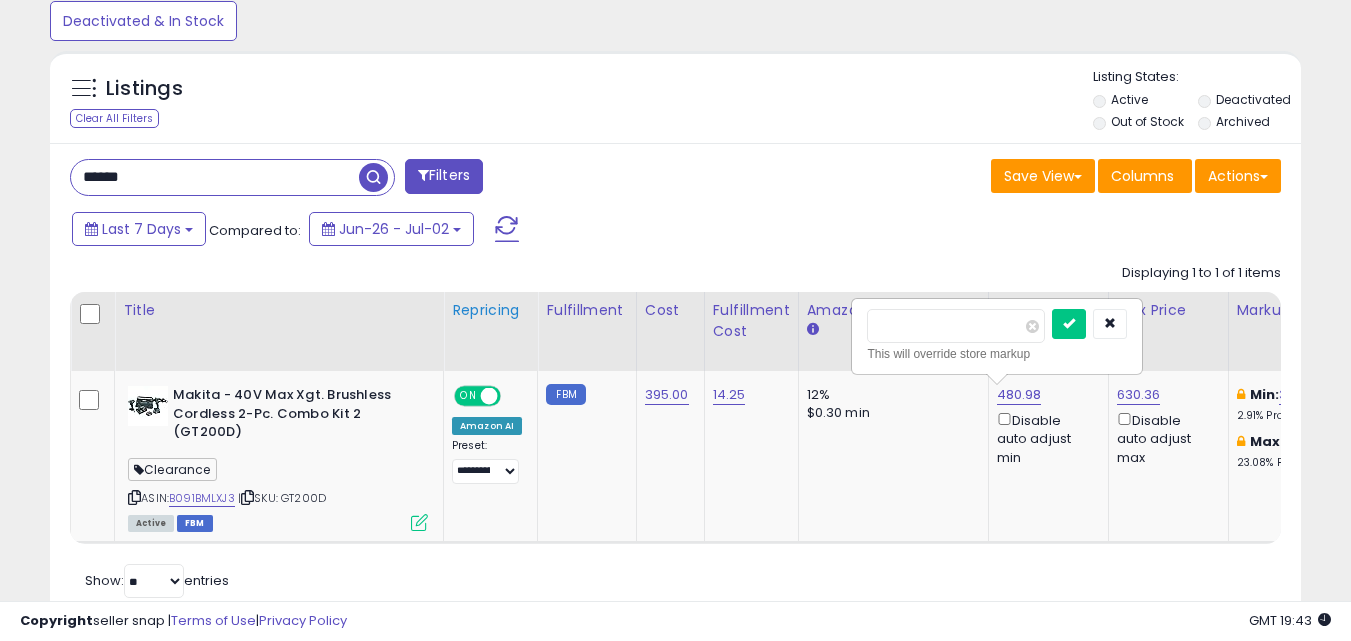 drag, startPoint x: 910, startPoint y: 328, endPoint x: 500, endPoint y: 348, distance: 410.48752 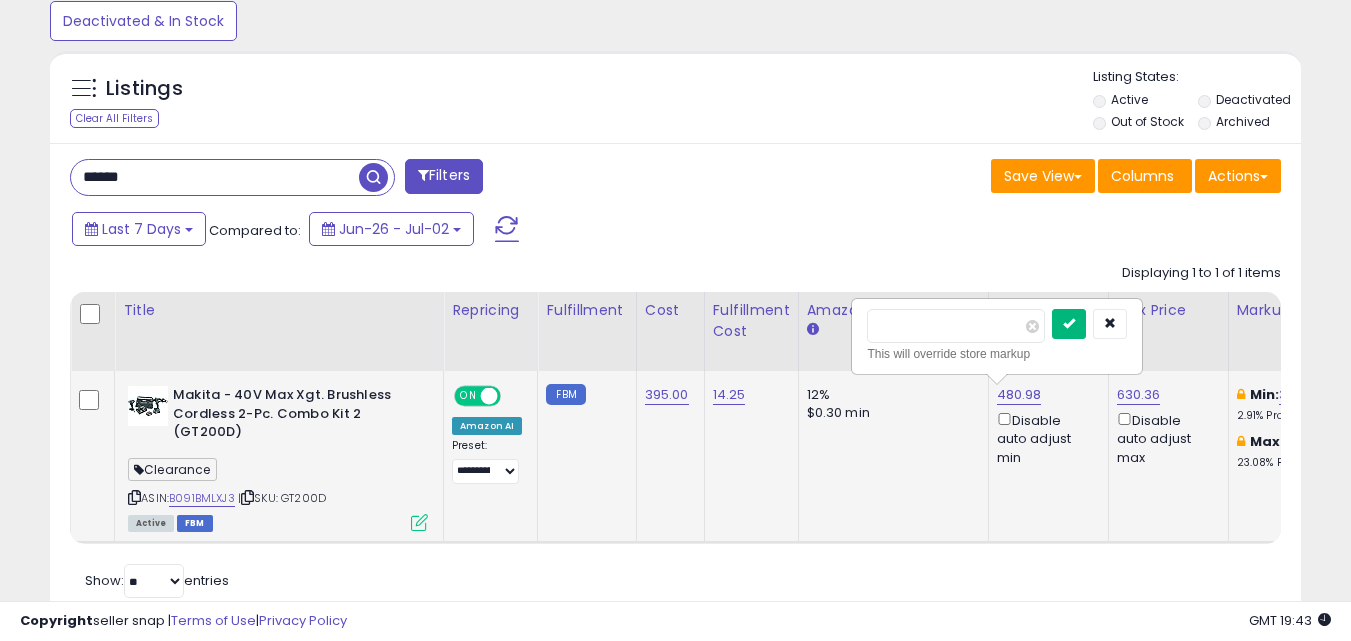 type on "***" 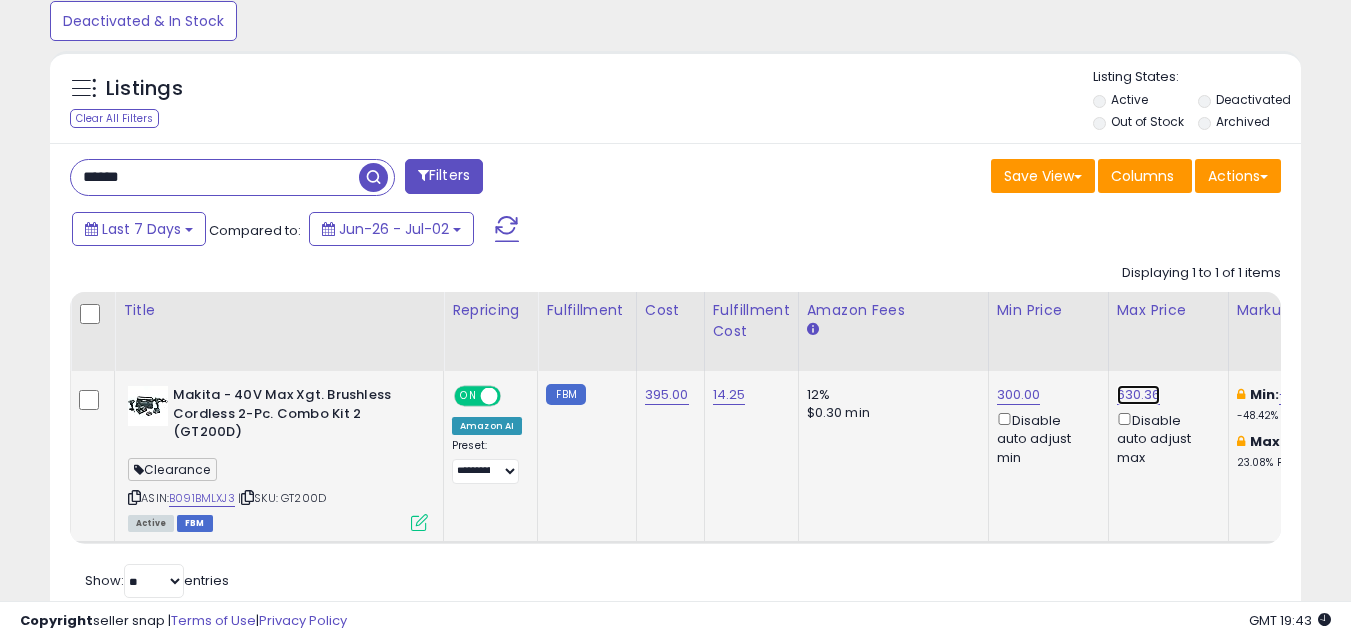 click on "630.36" at bounding box center [1139, 395] 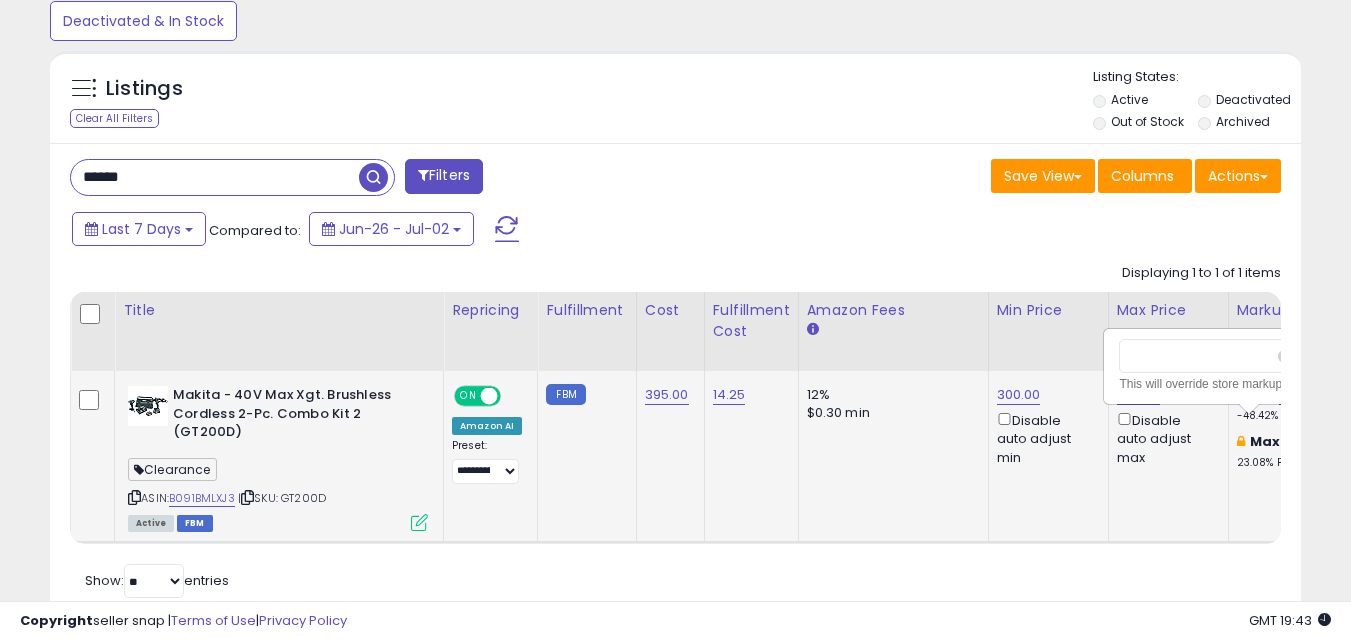 scroll, scrollTop: 0, scrollLeft: 46, axis: horizontal 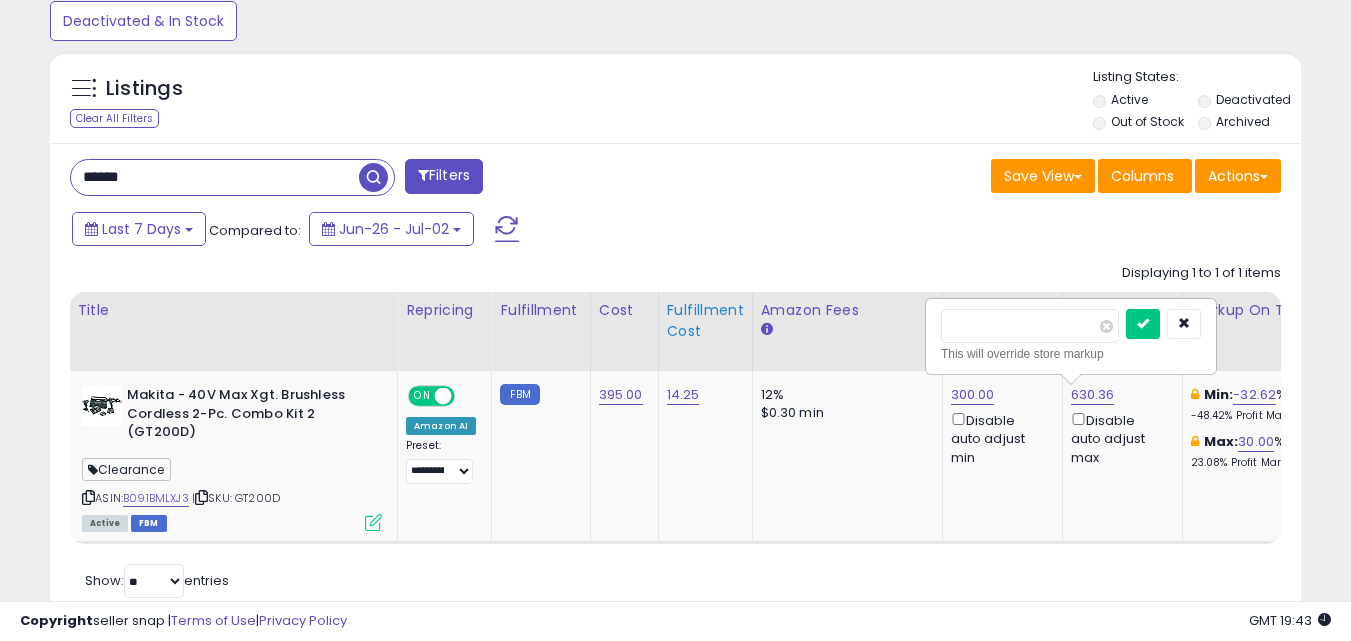 drag, startPoint x: 1035, startPoint y: 319, endPoint x: 659, endPoint y: 330, distance: 376.16086 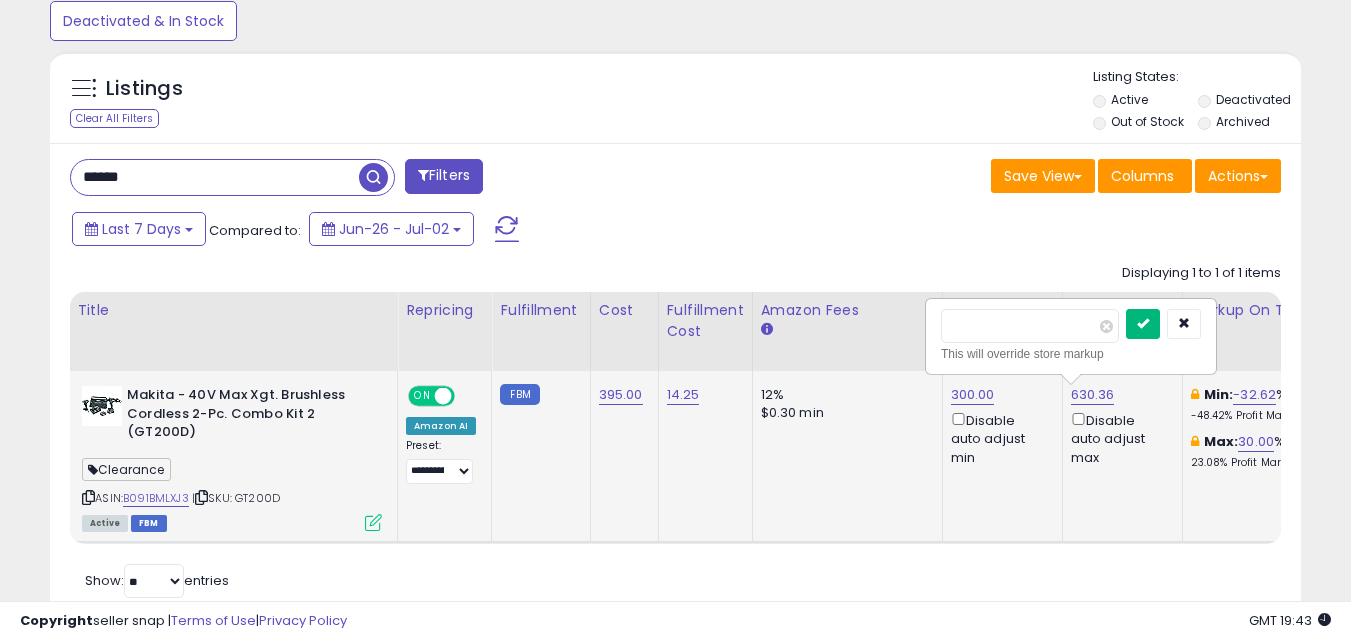 type on "***" 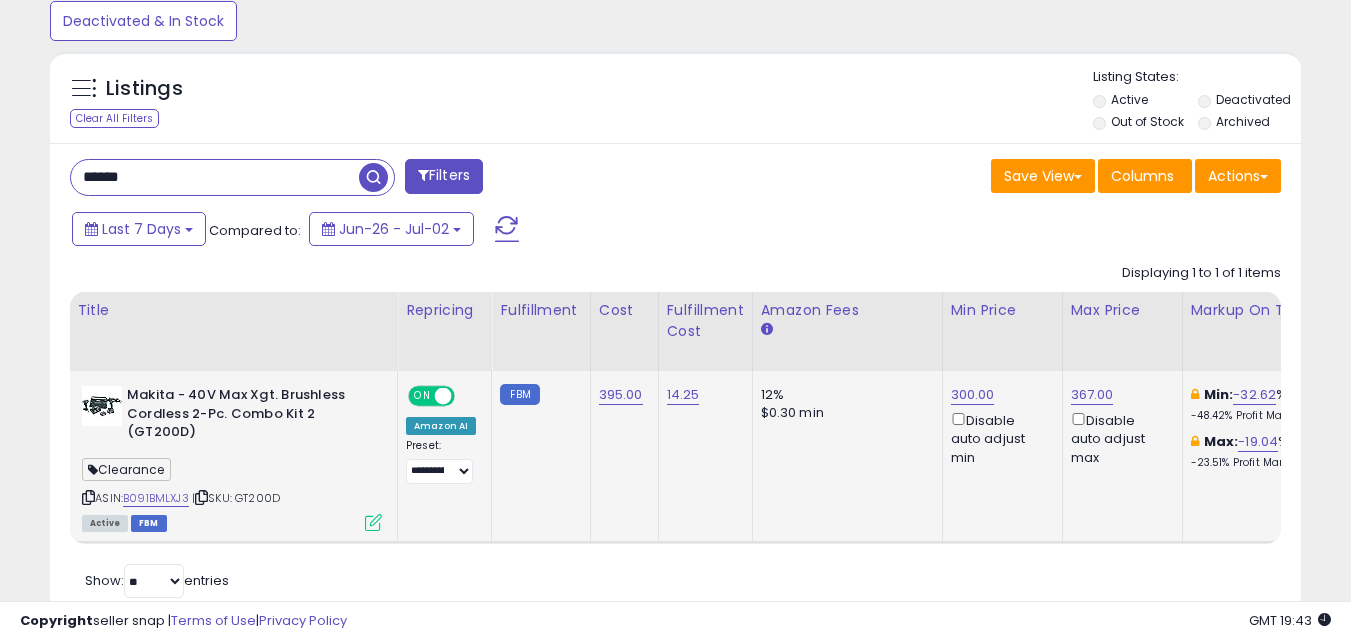 scroll, scrollTop: 0, scrollLeft: 198, axis: horizontal 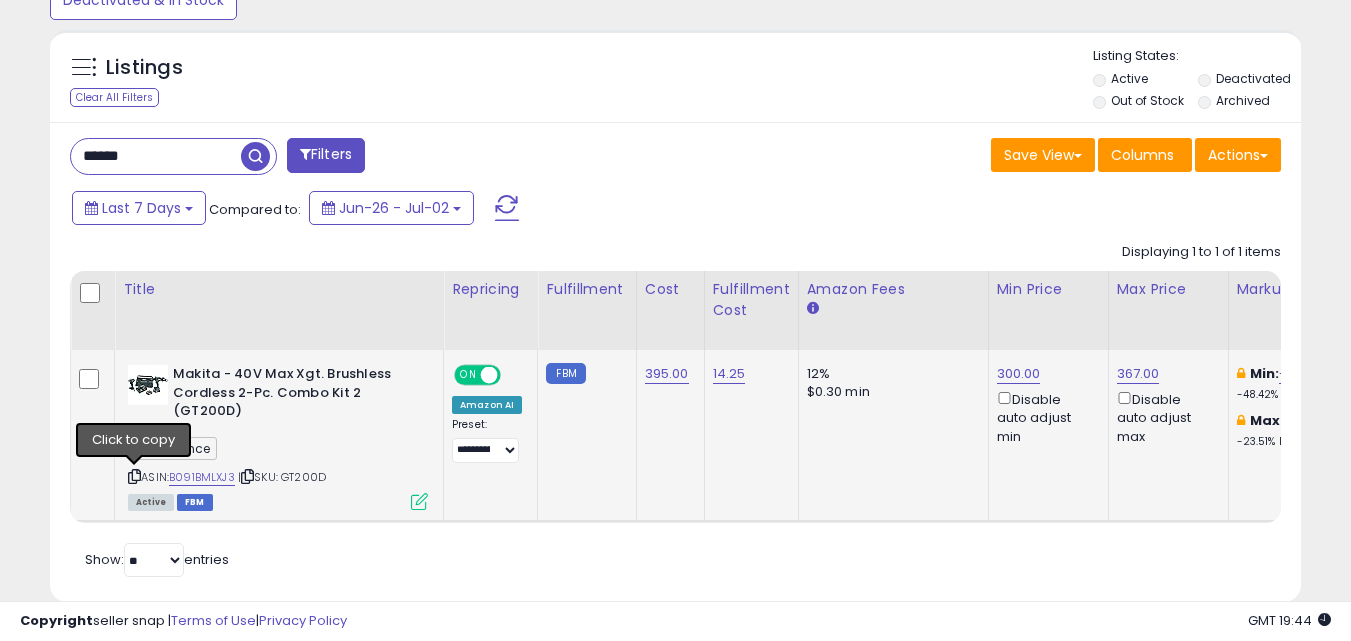 click at bounding box center [134, 476] 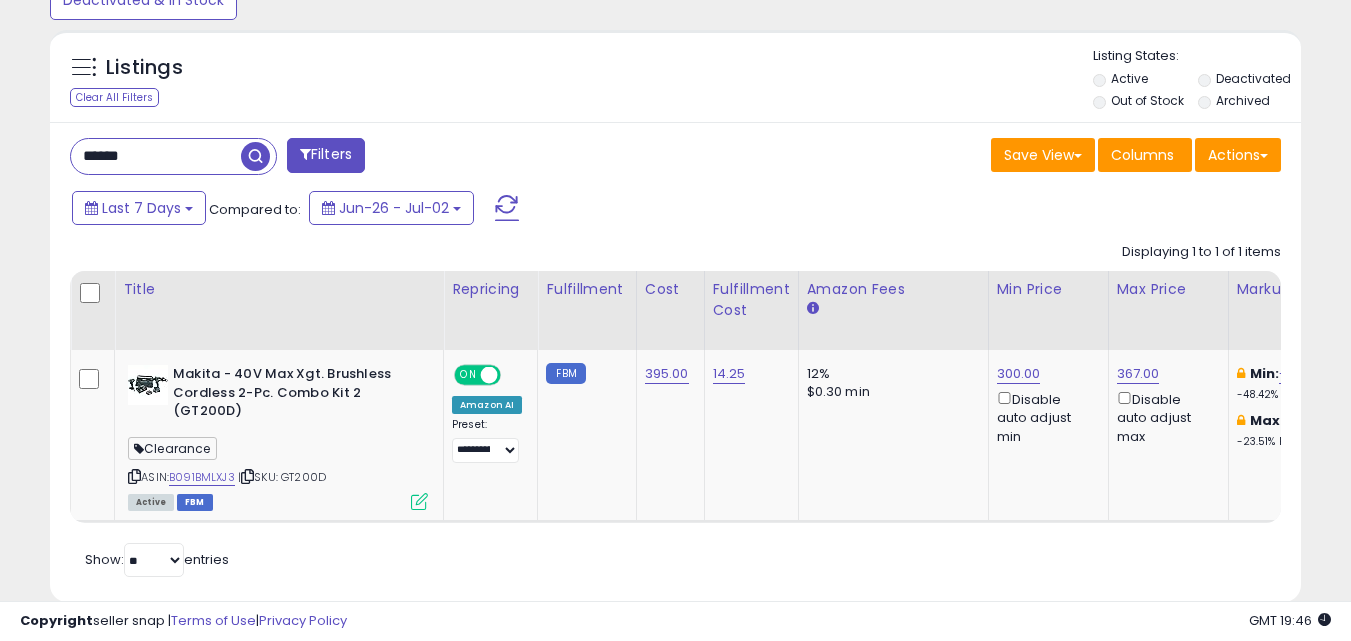 click on "******" at bounding box center [156, 156] 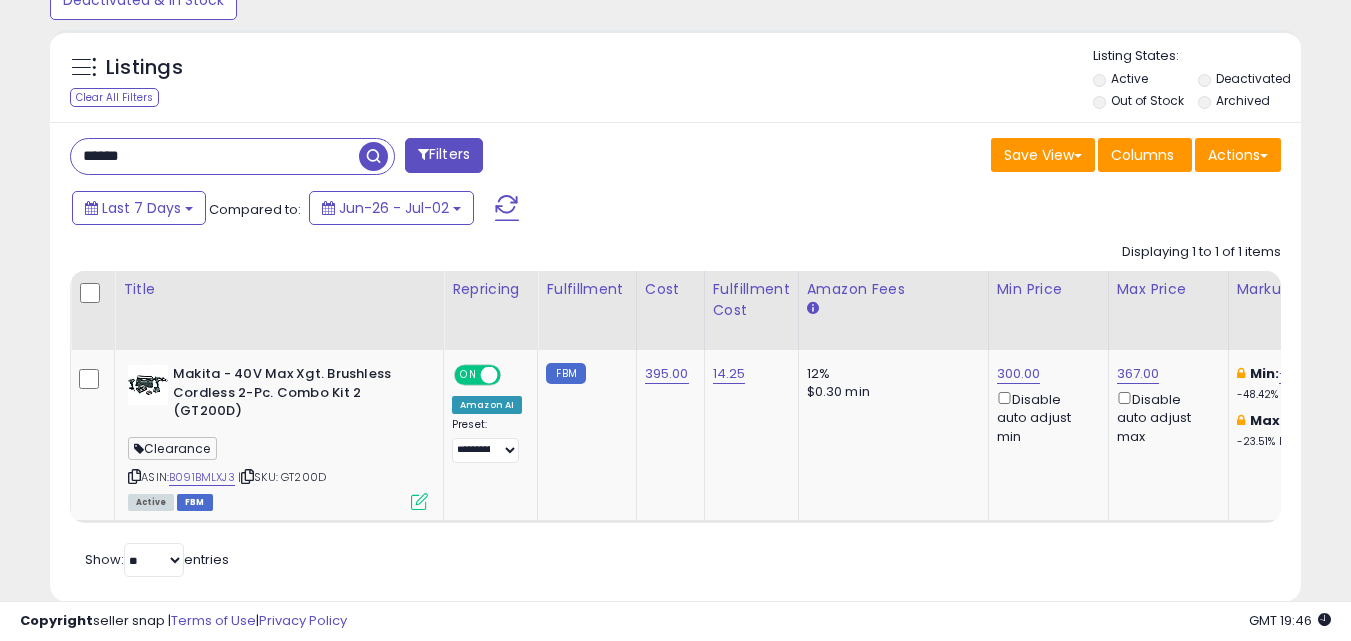 click on "******" at bounding box center [215, 156] 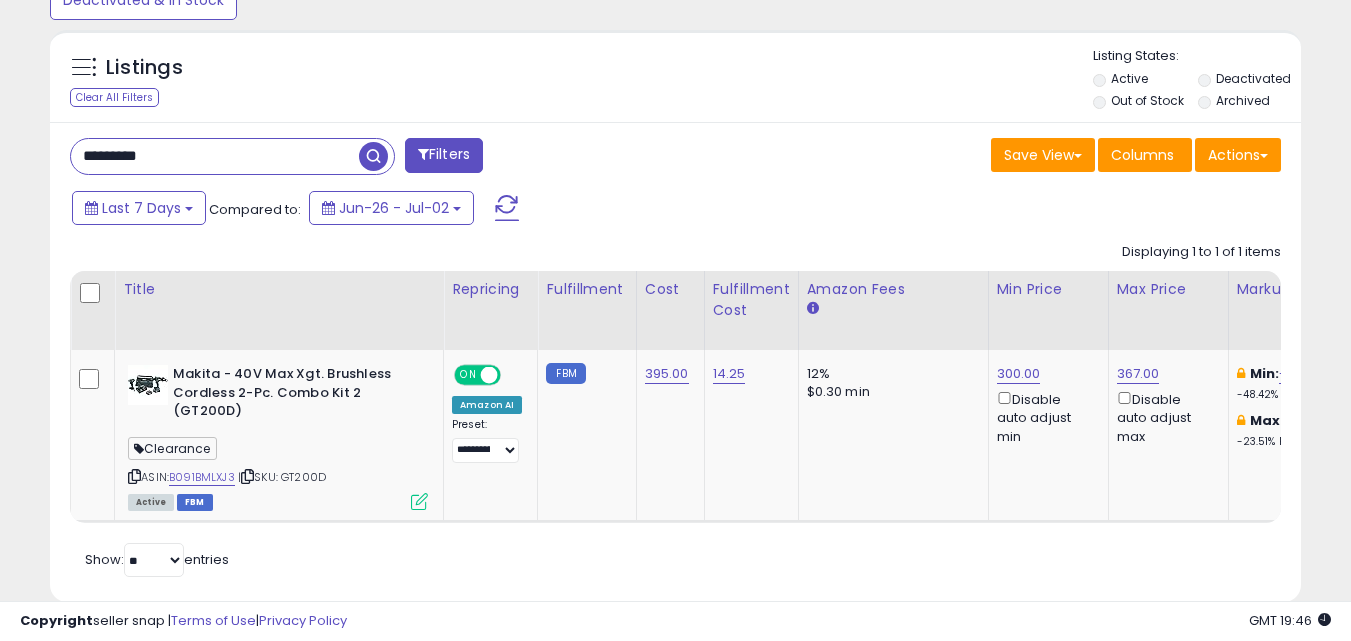 click on "*********" at bounding box center (215, 156) 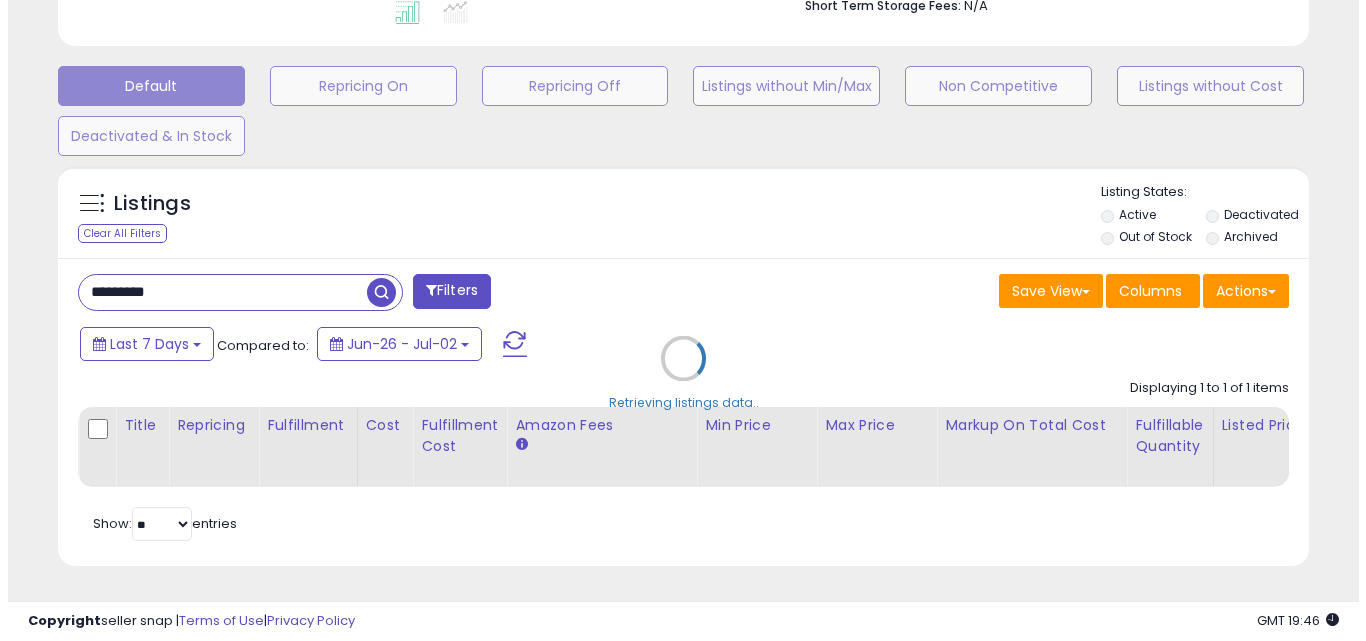 scroll, scrollTop: 579, scrollLeft: 0, axis: vertical 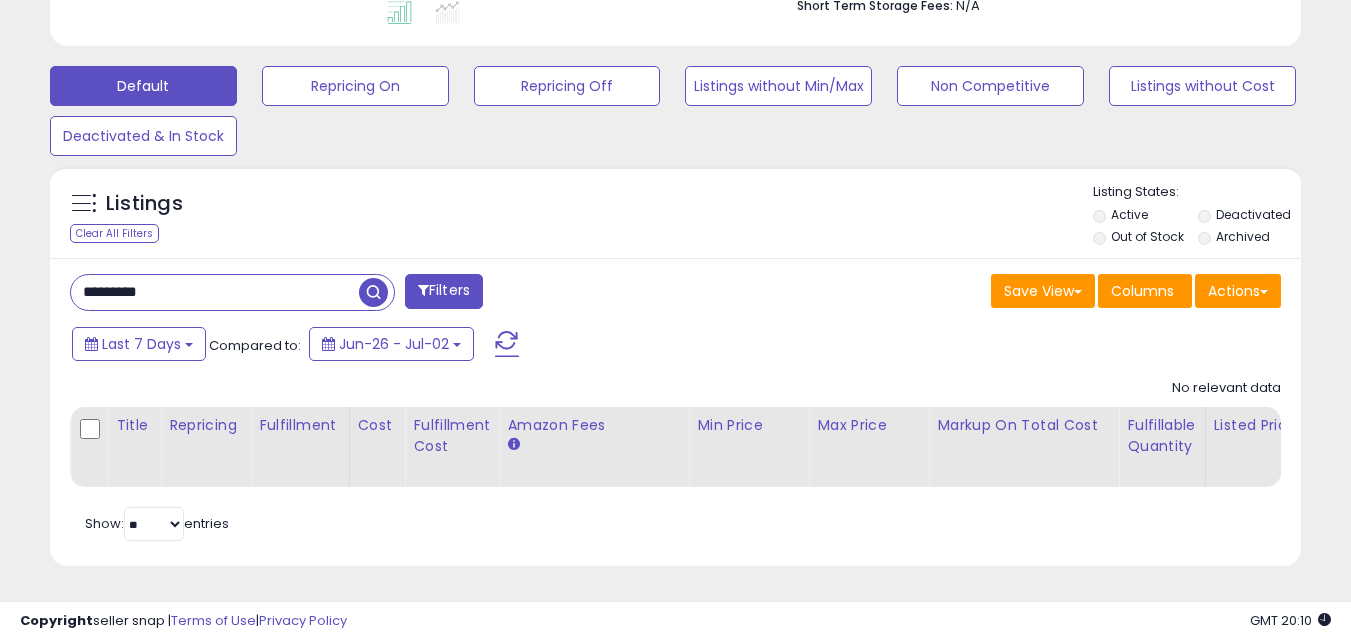 click on "*********" at bounding box center (215, 292) 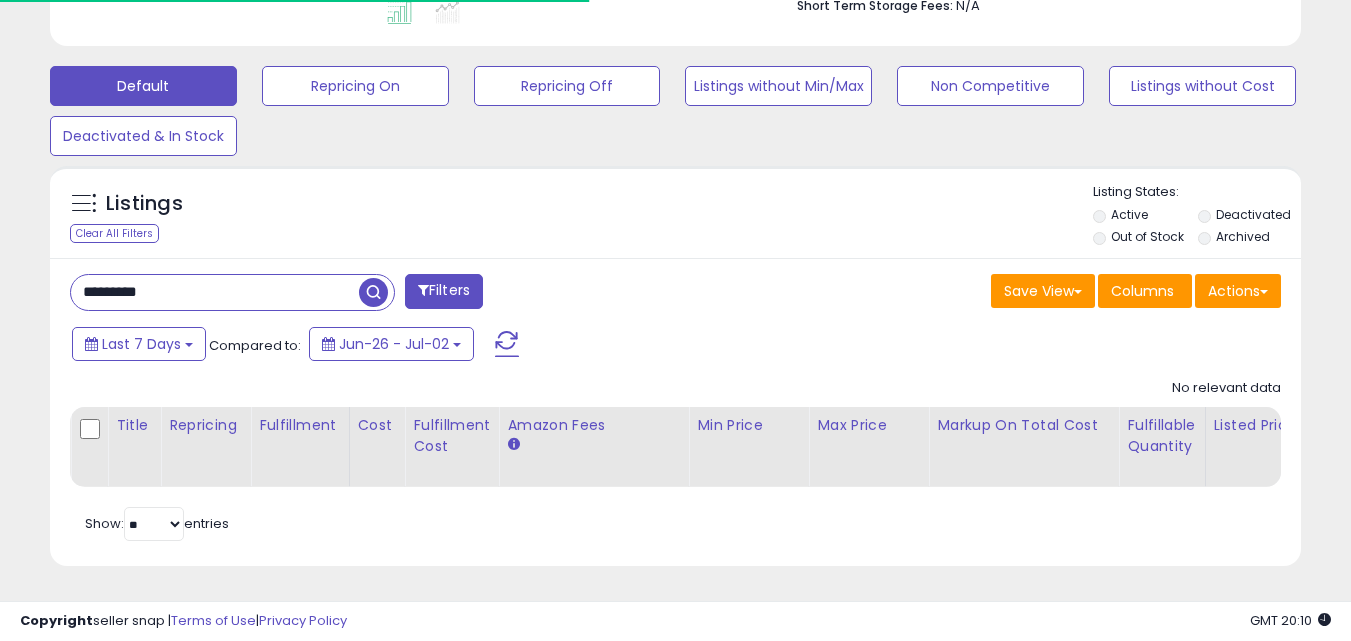 scroll, scrollTop: 410, scrollLeft: 724, axis: both 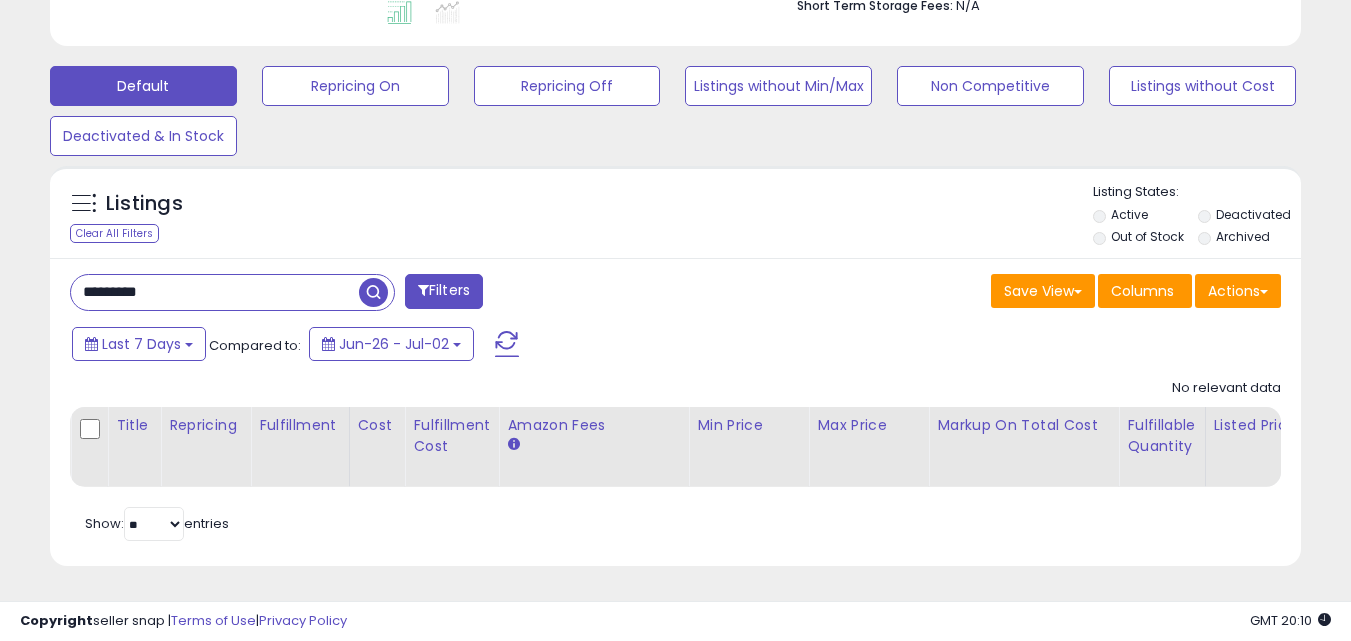 click on "*********" at bounding box center (215, 292) 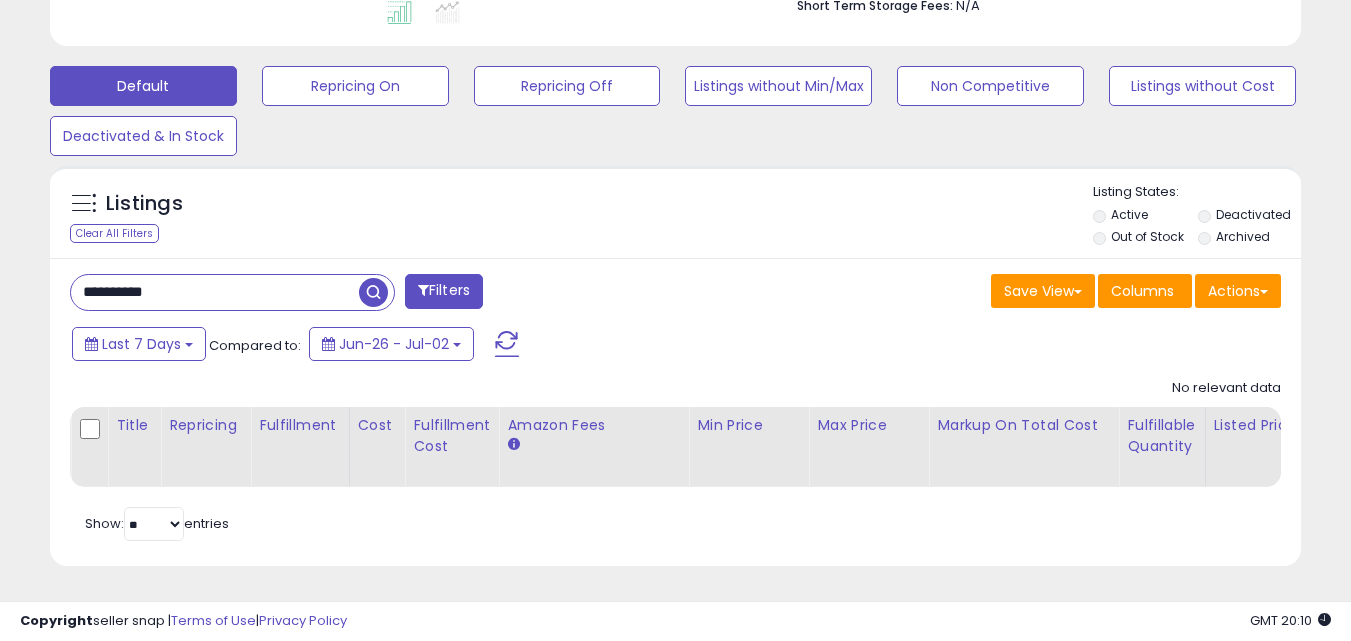 click at bounding box center [373, 292] 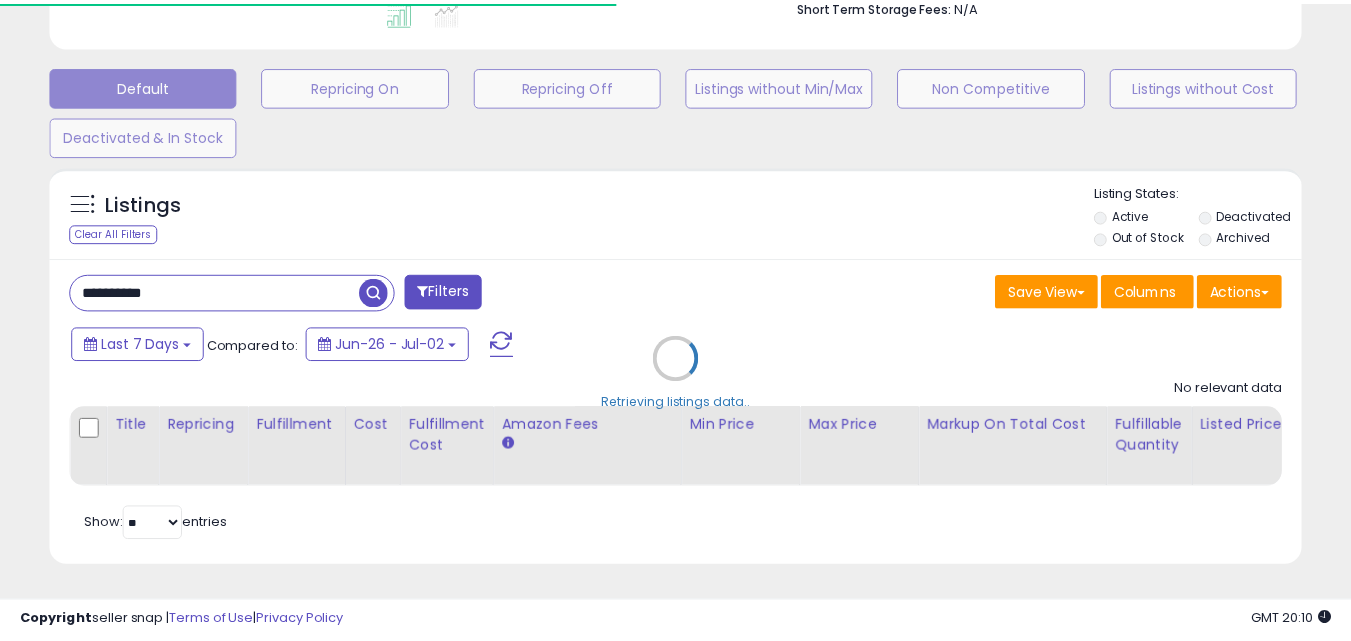 scroll, scrollTop: 410, scrollLeft: 724, axis: both 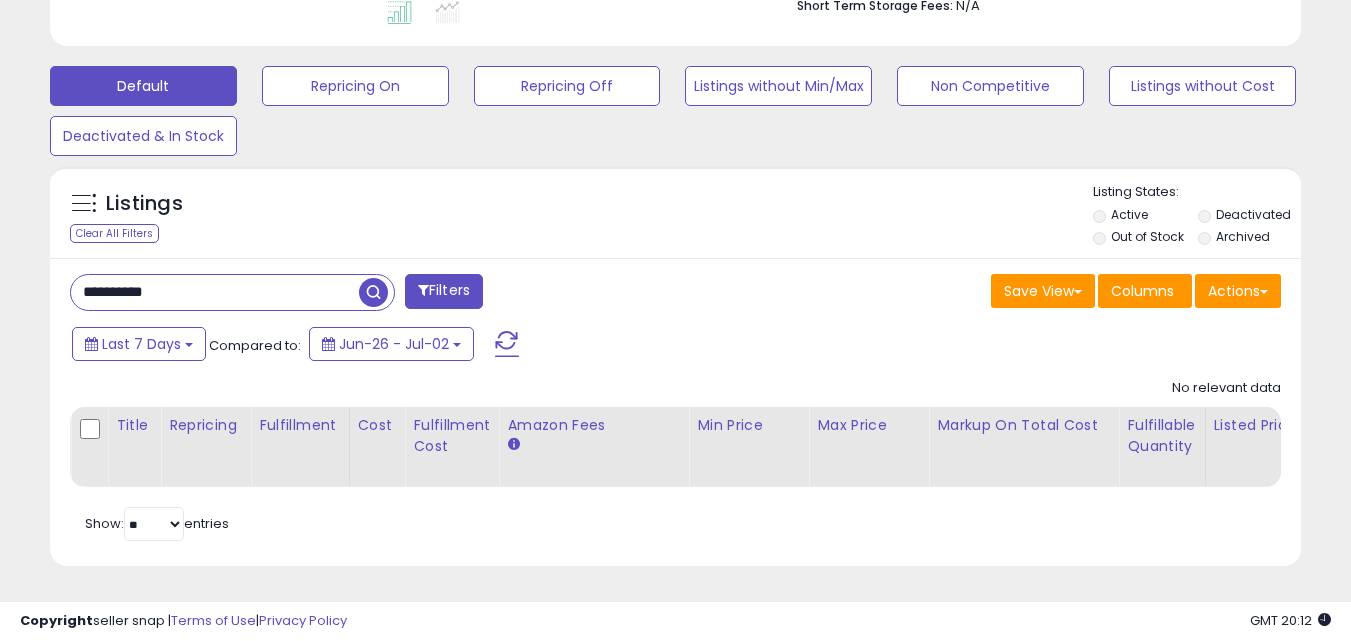 click on "**********" at bounding box center [215, 292] 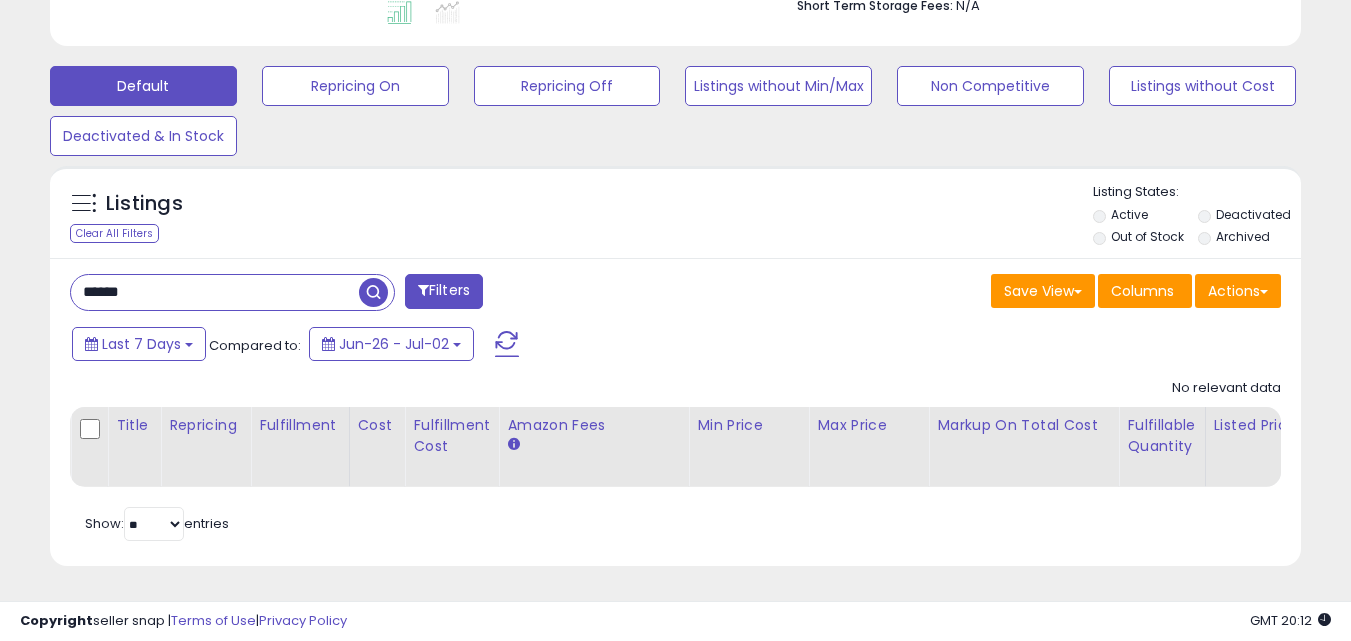 type on "******" 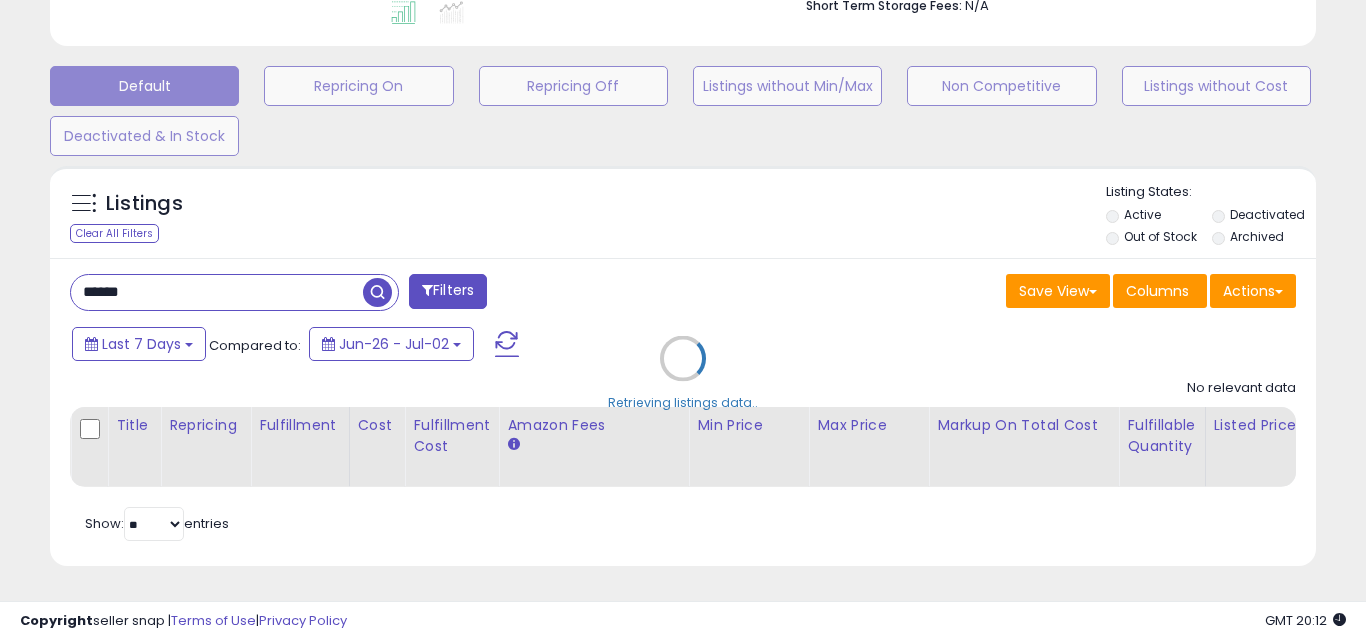 scroll, scrollTop: 999590, scrollLeft: 999267, axis: both 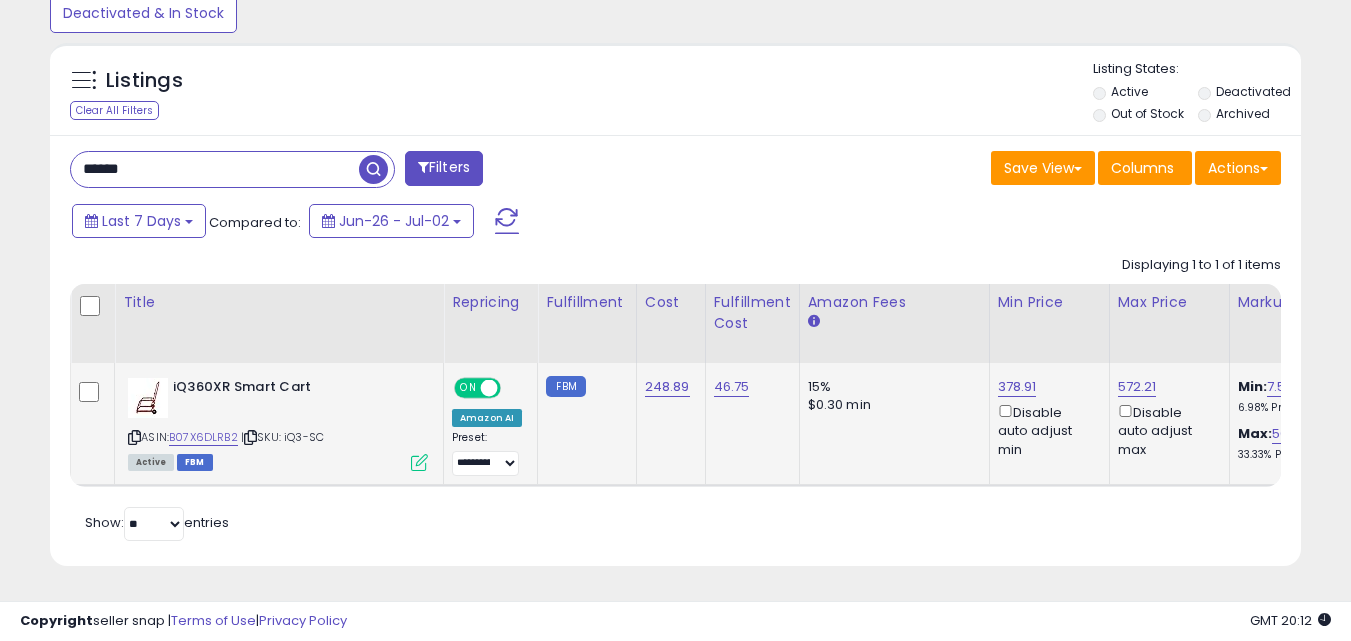 click on "ASIN:  B07X6DLRB2    |   SKU: iQ3-SC Active FBM" at bounding box center (278, 423) 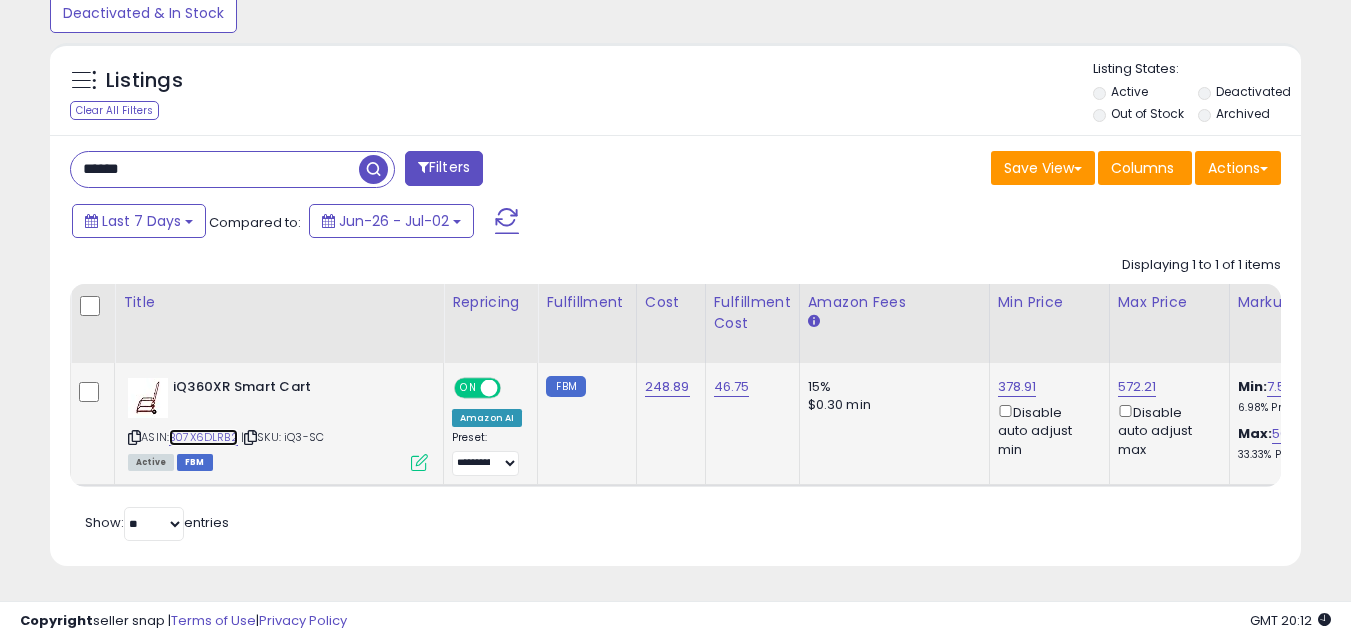 click on "B07X6DLRB2" at bounding box center (203, 437) 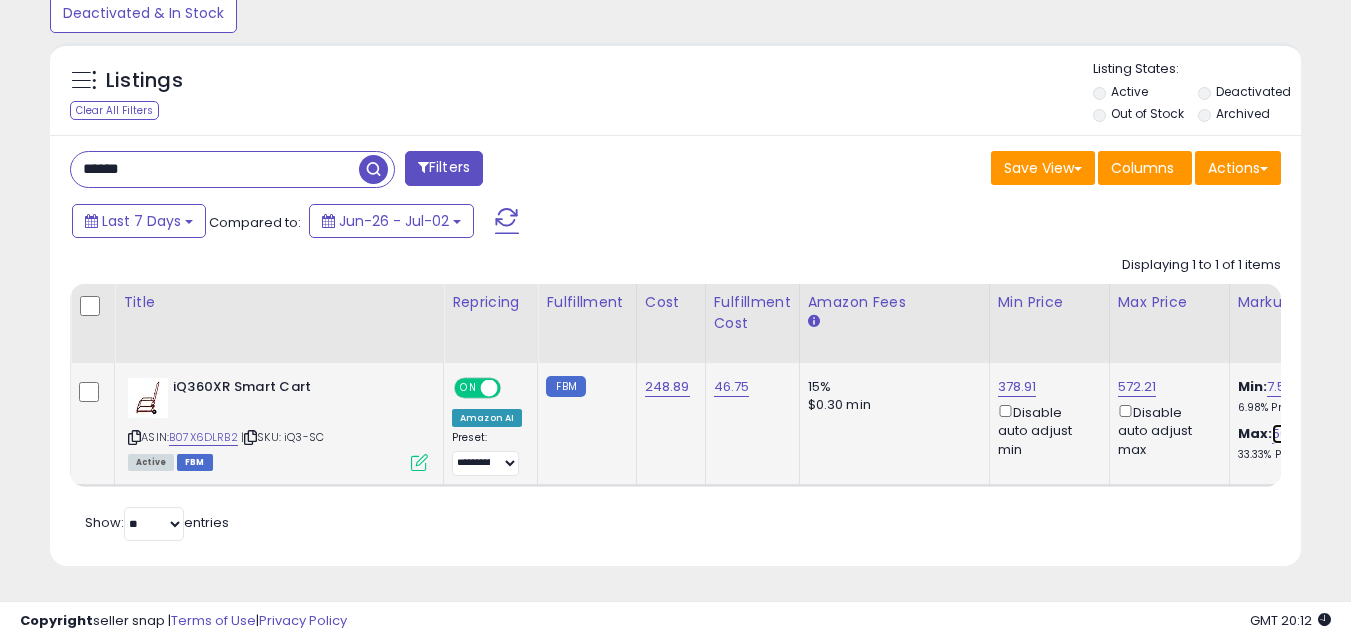 click on "50.00" at bounding box center [1290, 434] 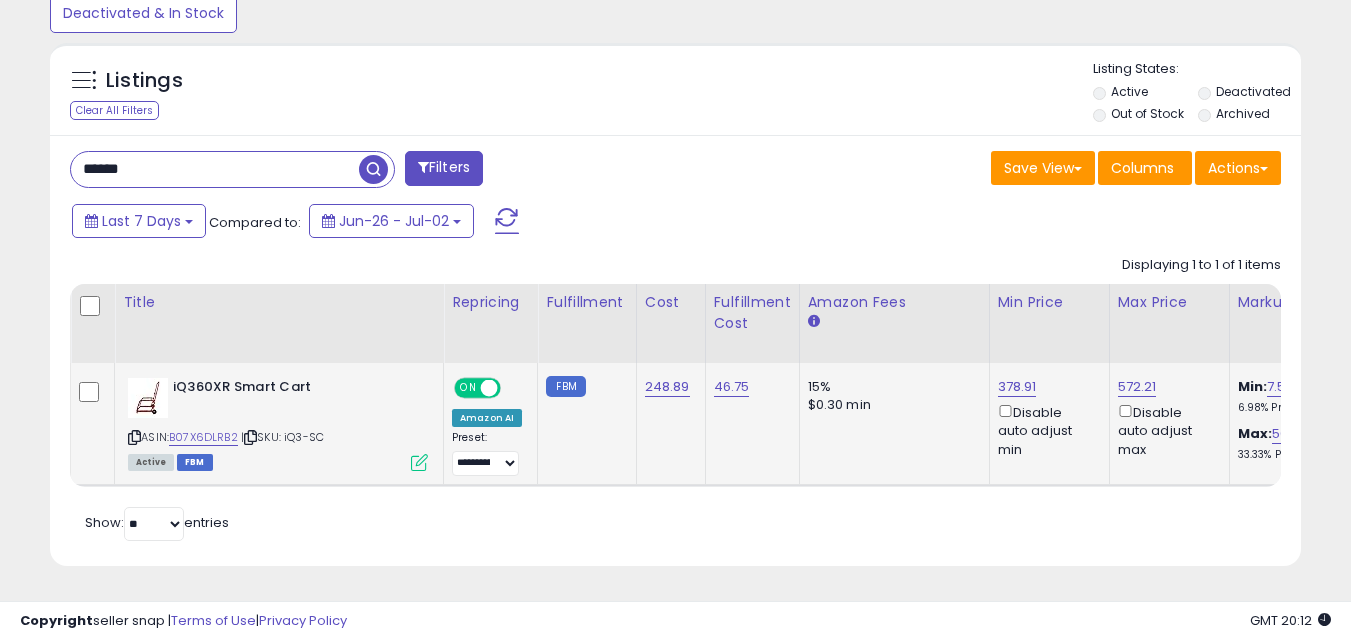 scroll, scrollTop: 0, scrollLeft: 198, axis: horizontal 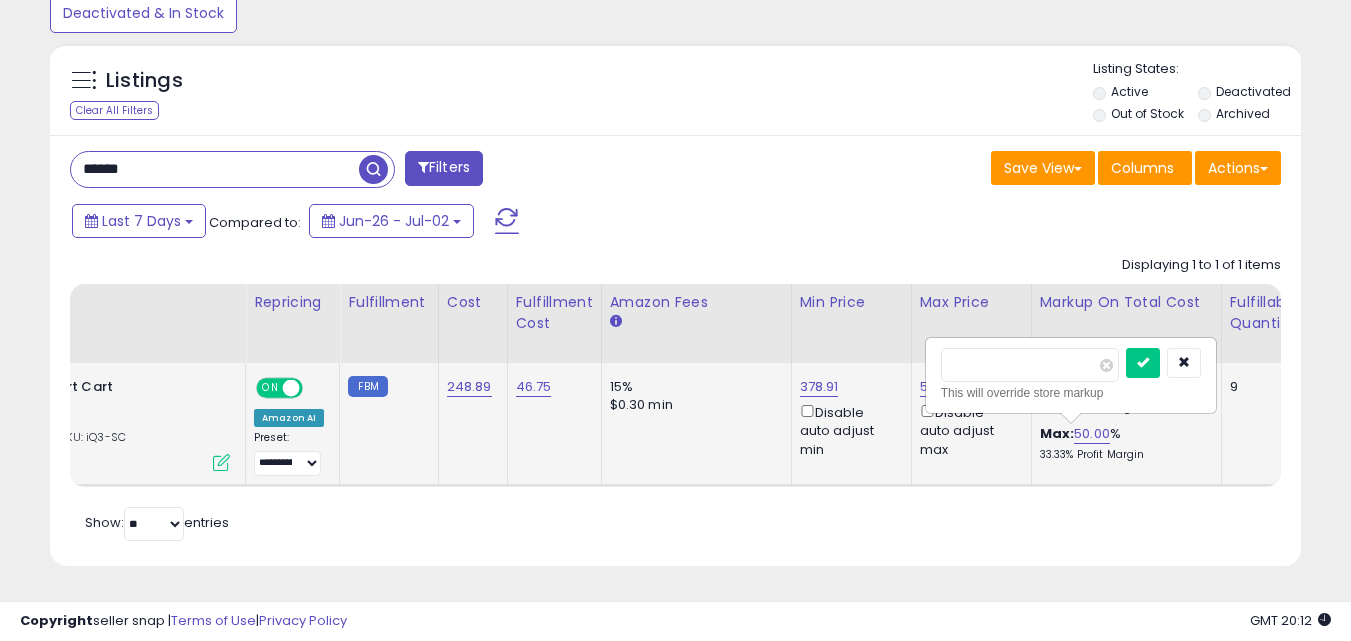 drag, startPoint x: 1002, startPoint y: 360, endPoint x: 823, endPoint y: 351, distance: 179.22612 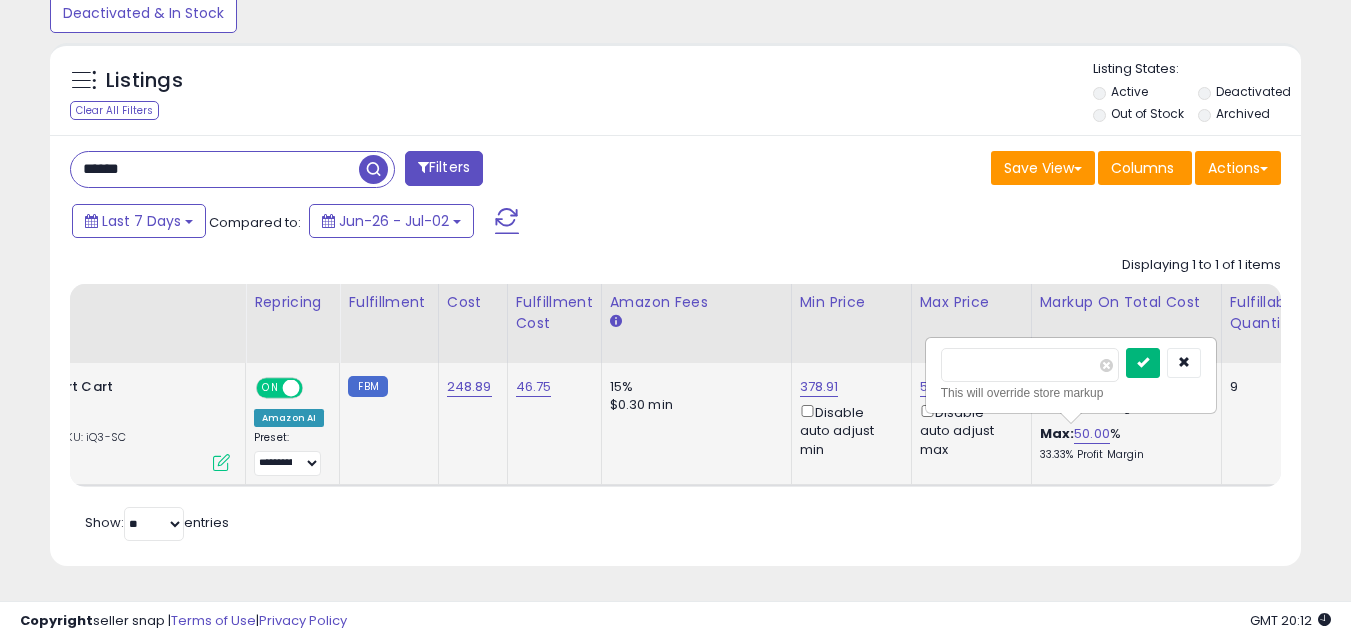 type on "**" 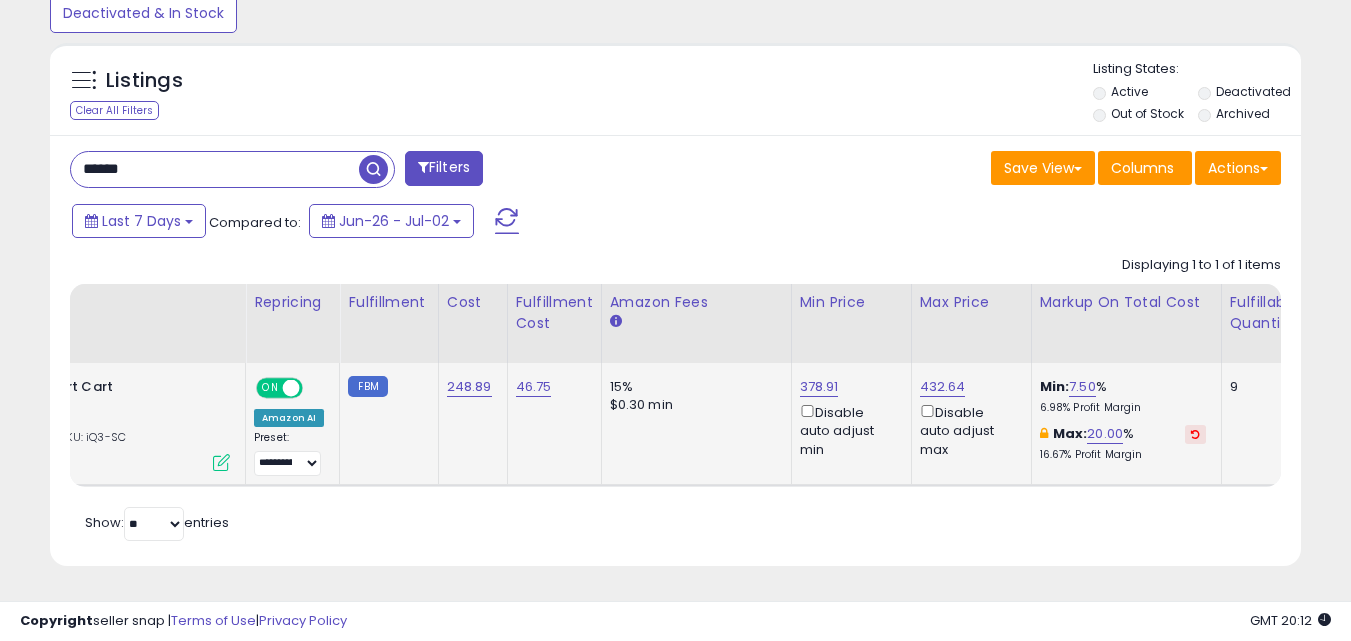 scroll, scrollTop: 0, scrollLeft: 87, axis: horizontal 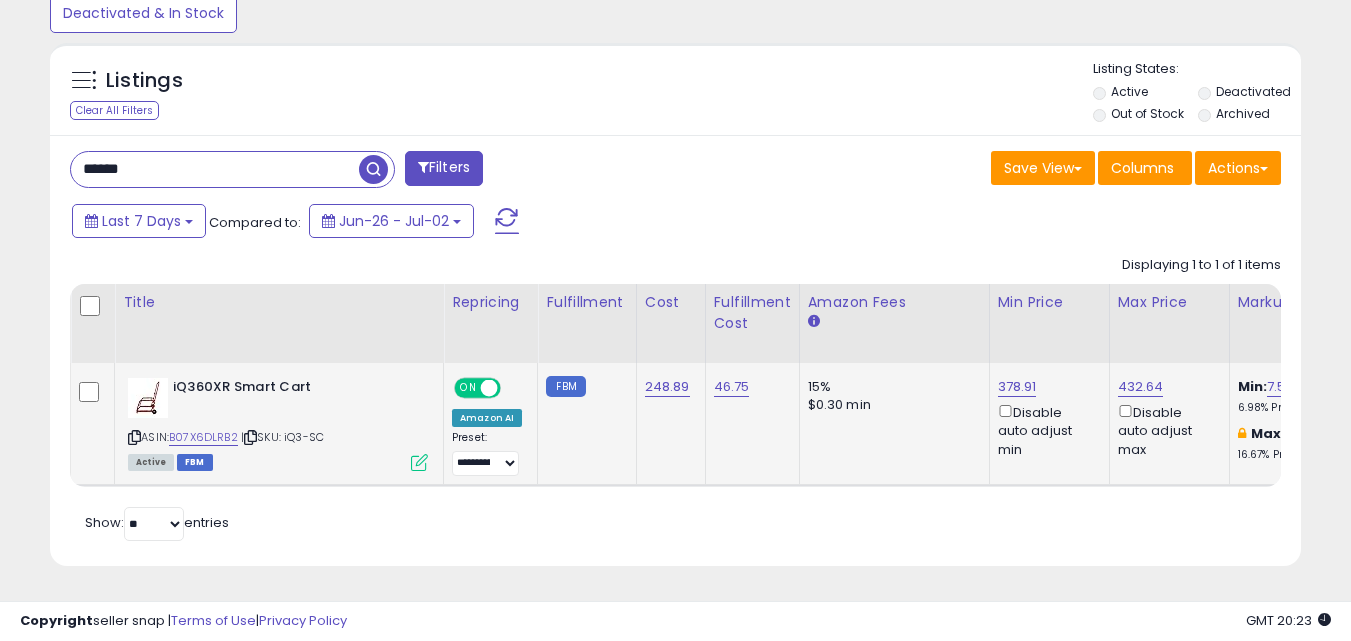click on "******" at bounding box center (215, 169) 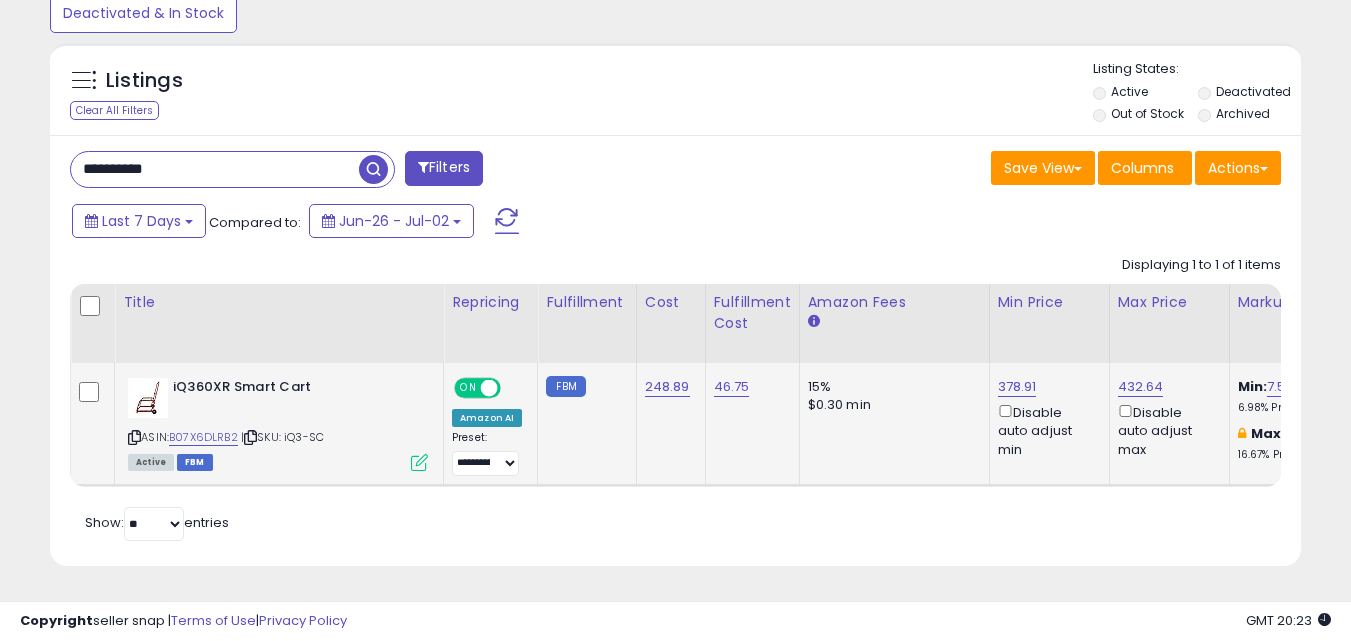 type on "**********" 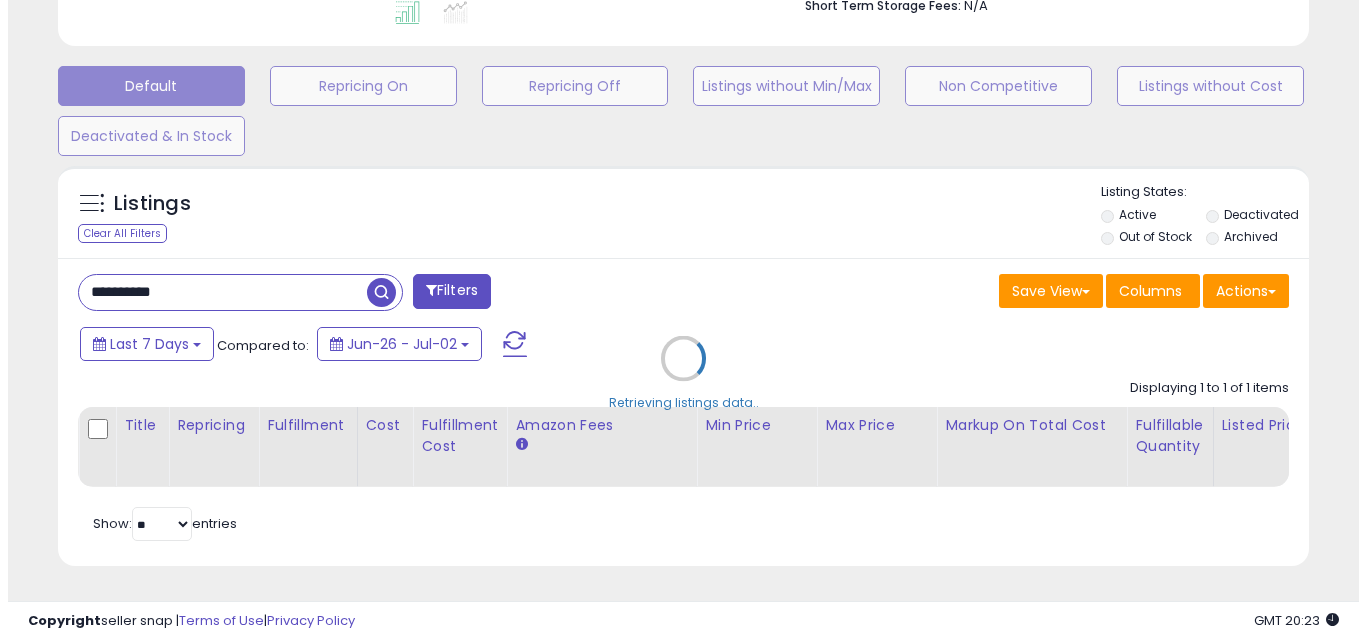 scroll, scrollTop: 579, scrollLeft: 0, axis: vertical 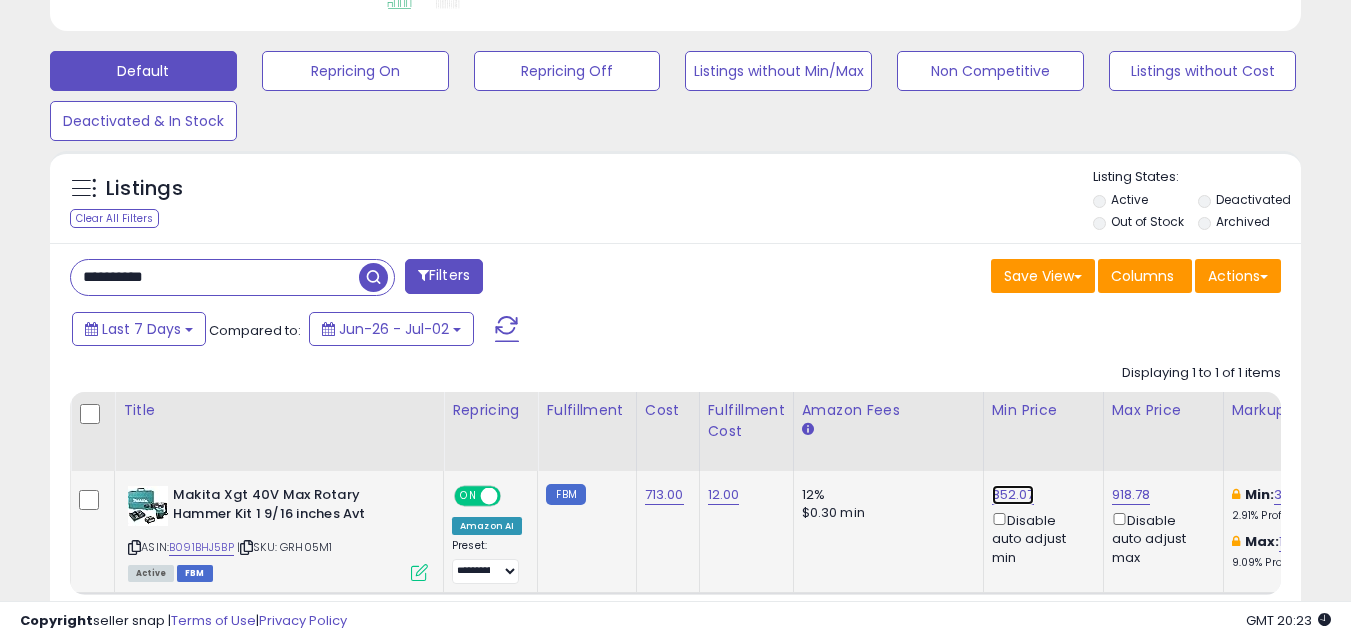 click on "852.07" at bounding box center (1013, 495) 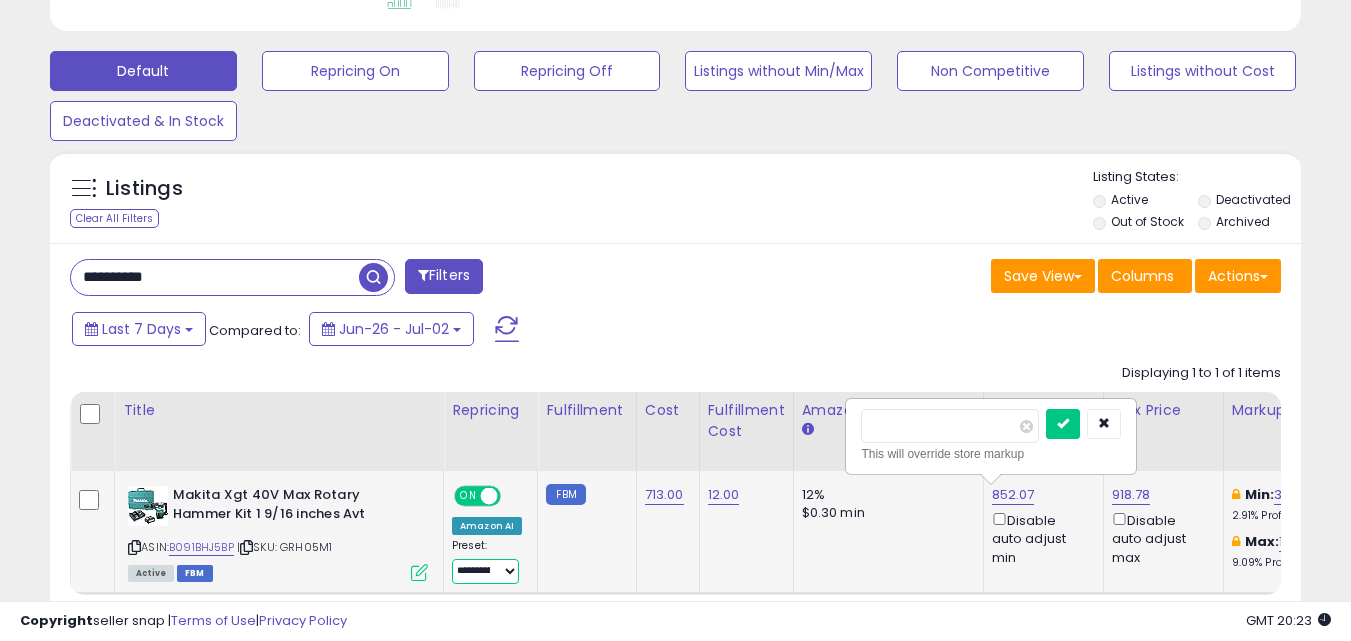 click on "**********" at bounding box center [485, 571] 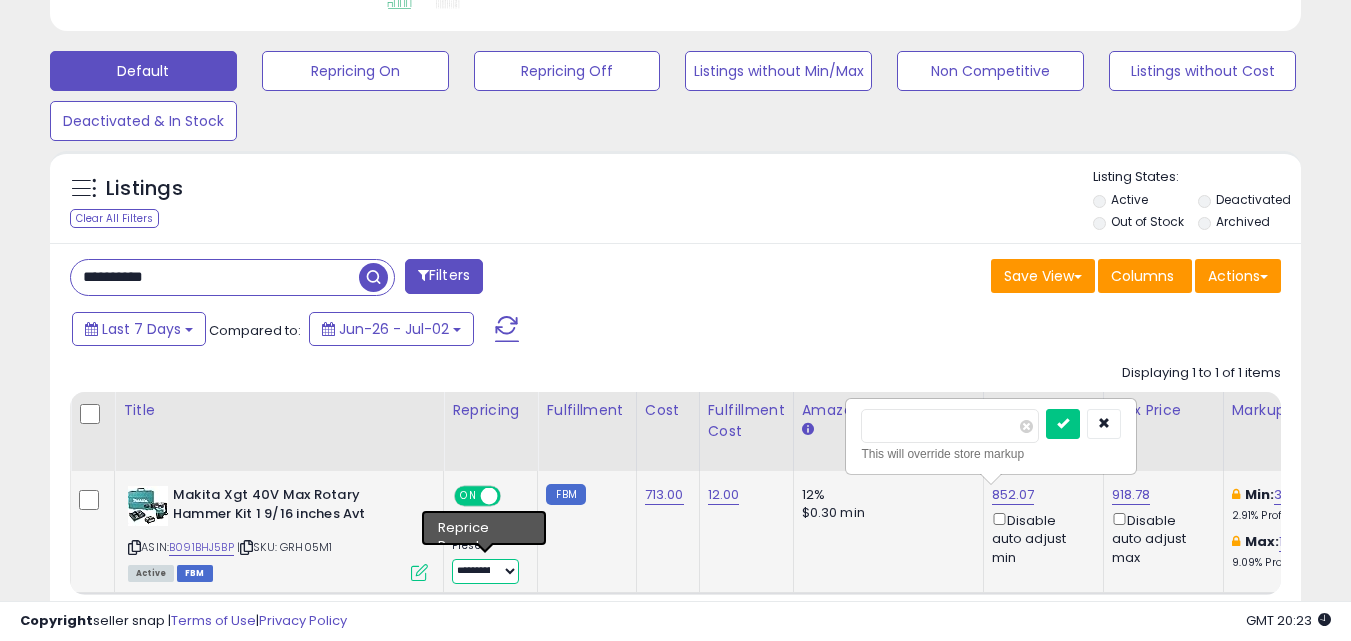 select on "**********" 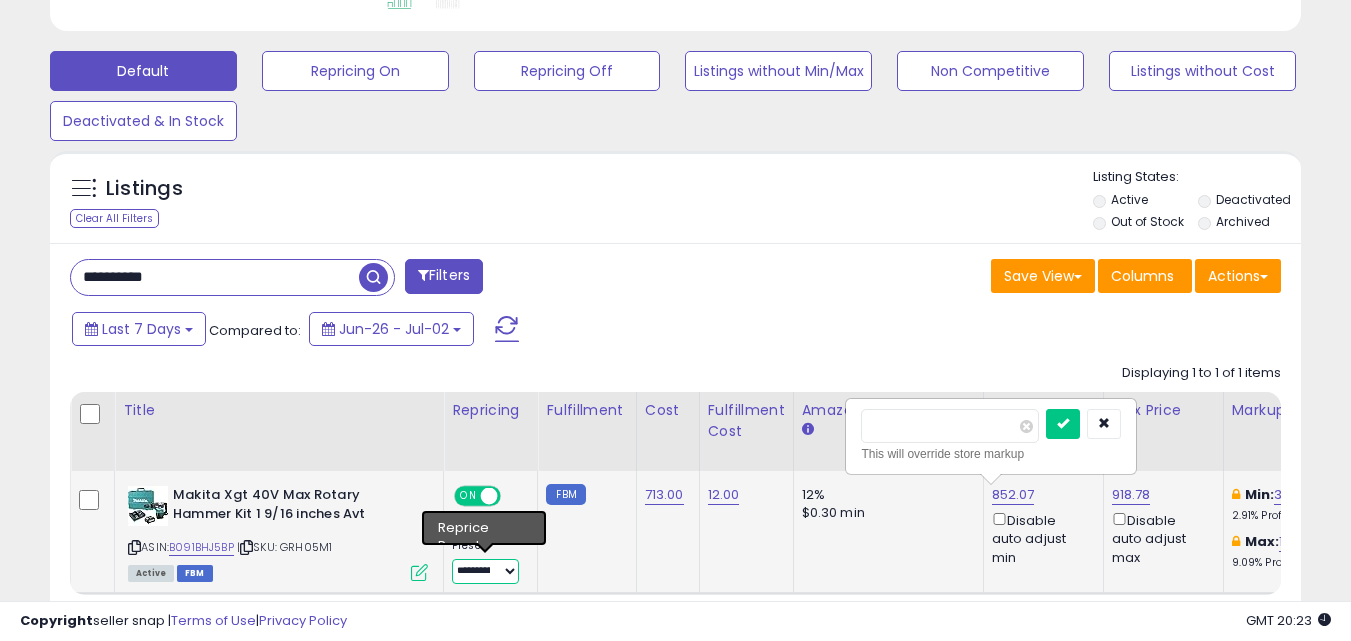 click on "**********" at bounding box center (485, 571) 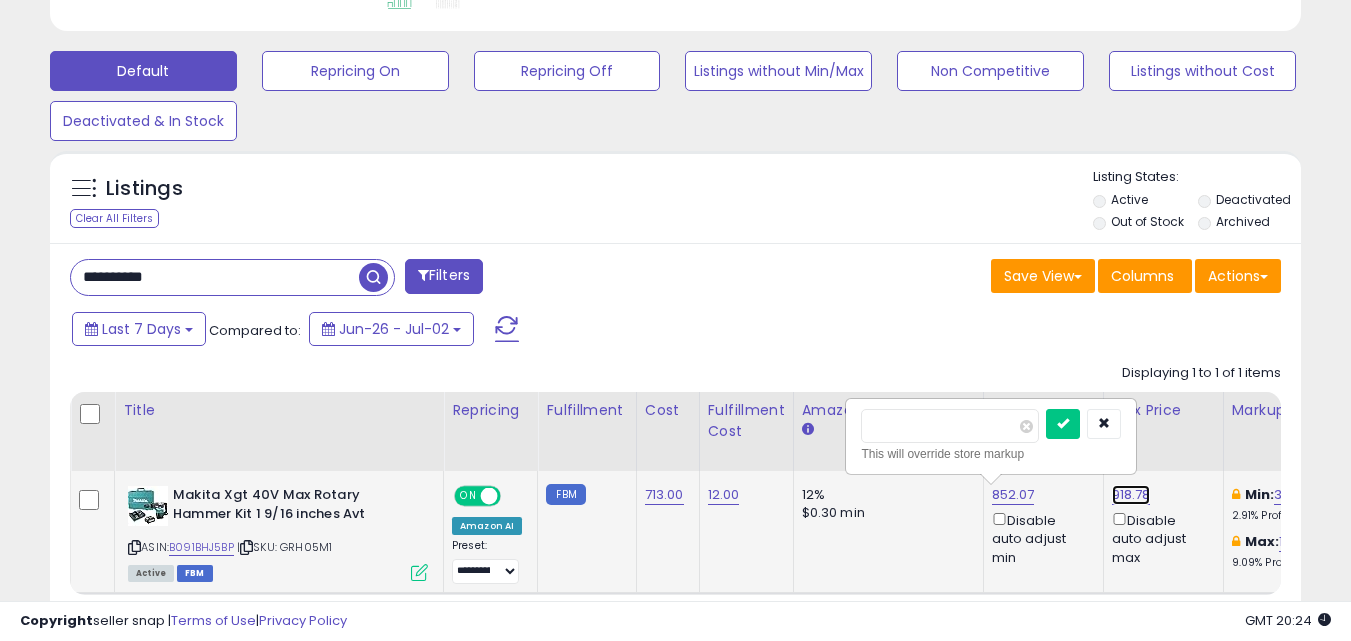 click on "918.78" at bounding box center (1131, 495) 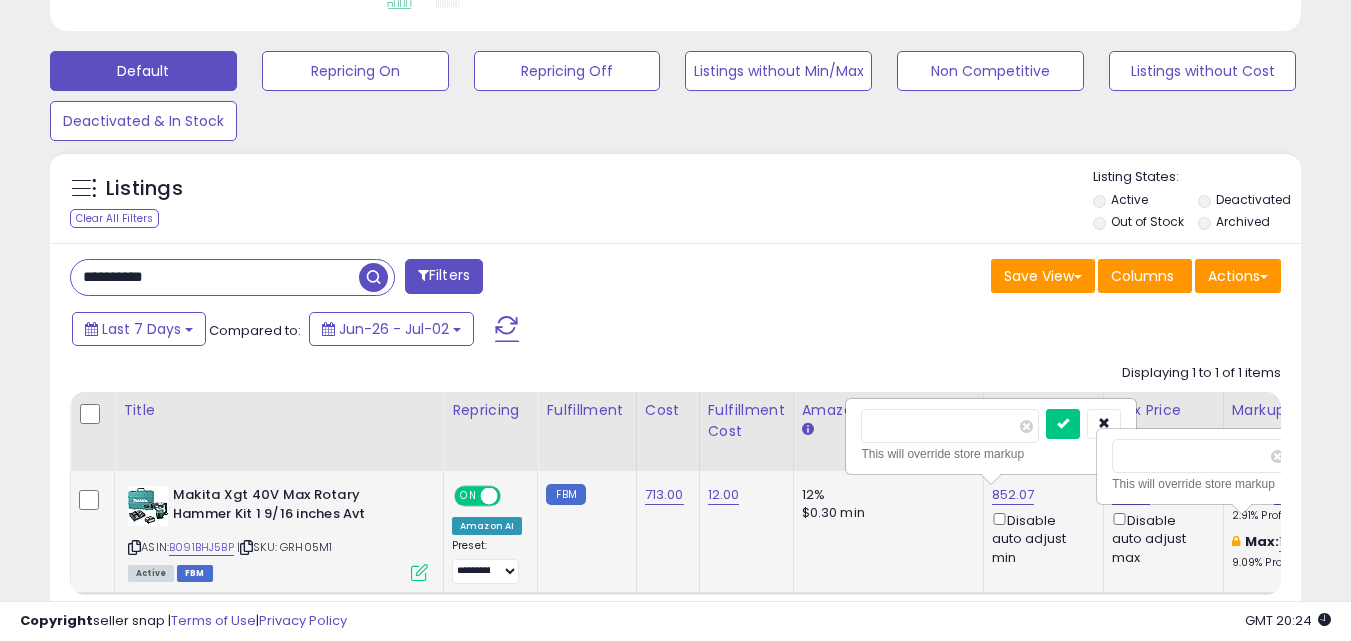 scroll, scrollTop: 0, scrollLeft: 39, axis: horizontal 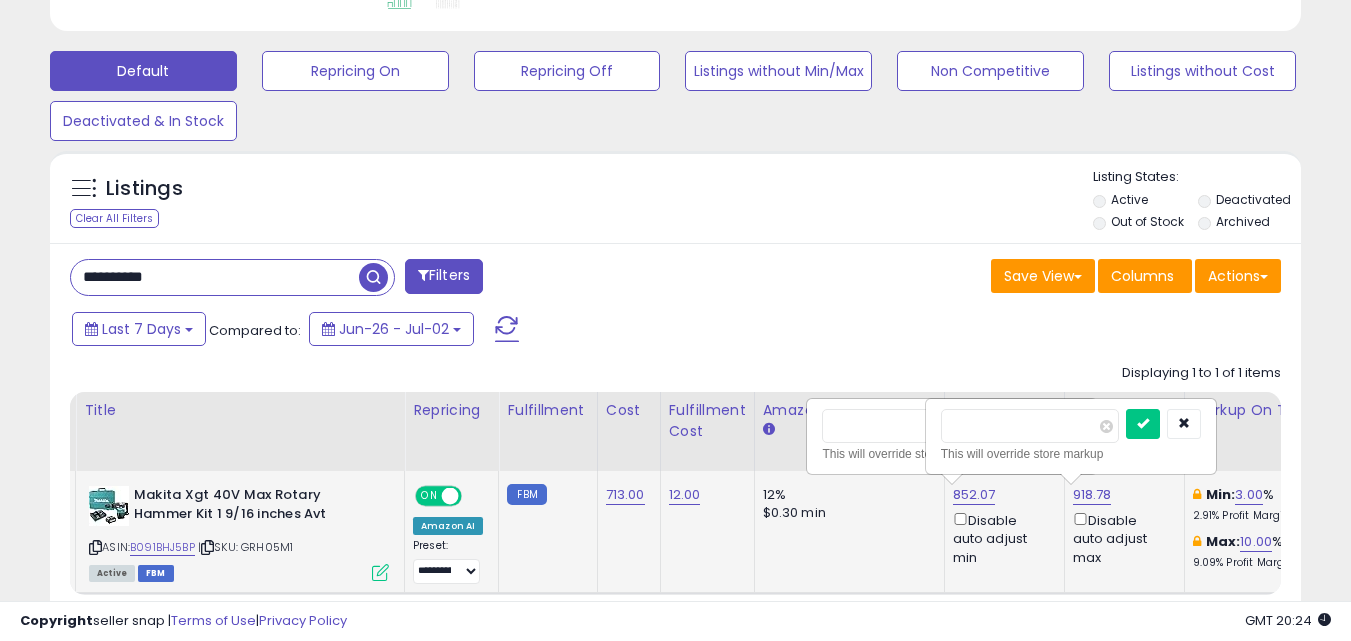 drag, startPoint x: 1008, startPoint y: 425, endPoint x: 829, endPoint y: 418, distance: 179.13683 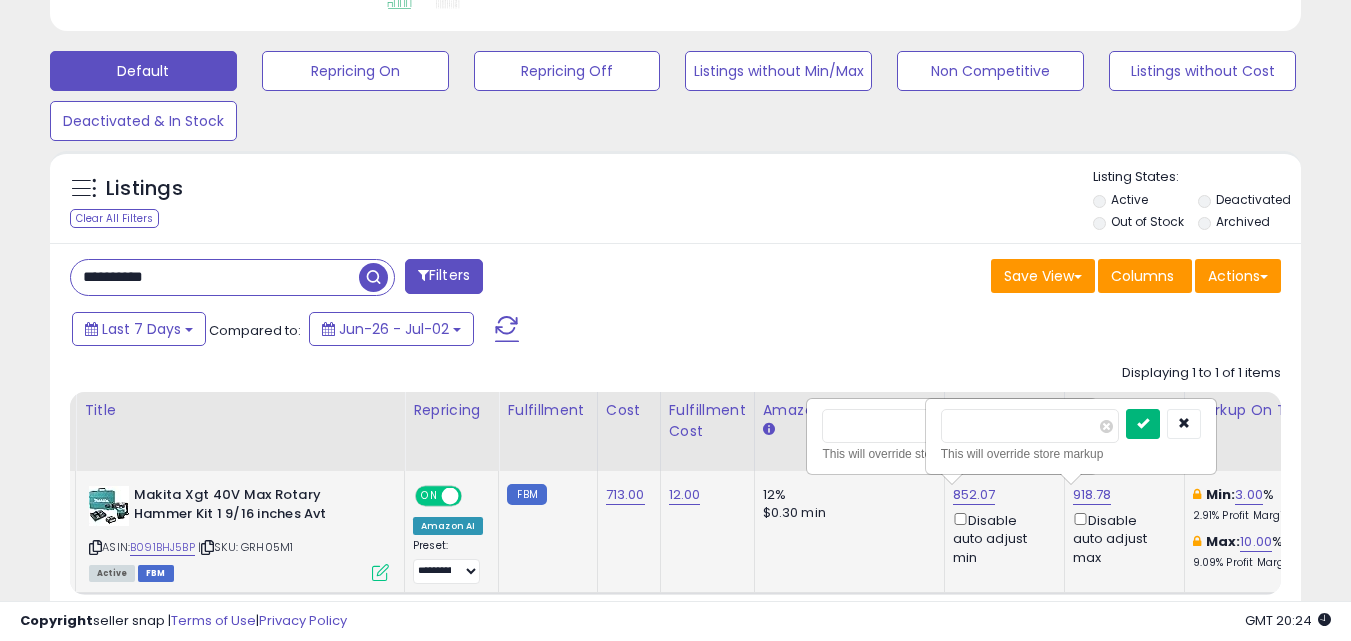 type on "***" 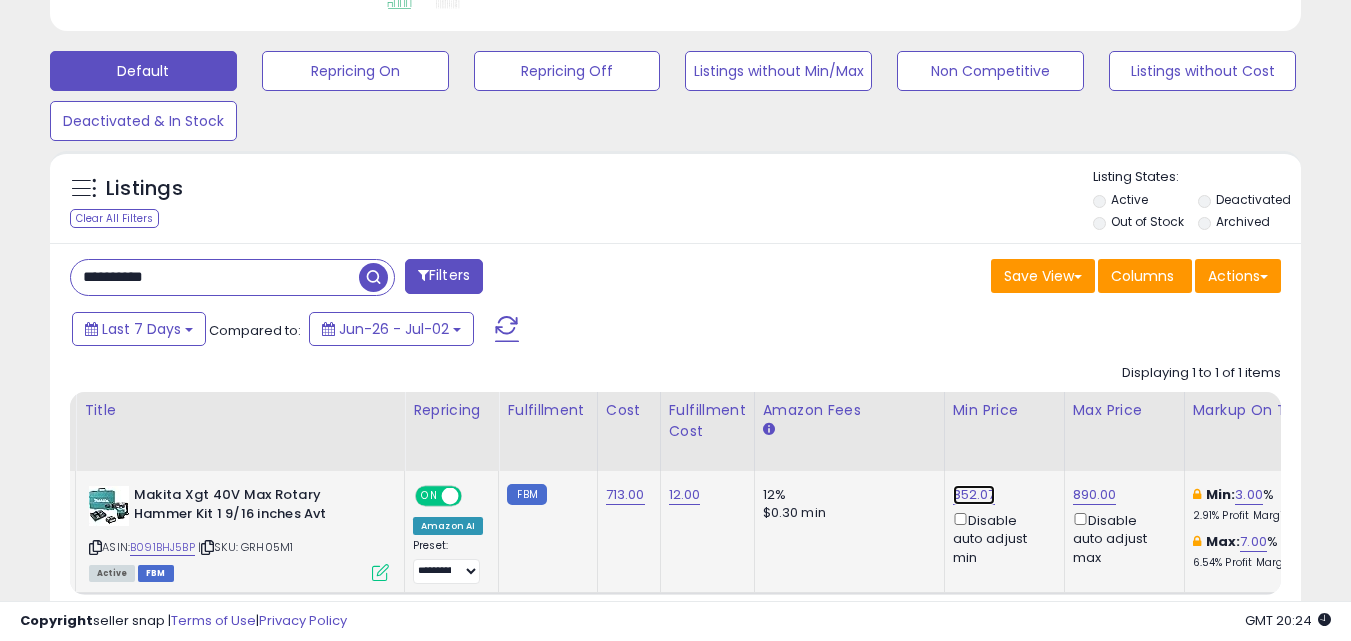 click on "852.07" at bounding box center [974, 495] 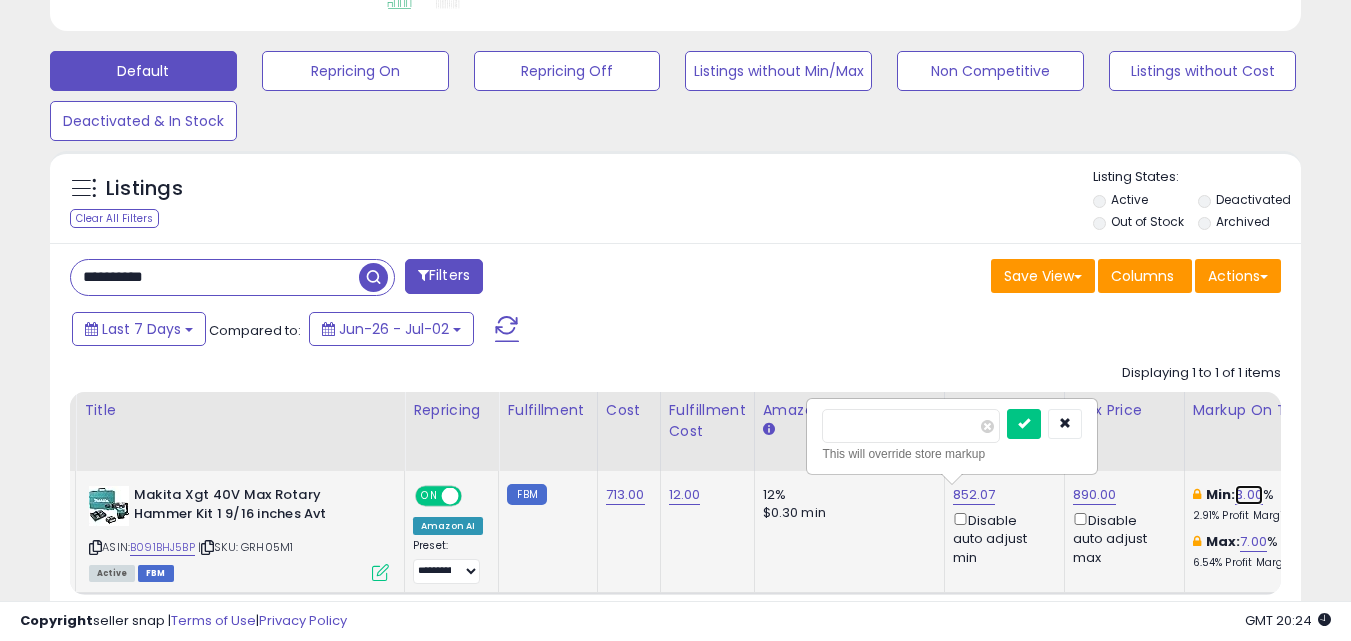 click on "3.00" at bounding box center (1249, 495) 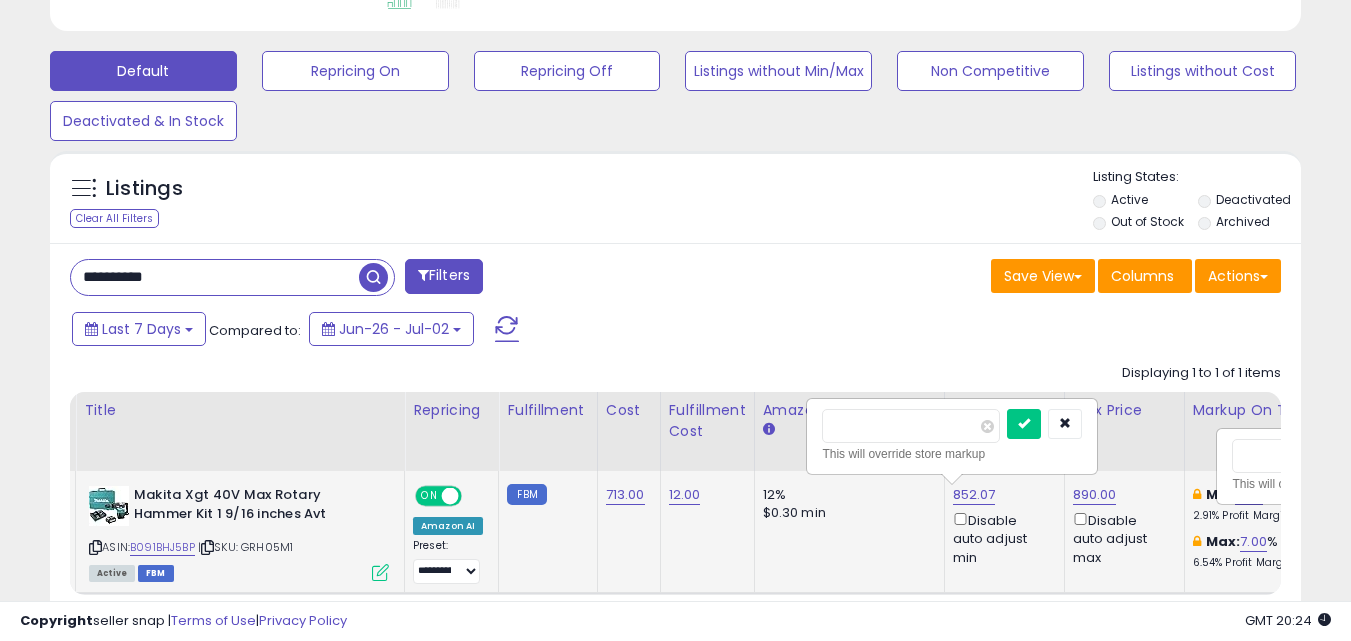 scroll, scrollTop: 0, scrollLeft: 198, axis: horizontal 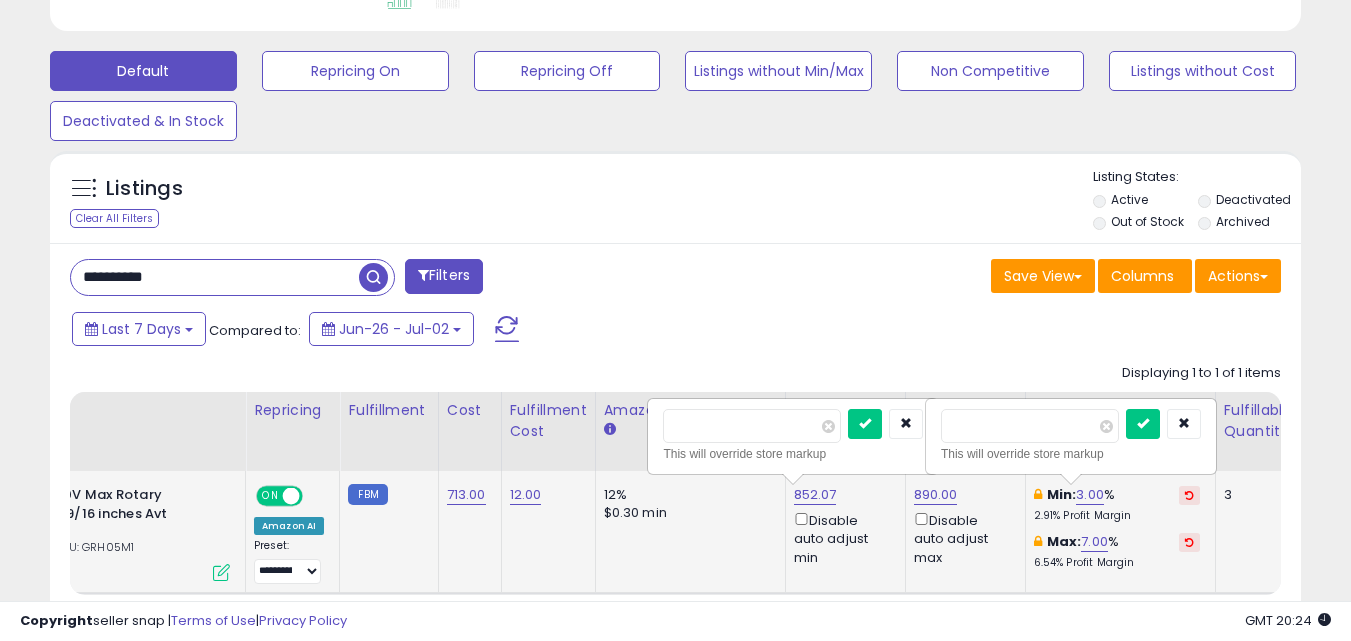 drag, startPoint x: 945, startPoint y: 442, endPoint x: 773, endPoint y: 455, distance: 172.49059 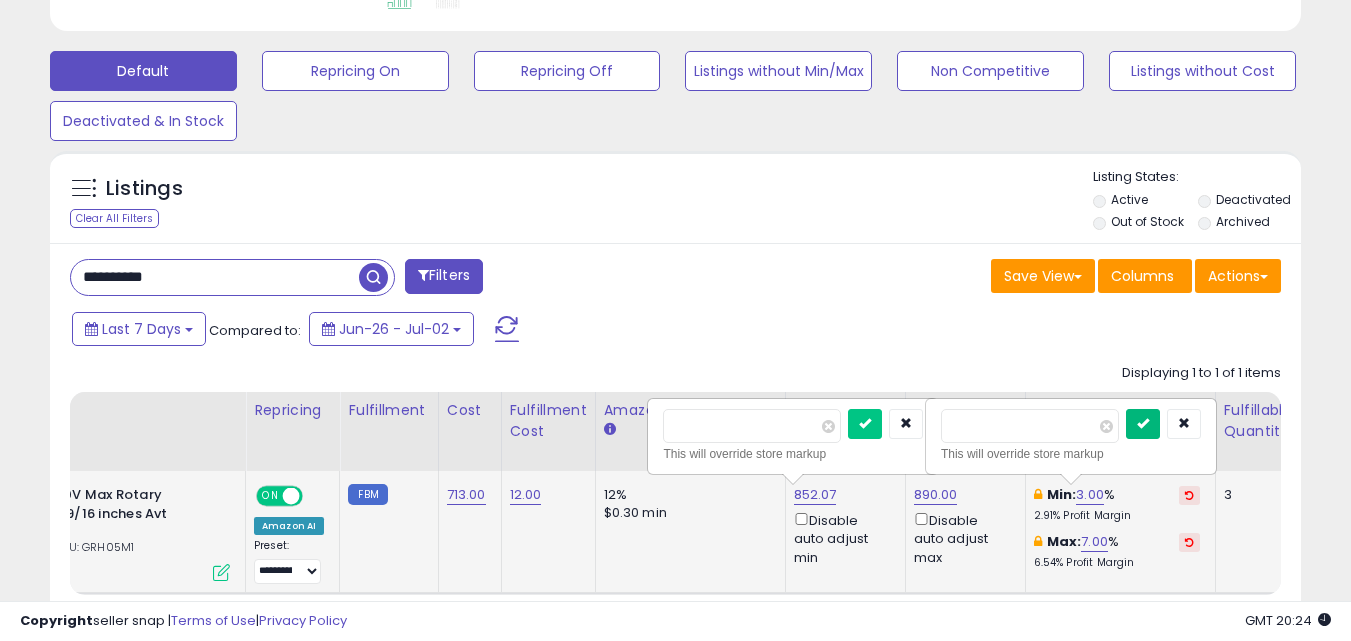 type on "*" 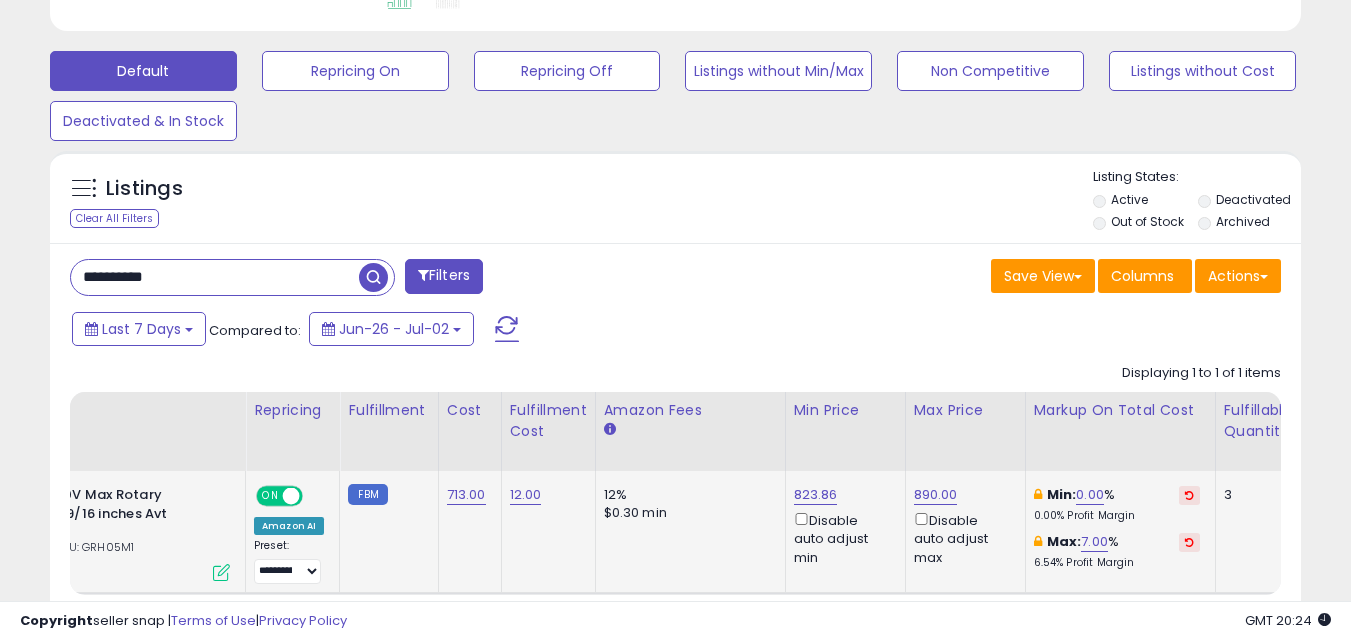 scroll, scrollTop: 0, scrollLeft: 424, axis: horizontal 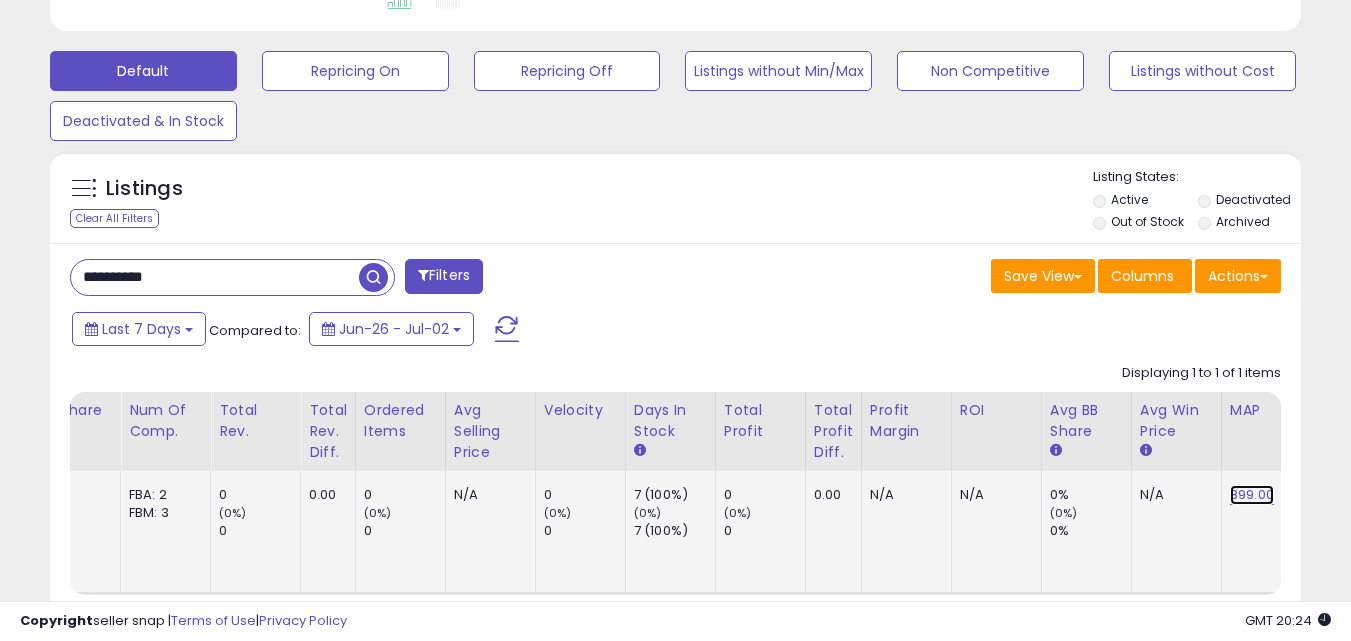 click on "899.00" at bounding box center (1252, 495) 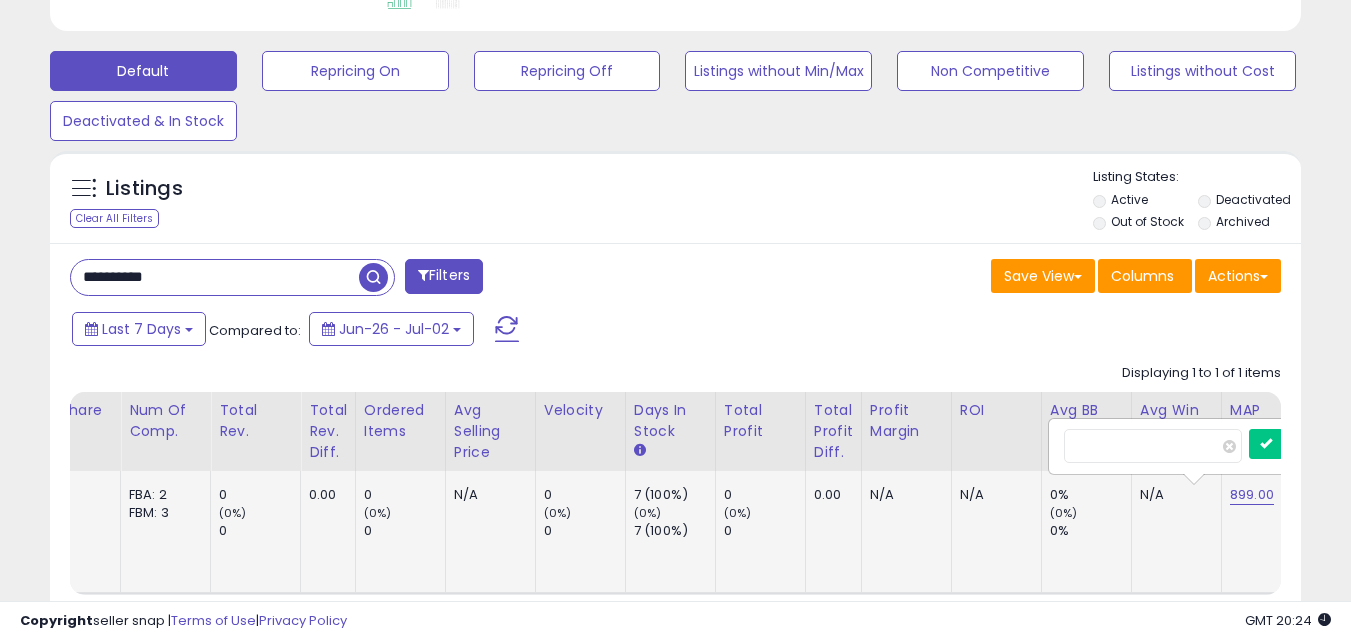 scroll, scrollTop: 0, scrollLeft: 1925, axis: horizontal 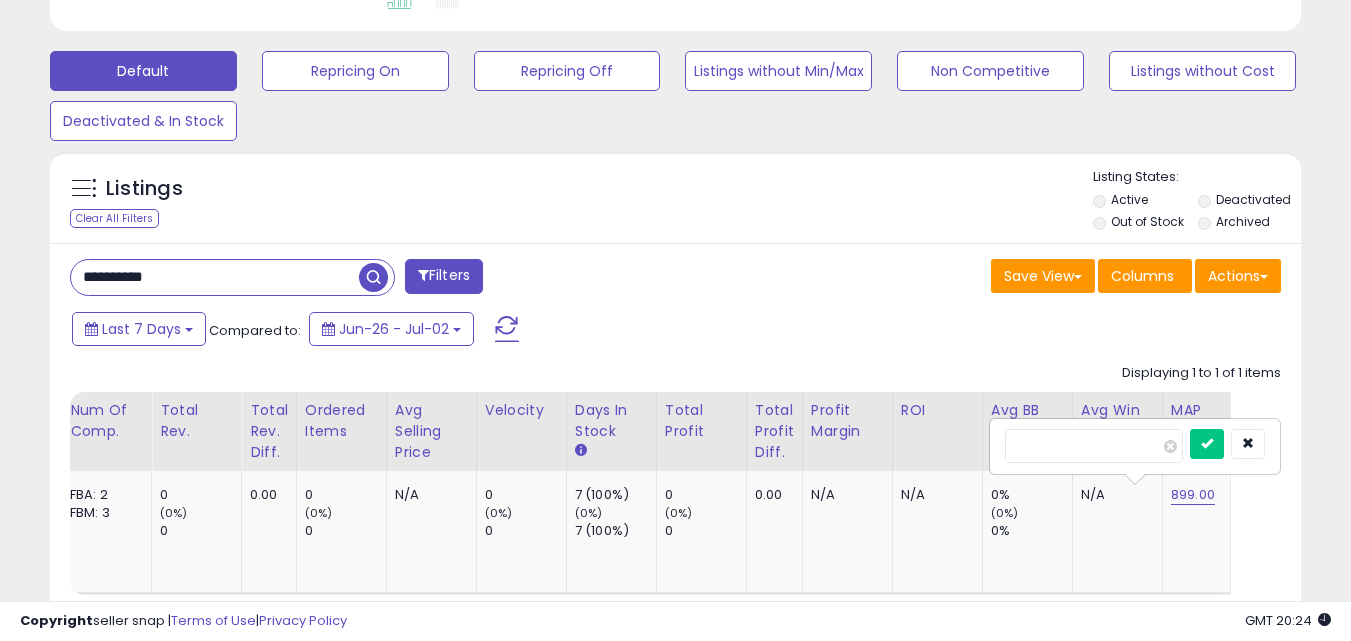drag, startPoint x: 855, startPoint y: 456, endPoint x: 830, endPoint y: 346, distance: 112.805145 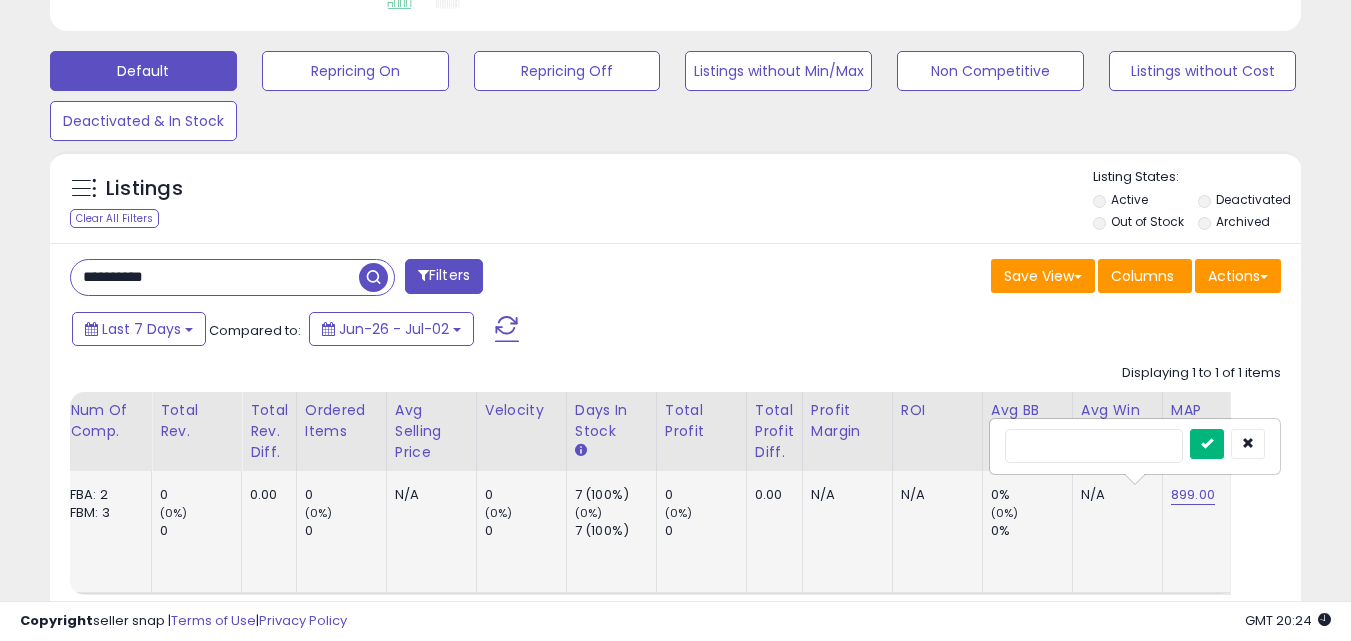 type 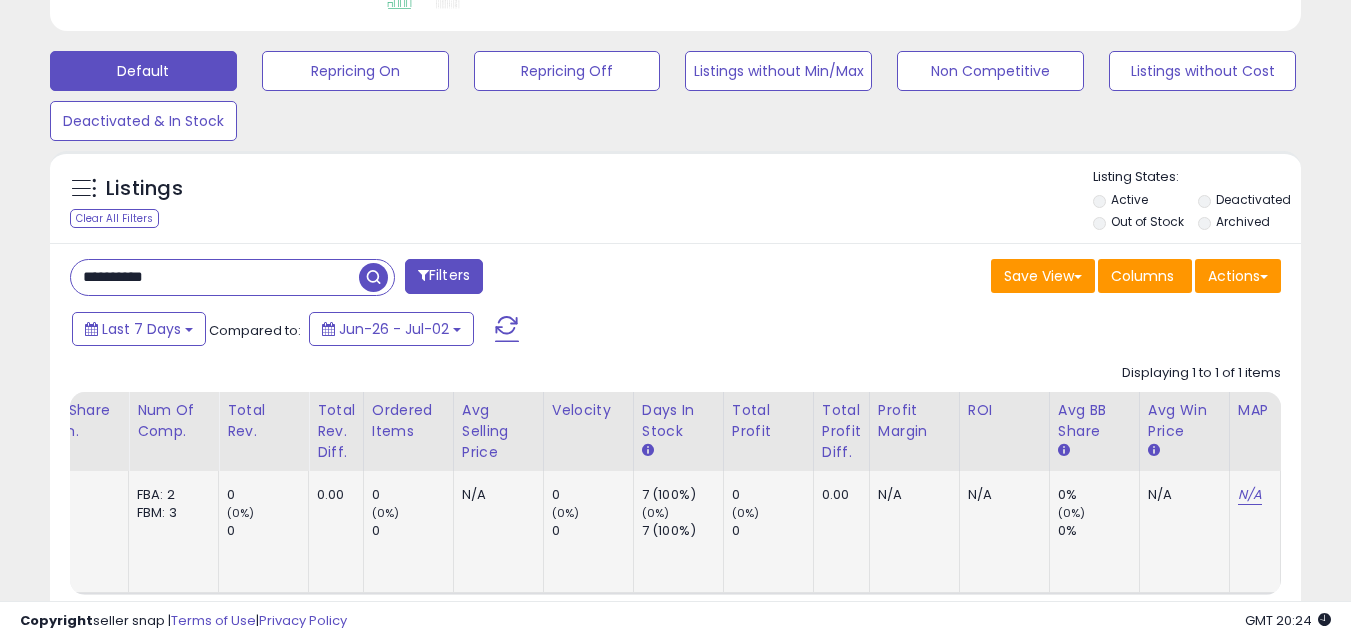 scroll, scrollTop: 0, scrollLeft: 1819, axis: horizontal 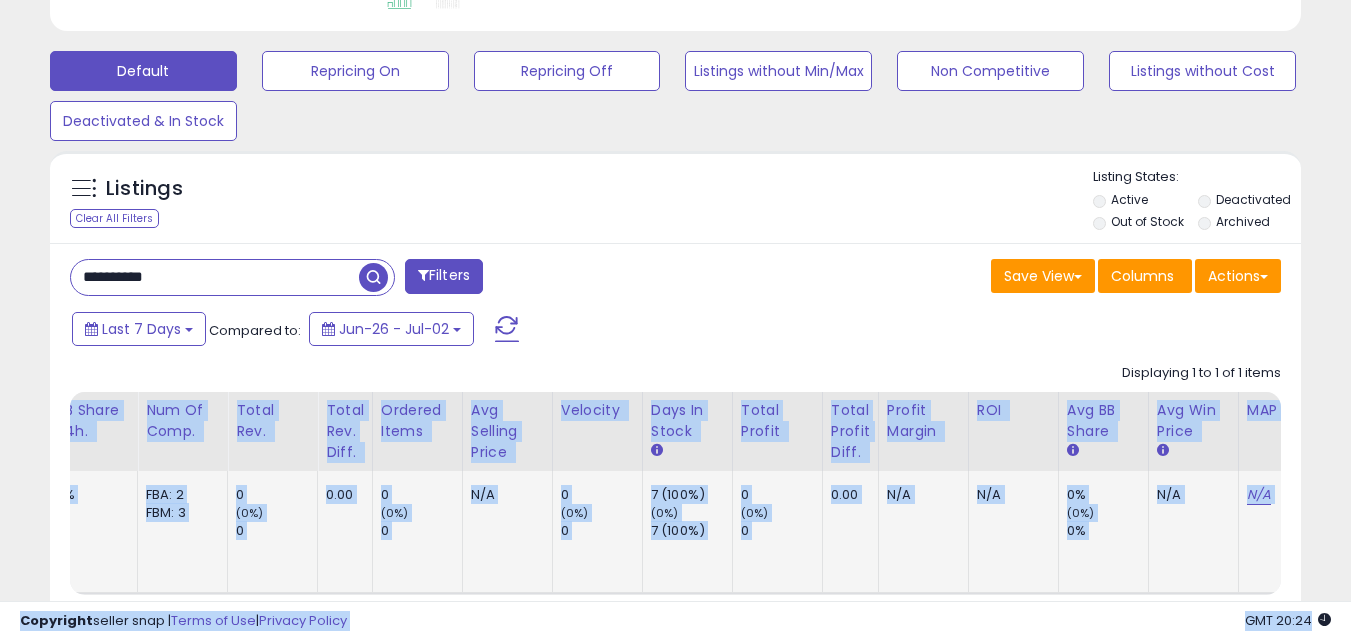 click on "**********" 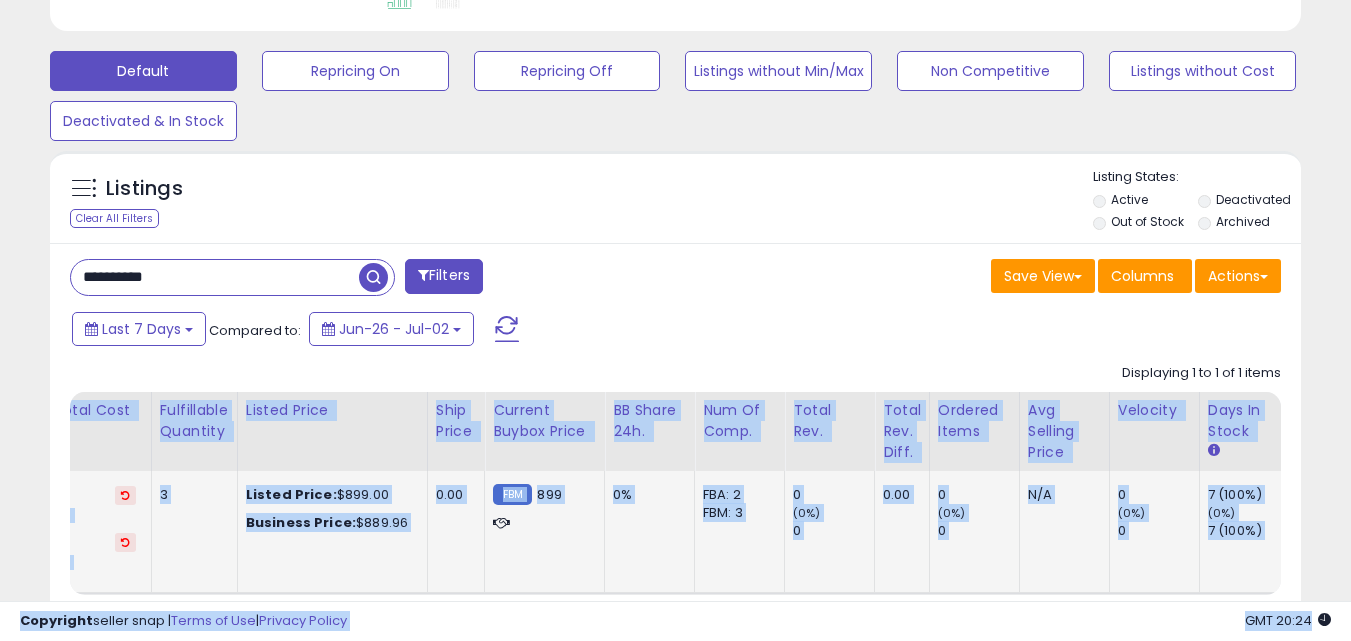 scroll, scrollTop: 0, scrollLeft: 0, axis: both 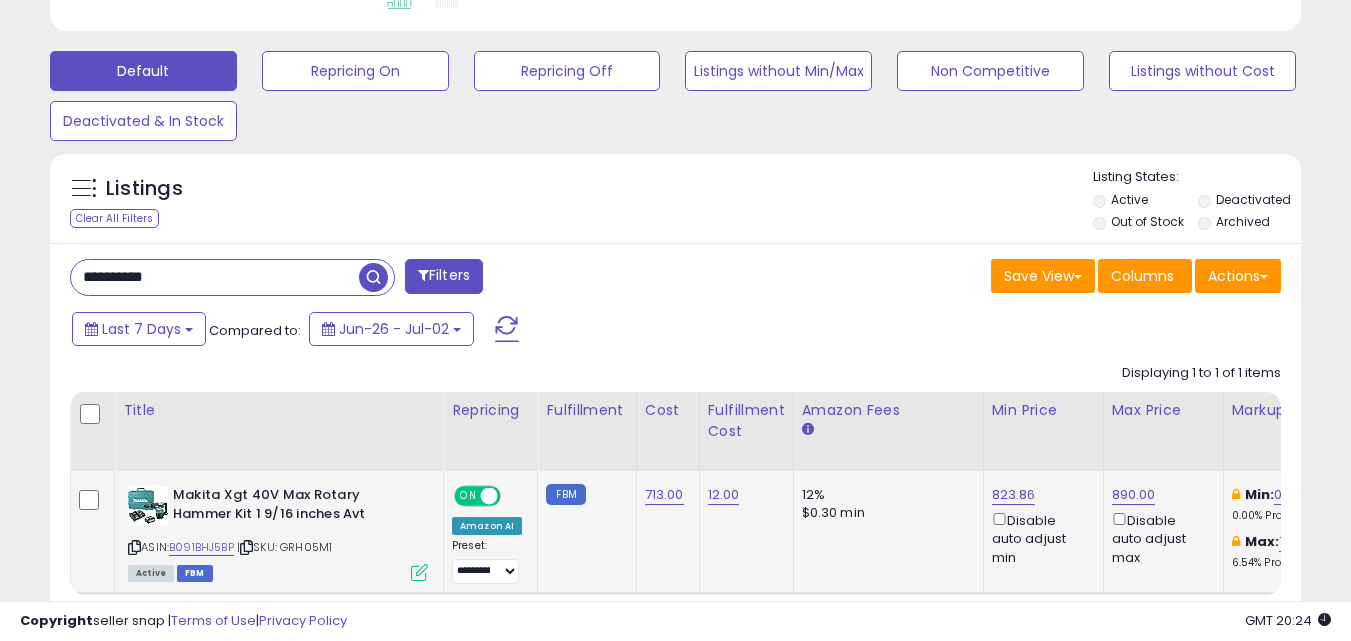 click on "Listings
Clear All Filters
Listing States:" at bounding box center (675, 202) 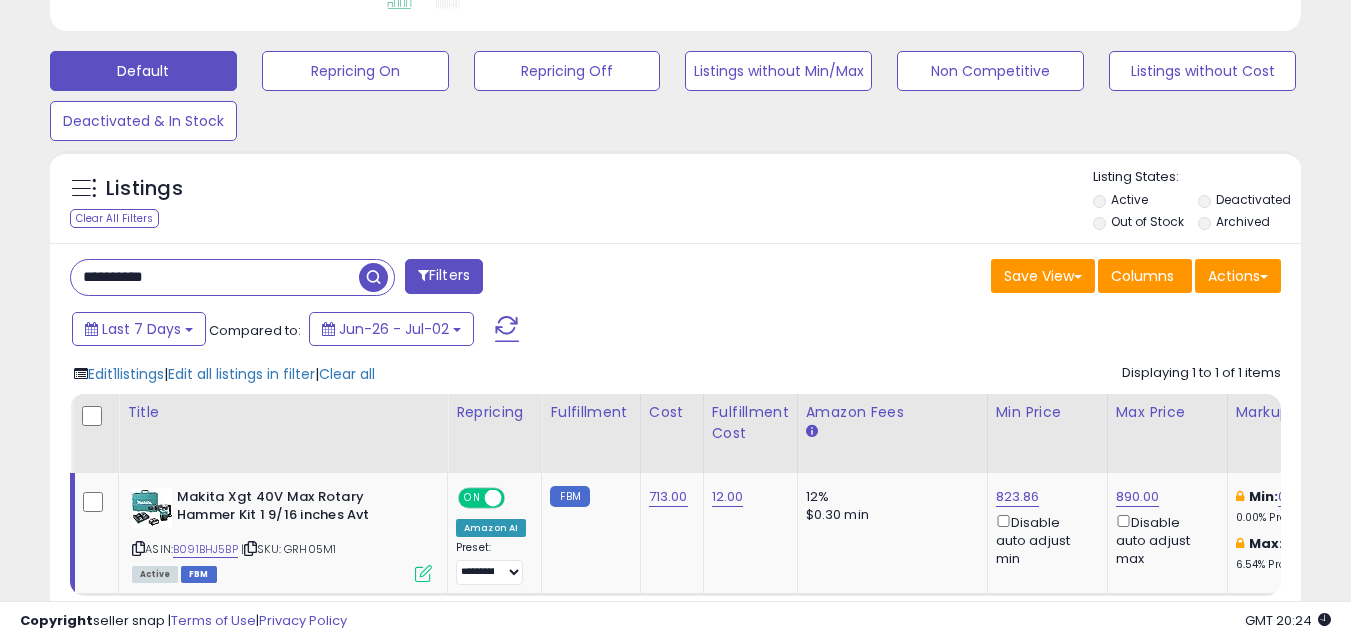 click on "Edit  1  listings   |  Edit all listings in filter  |  Clear all
Displaying 1 to 1 of 1 items
Title
Repricing
Fulfillment Cost" 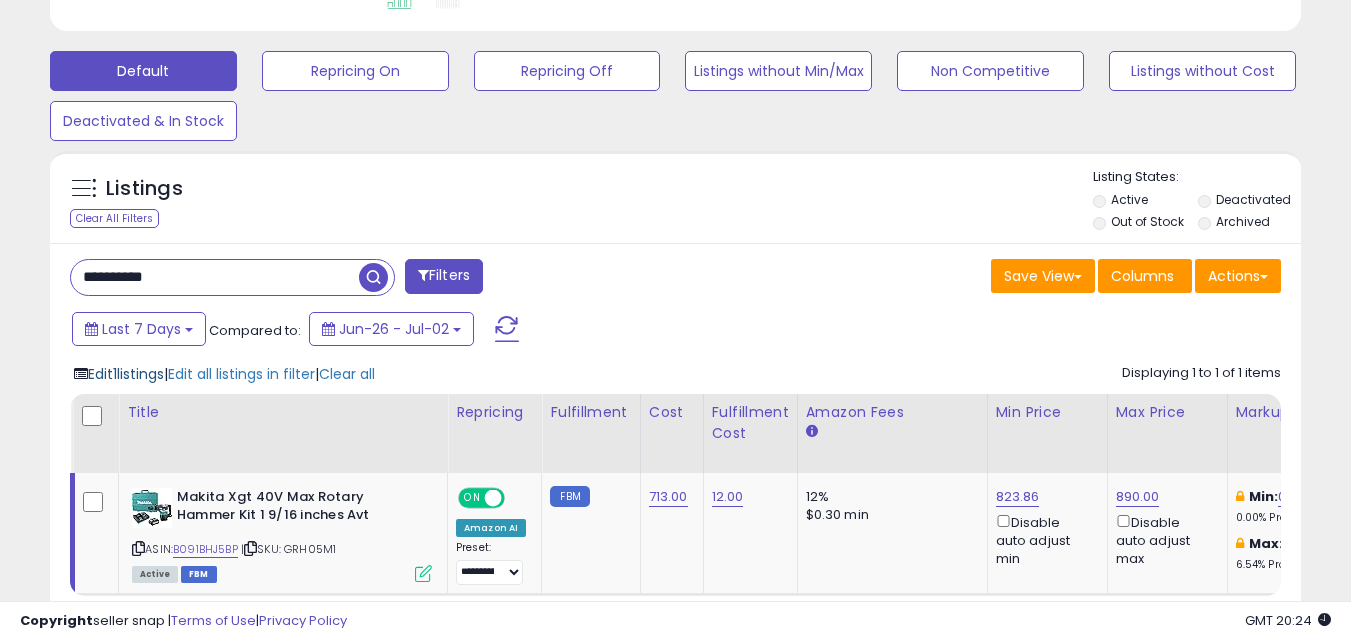 click on "Edit  1  listings" at bounding box center (126, 374) 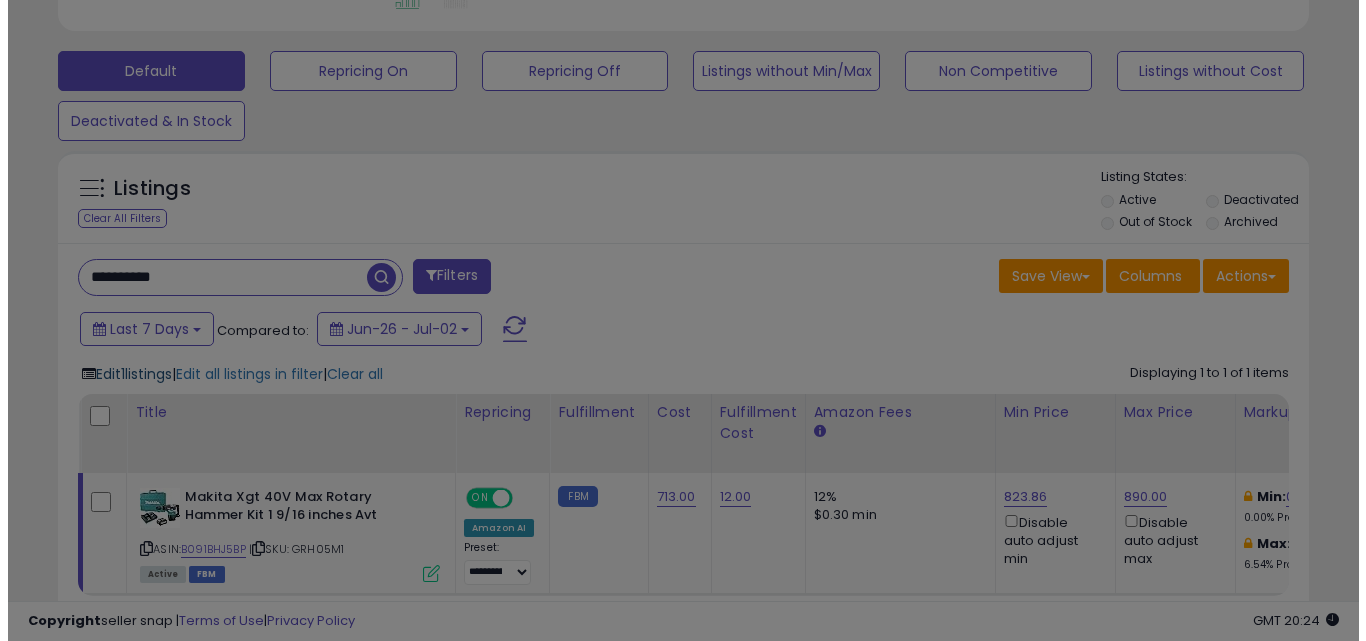 scroll, scrollTop: 999590, scrollLeft: 999267, axis: both 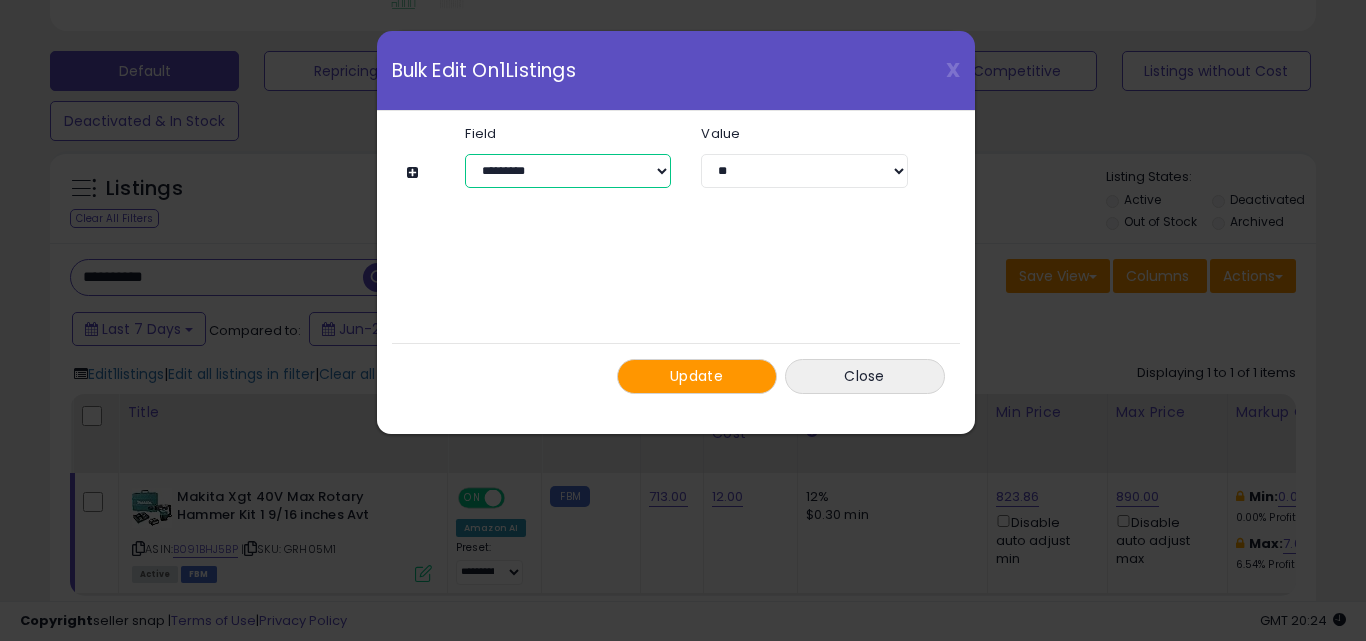 click on "**********" at bounding box center (568, 171) 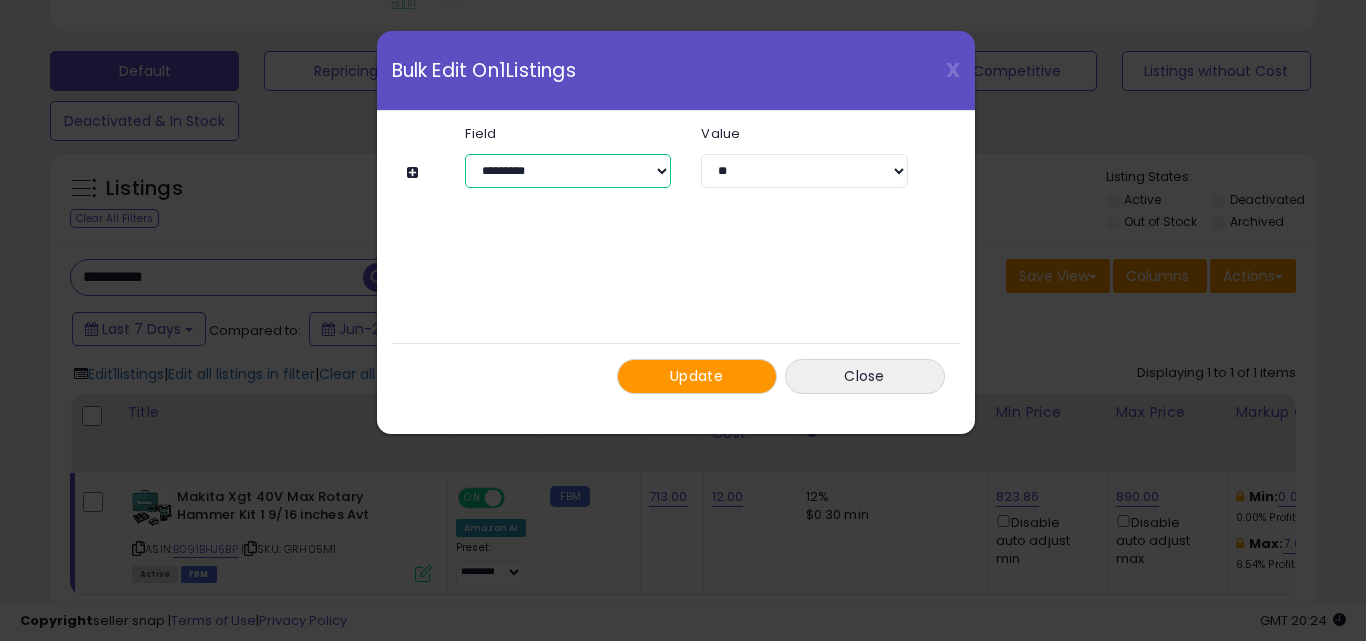 select on "*******" 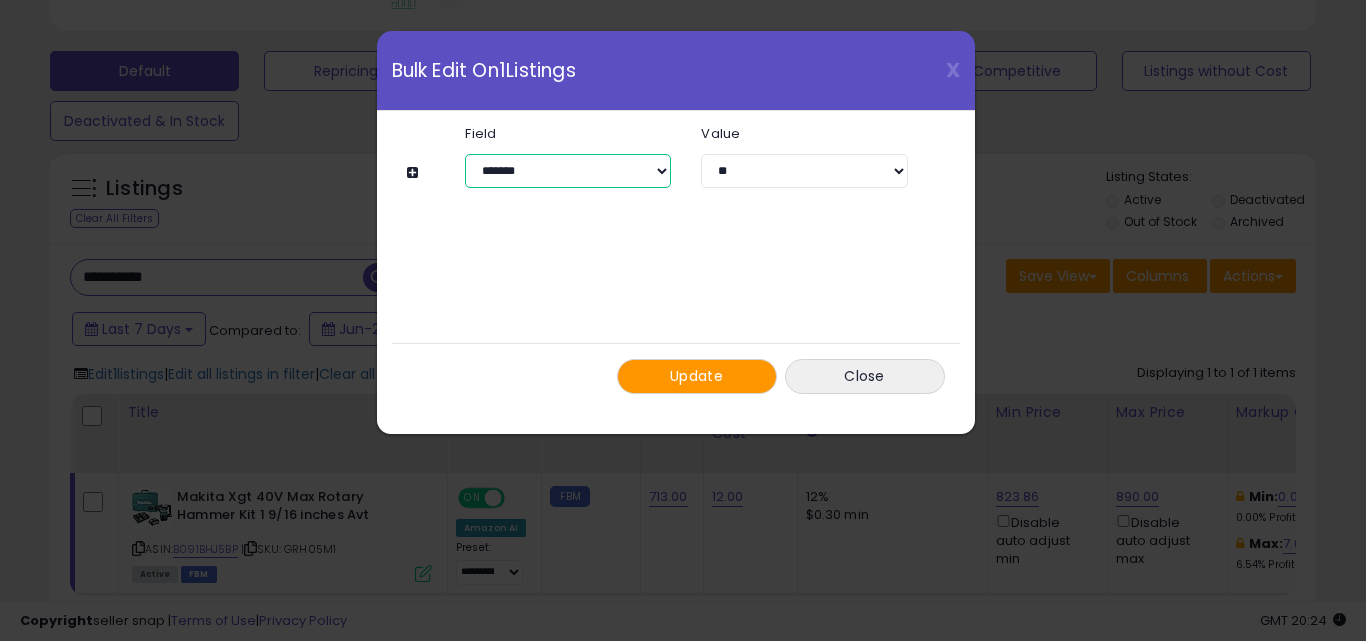 click on "**********" at bounding box center [568, 171] 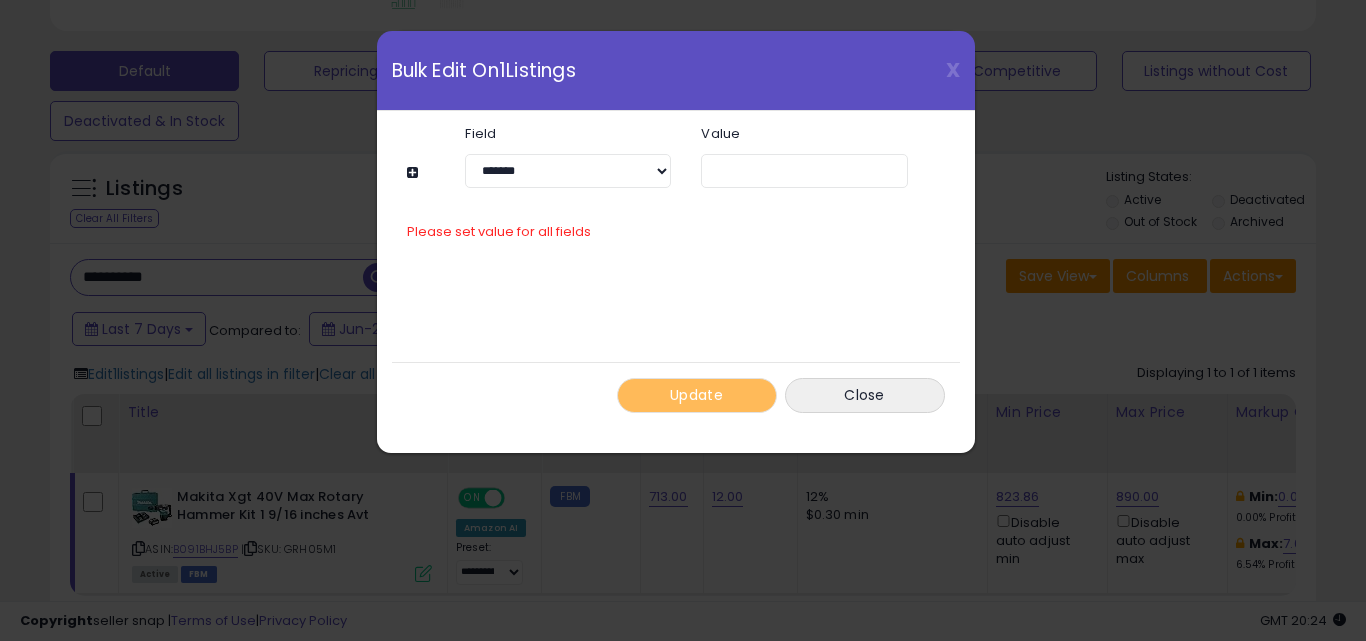 click on "**********" at bounding box center [666, 157] 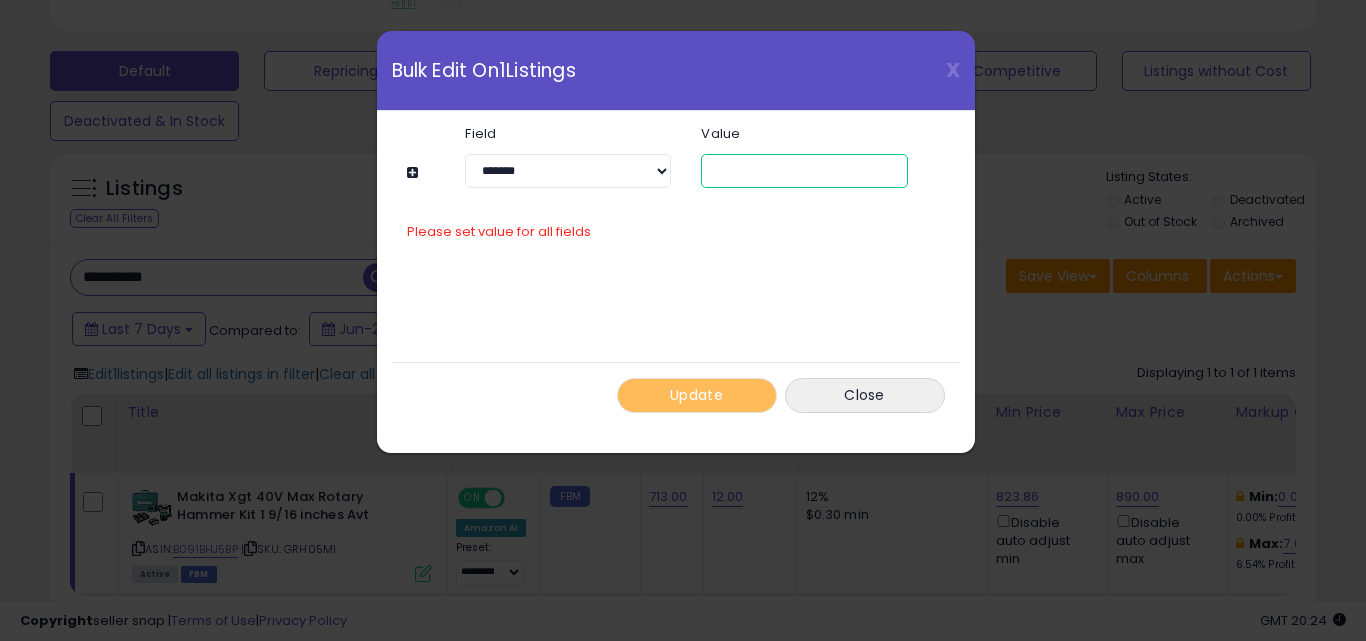 click at bounding box center (804, 171) 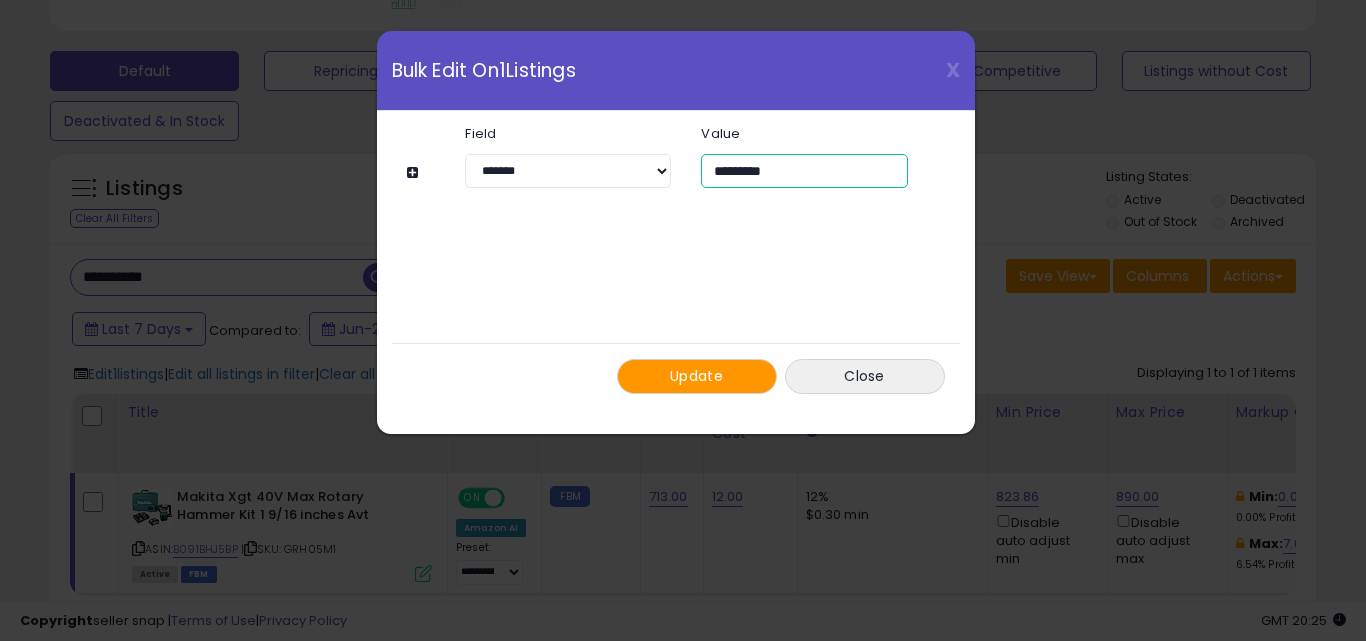 type on "*********" 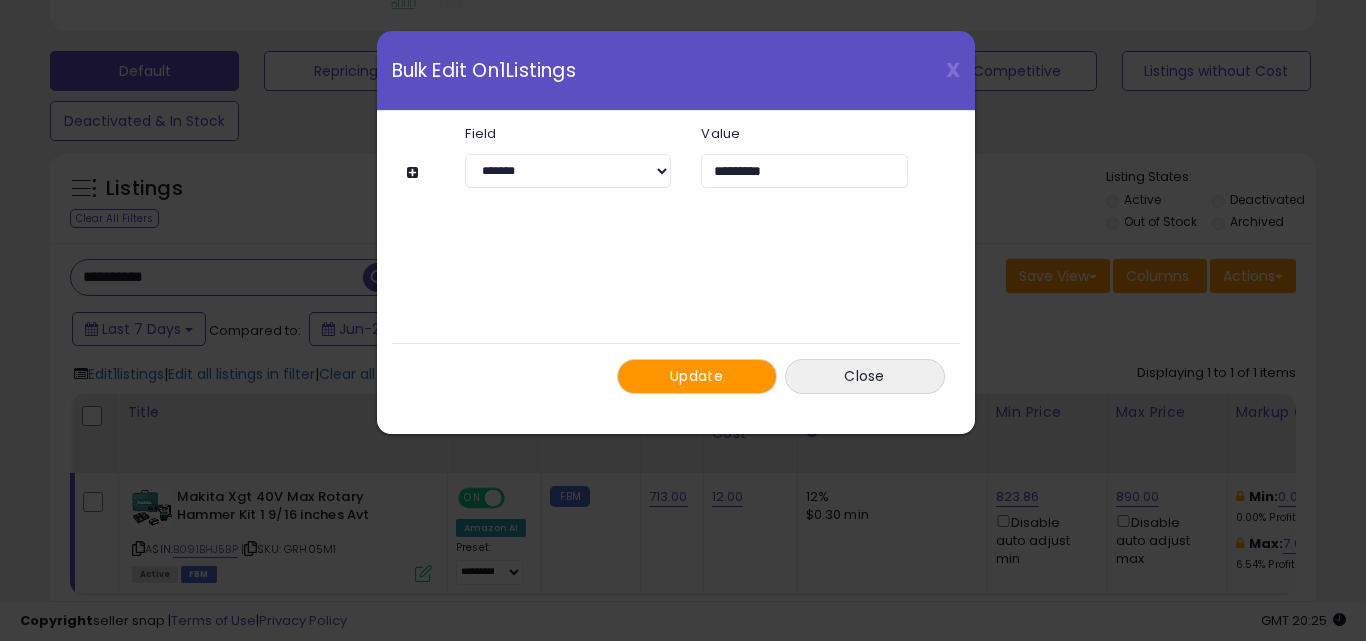 click on "Update" at bounding box center (697, 376) 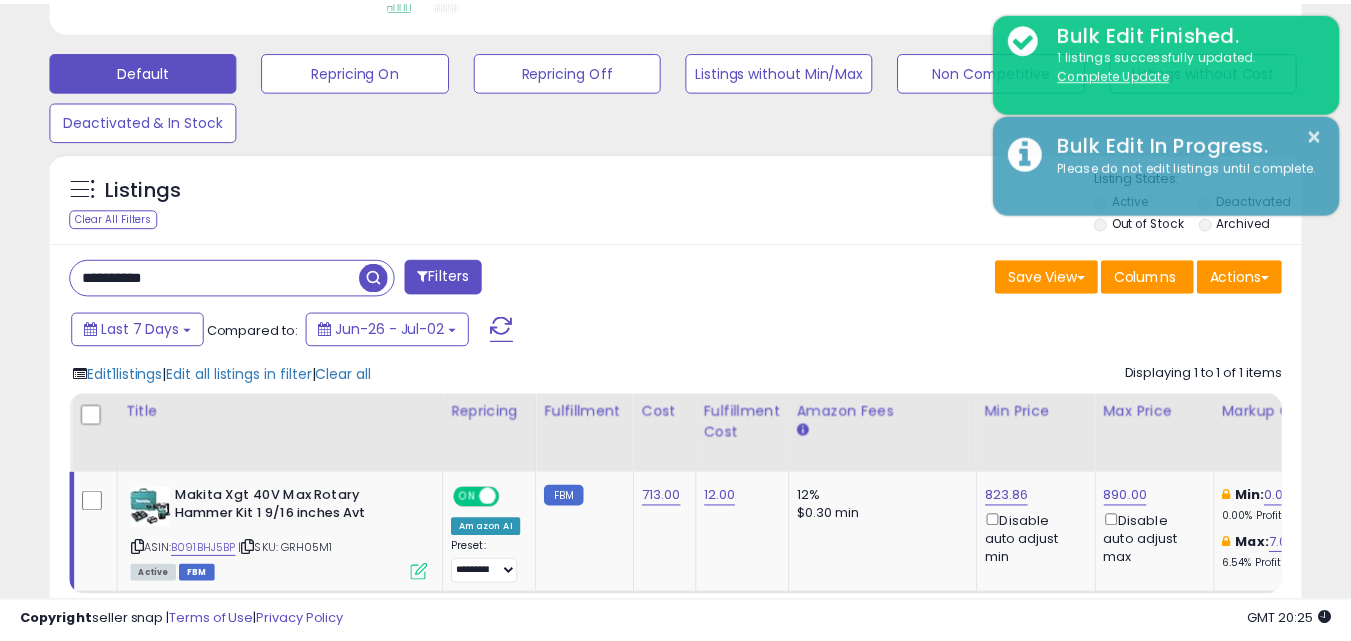 scroll, scrollTop: 410, scrollLeft: 724, axis: both 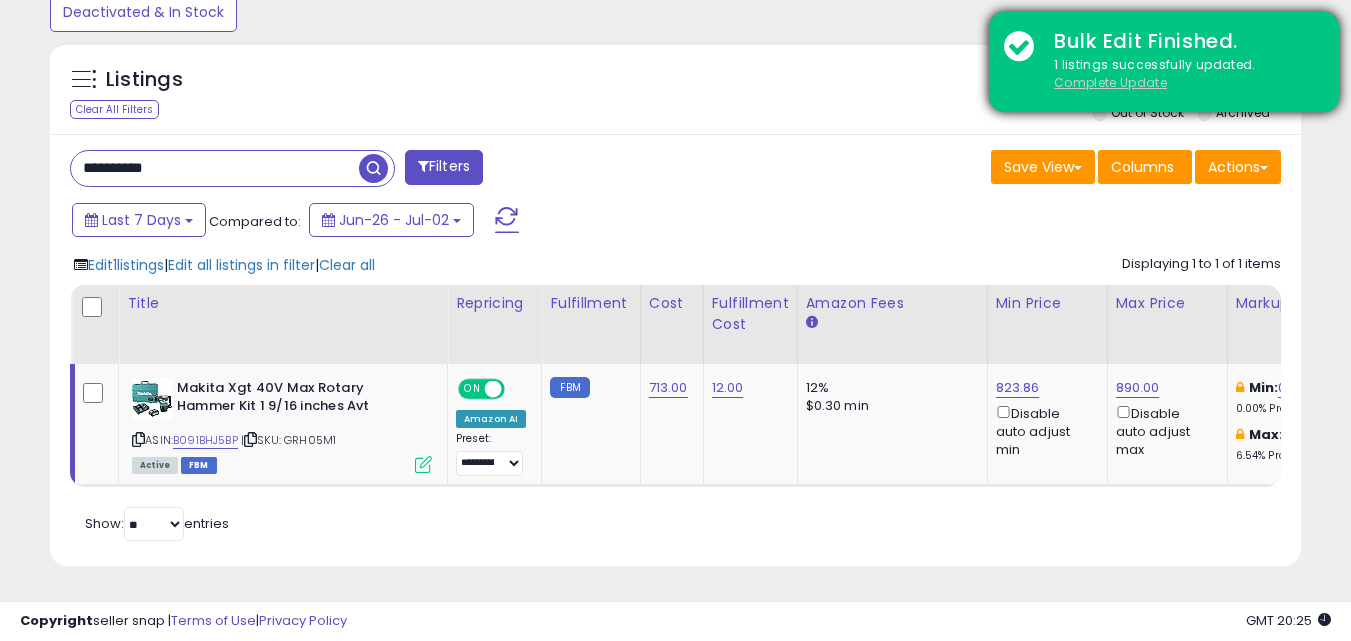 click on "Complete Update" at bounding box center (1110, 82) 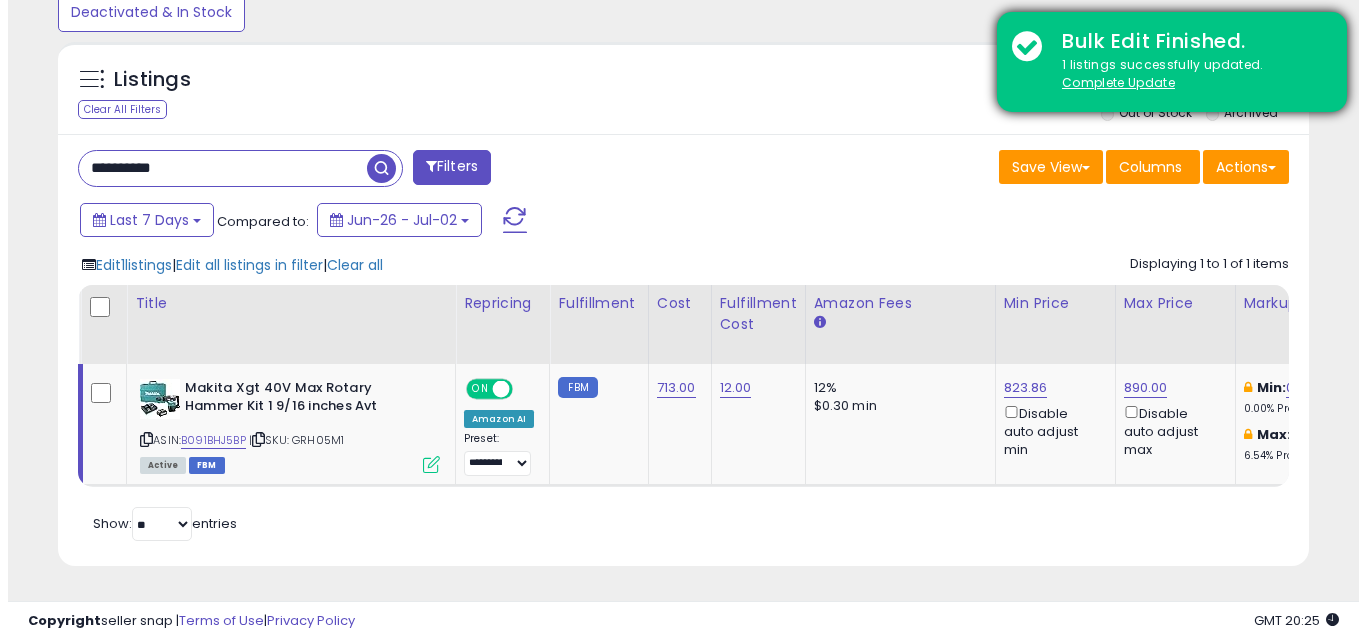 scroll, scrollTop: 579, scrollLeft: 0, axis: vertical 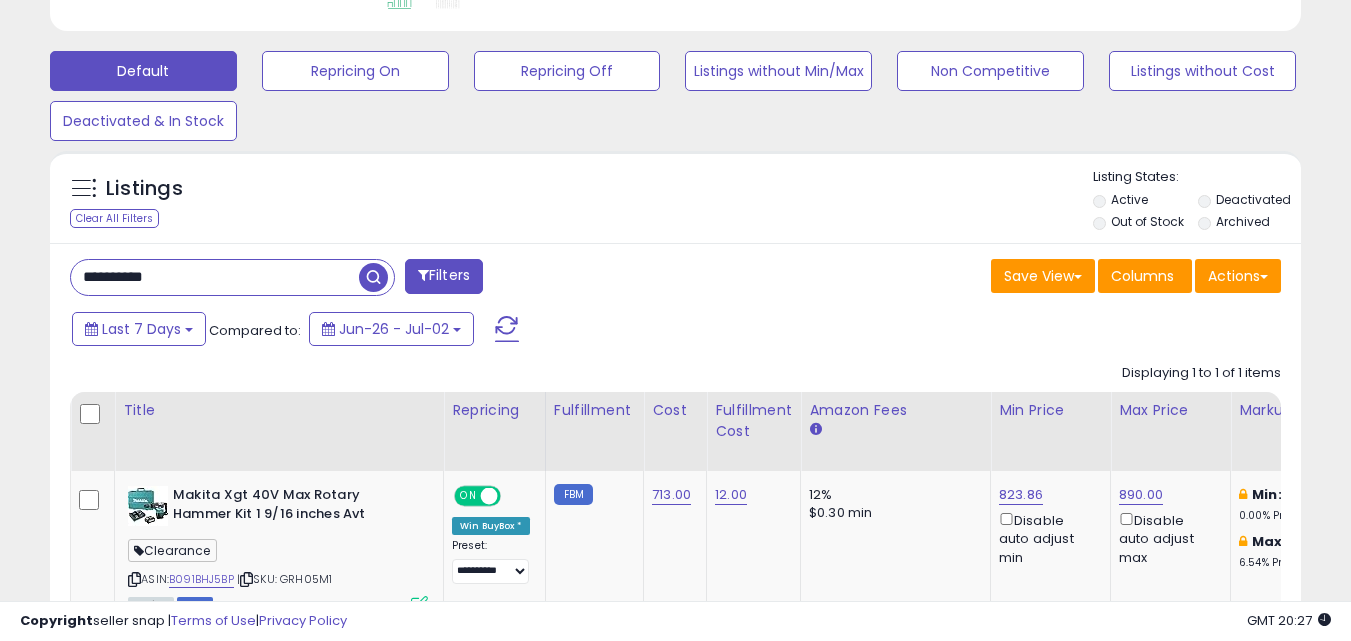 drag, startPoint x: 150, startPoint y: 275, endPoint x: 0, endPoint y: 275, distance: 150 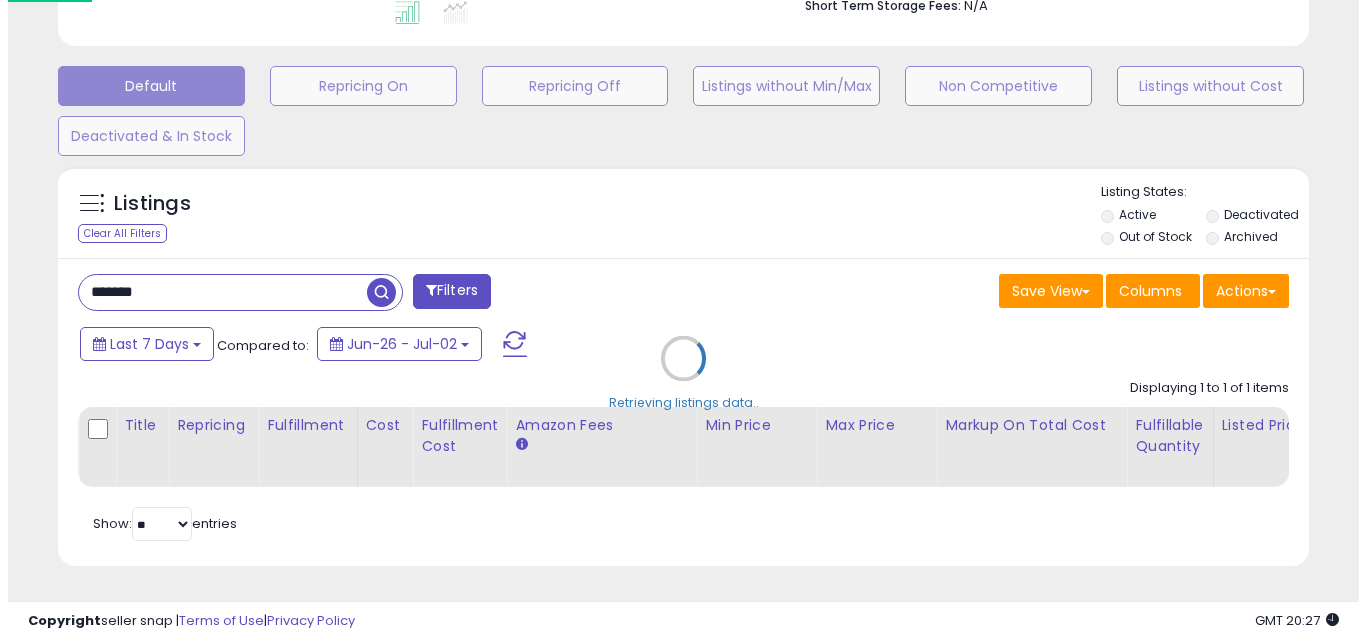 scroll, scrollTop: 999590, scrollLeft: 999267, axis: both 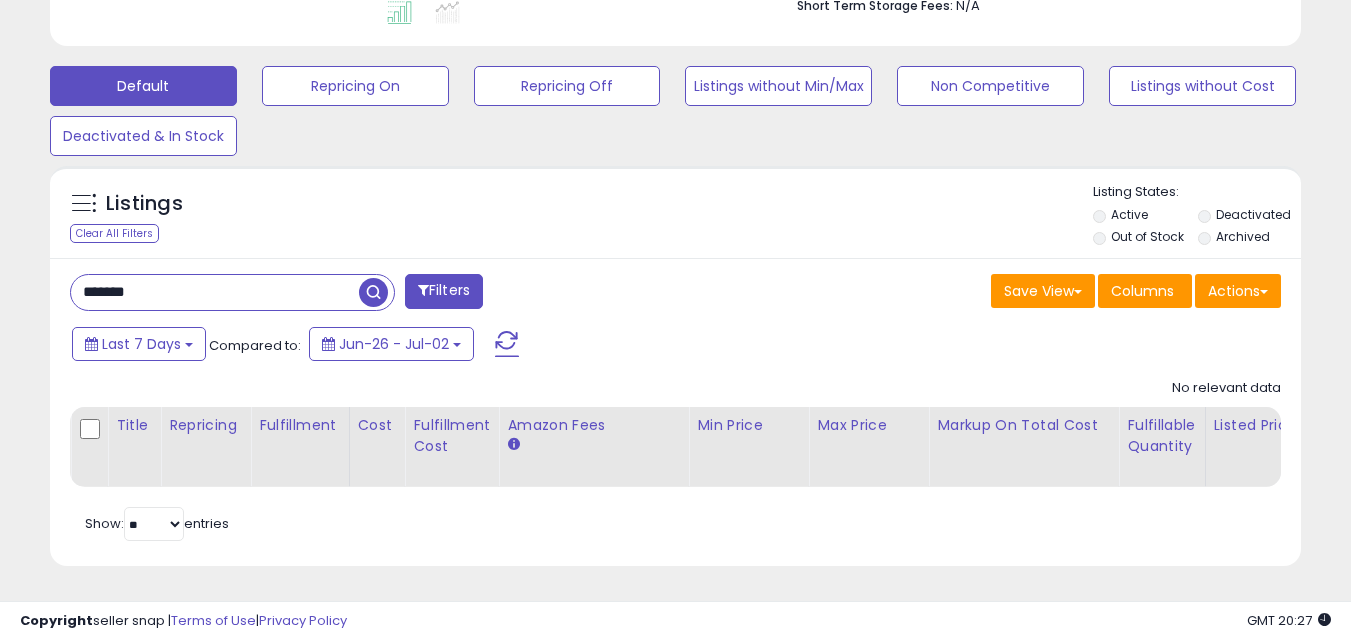 click at bounding box center [373, 292] 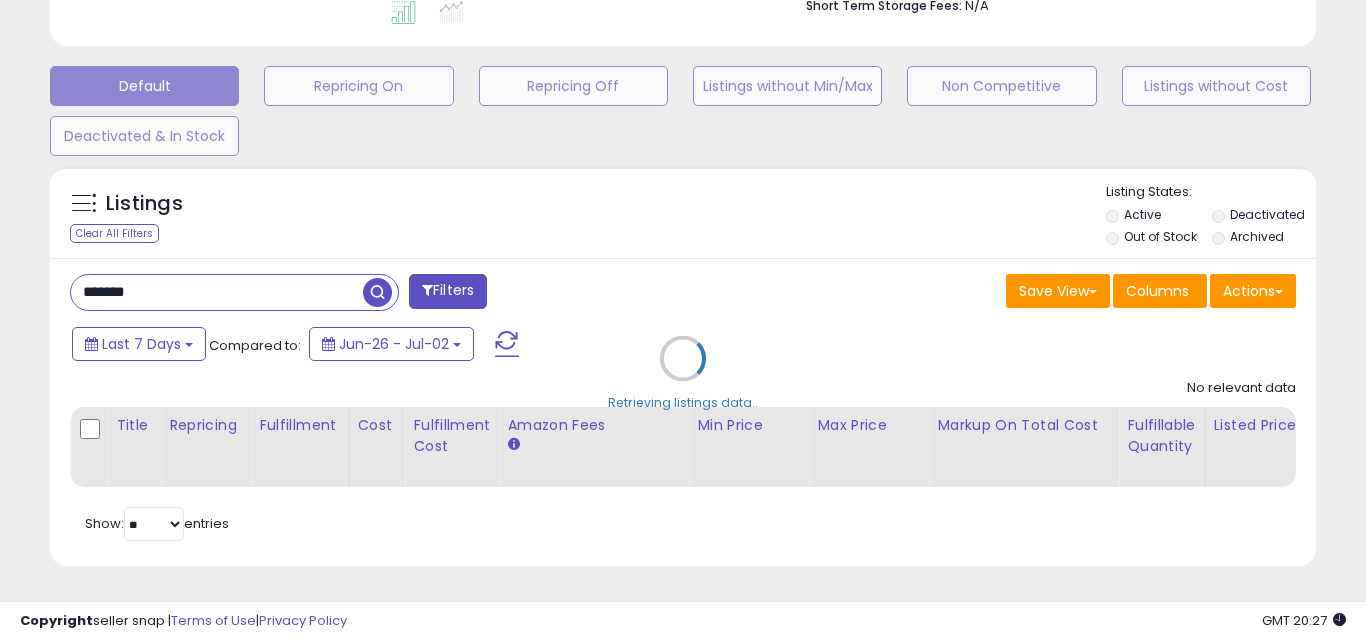 scroll, scrollTop: 999590, scrollLeft: 999267, axis: both 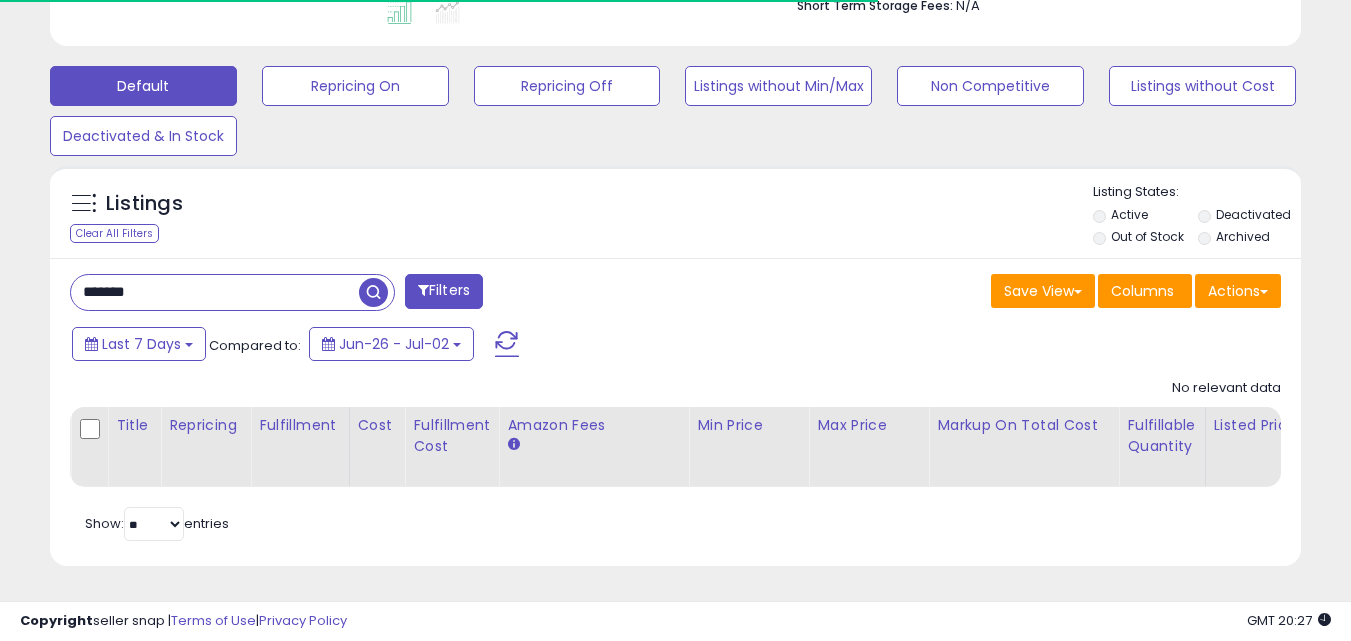 drag, startPoint x: 283, startPoint y: 268, endPoint x: 0, endPoint y: 273, distance: 283.04416 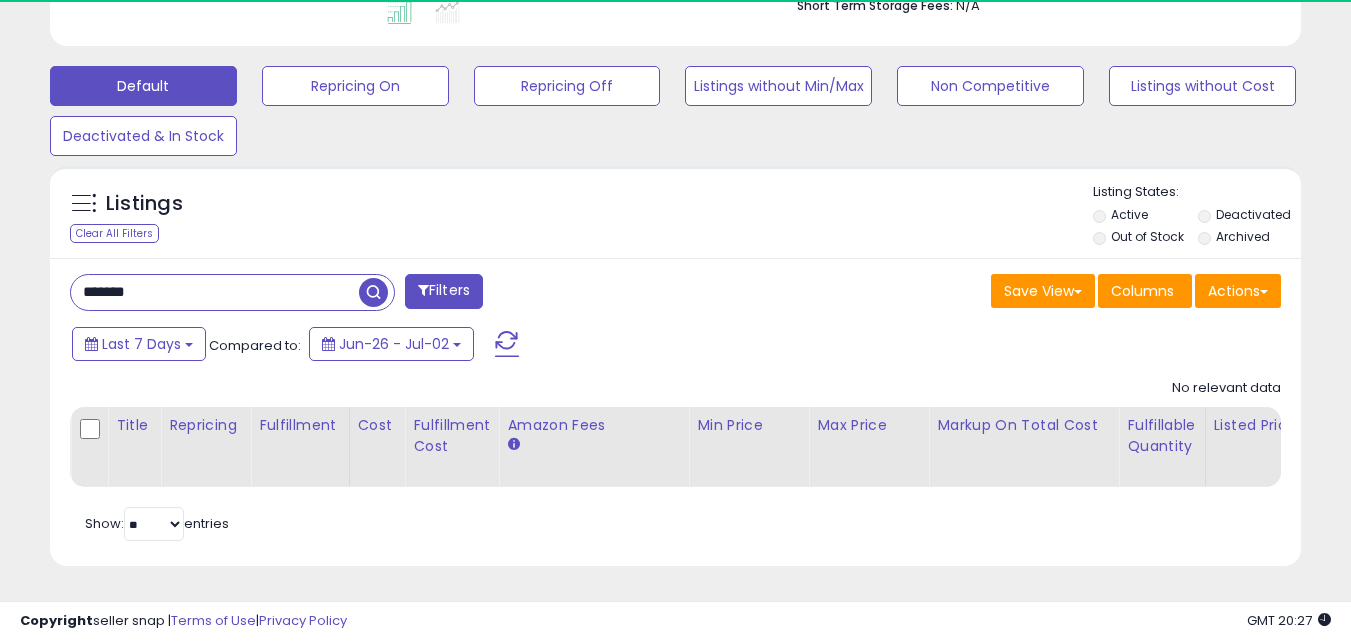 scroll, scrollTop: 999590, scrollLeft: 999276, axis: both 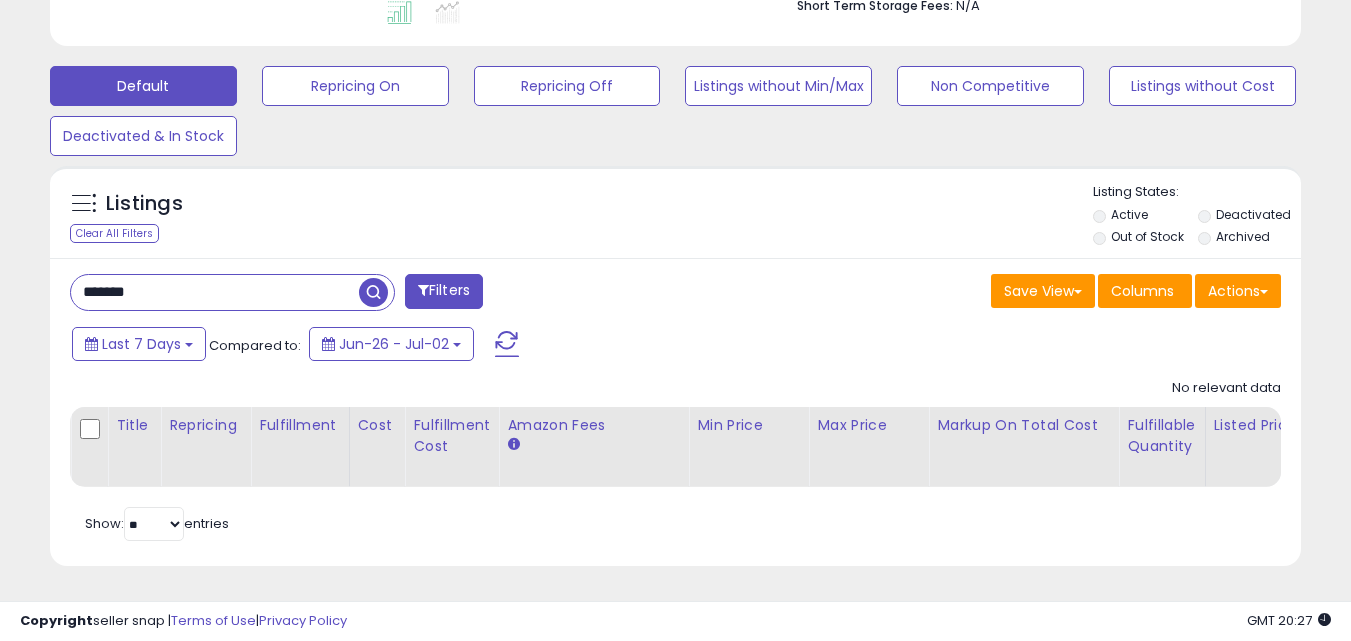 type on "*******" 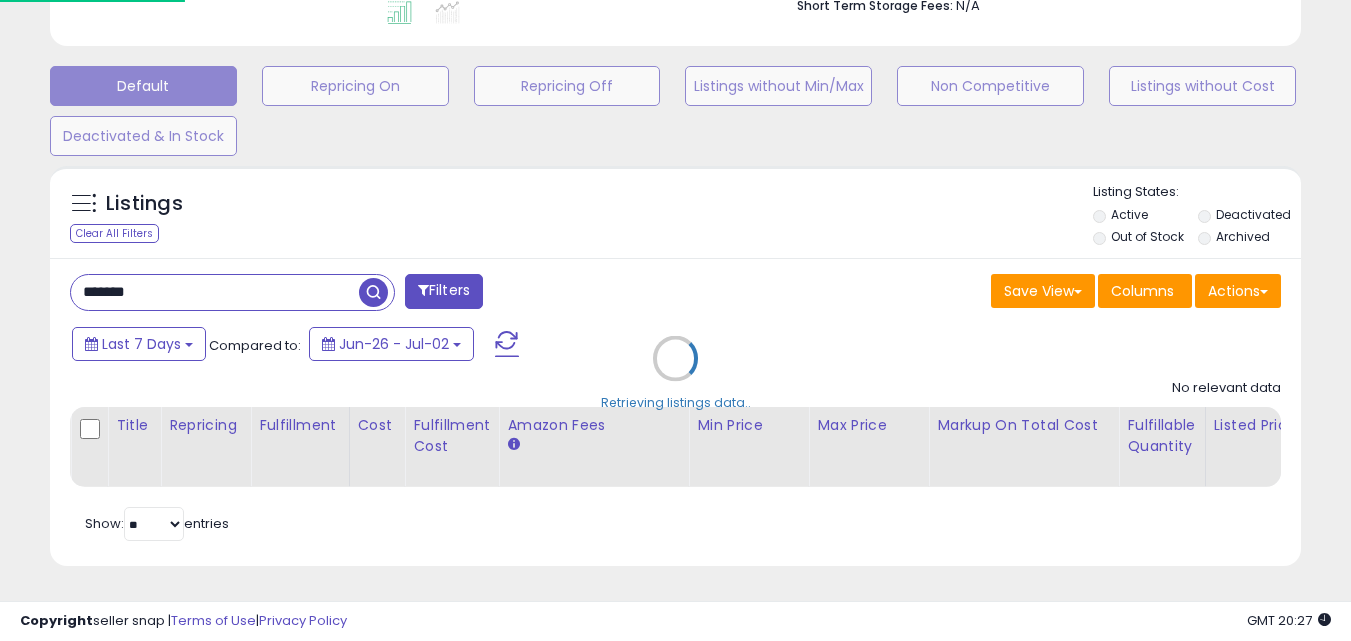 scroll, scrollTop: 999590, scrollLeft: 999267, axis: both 